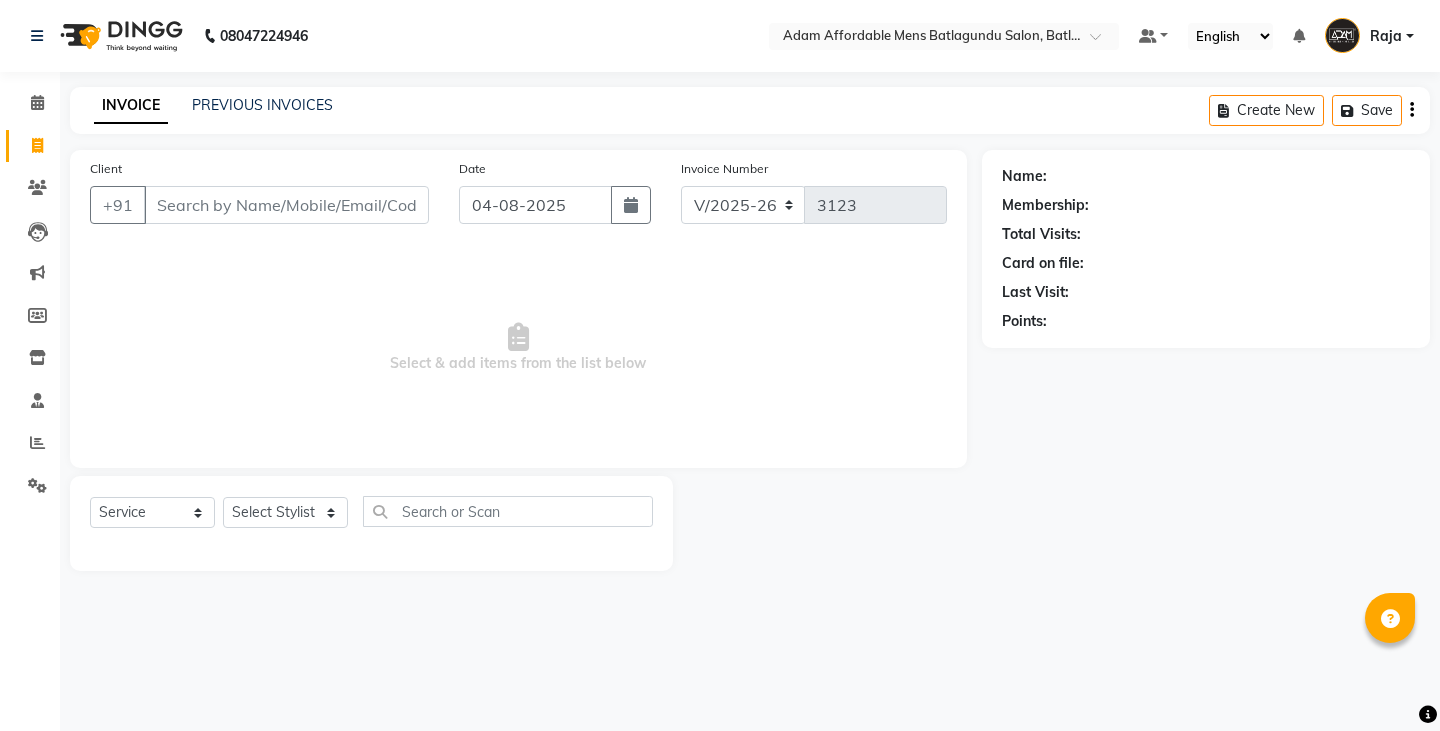 click on "PREVIOUS INVOICES" 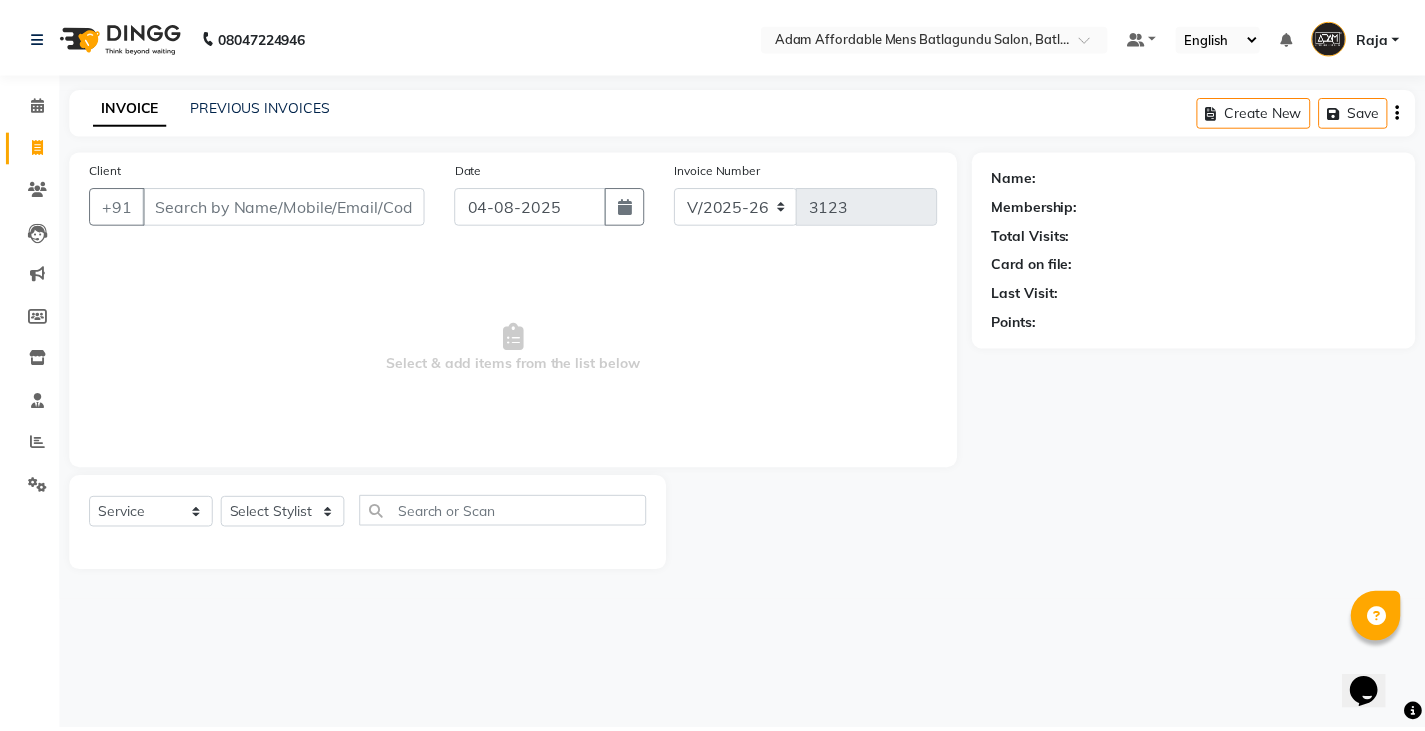 scroll, scrollTop: 0, scrollLeft: 0, axis: both 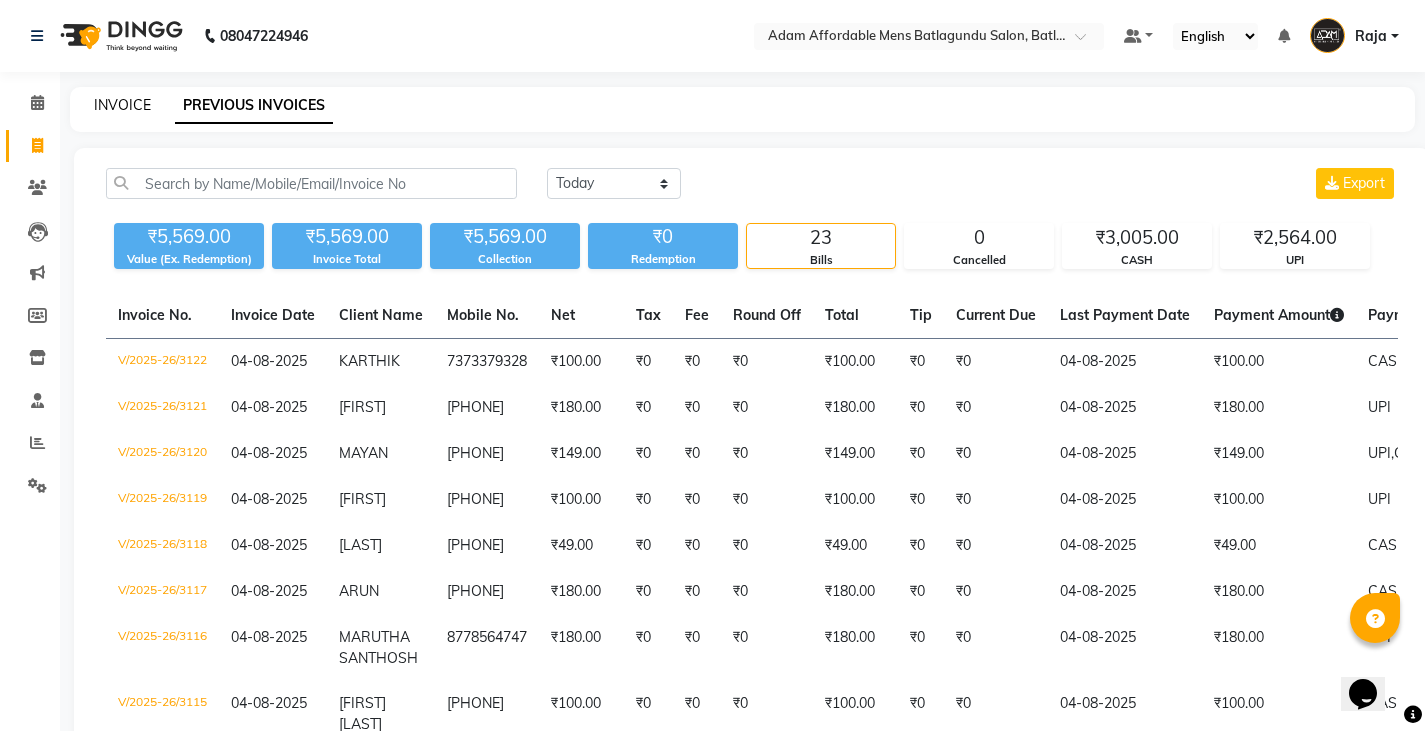click on "INVOICE" 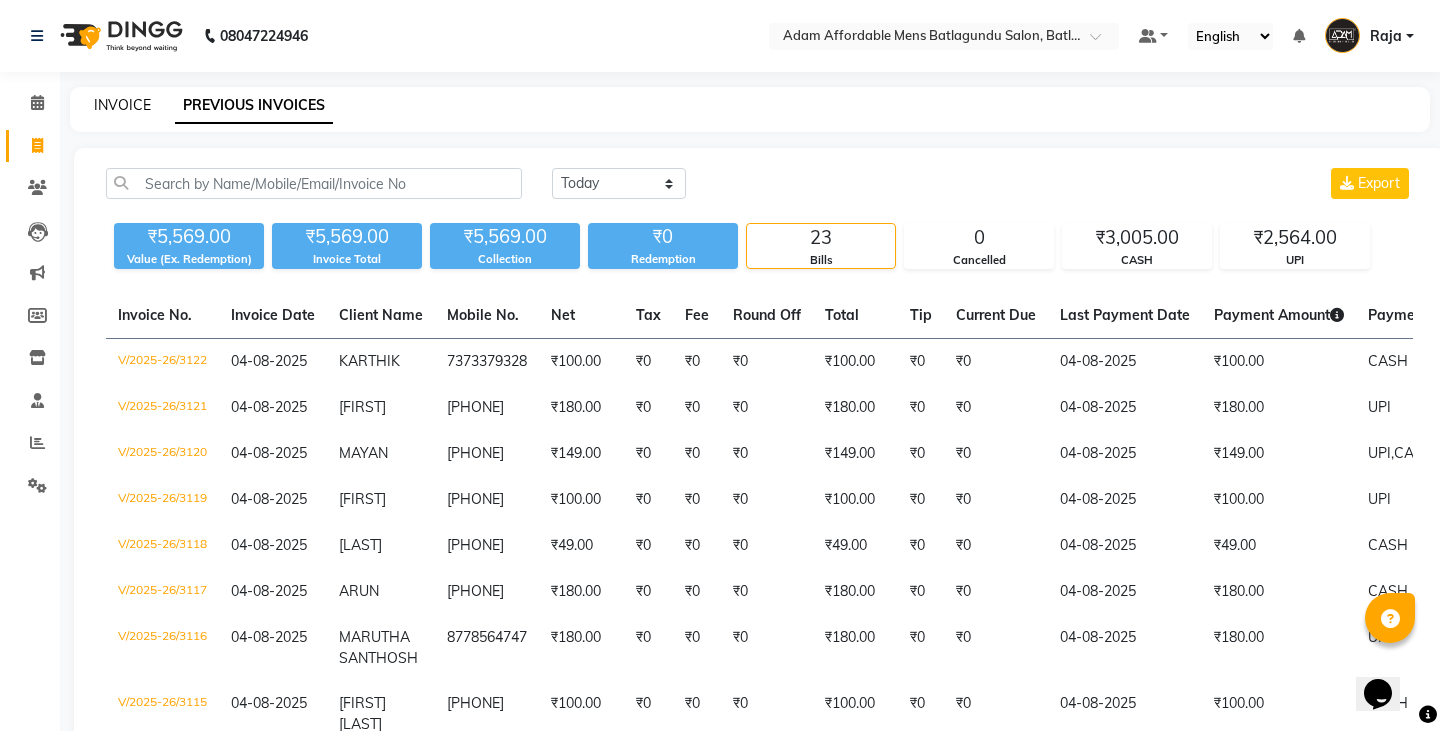 select on "8213" 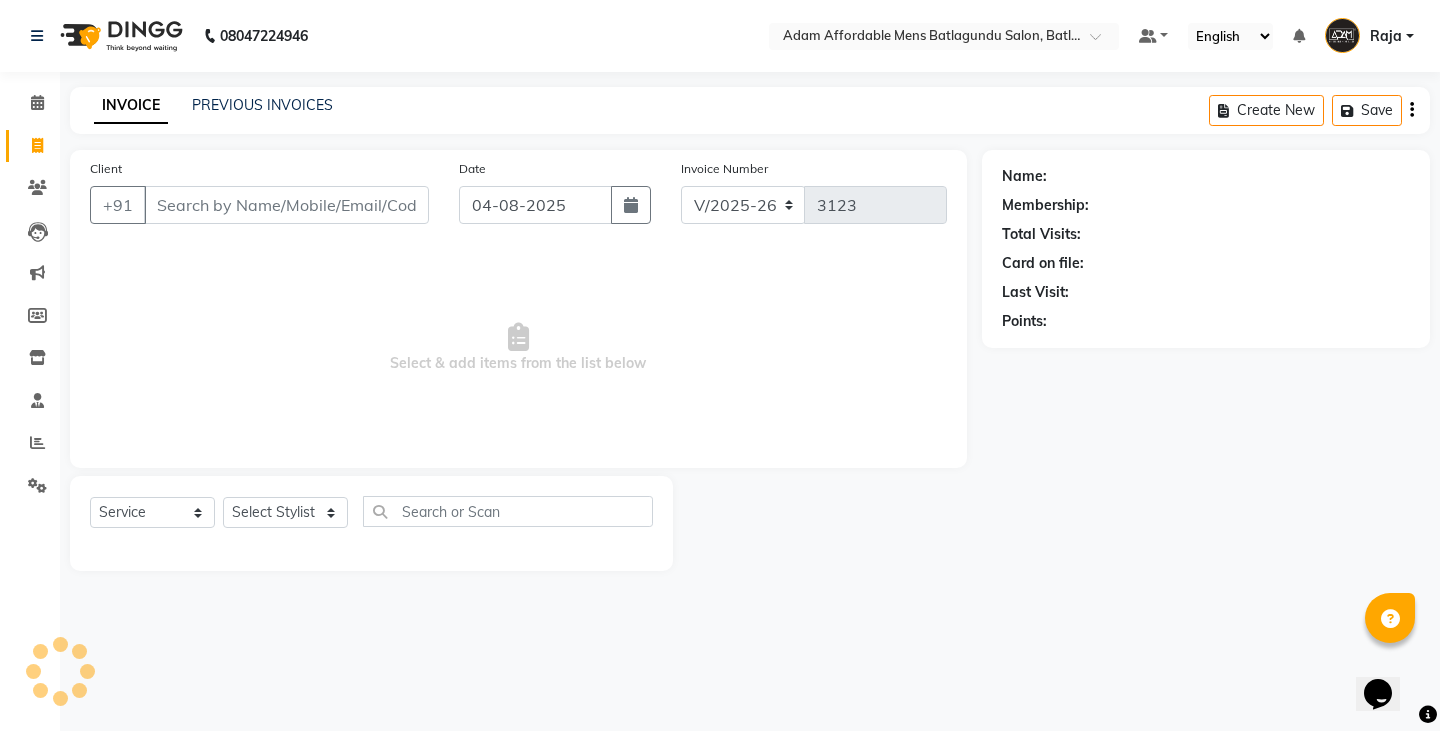 click on "Client +91" 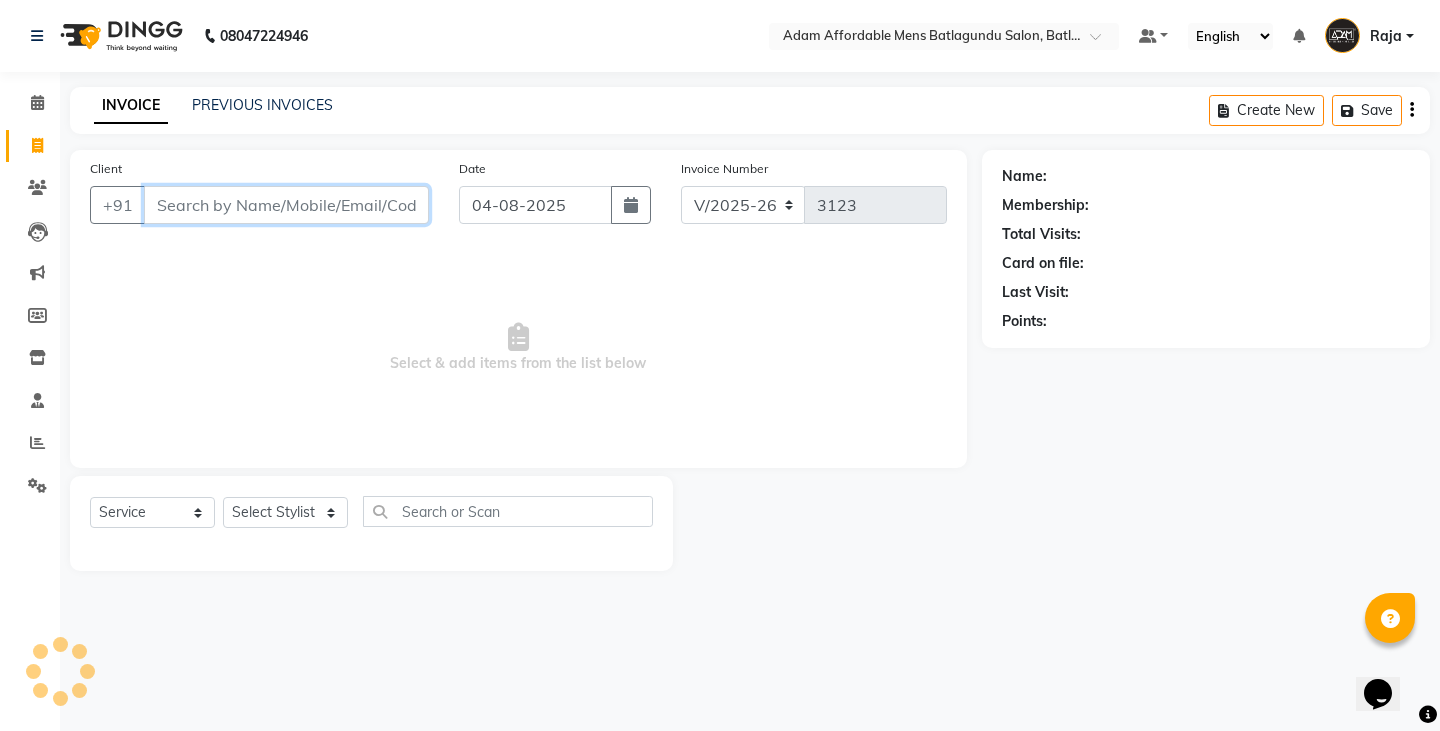 click on "Client" at bounding box center (286, 205) 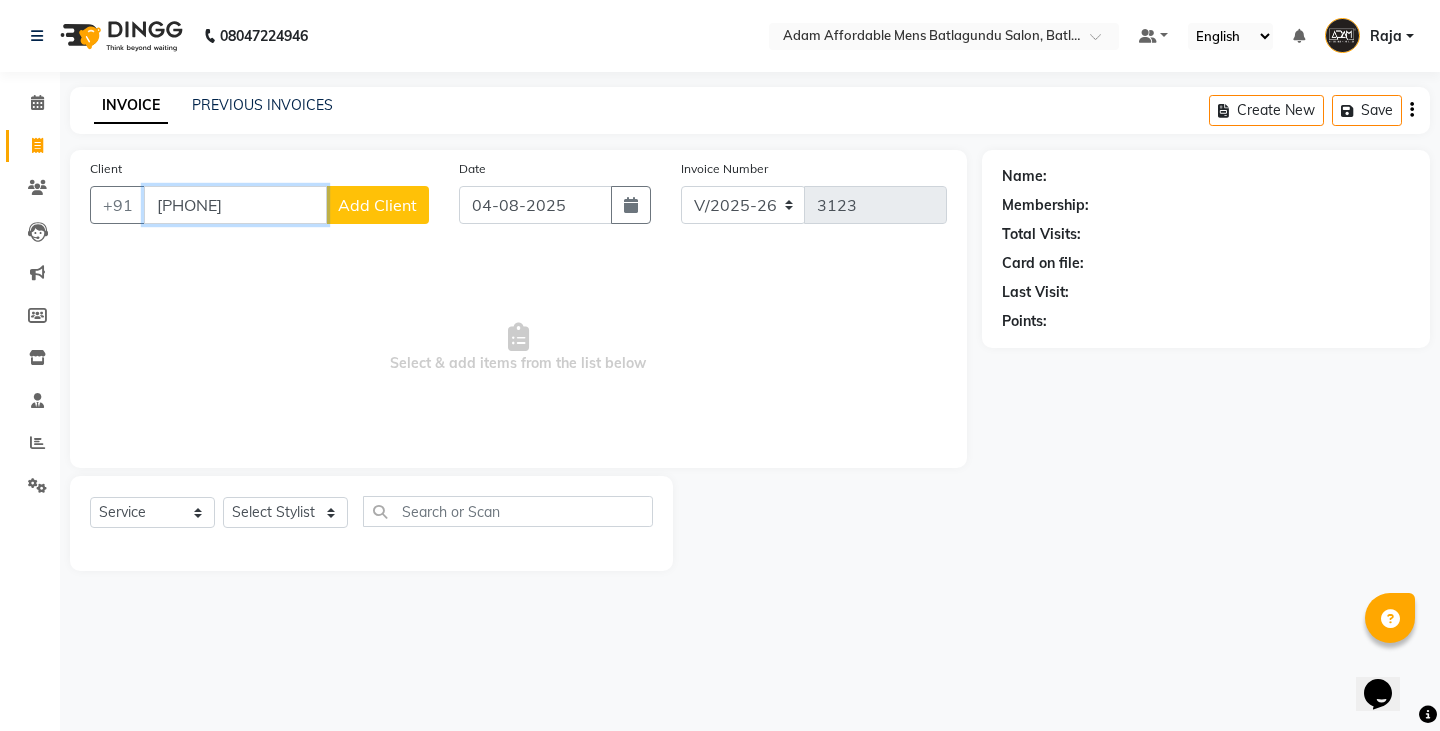 click on "[PHONE]" at bounding box center (235, 205) 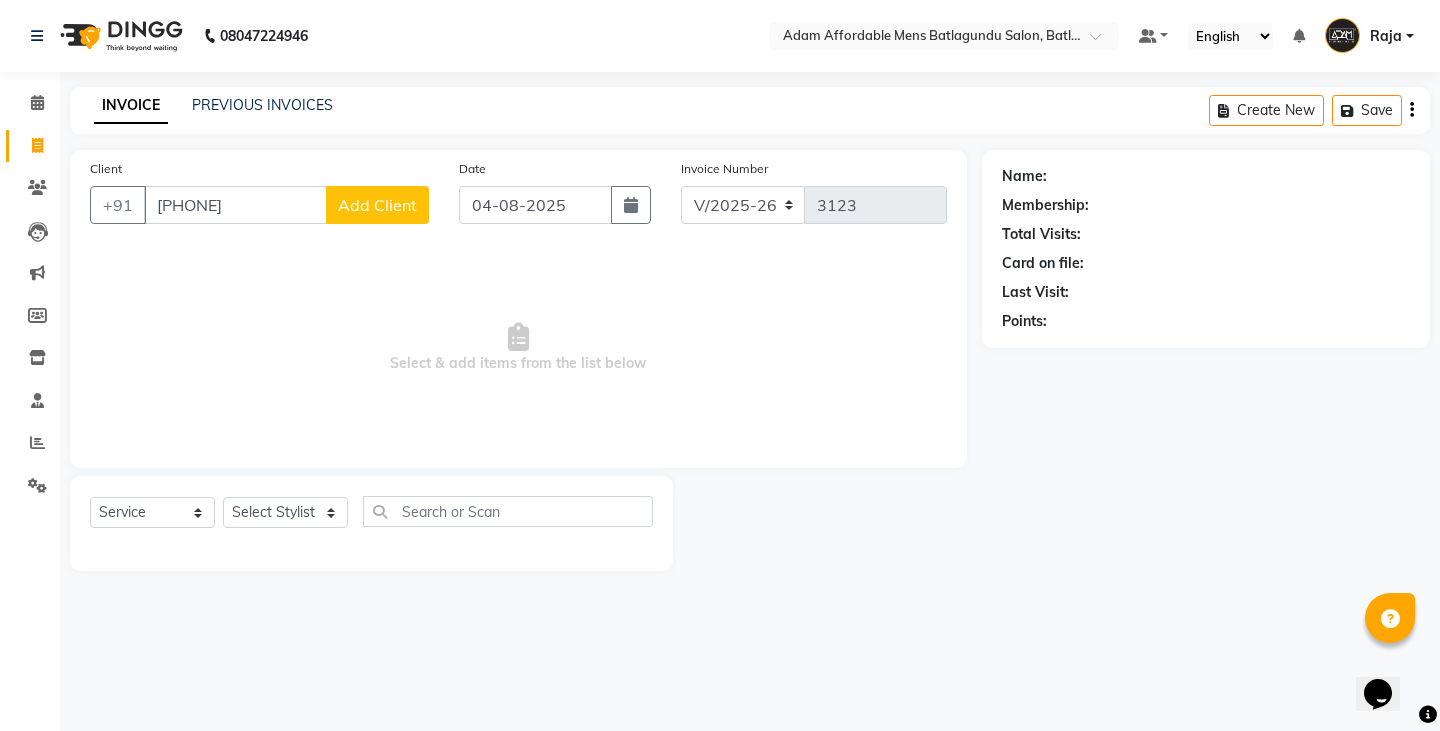 click on "Client +91 [PHONE] Add Client Date 04-08-2025 Invoice Number V/2025 V/2025-26 3123 Select & add items from the list below" 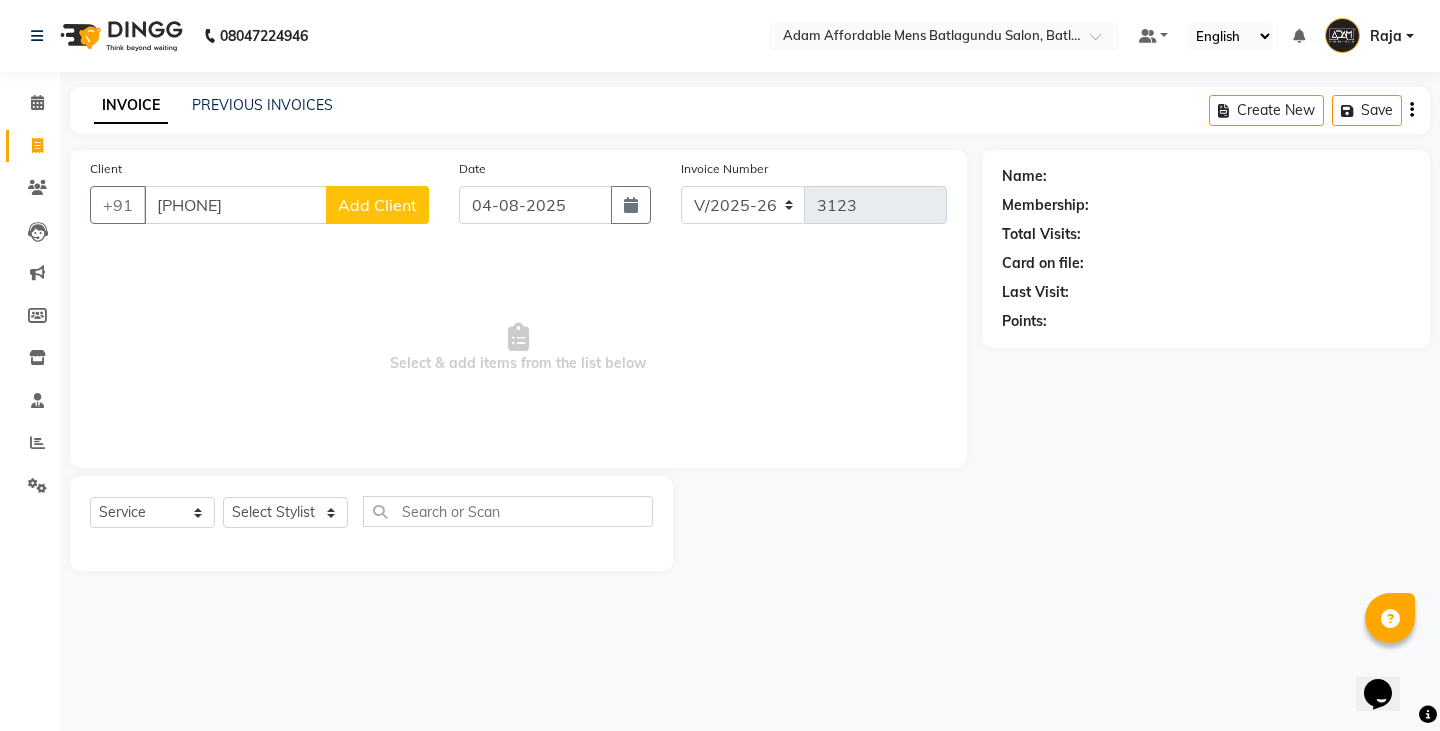 click on "Add Client" 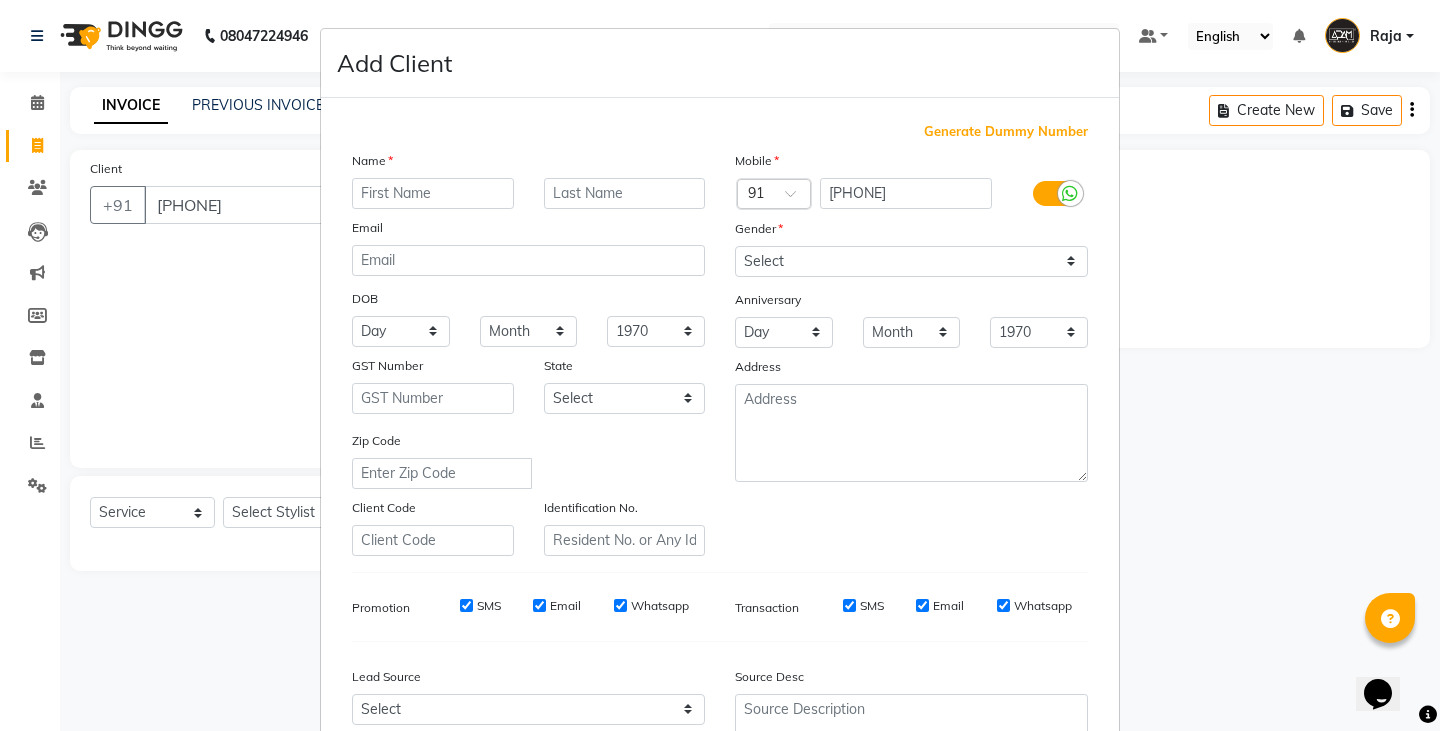 click at bounding box center (433, 193) 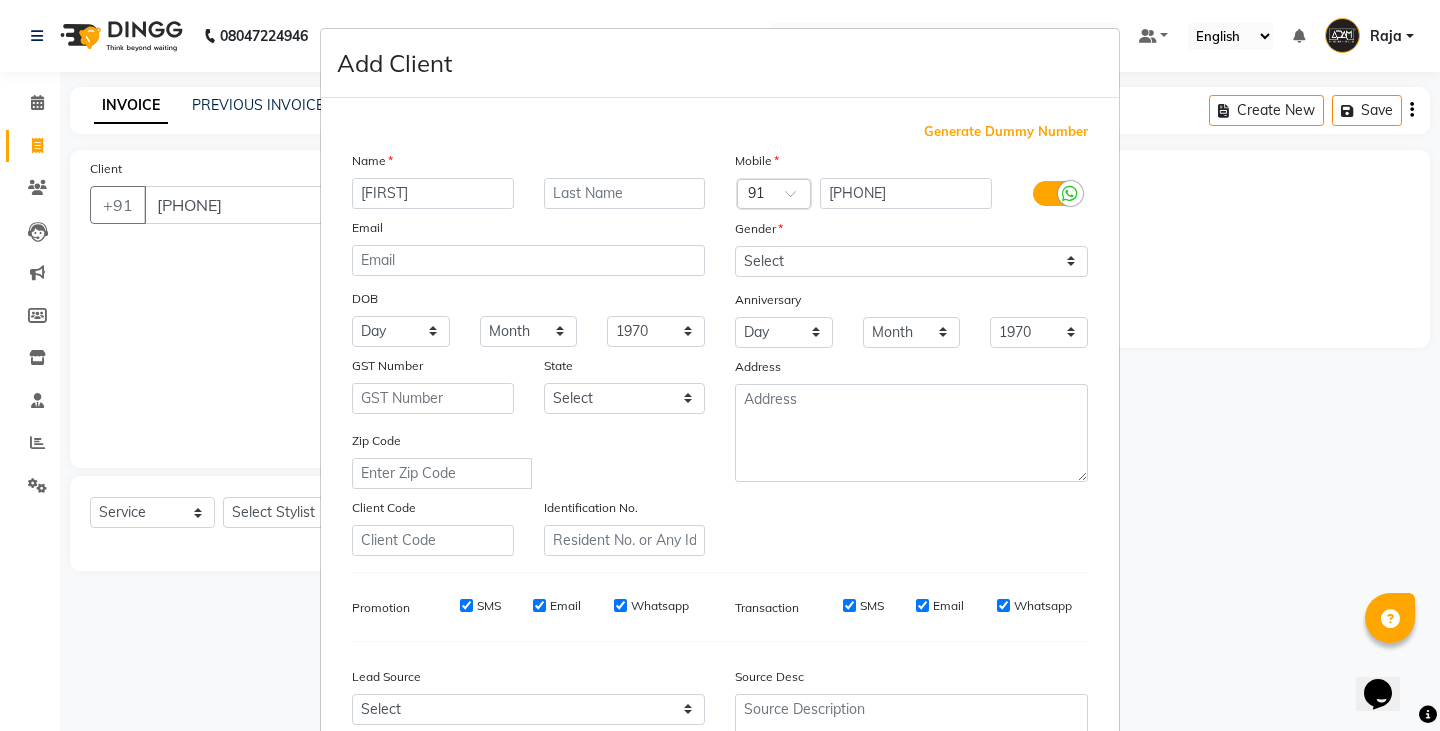 type on "[FIRST]" 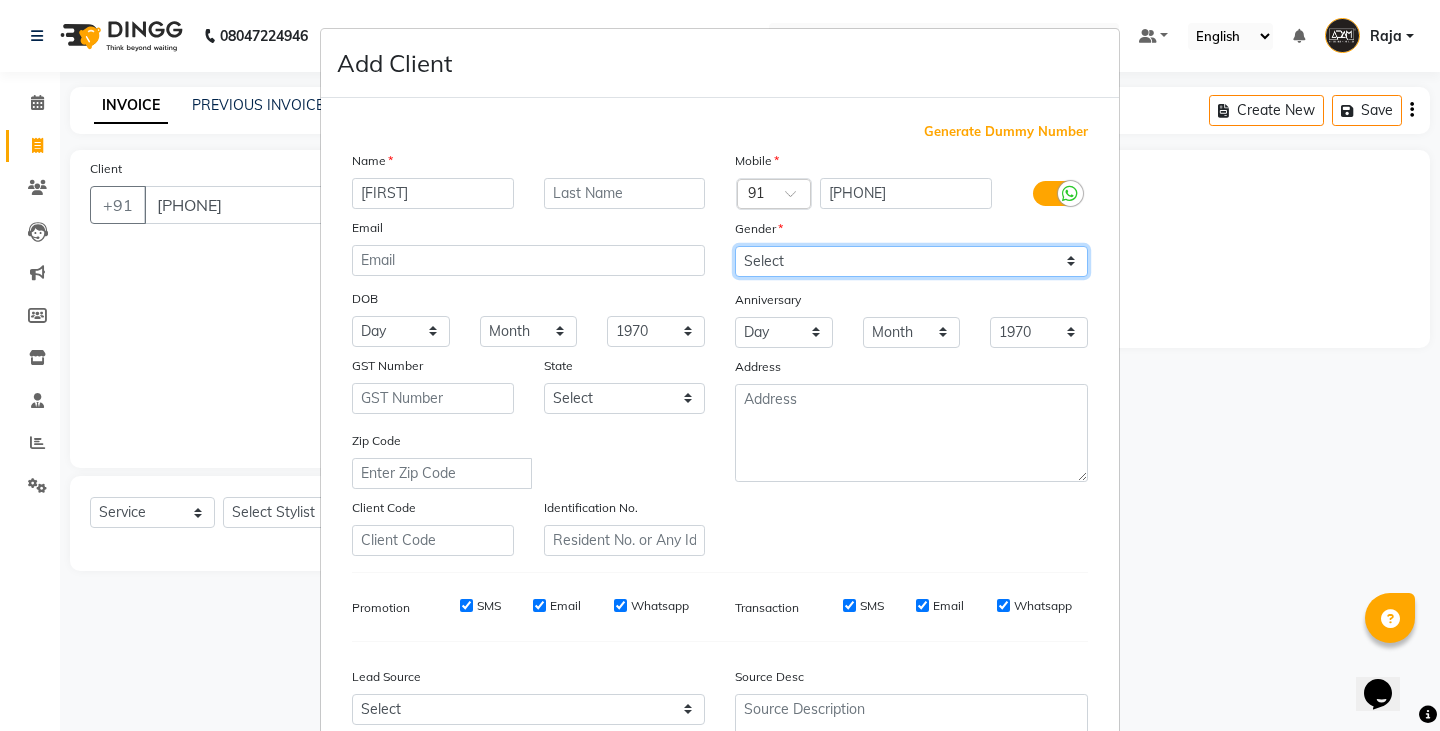 click on "Select Male Female Other Prefer Not To Say" at bounding box center (911, 261) 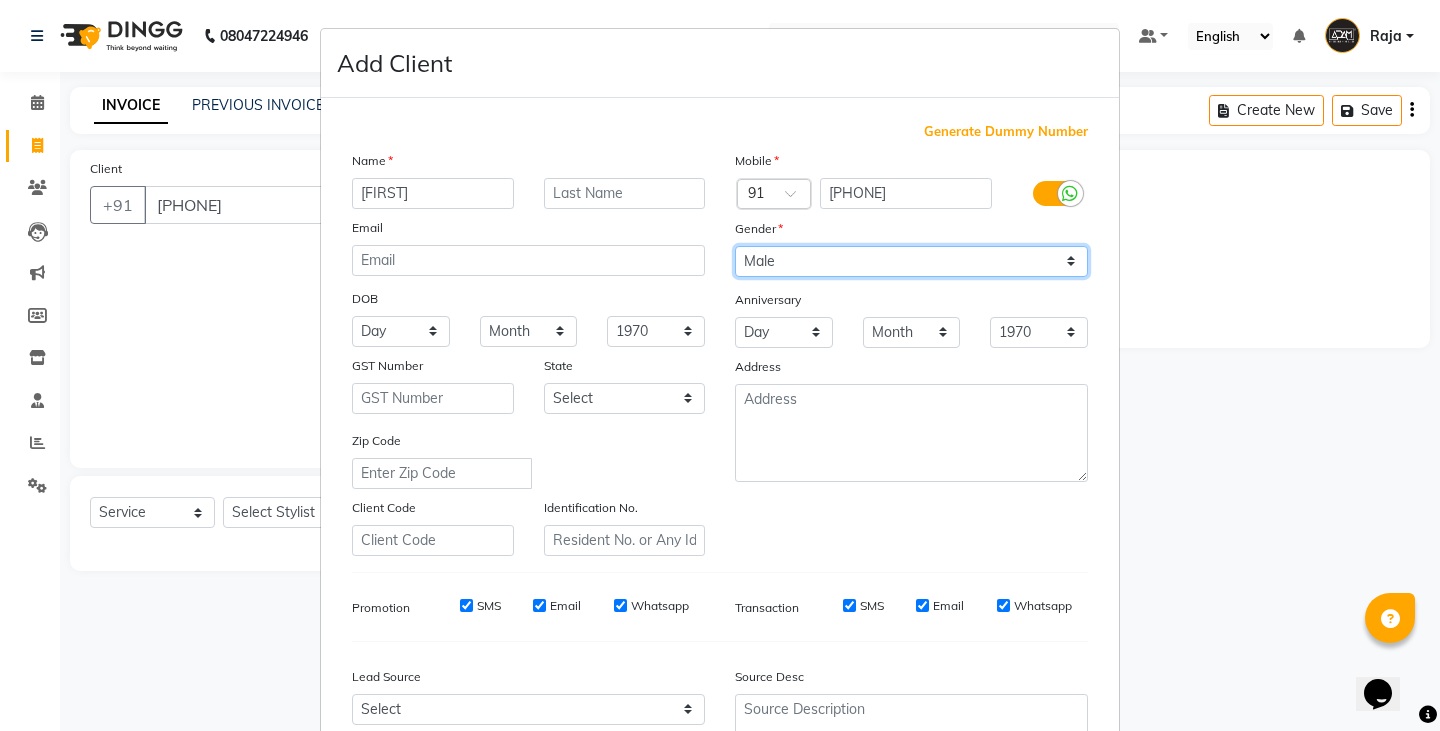 click on "Select Male Female Other Prefer Not To Say" at bounding box center (911, 261) 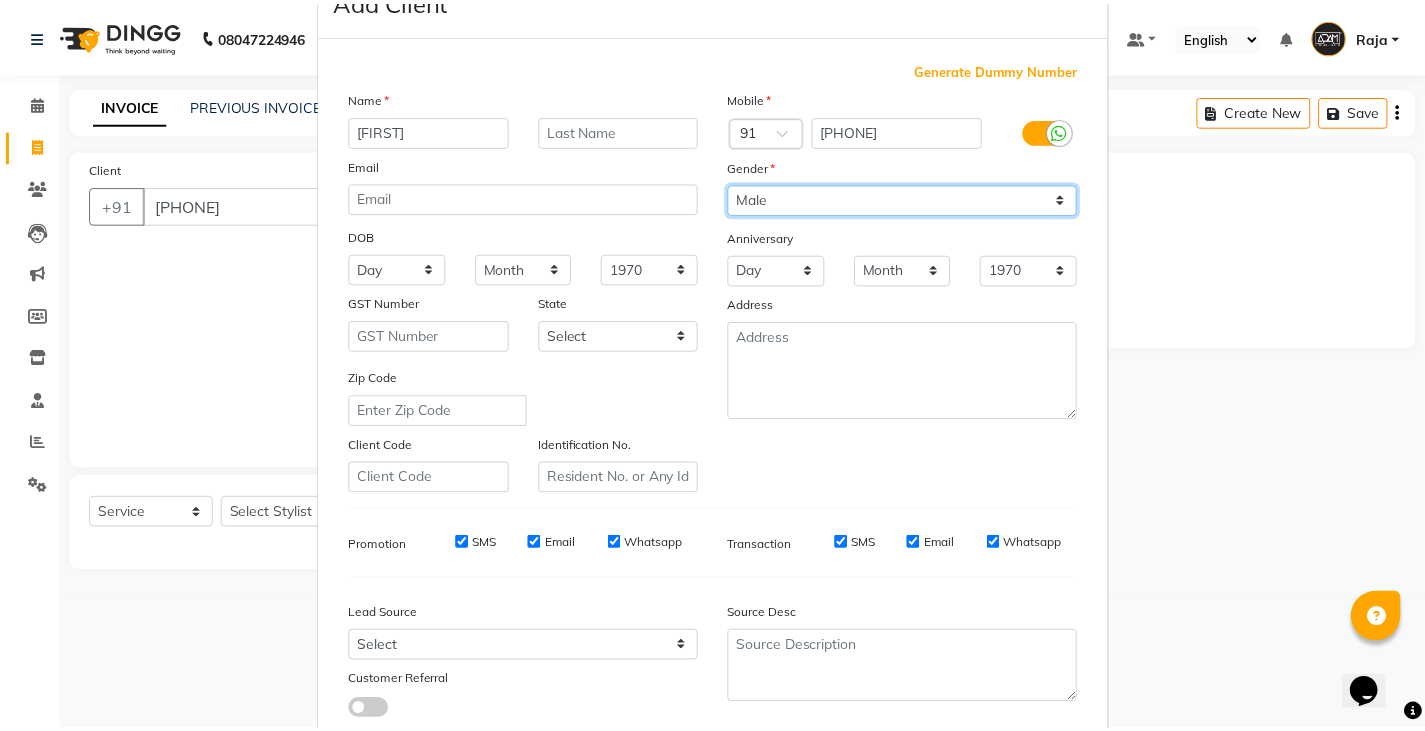 scroll, scrollTop: 192, scrollLeft: 0, axis: vertical 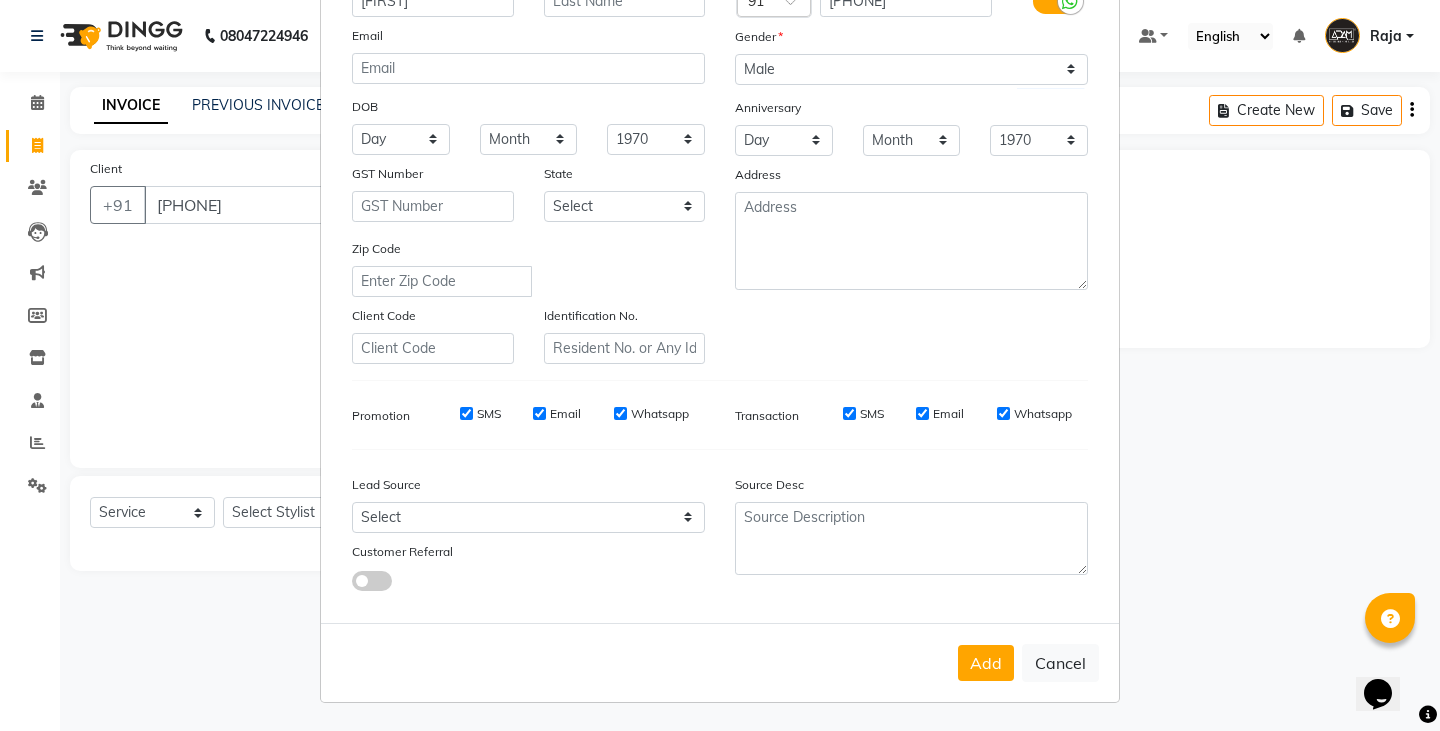 click on "Add   Cancel" at bounding box center (720, 662) 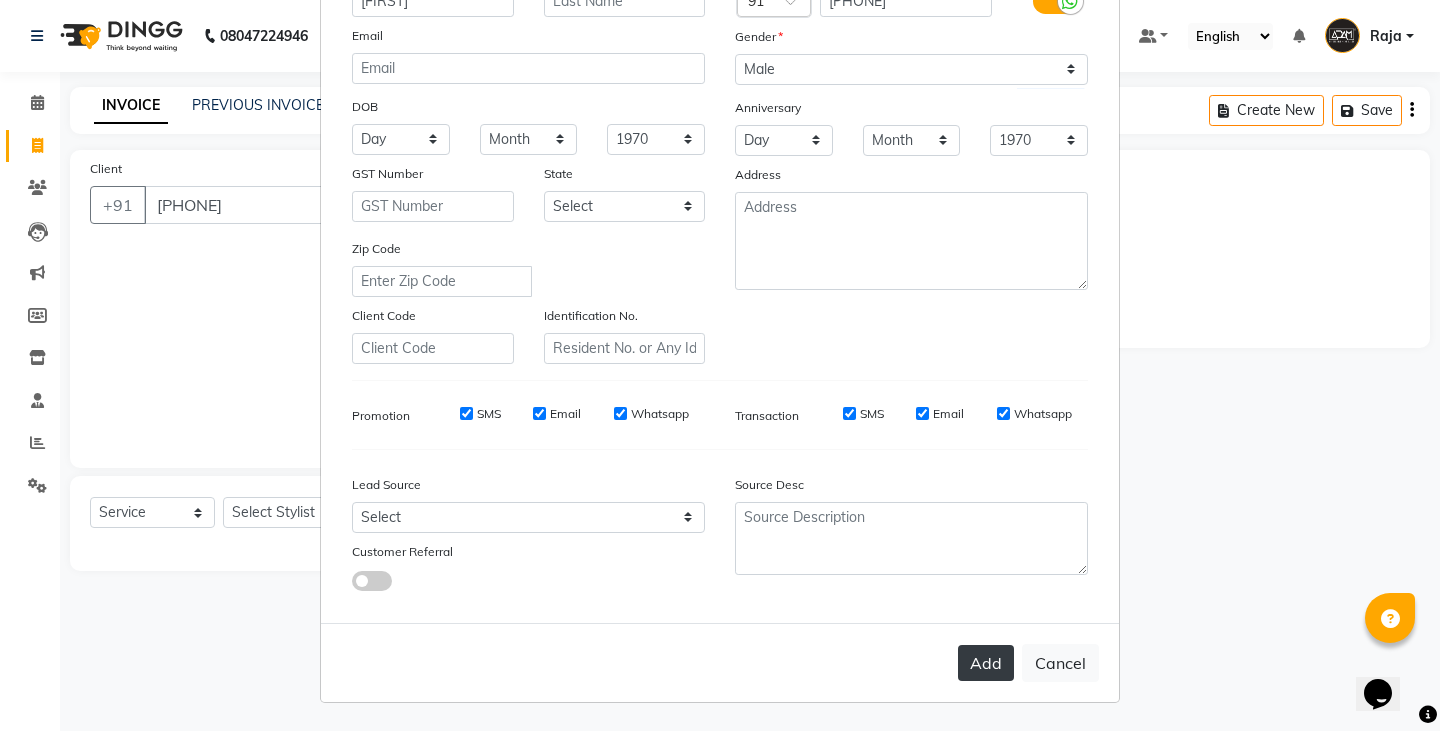 click on "Add" at bounding box center [986, 663] 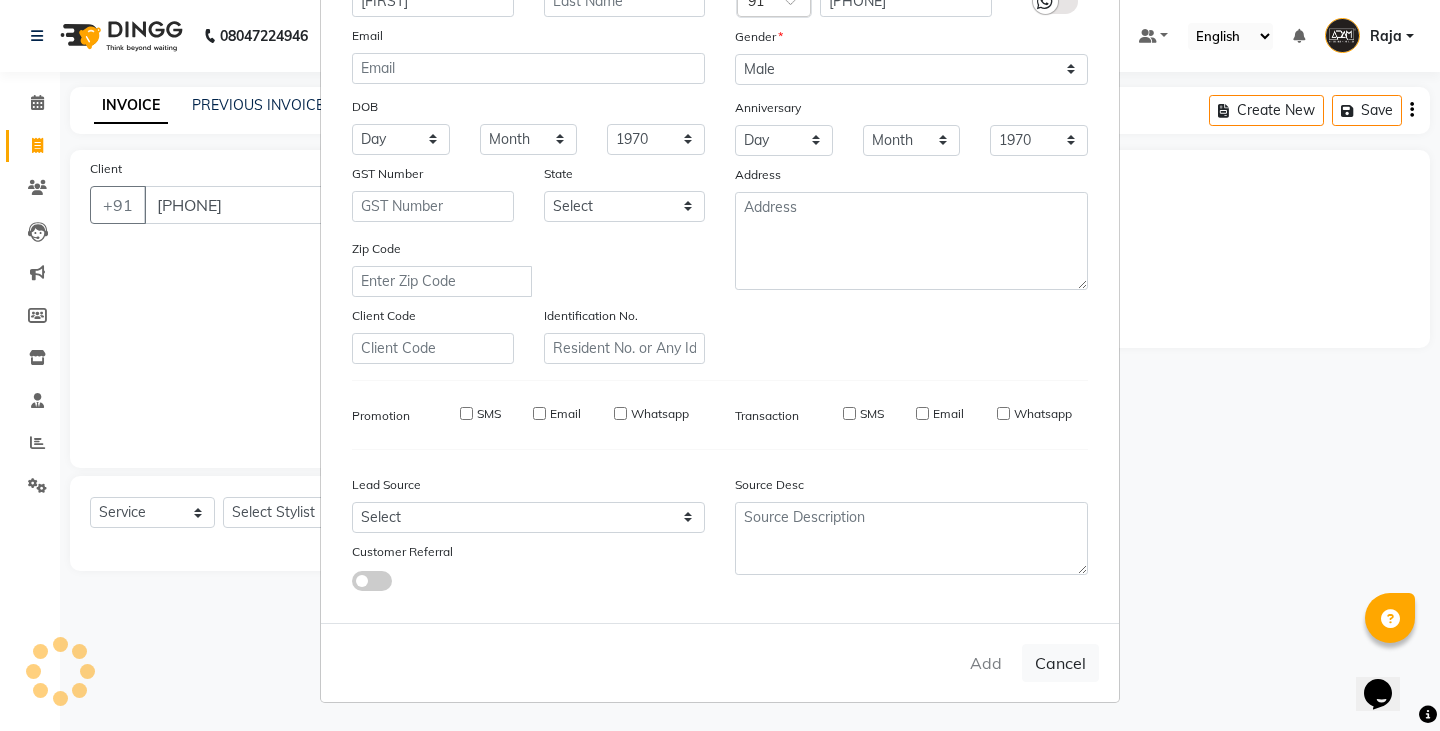 type 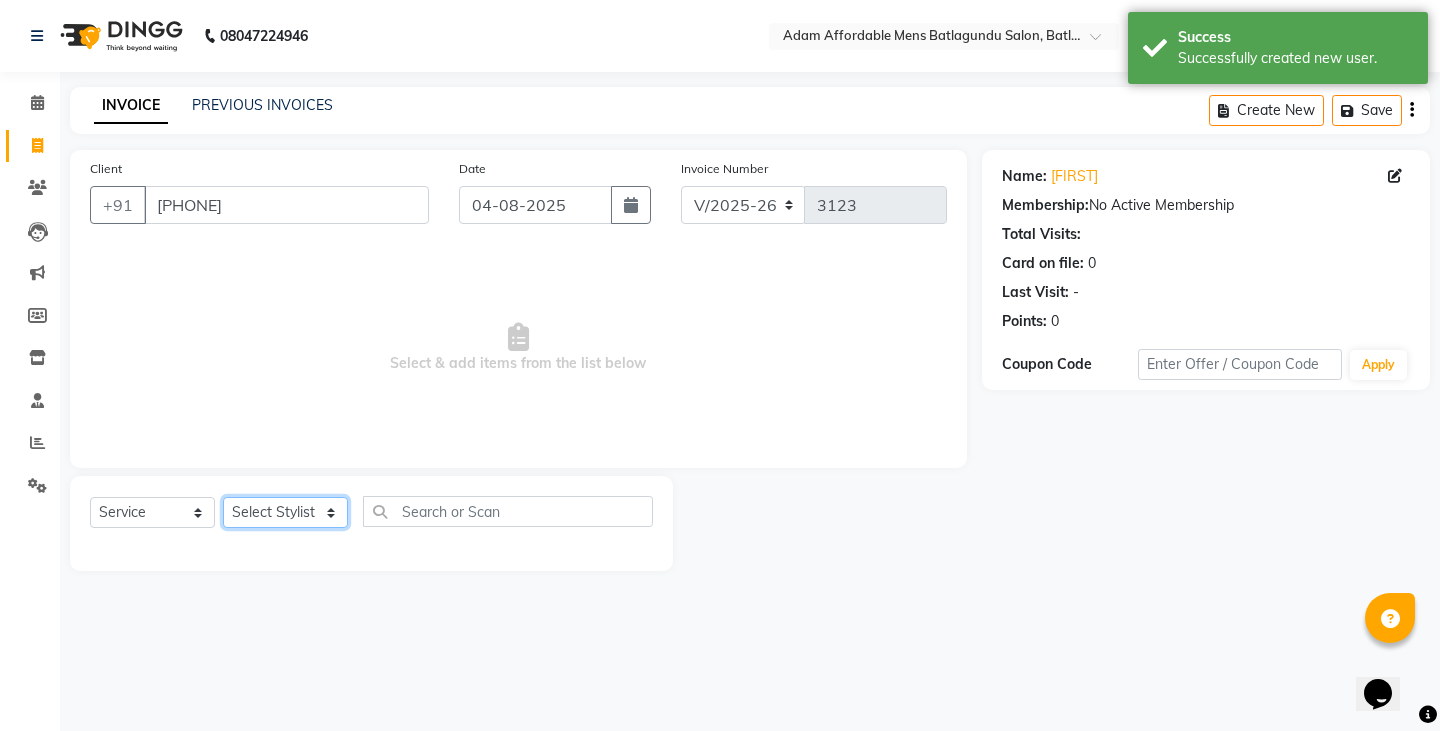 click on "Select Stylist Admin Anish Ovesh Raja SAHIL  SOHAIL SONU" 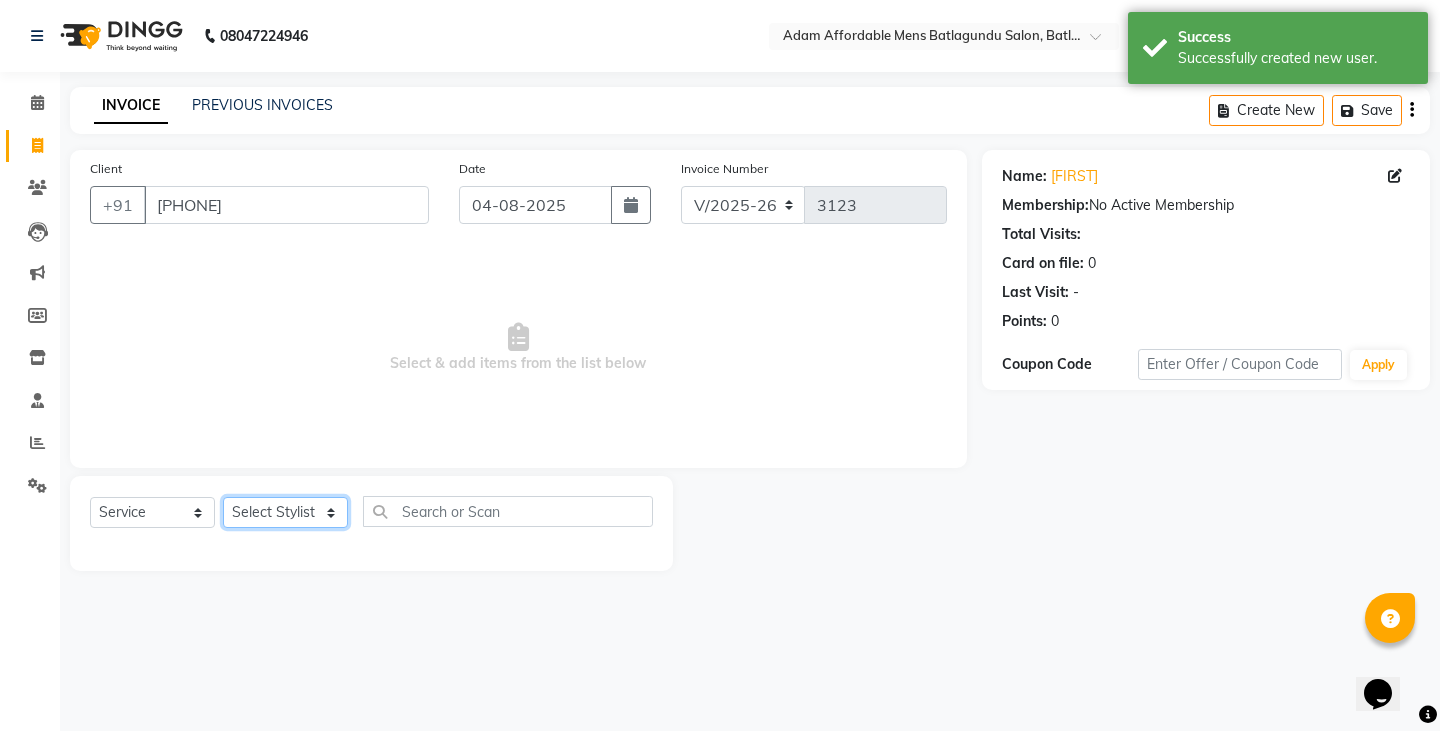 select on "78652" 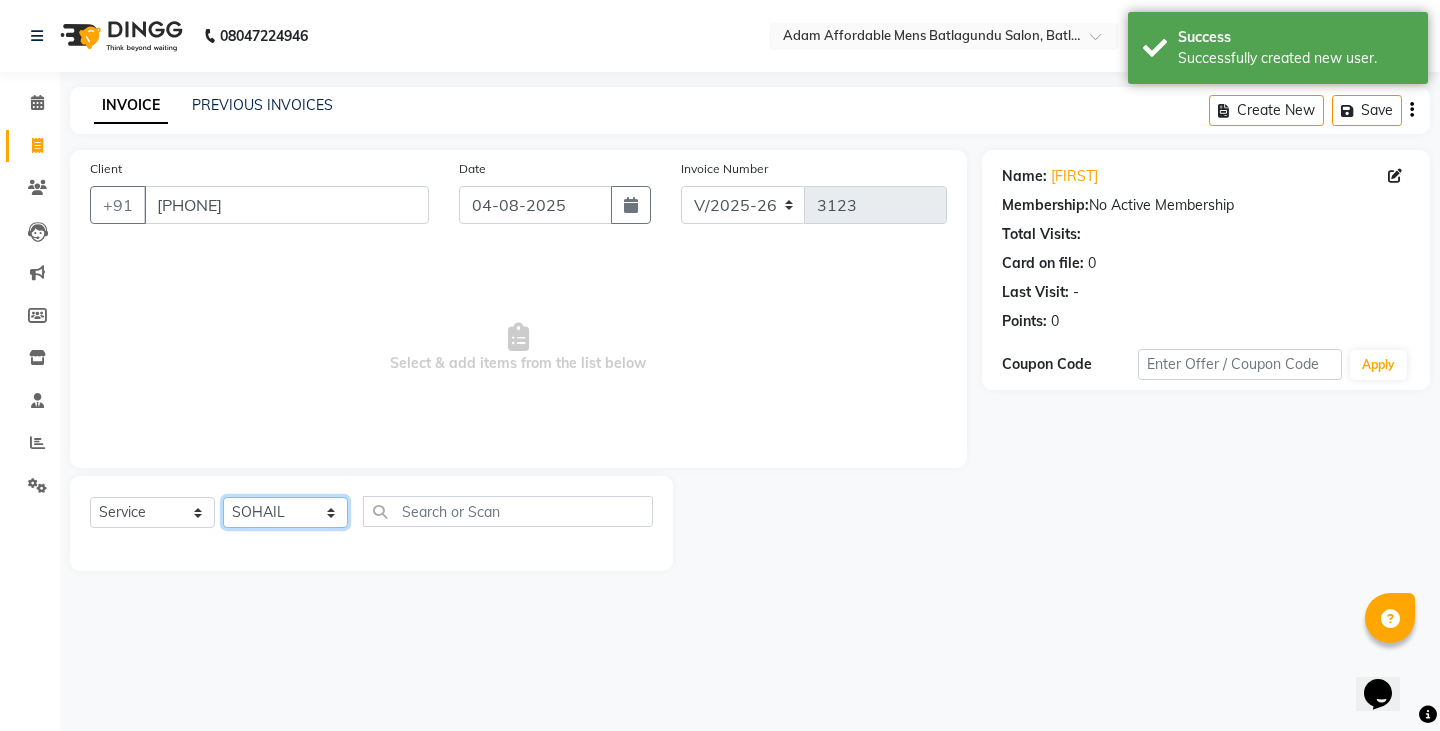 click on "Select Stylist Admin Anish Ovesh Raja SAHIL  SOHAIL SONU" 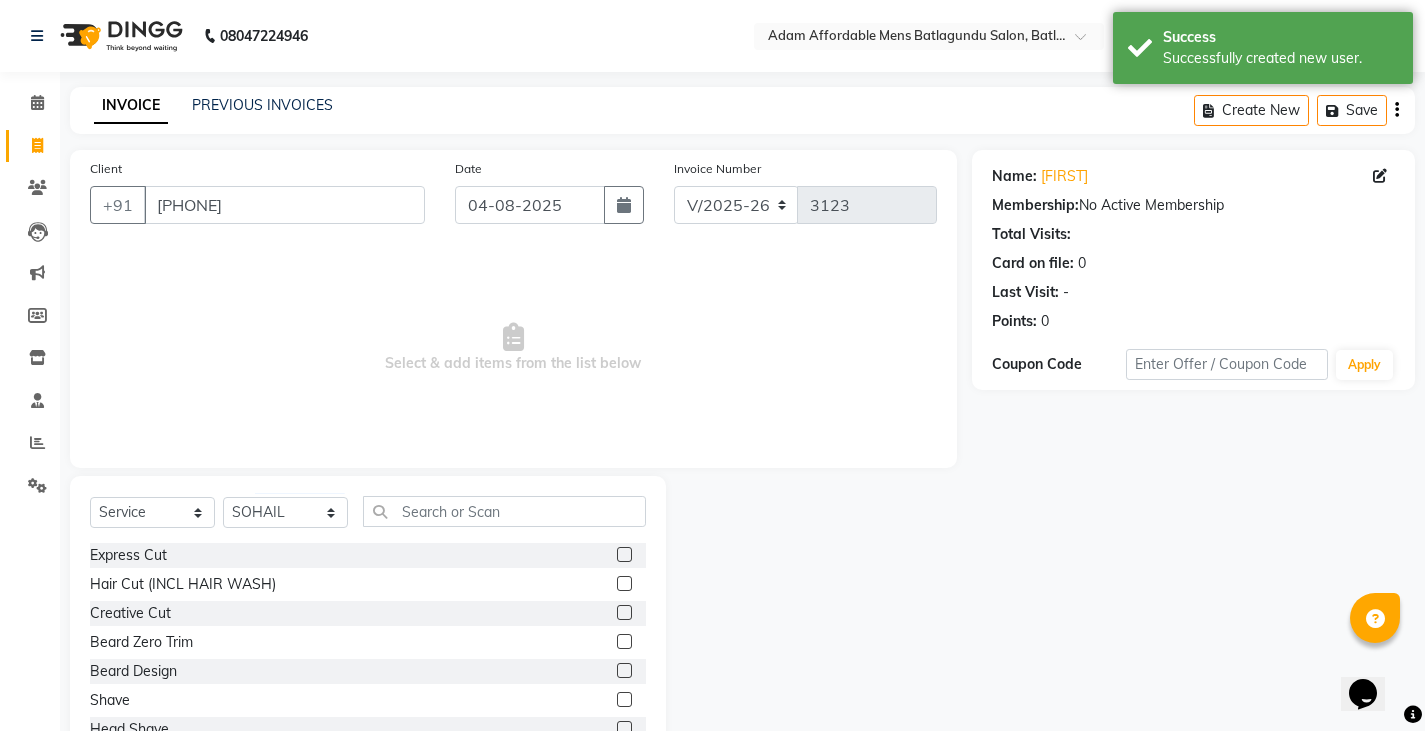 click 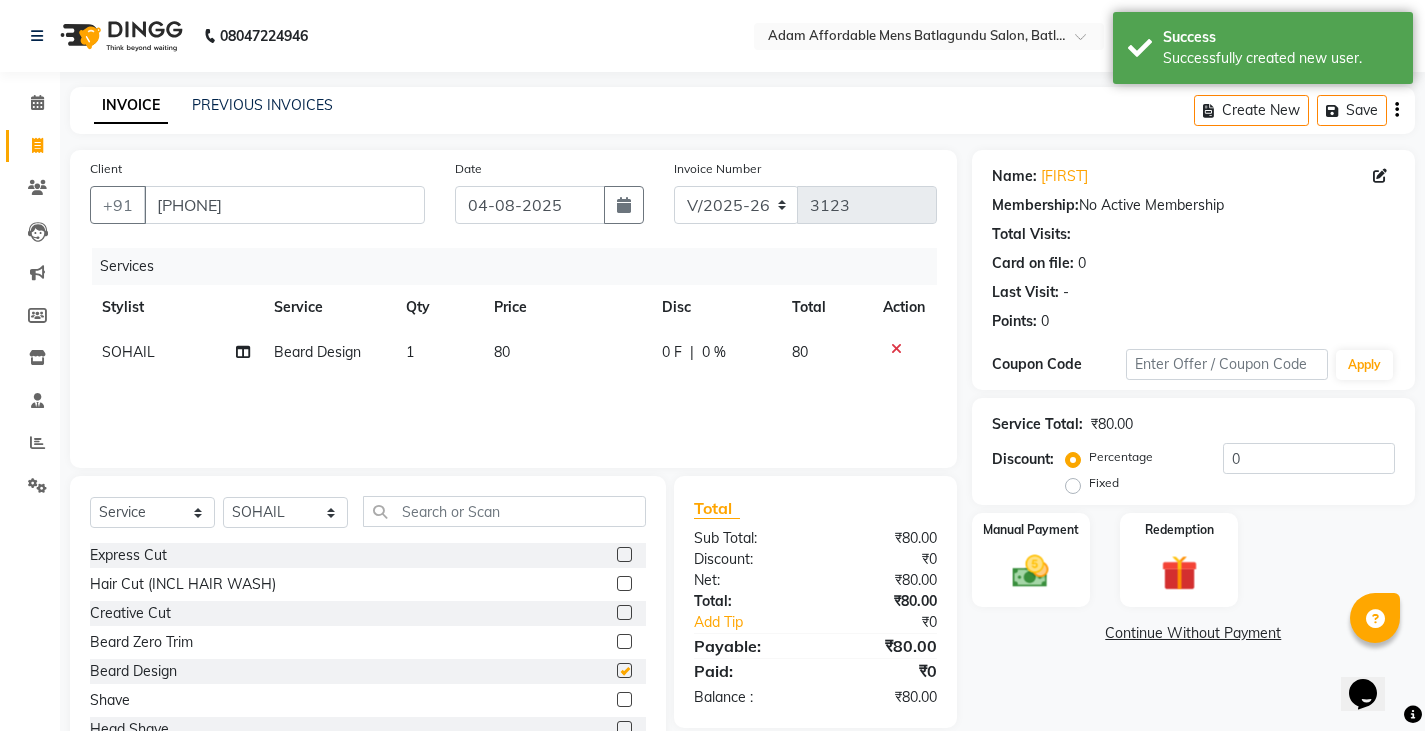 checkbox on "false" 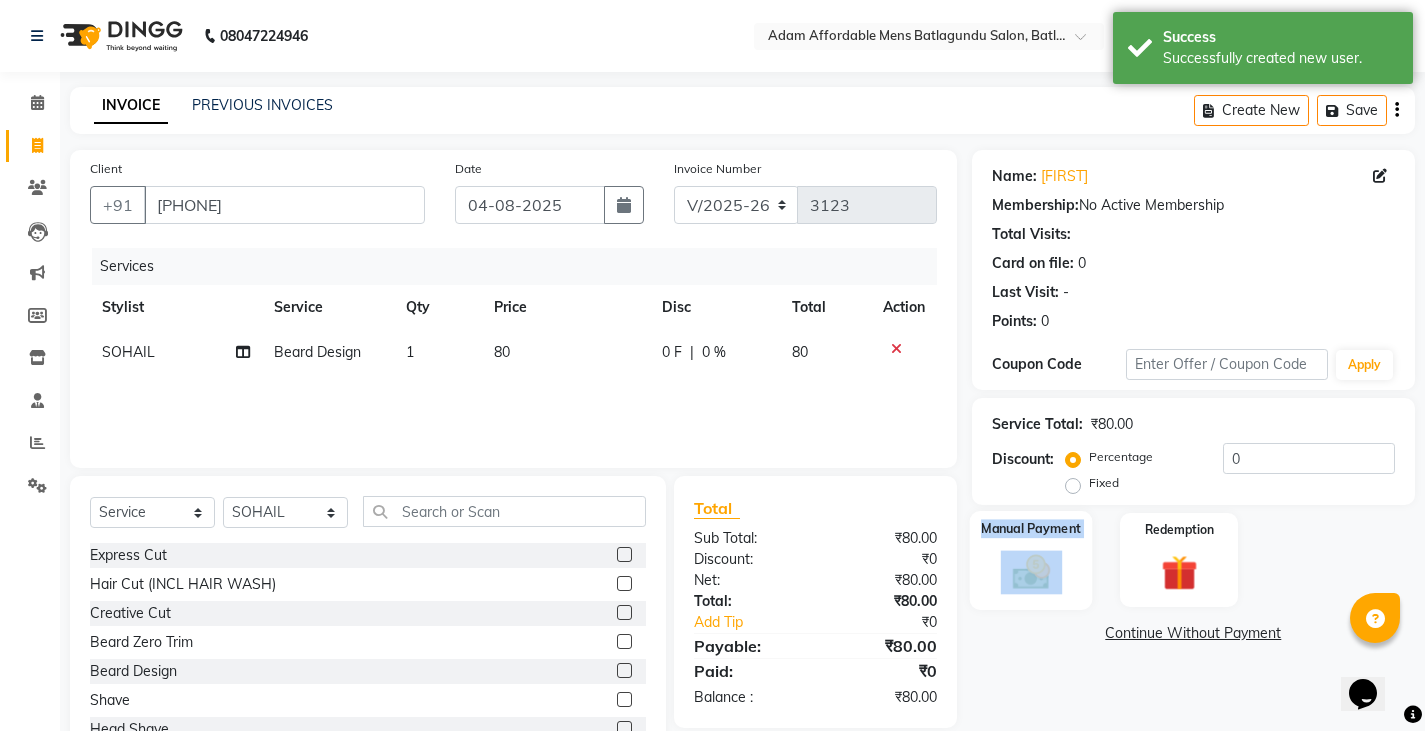 drag, startPoint x: 964, startPoint y: 537, endPoint x: 1061, endPoint y: 568, distance: 101.8332 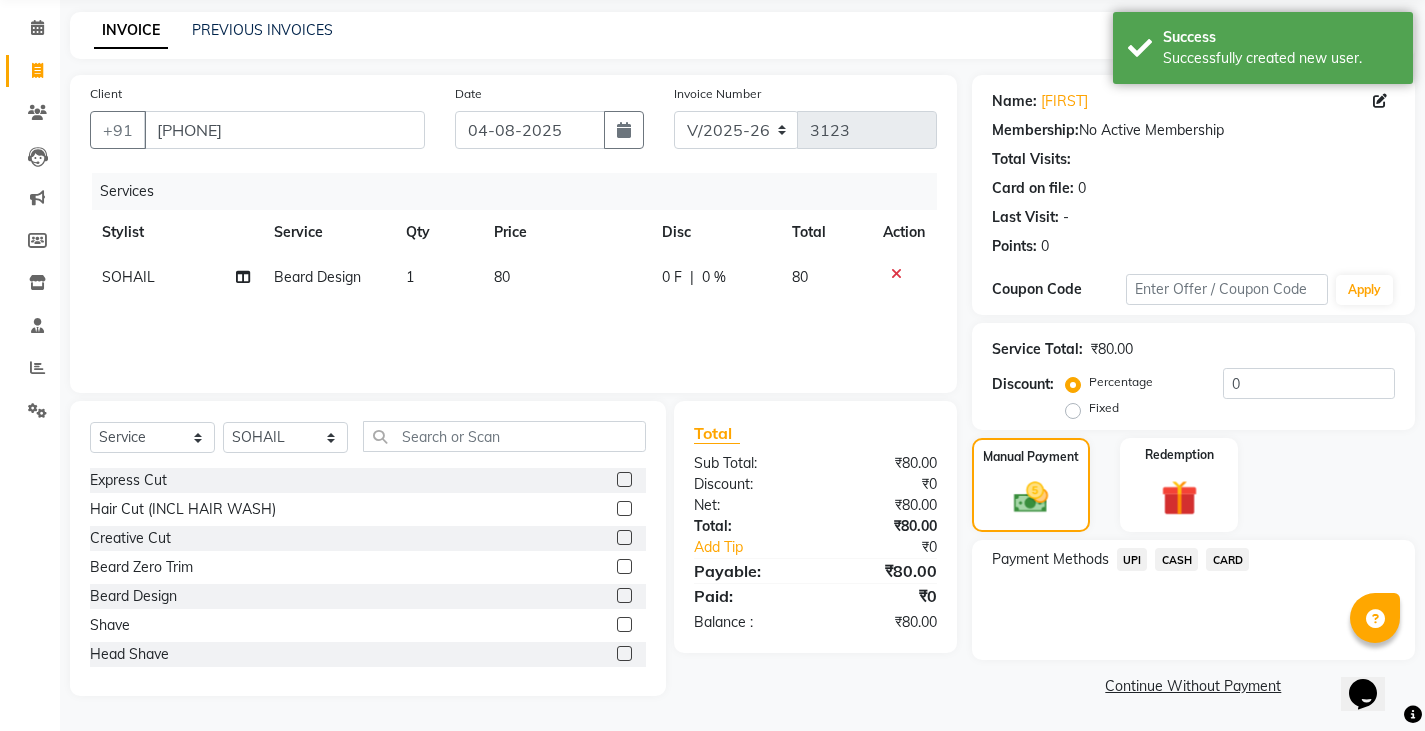 click on "UPI" 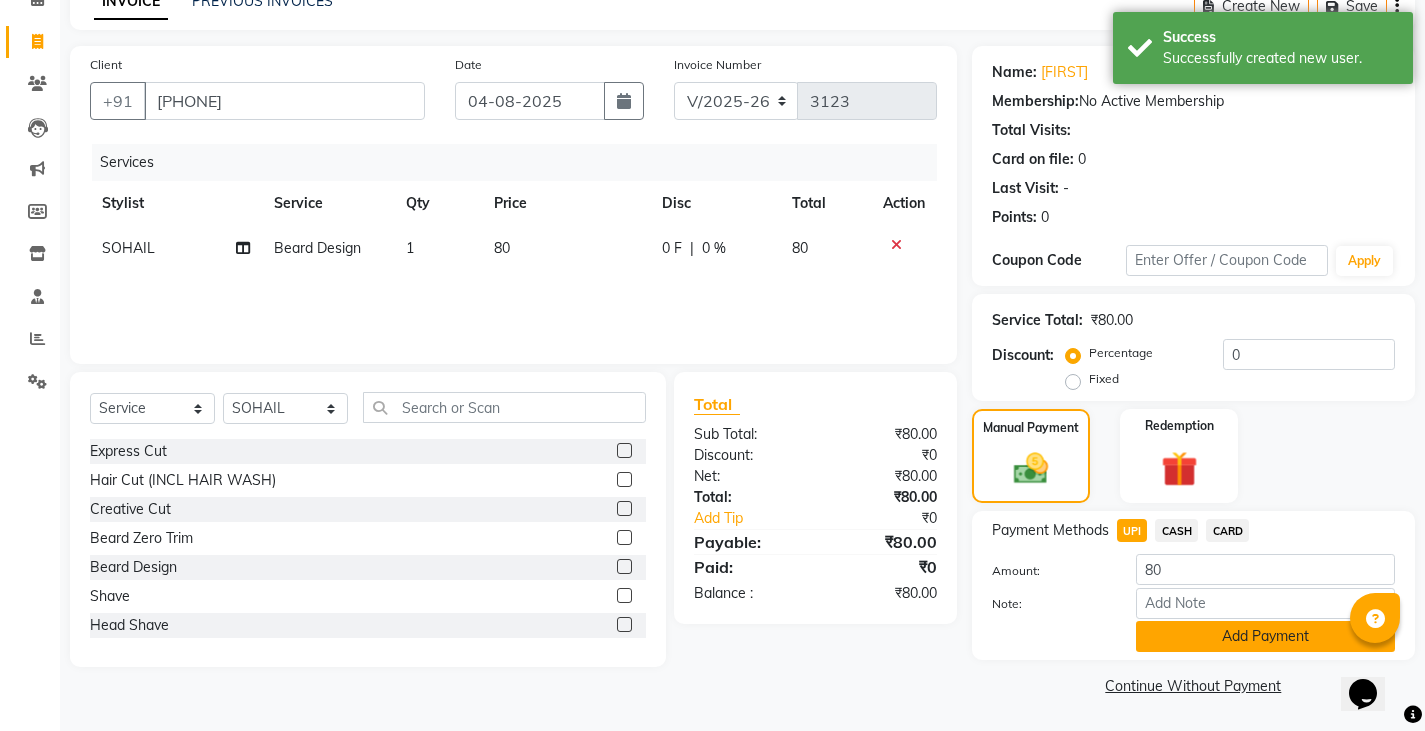 click on "Add Payment" 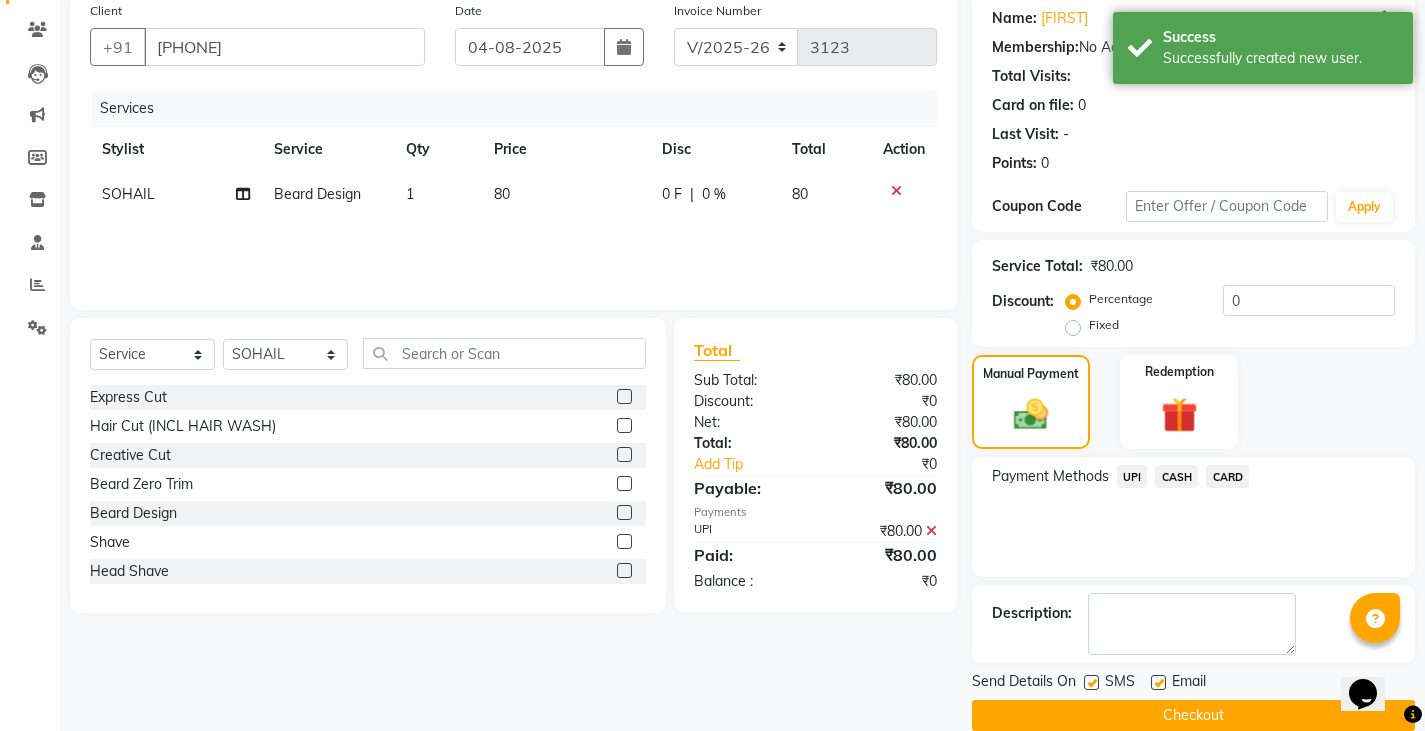 scroll, scrollTop: 188, scrollLeft: 0, axis: vertical 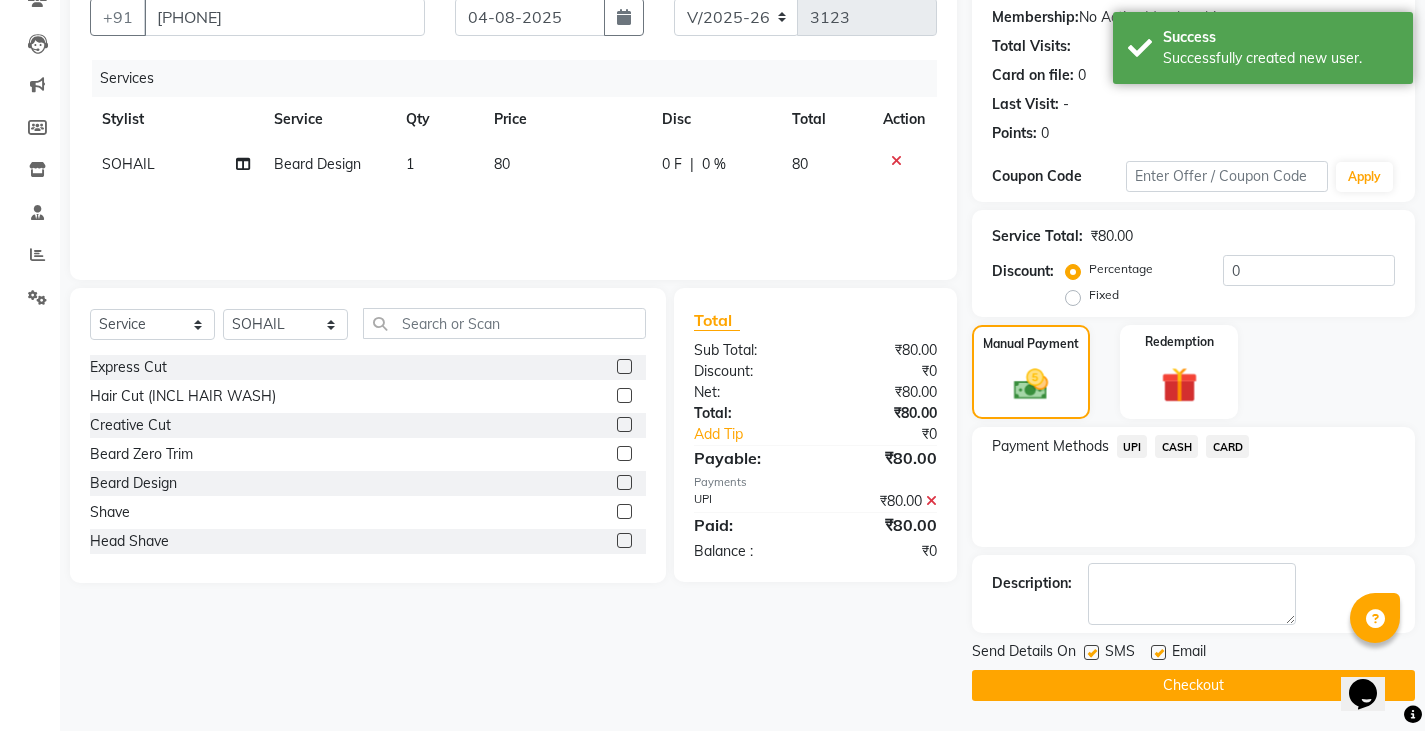 click on "Checkout" 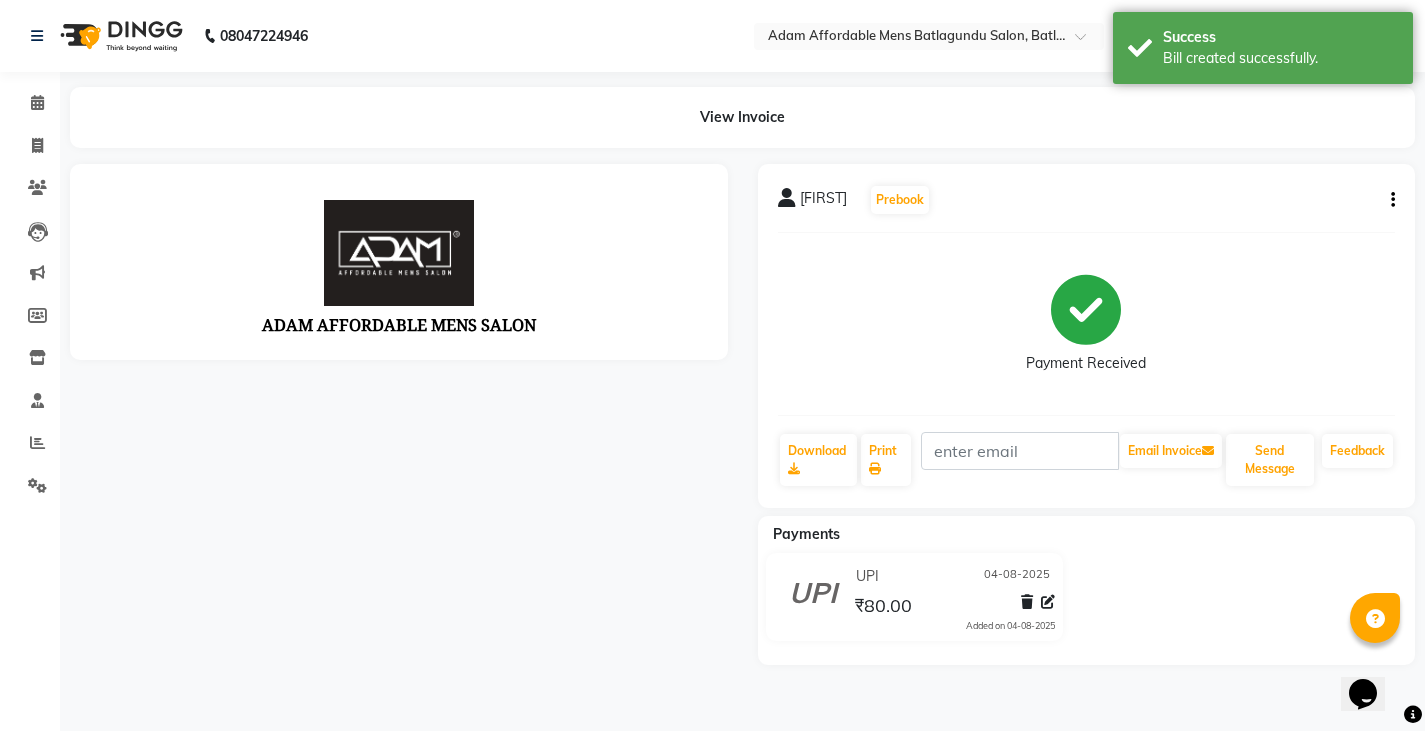 scroll, scrollTop: 0, scrollLeft: 0, axis: both 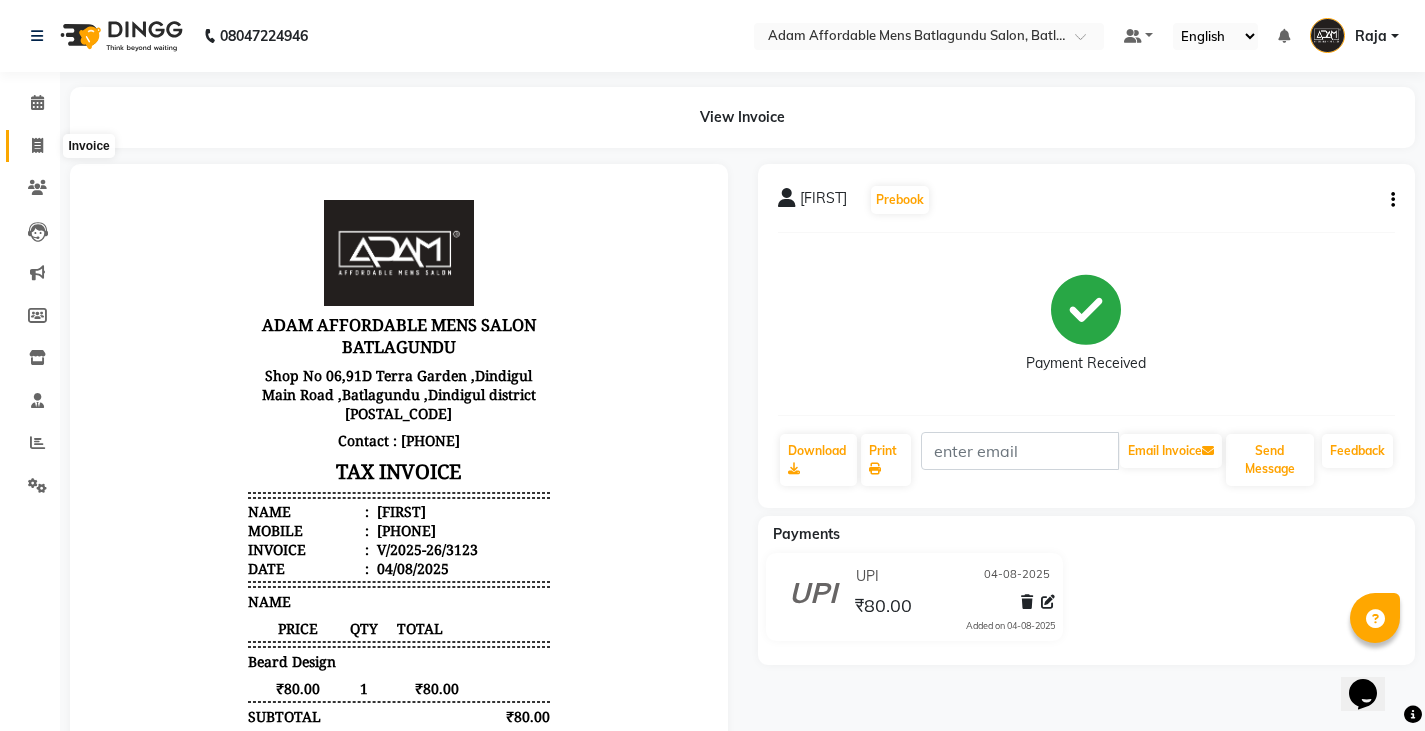 click 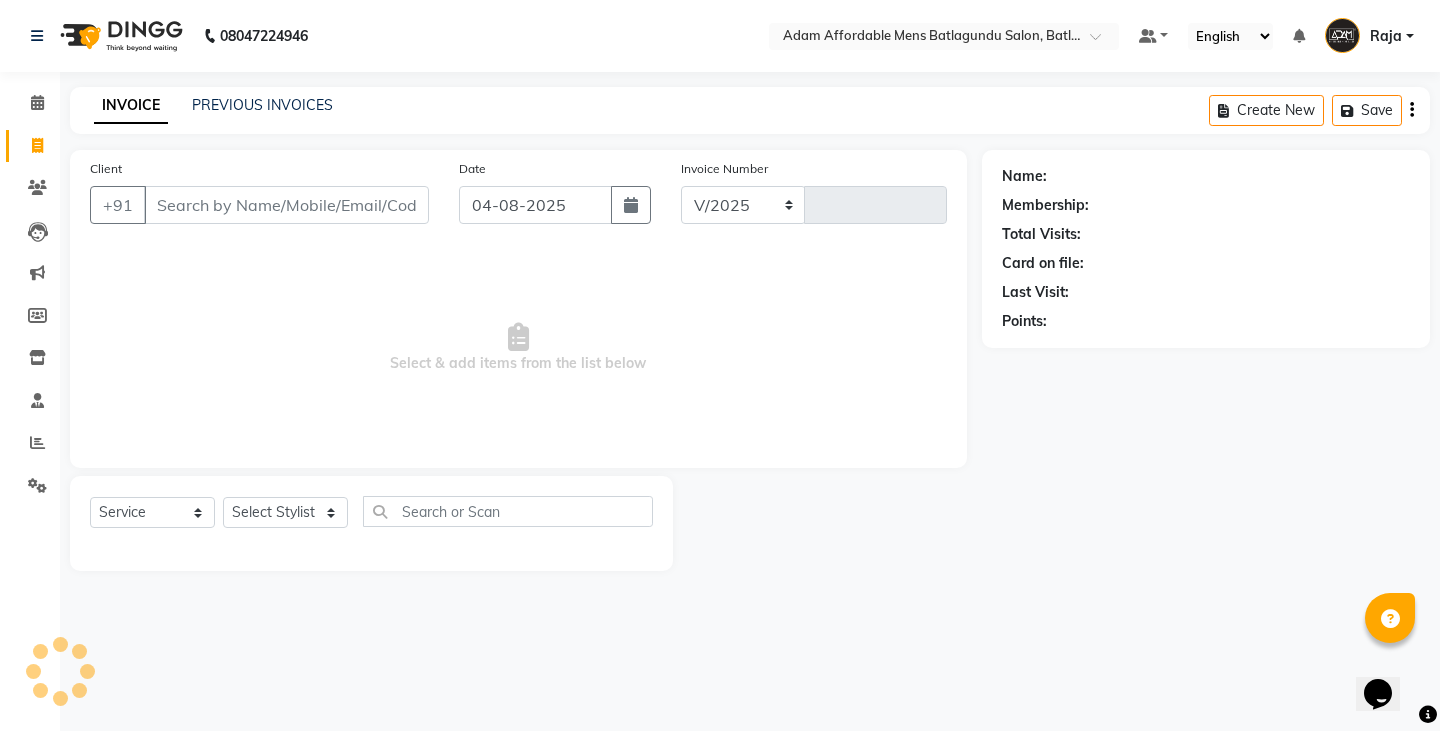 select on "8213" 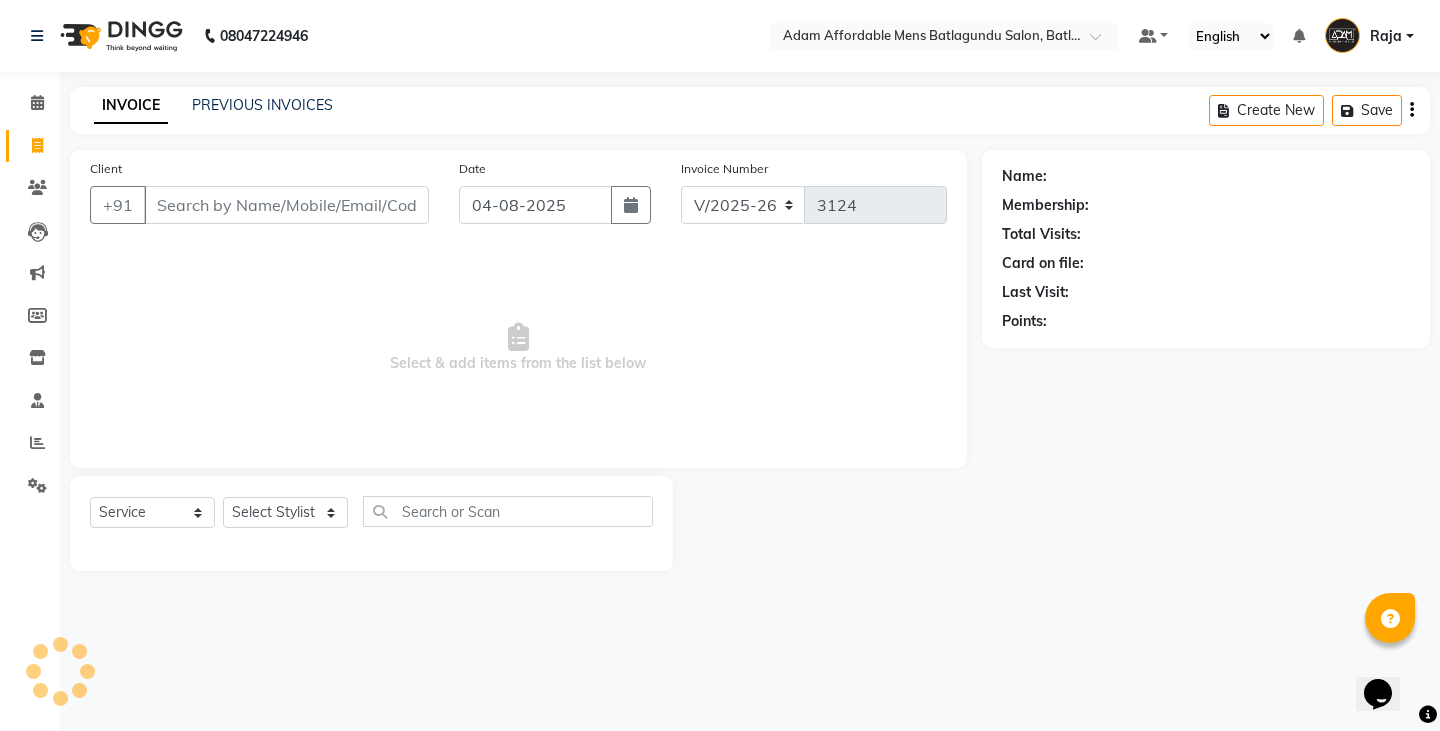 click on "Client" at bounding box center [286, 205] 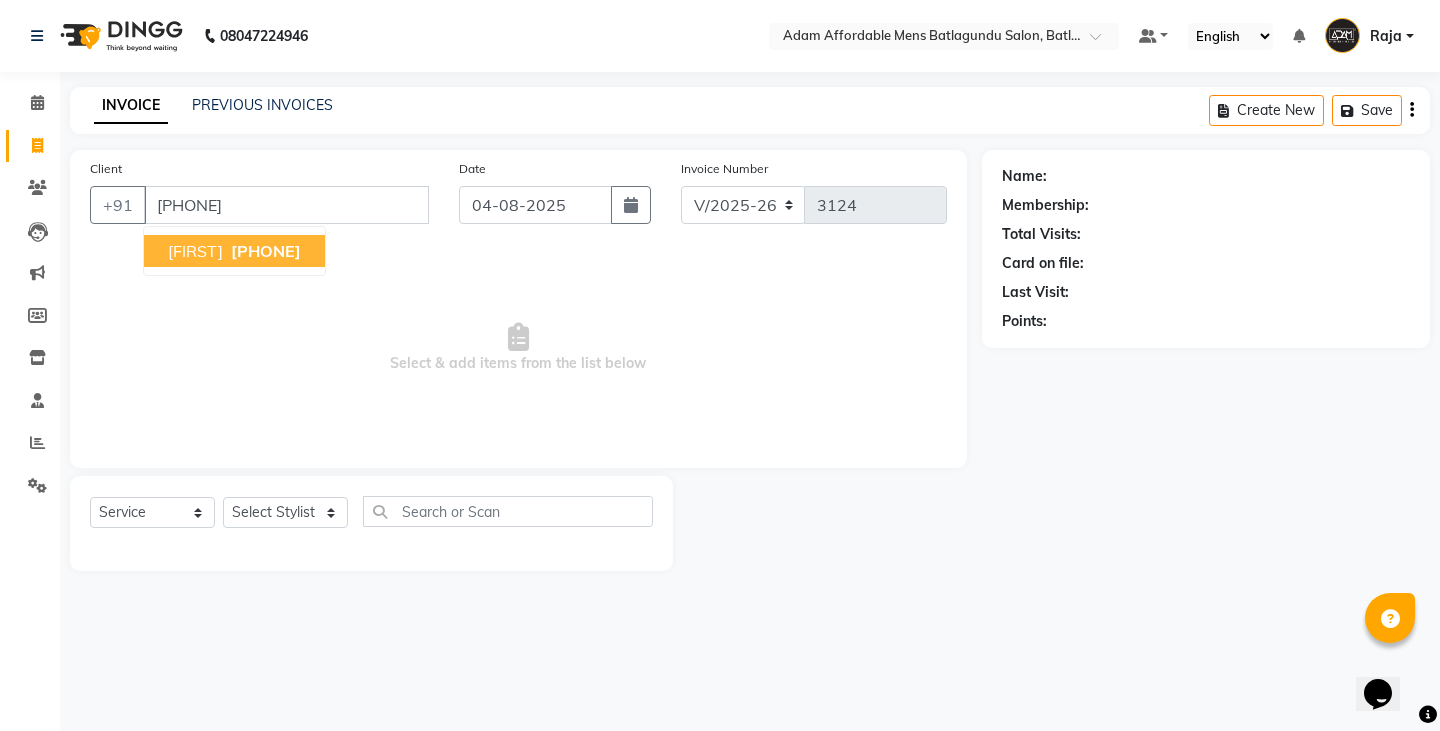 click on "[FIRST]   [PHONE]" at bounding box center [234, 251] 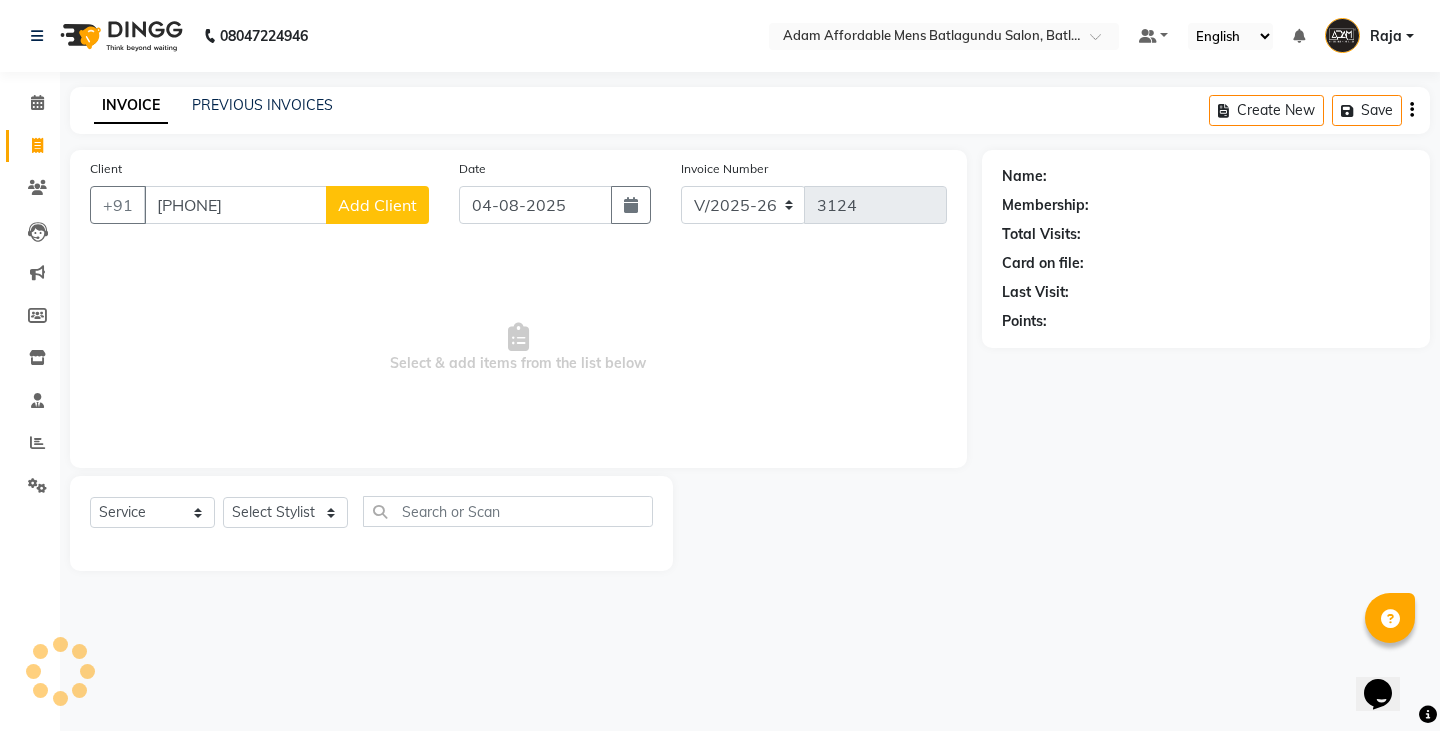 type on "[PHONE]" 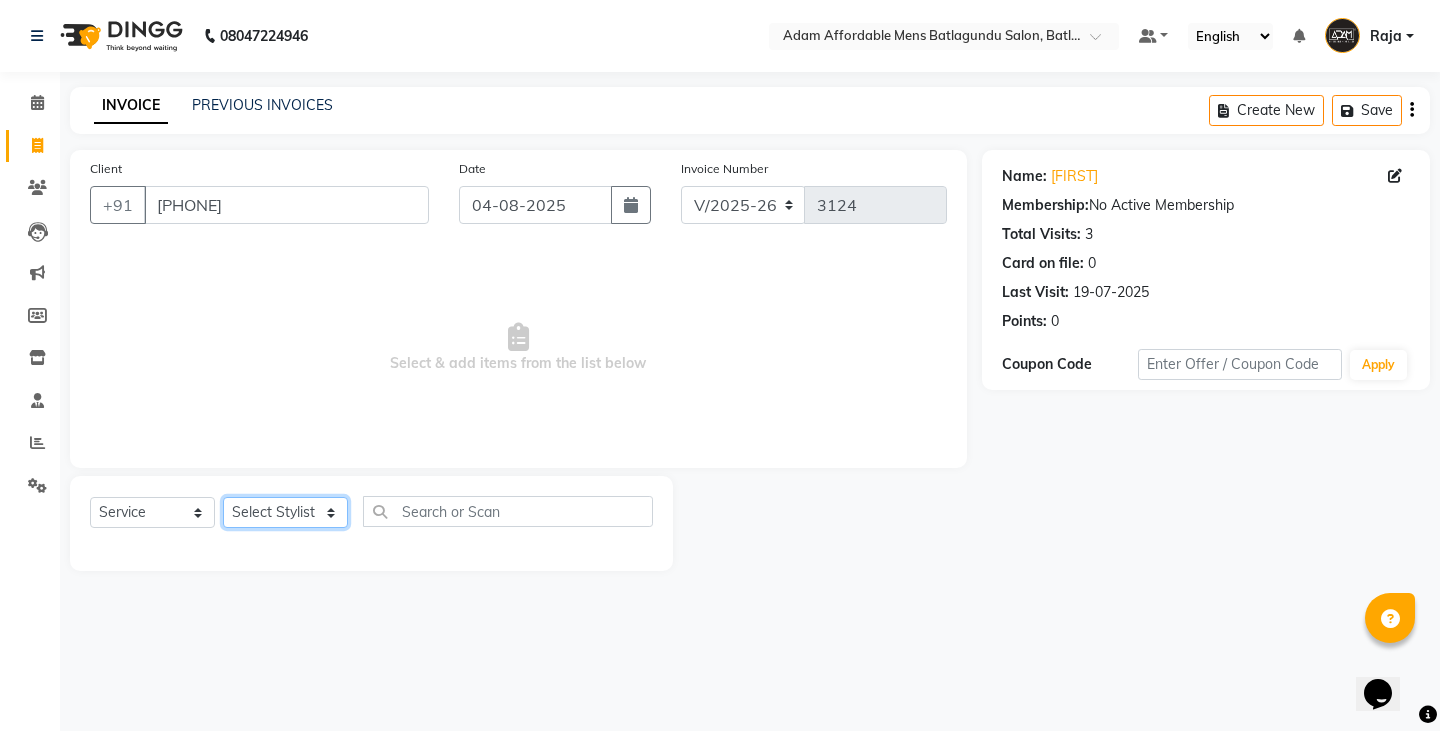 click on "Select Stylist Admin Anish Ovesh Raja SAHIL  SOHAIL SONU" 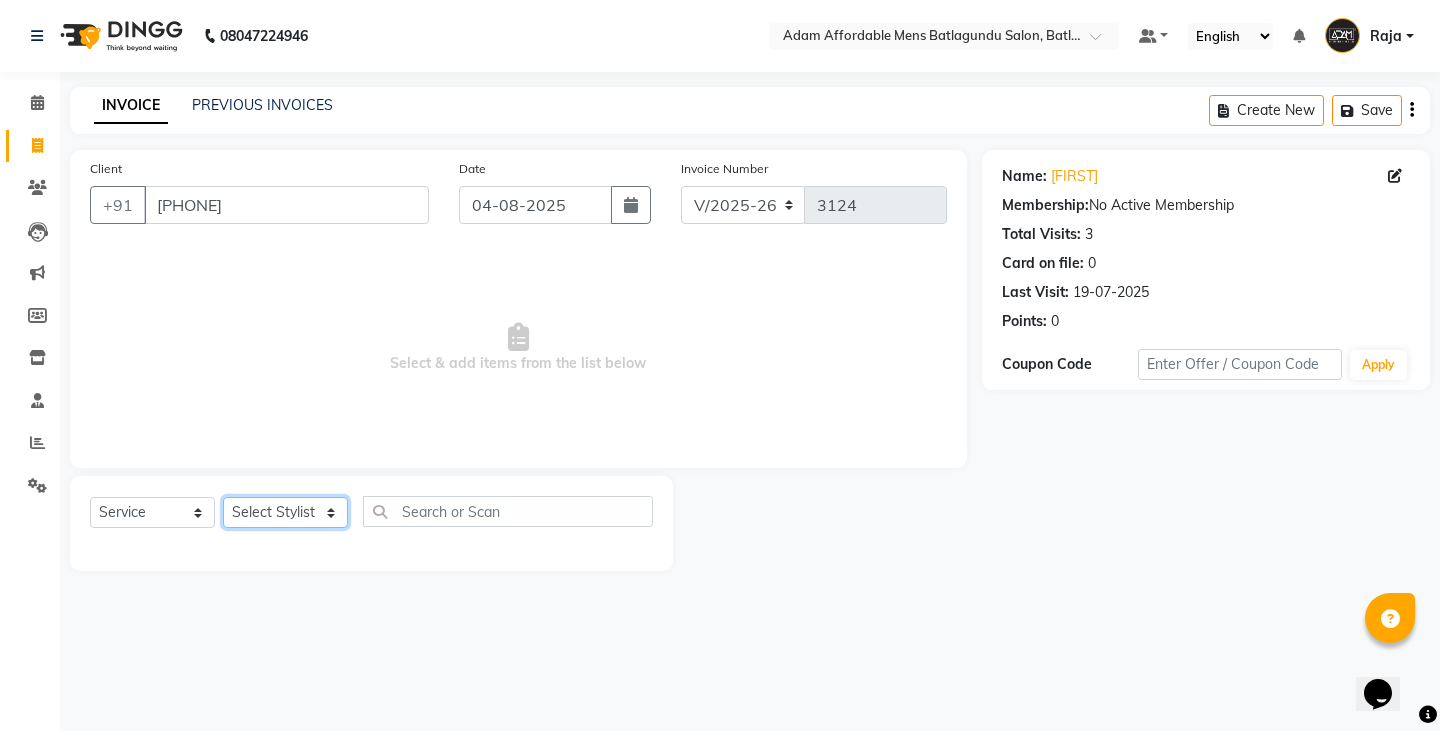 select on "84143" 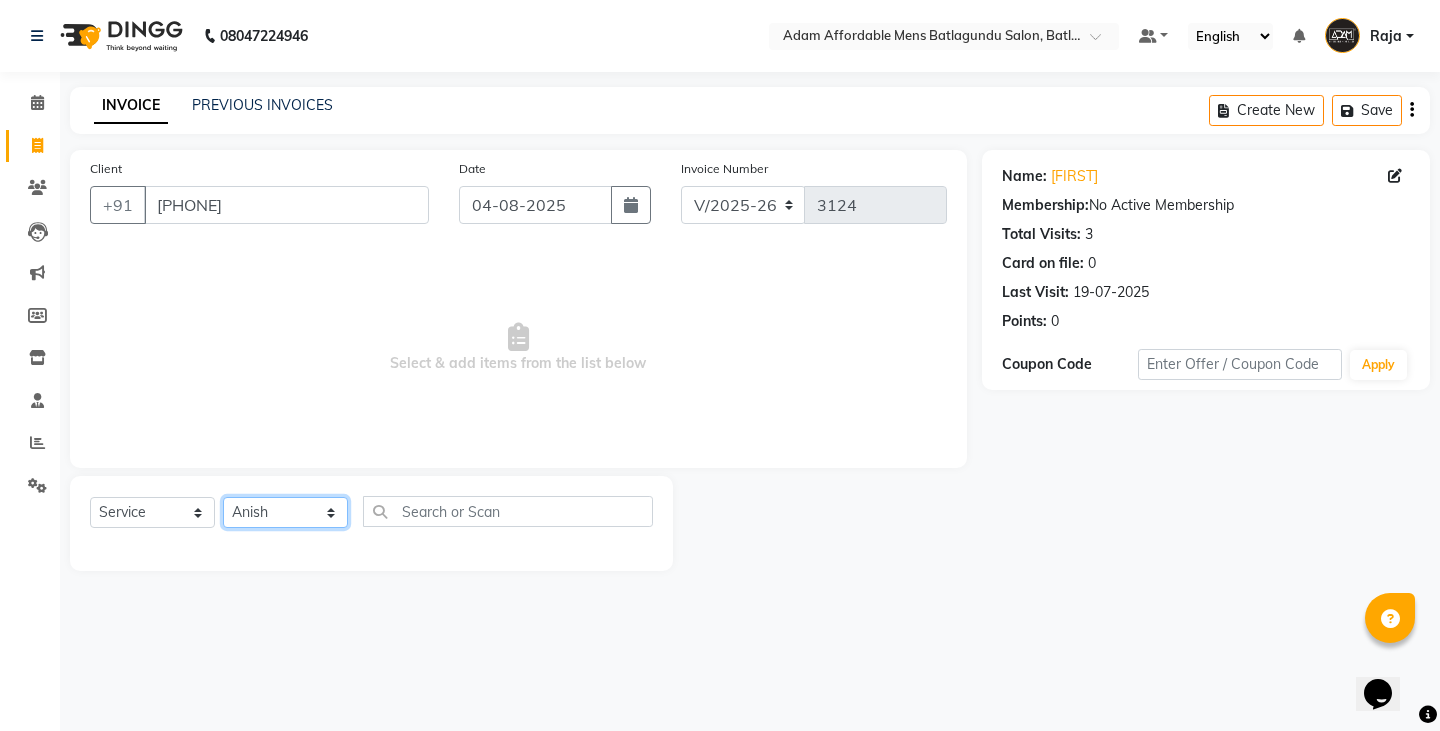 click on "Select Stylist Admin Anish Ovesh Raja SAHIL  SOHAIL SONU" 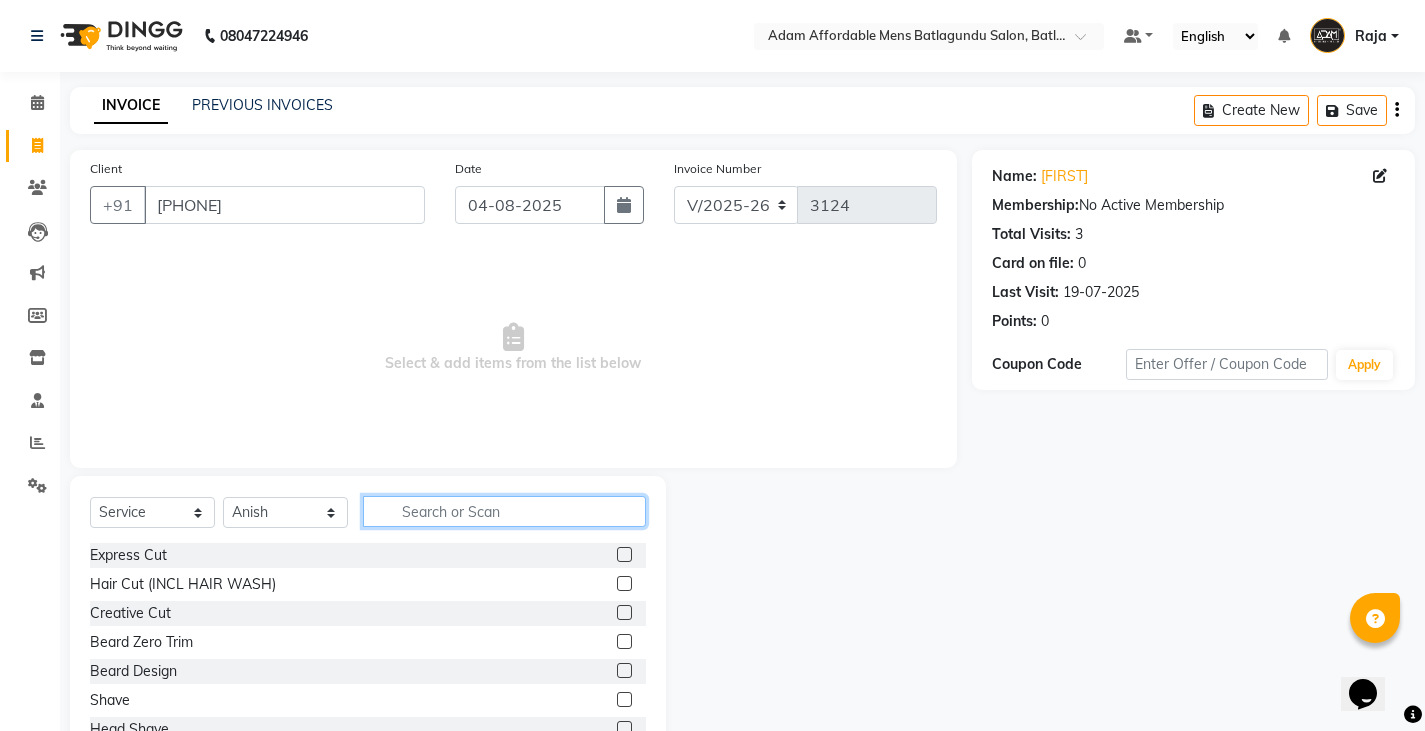 click 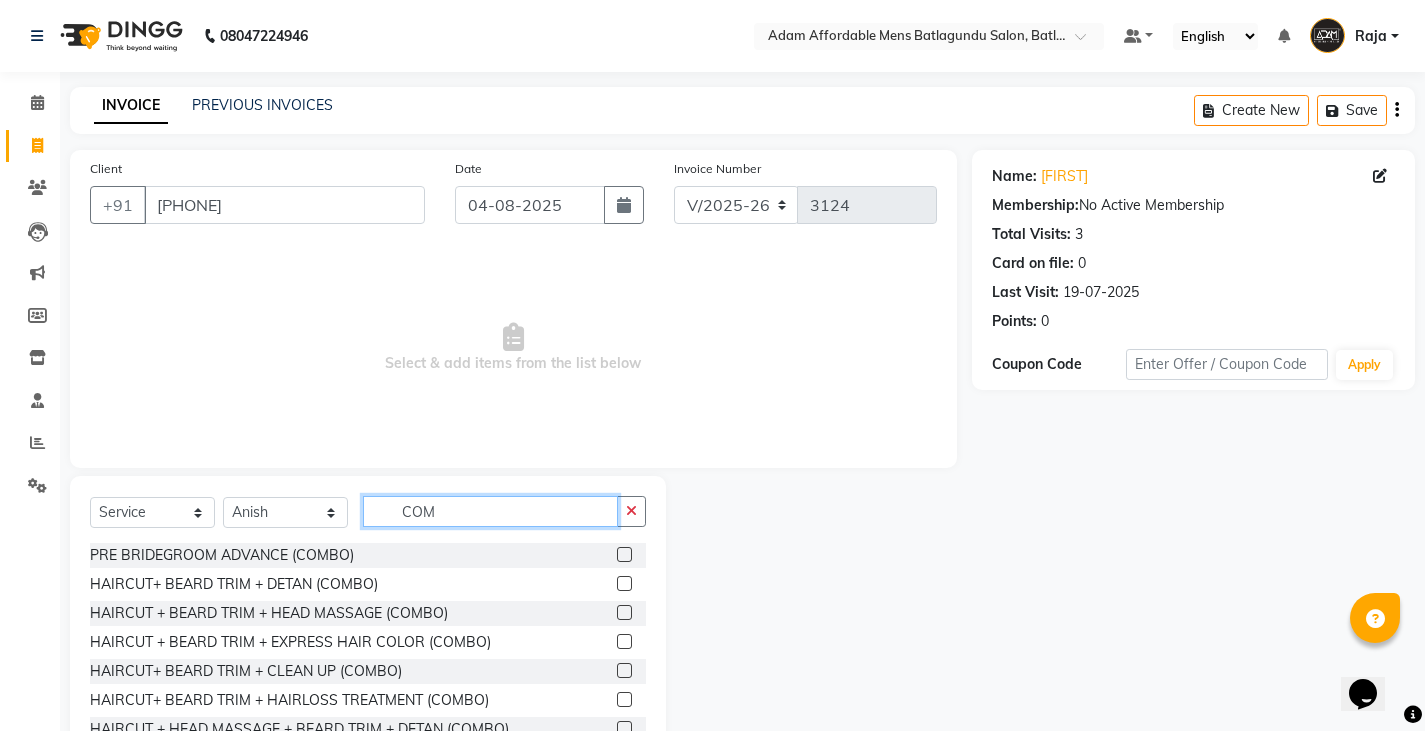 type on "COM" 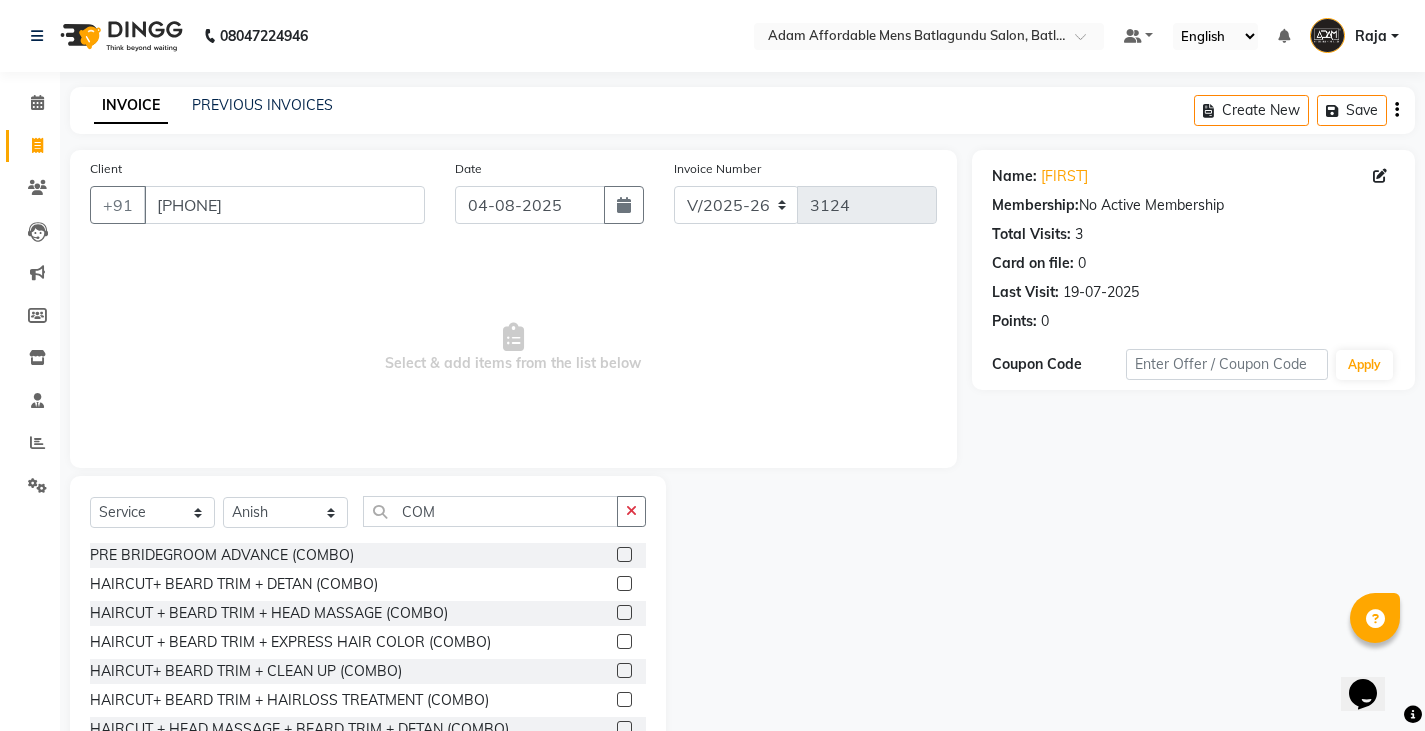 click 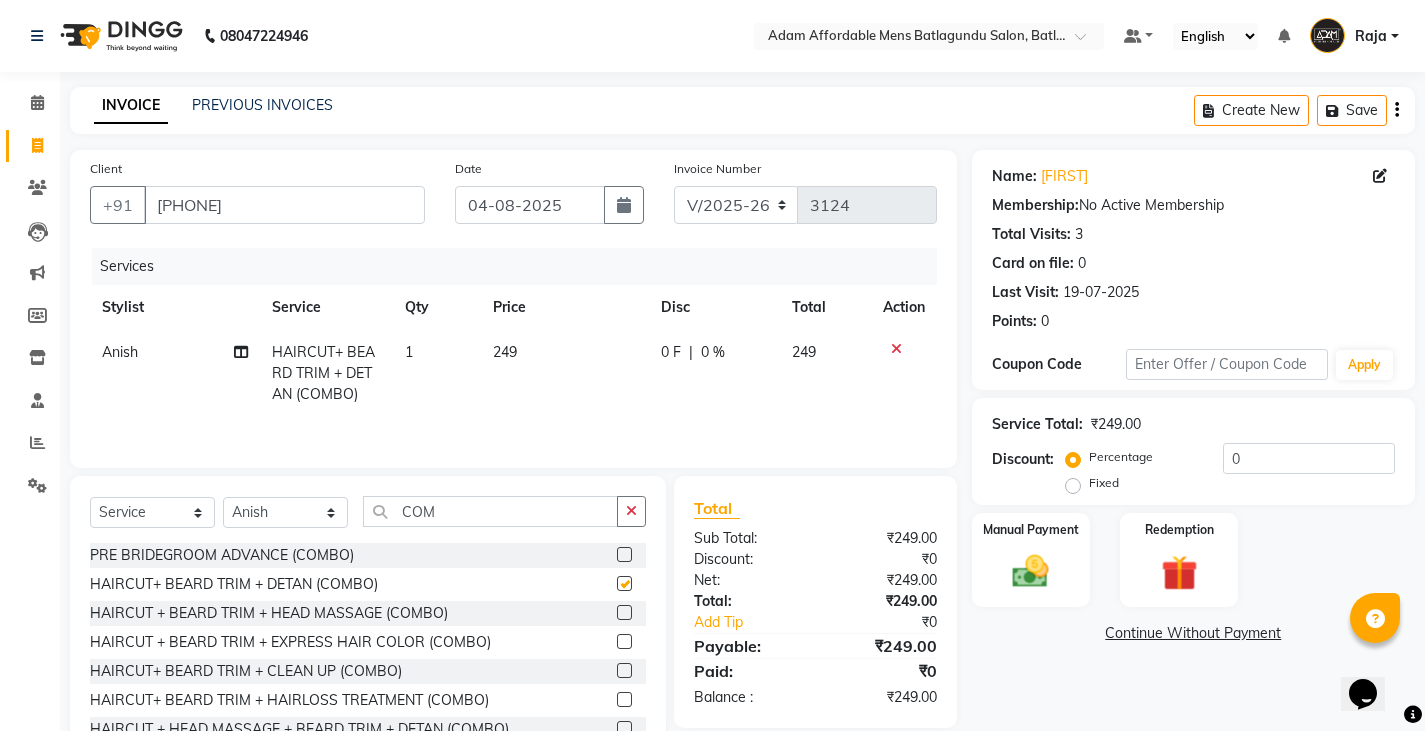 checkbox on "false" 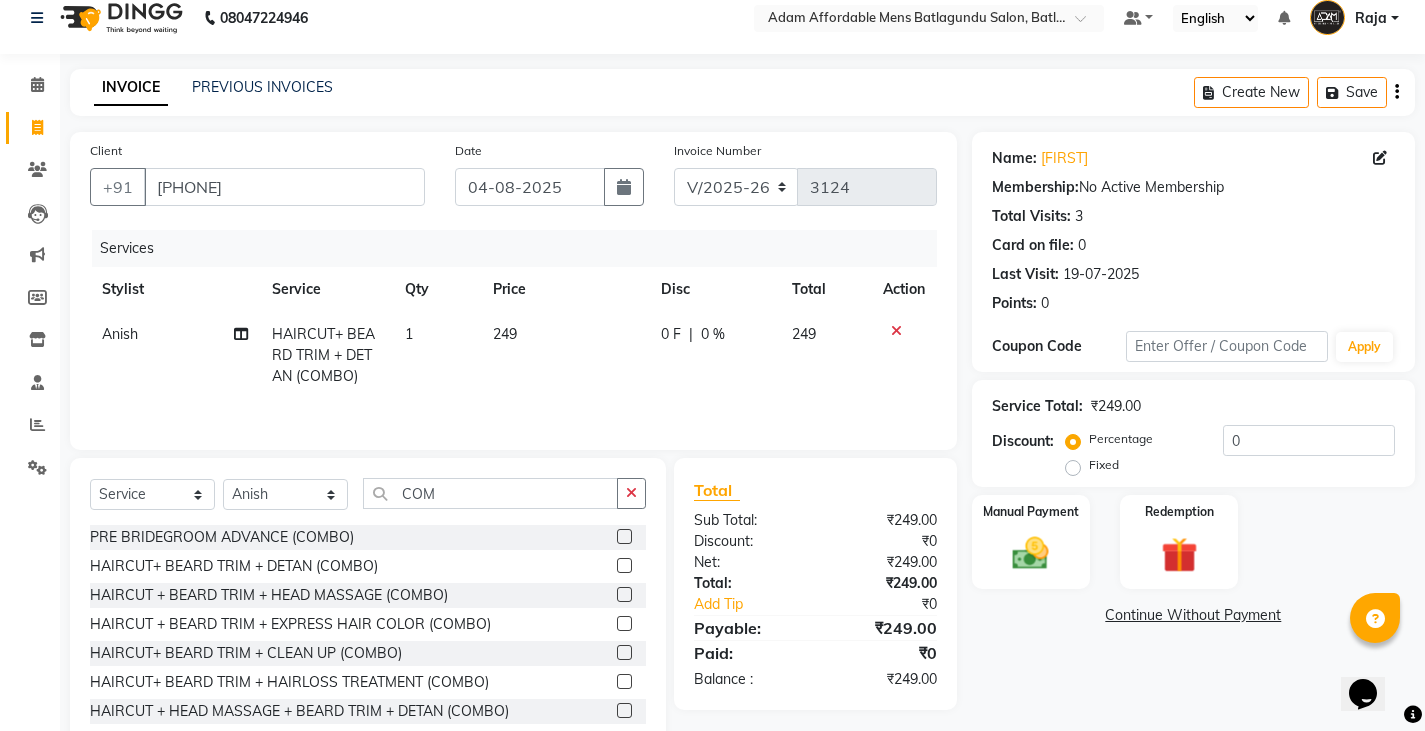 scroll, scrollTop: 70, scrollLeft: 0, axis: vertical 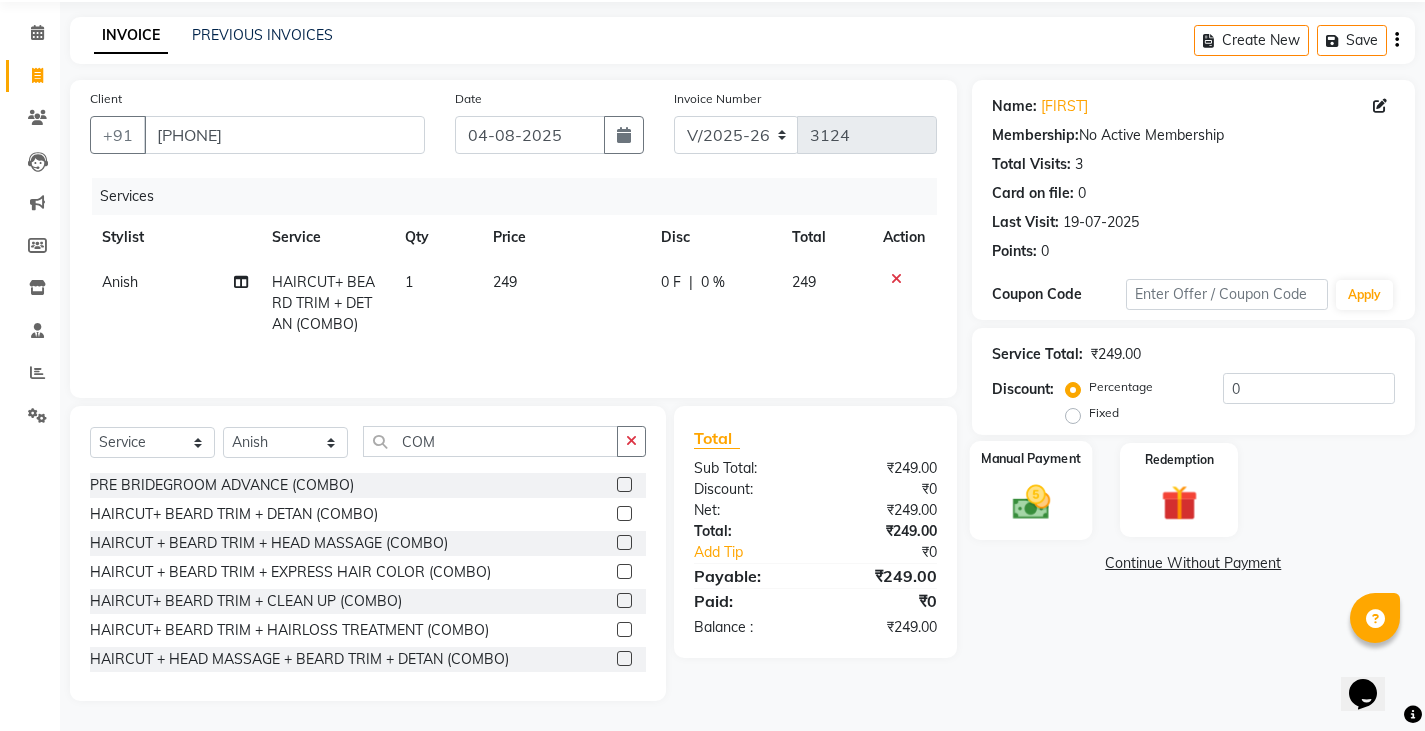 click 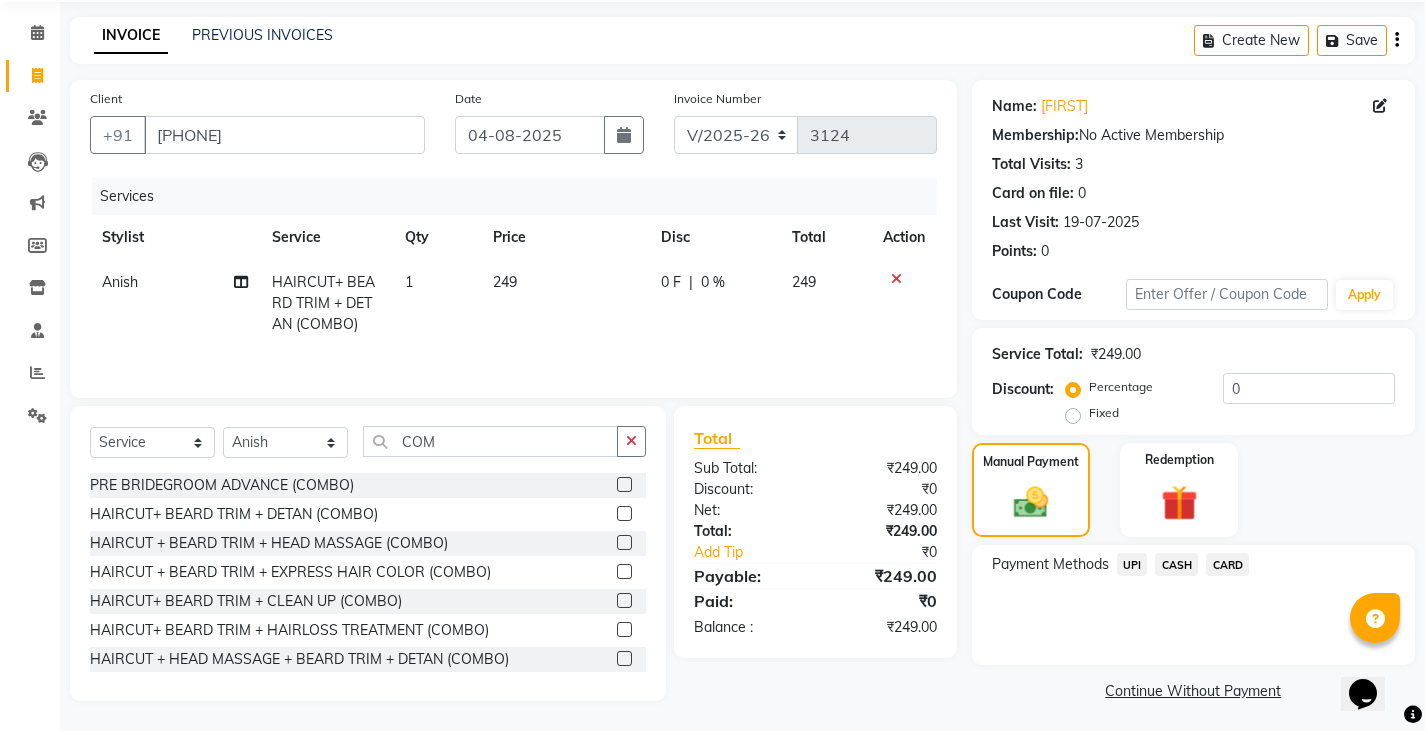 scroll, scrollTop: 75, scrollLeft: 0, axis: vertical 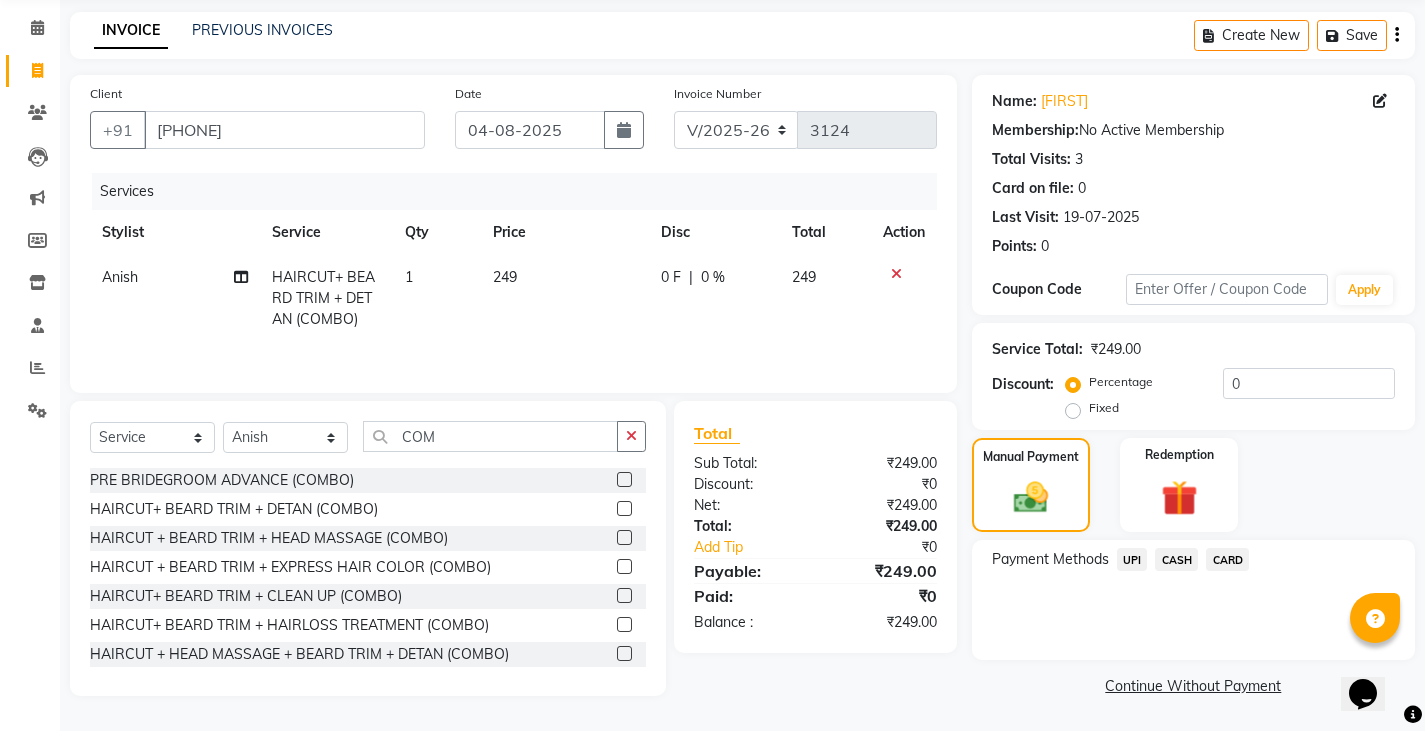 click on "CASH" 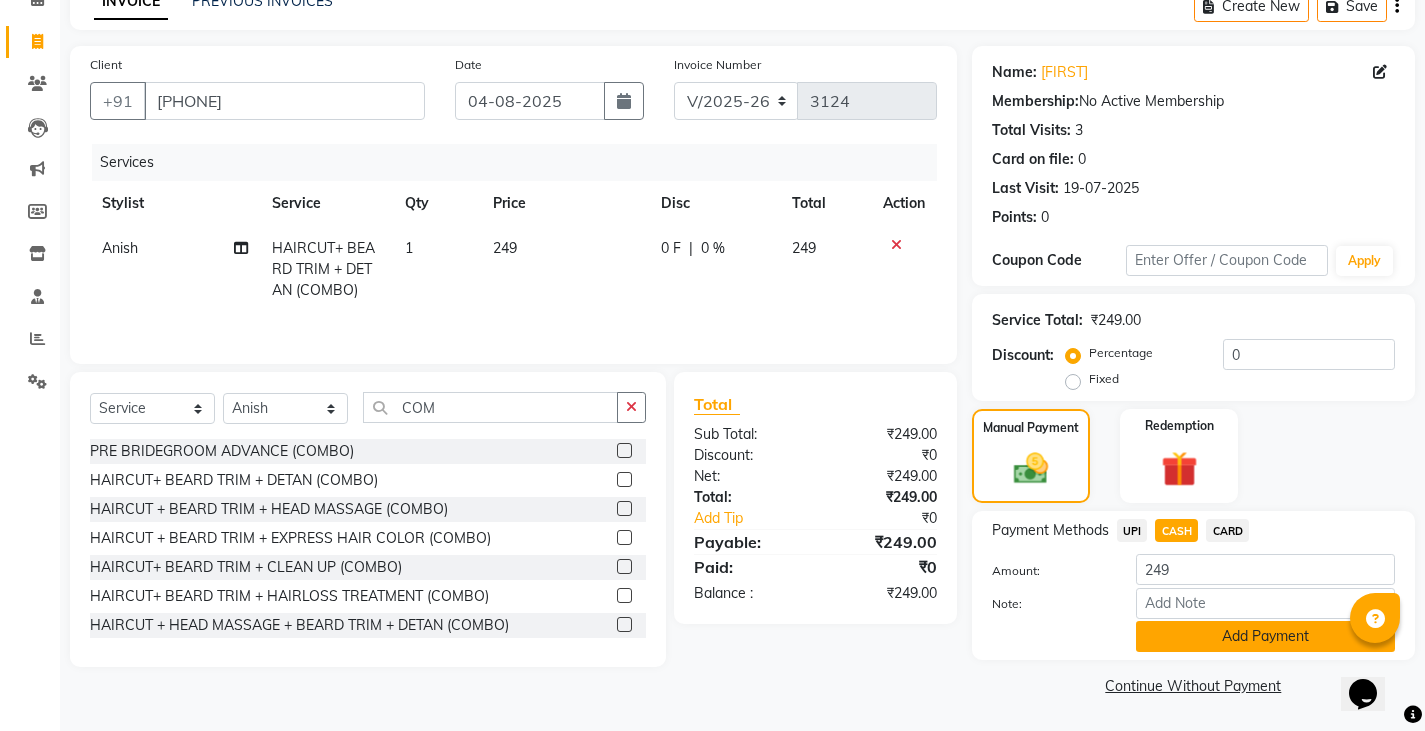 click on "Add Payment" 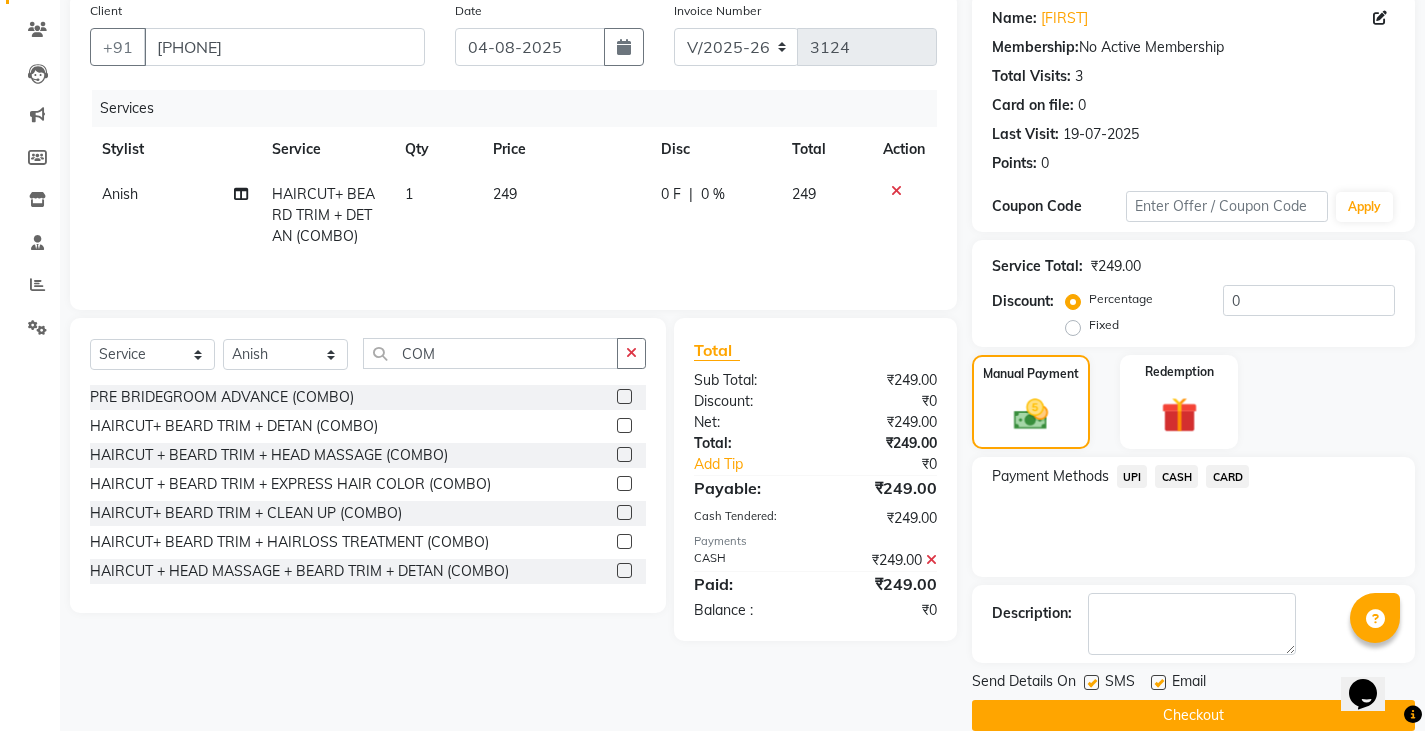 scroll, scrollTop: 188, scrollLeft: 0, axis: vertical 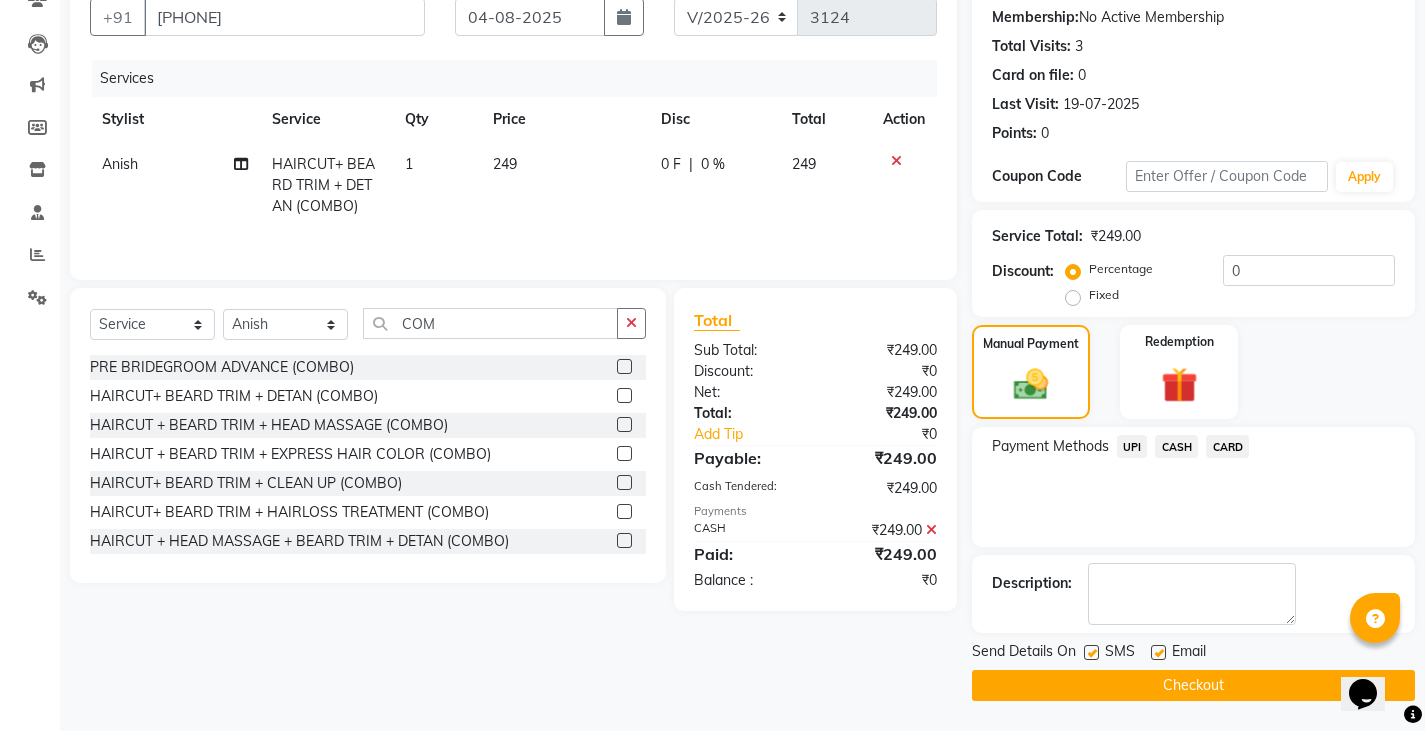 click on "INVOICE PREVIOUS INVOICES Create New   Save  Client +[PHONE] Date [DATE] Invoice Number V/2025 V/2025-26 3124 Services Stylist Service Qty Price Disc Total Action [FIRST] [LAST] HAIRCUT+ BEARD TRIM + DETAN (COMBO) 1 249 0 F | 0 % 249 Select  Service  Product  Membership  Package Voucher Prepaid Gift Card  Select Stylist Admin [FIRST] [LAST] SAHIL  SOHAIL SONU COM PRE BRIDEGROOM ADVANCE (COMBO)  HAIRCUT+ BEARD TRIM + DETAN (COMBO)  HAIRCUT + BEARD TRIM + HEAD MASSAGE (COMBO)  HAIRCUT + BEARD TRIM + EXPRESS HAIR COLOR (COMBO)  HAIRCUT+ BEARD TRIM + CLEAN UP (COMBO)  HAIRCUT+ BEARD TRIM + HAIRLOSS TREATMENT (COMBO)  HAIRCUT + HEAD MASSAGE + BEARD TRIM + DETAN (COMBO)  HAIRCUT + BEARD TRIM + FRUIT FACIAL (COMBO)  HAIRCUT + HAIRCOLOR + BEARD TRIM + DETAN (COMBO)  HAIRCUT + BEAR TRIM + HYPER PIGMENTATION TREATMENT (COMBO)  HAIRCUT + BEARD TRIM + DANDRUFF (OR) HAIR SPA (COMBO)  HAIRCUT + BEARD TRIM + Non AMMONIA HAIR COLOR + DETAN (COMBO)  HAIRCUT + BEARD TRIM + DETAN + INSTANT GLOW FACIAL (COMBO)  Total ₹0  :" 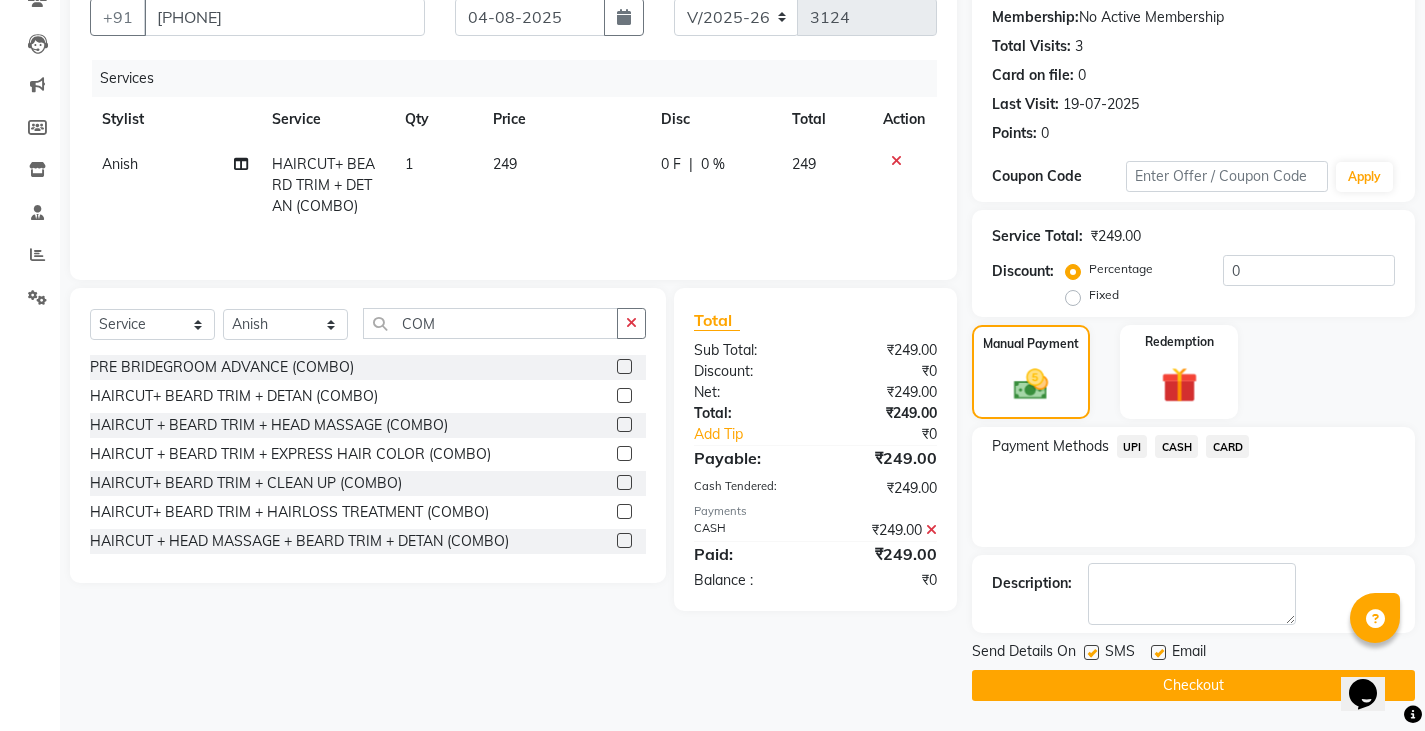 click on "Checkout" 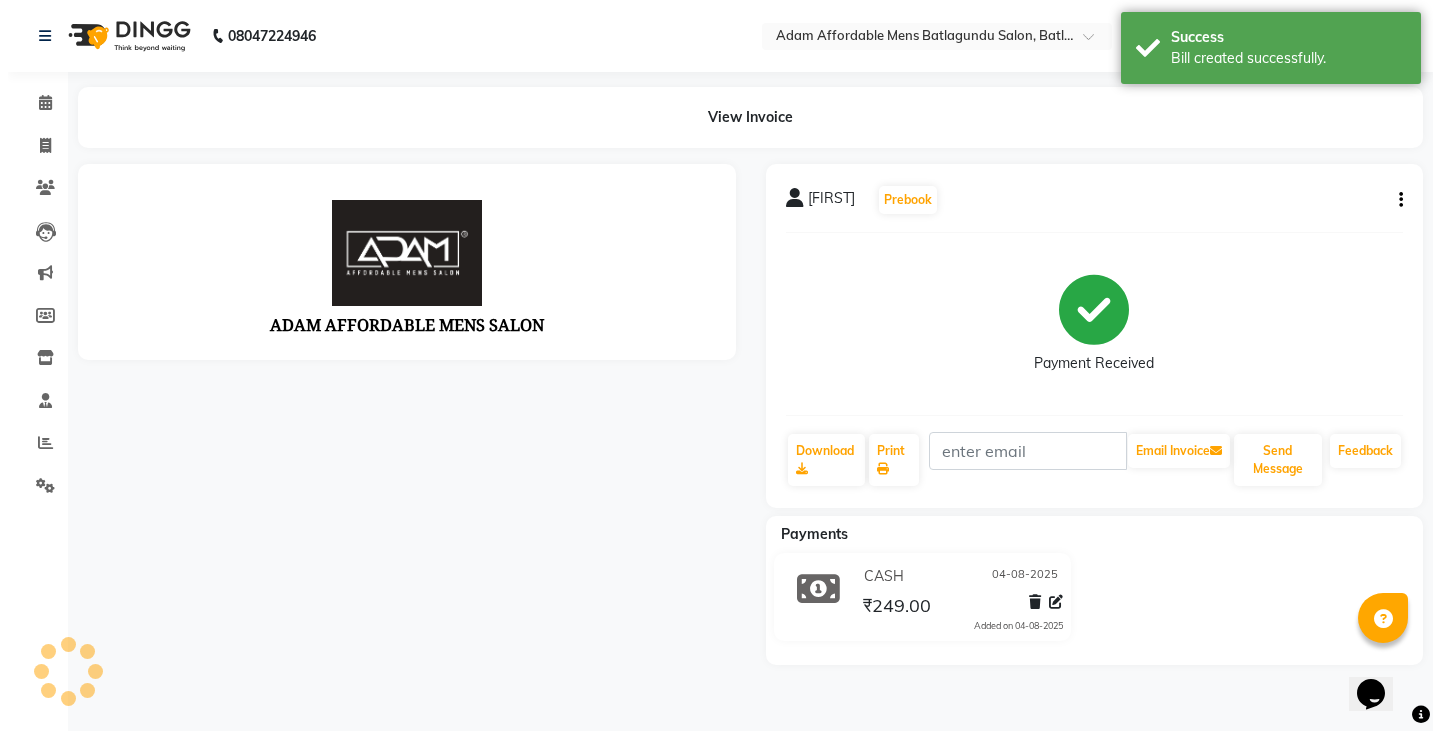 scroll, scrollTop: 0, scrollLeft: 0, axis: both 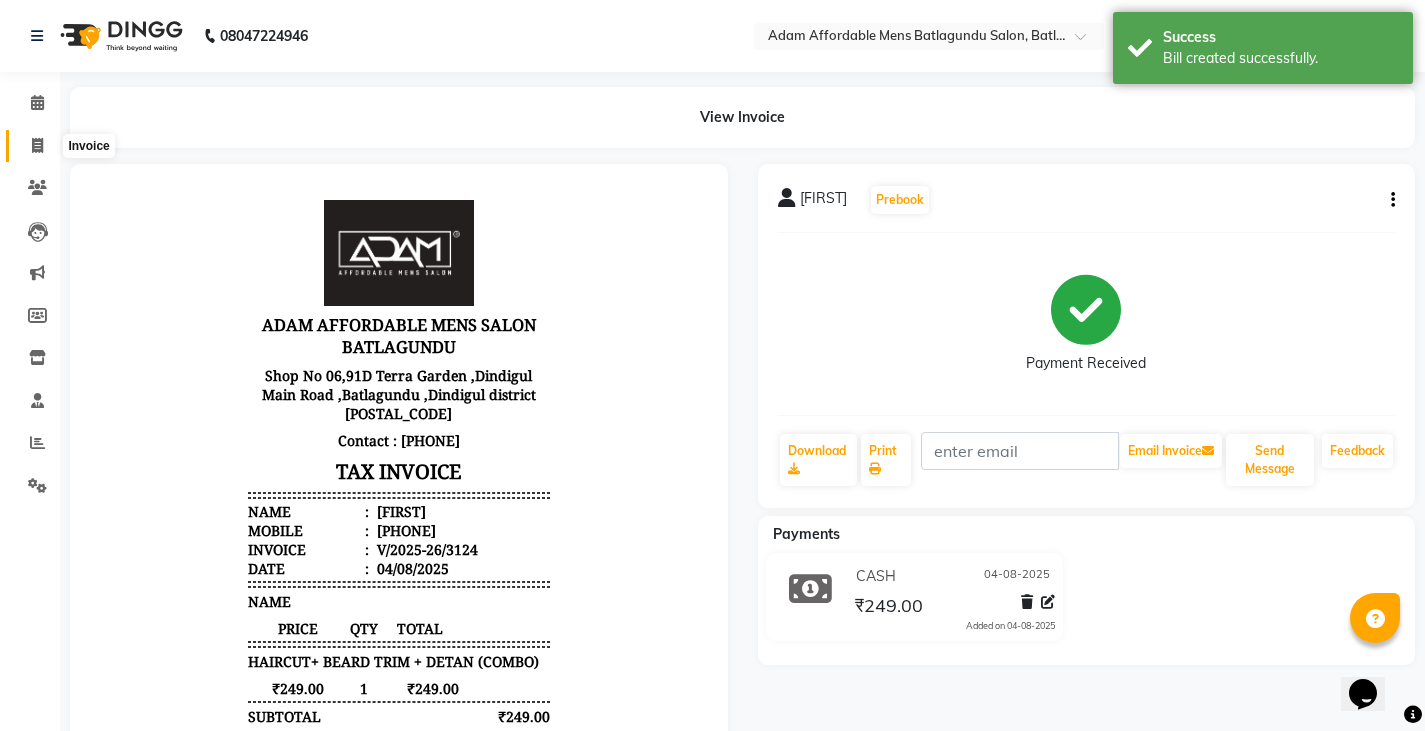 click 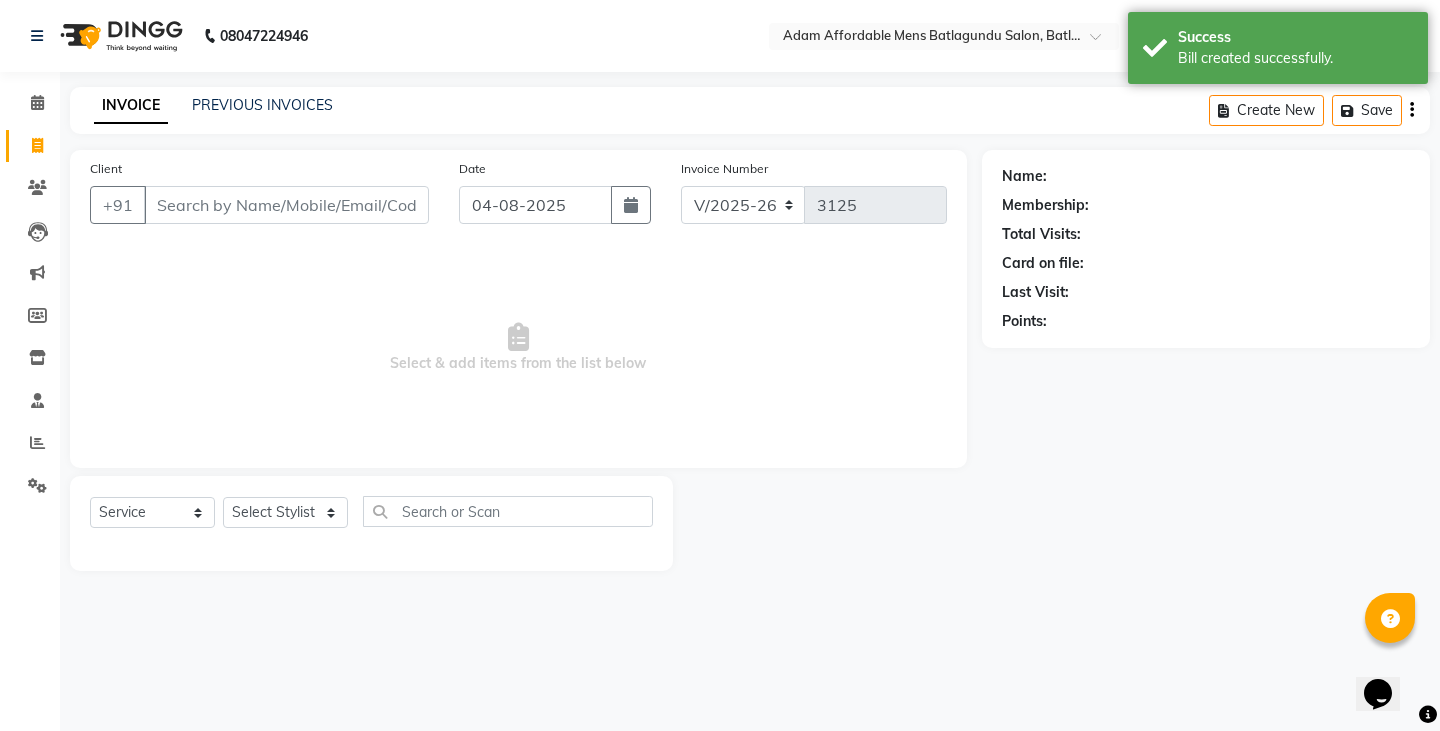 click on "Client" at bounding box center [286, 205] 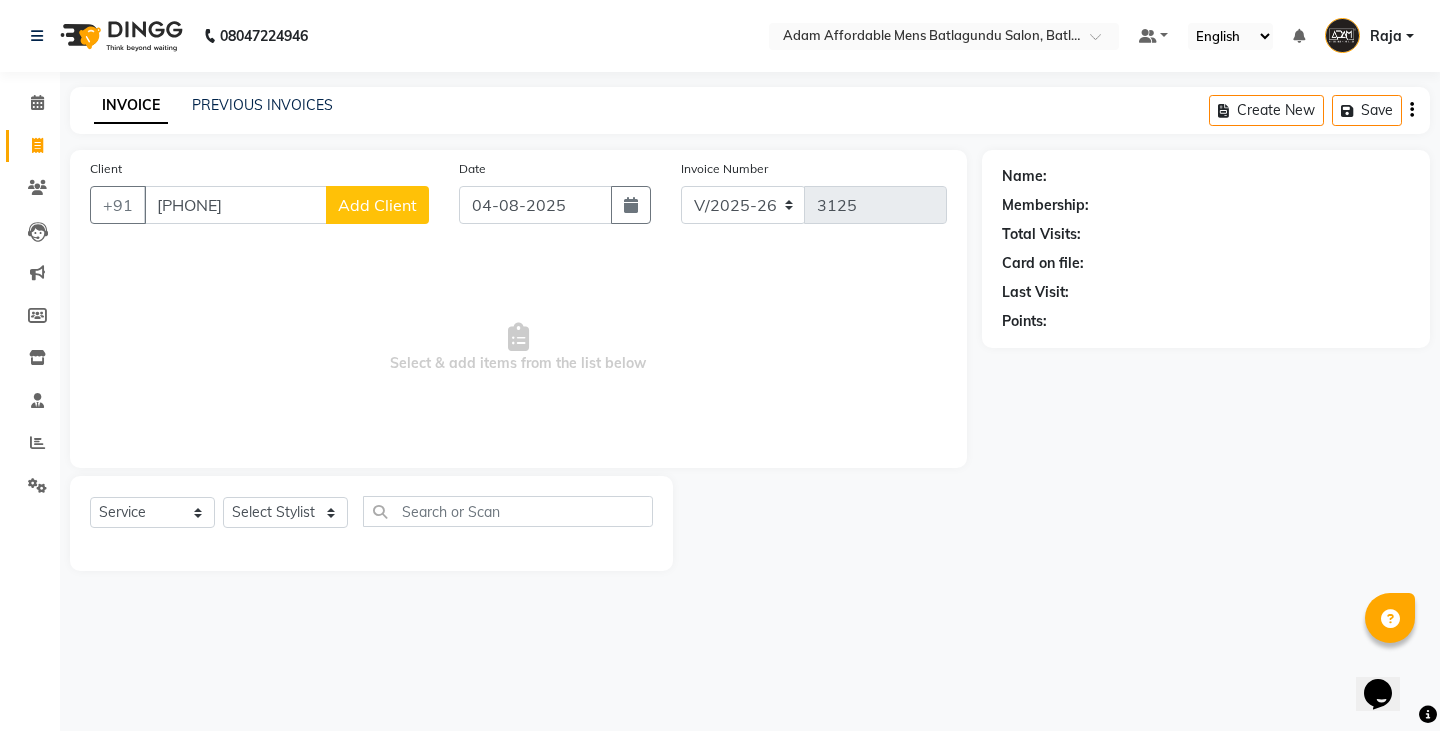 type on "[PHONE]" 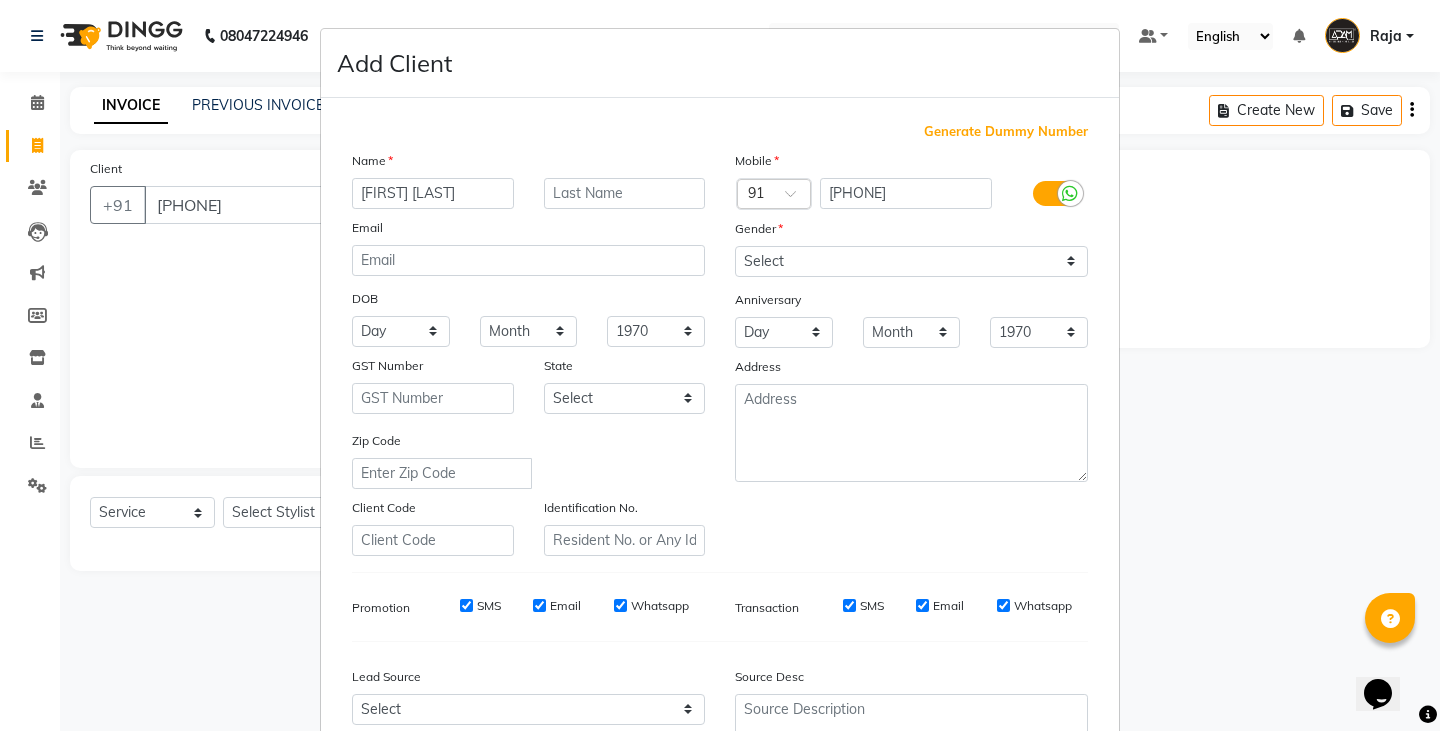 type on "[FIRST] [LAST]" 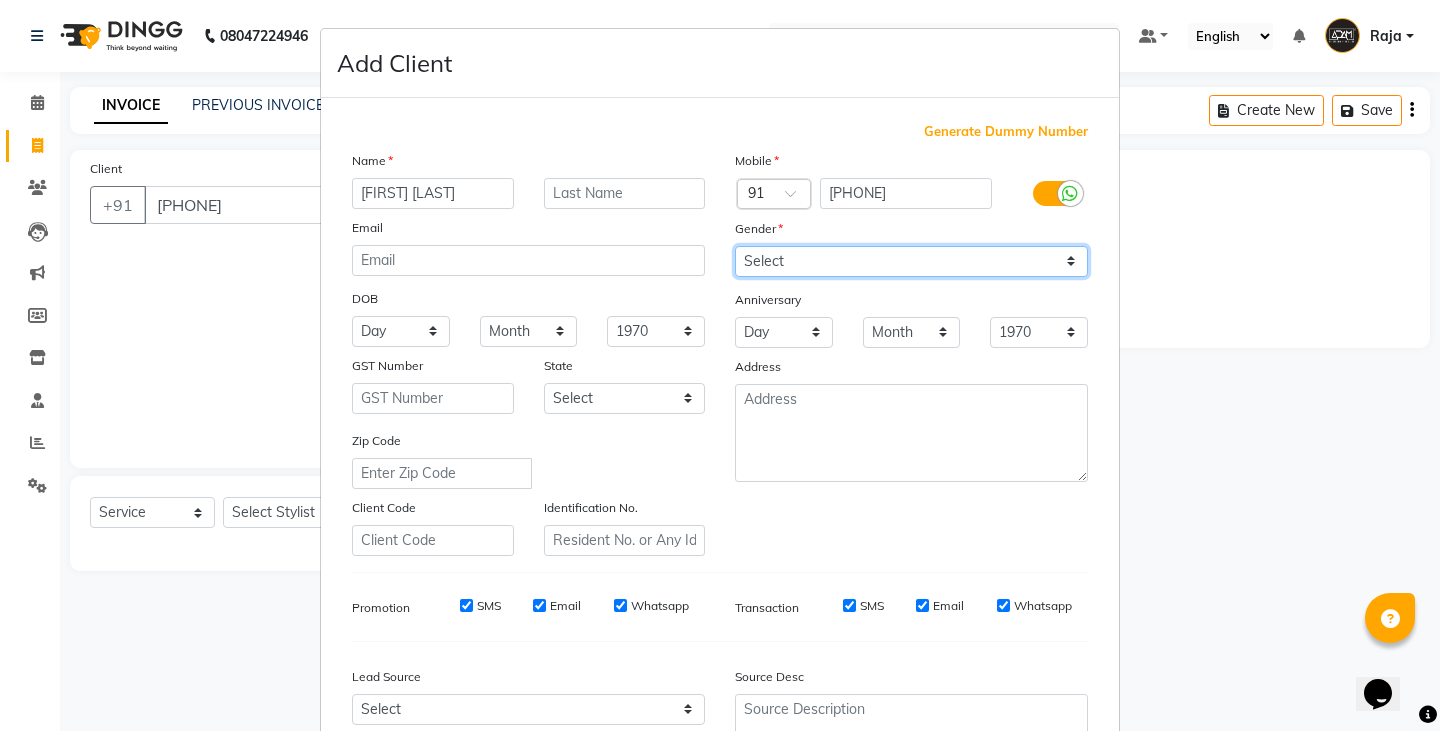 click on "Select Male Female Other Prefer Not To Say" at bounding box center (911, 261) 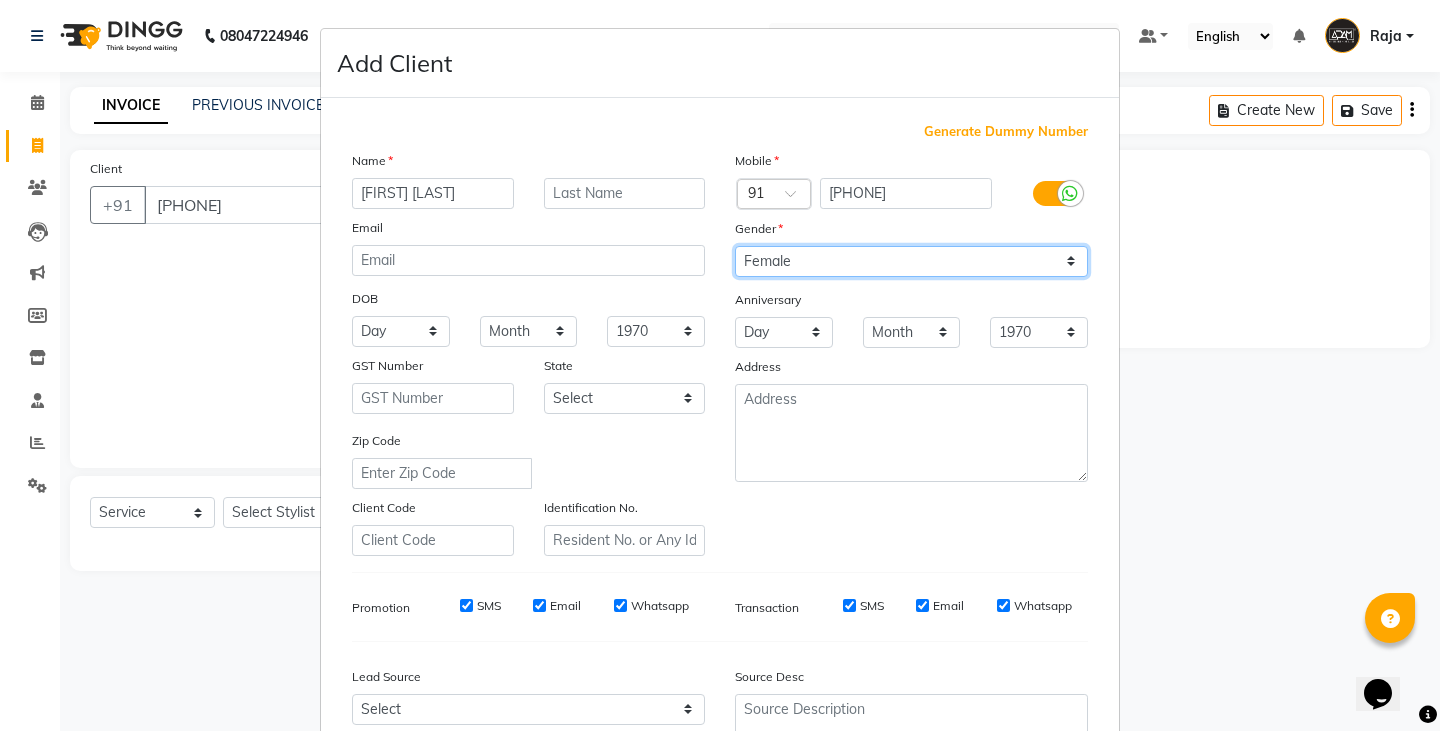 click on "Select Male Female Other Prefer Not To Say" at bounding box center [911, 261] 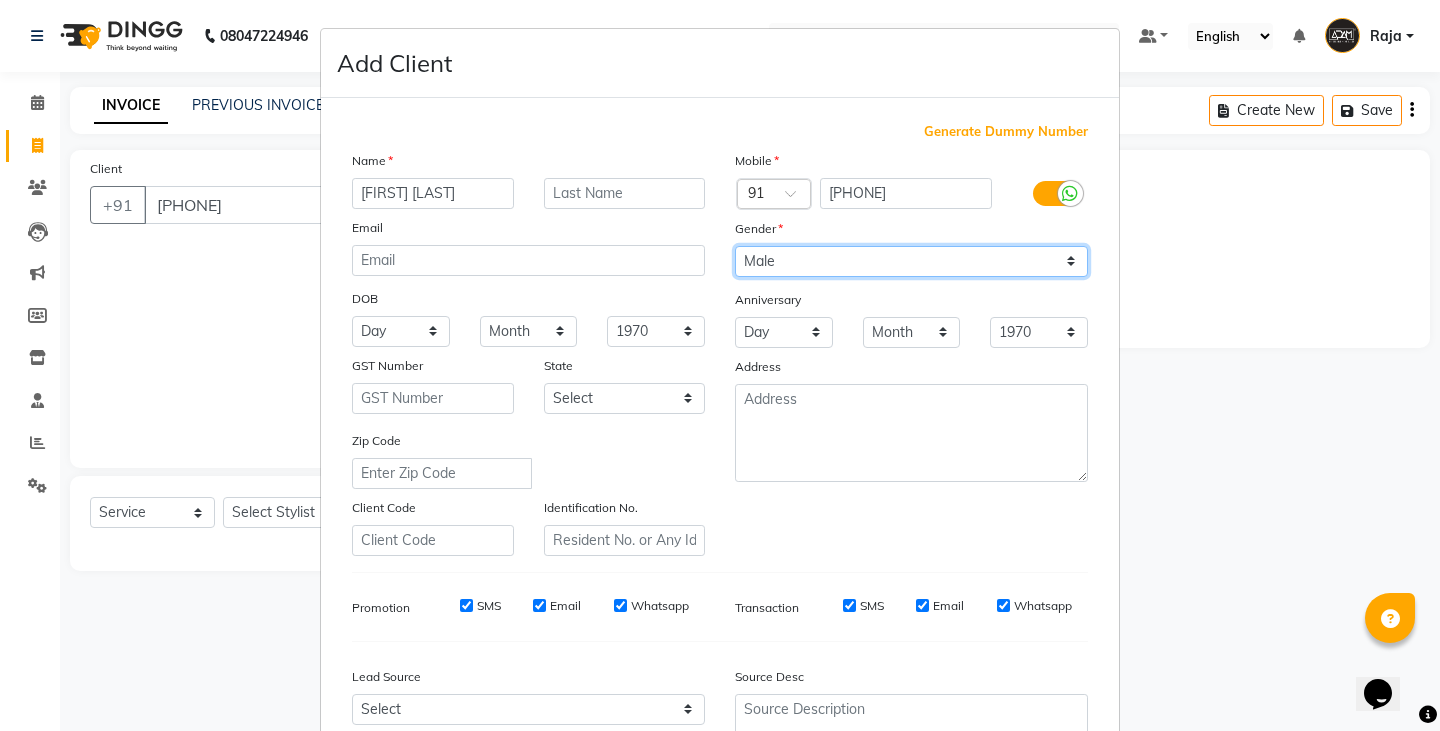 click on "Select Male Female Other Prefer Not To Say" at bounding box center (911, 261) 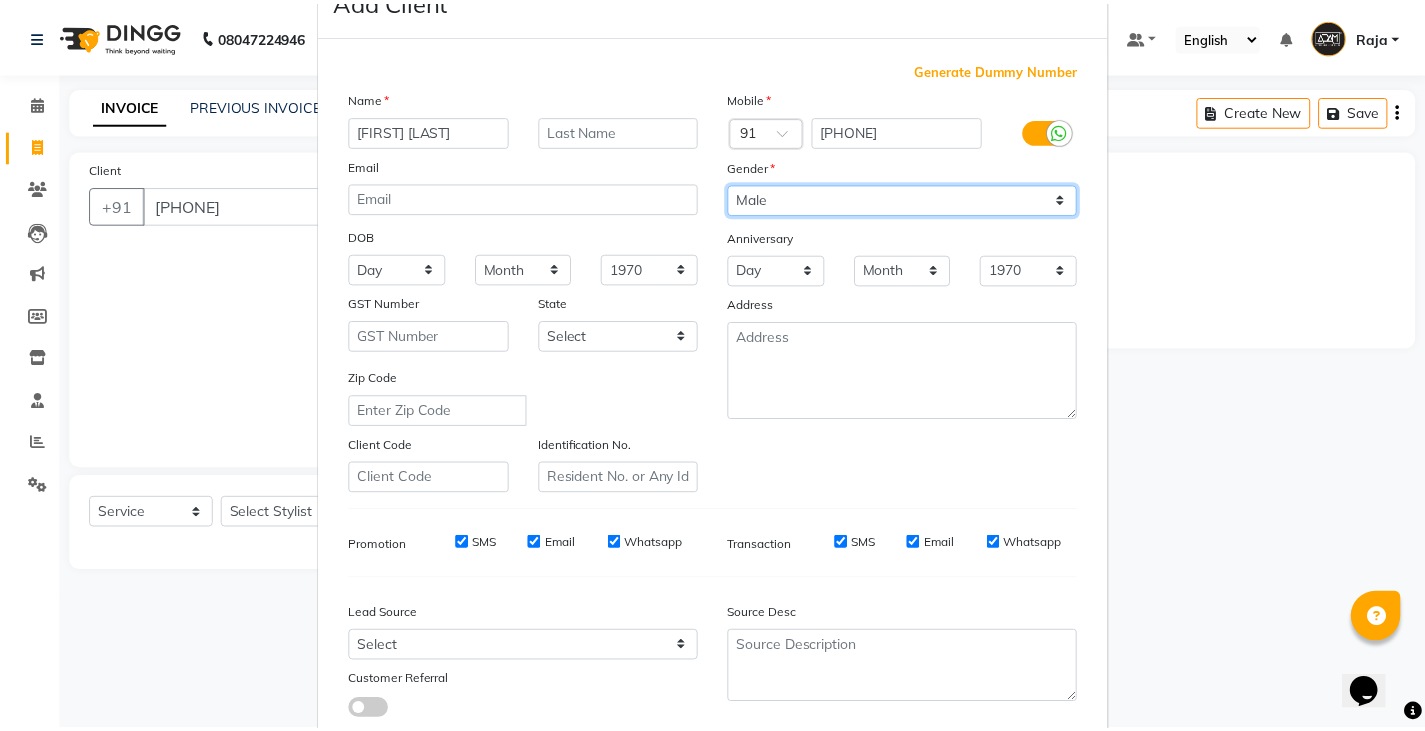scroll, scrollTop: 192, scrollLeft: 0, axis: vertical 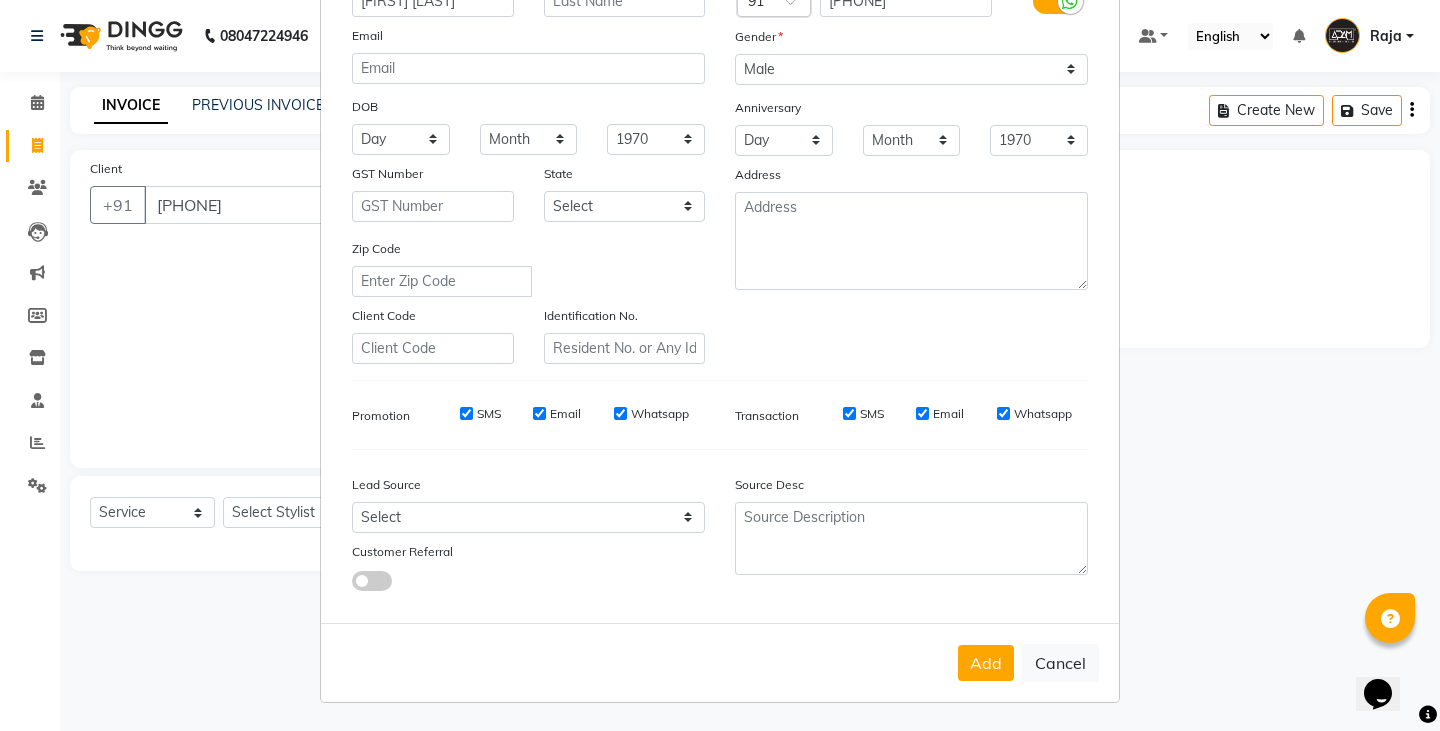 click on "Add" at bounding box center (986, 663) 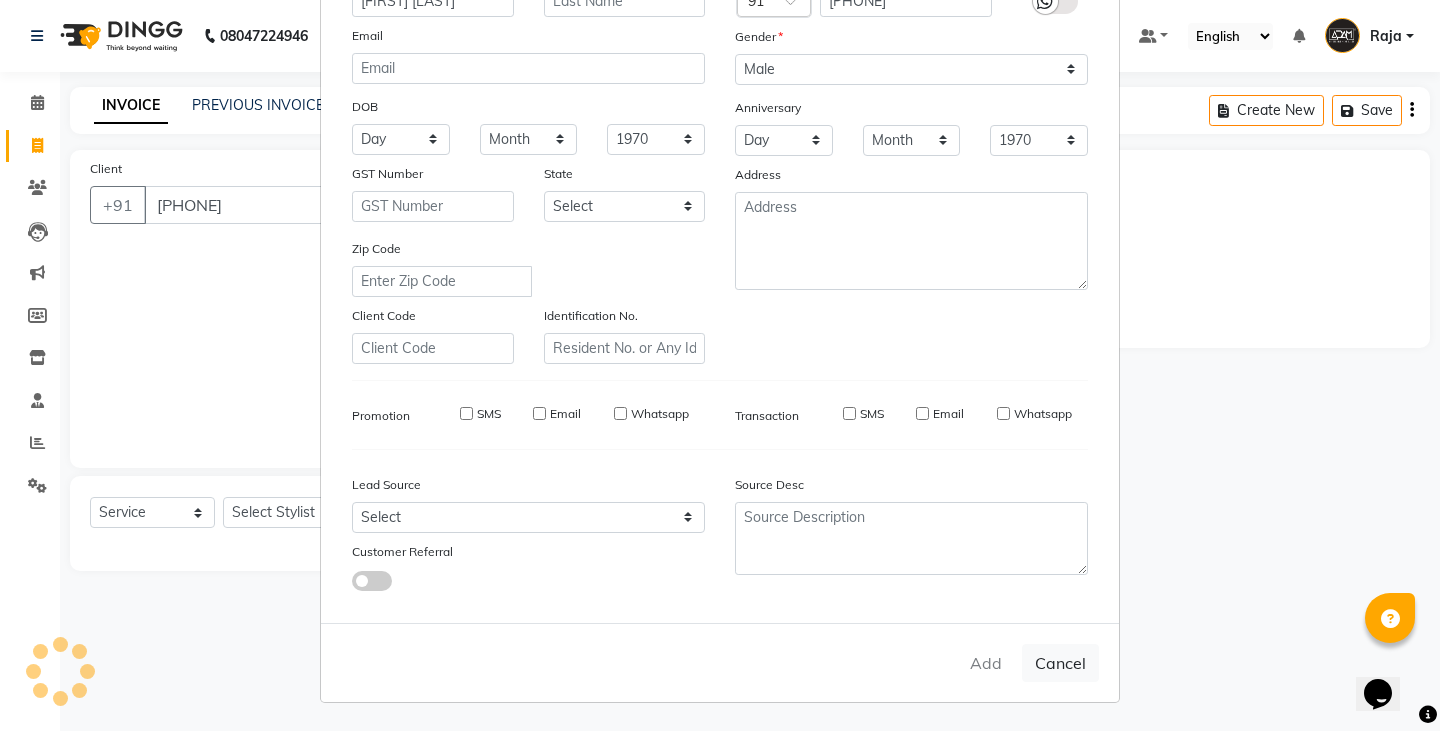 type 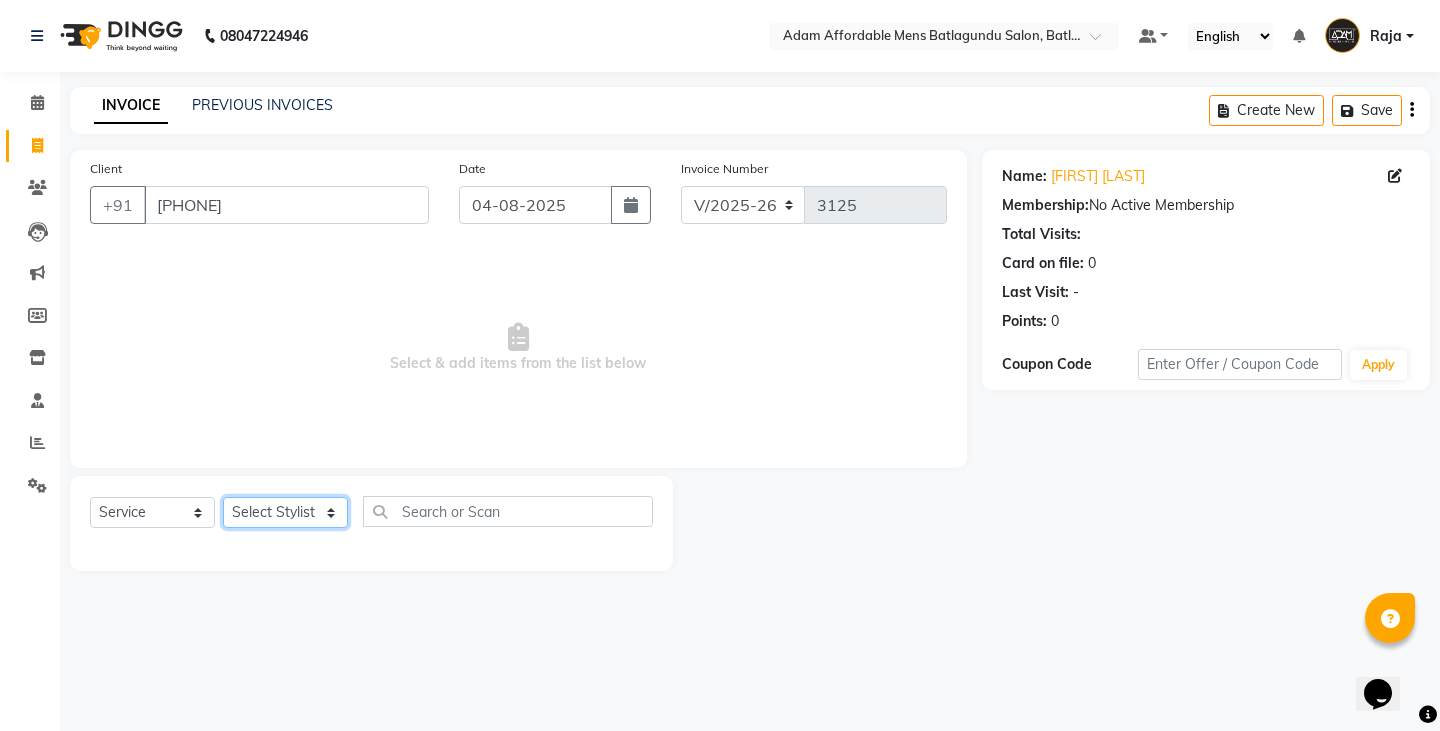 click on "Select Stylist Admin Anish Ovesh Raja SAHIL  SOHAIL SONU" 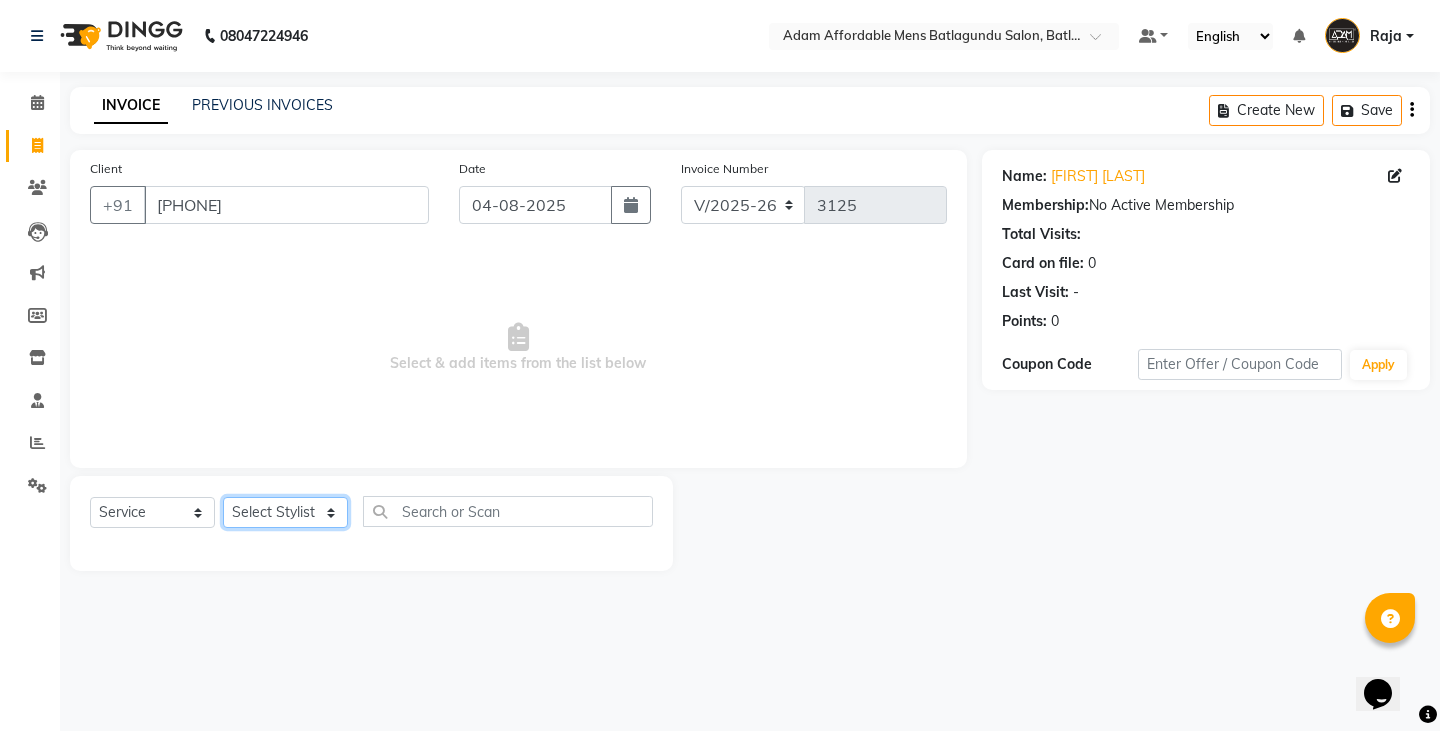 select on "78652" 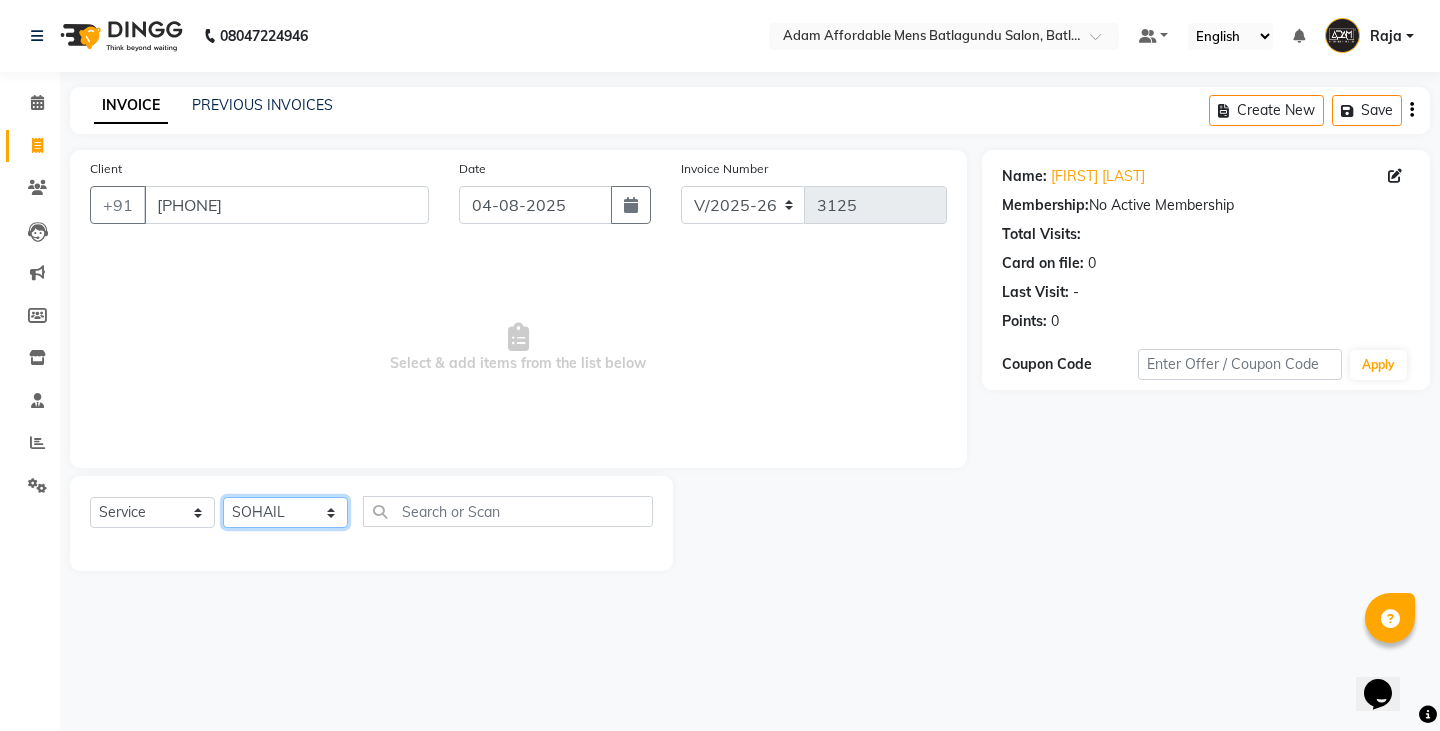 click on "Select Stylist Admin Anish Ovesh Raja SAHIL  SOHAIL SONU" 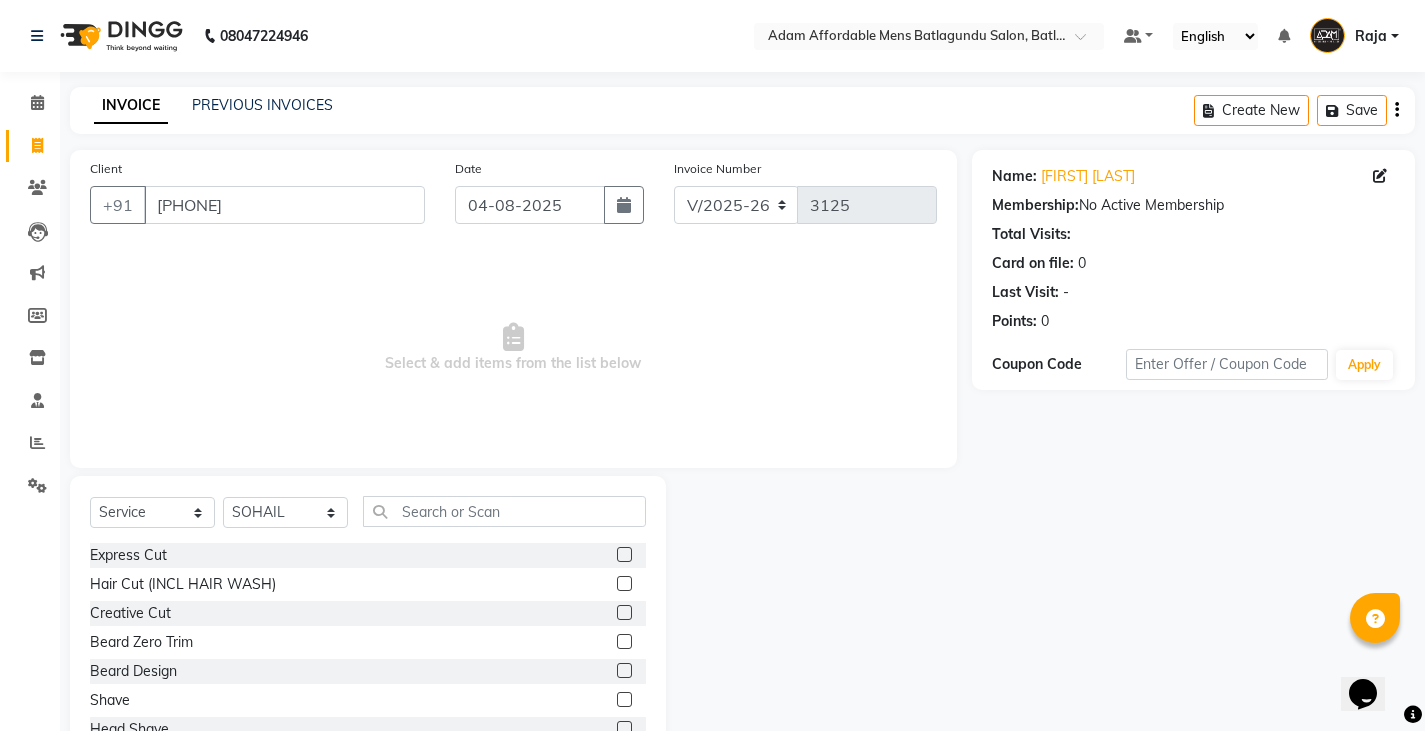 click 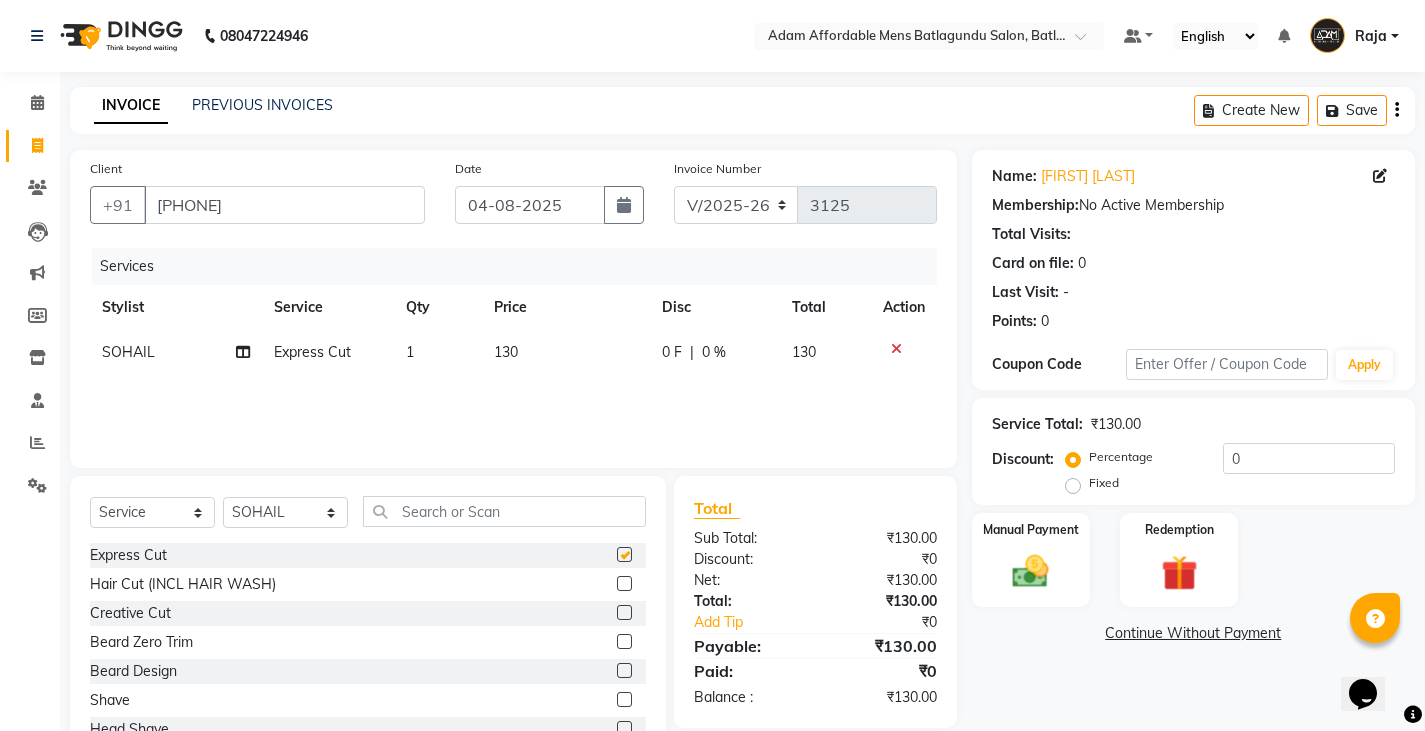 checkbox on "false" 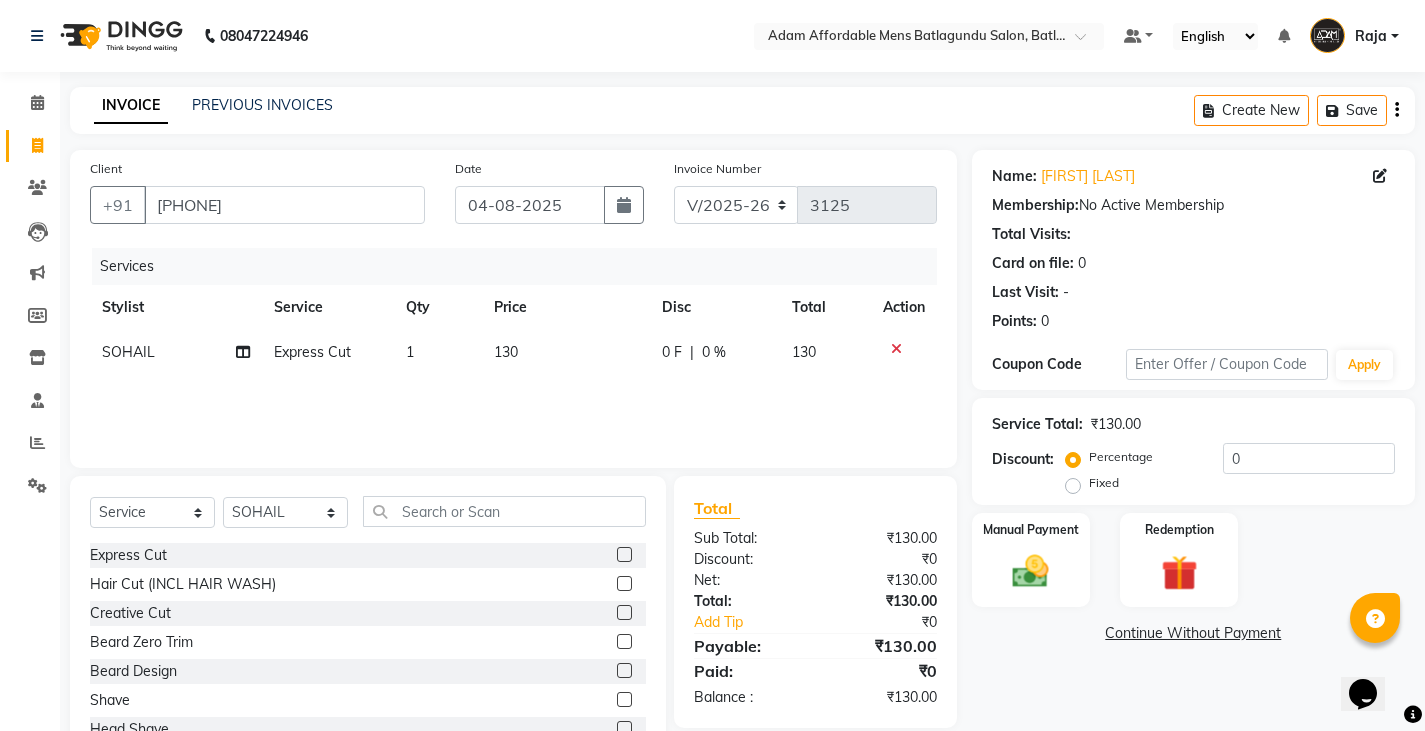 click 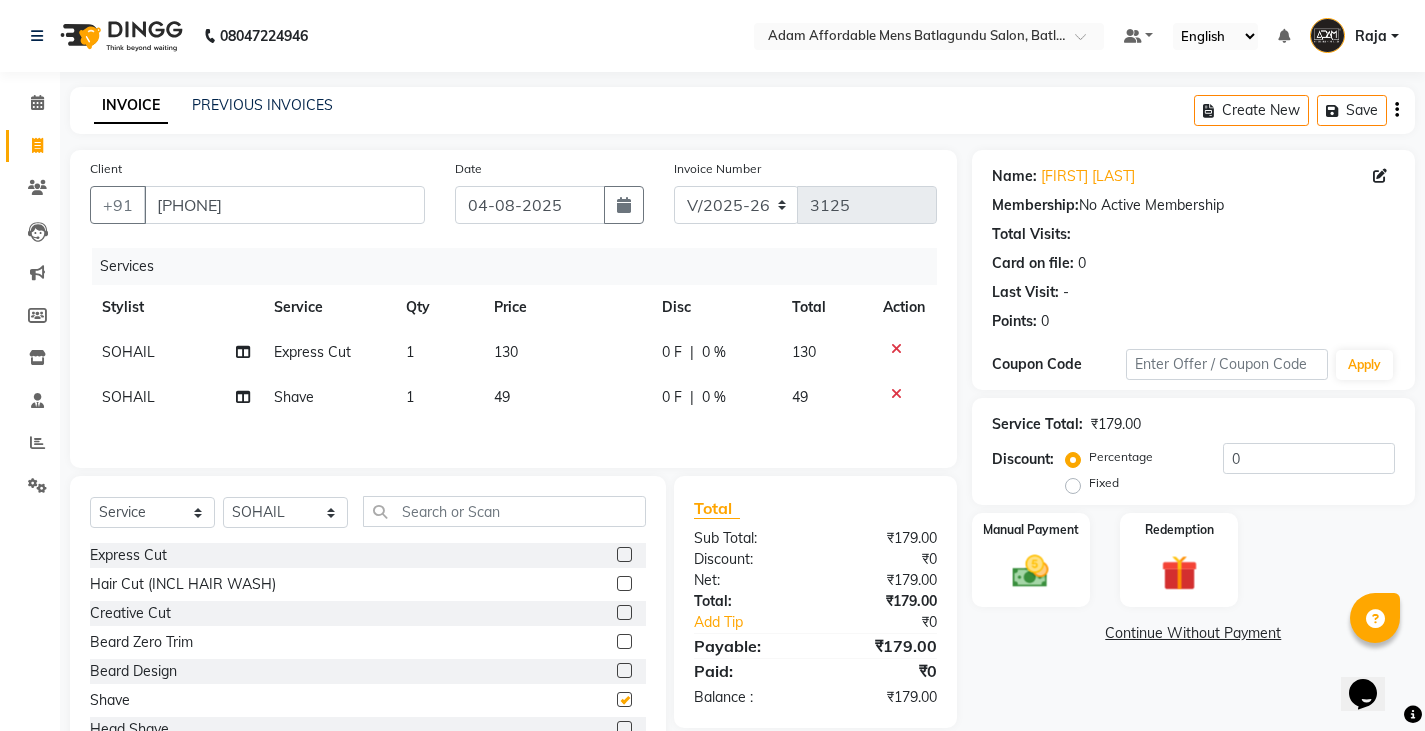 checkbox on "false" 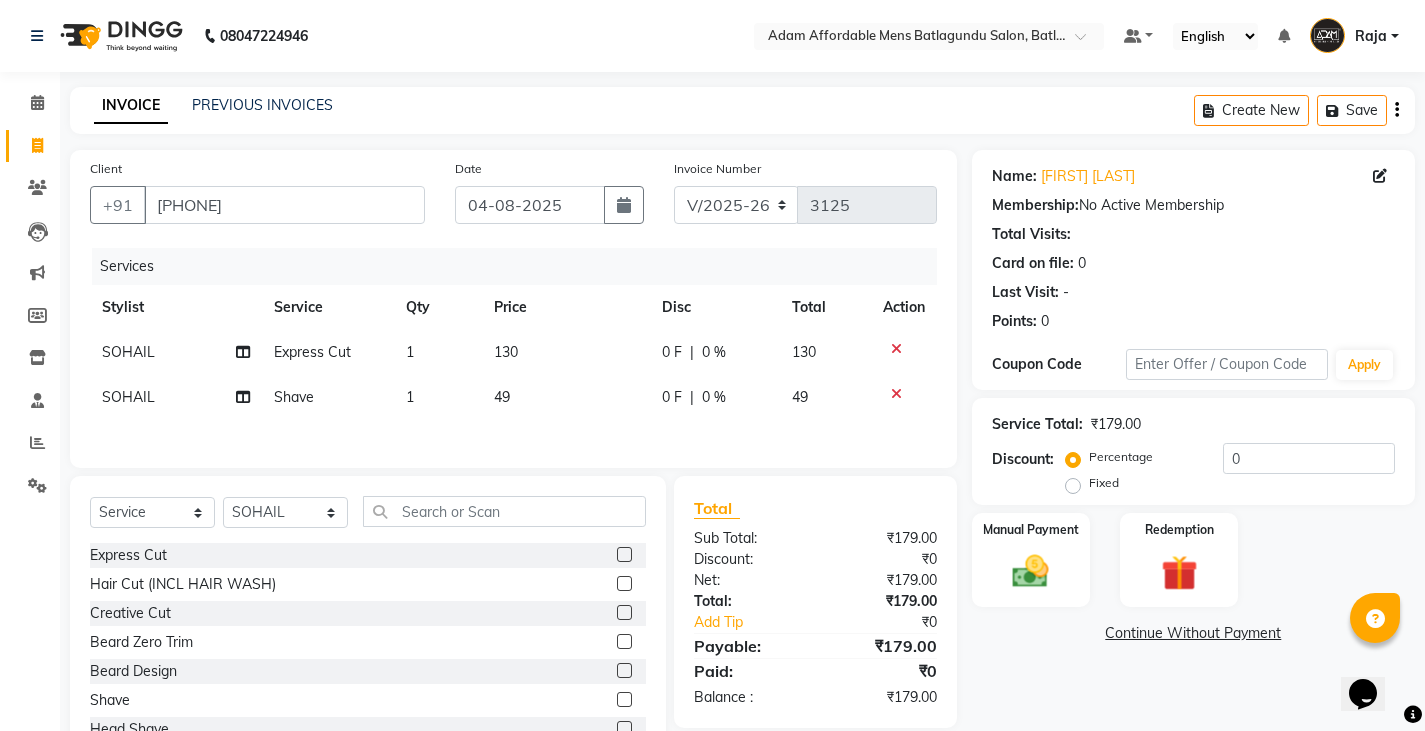 click on "0 F | 0 %" 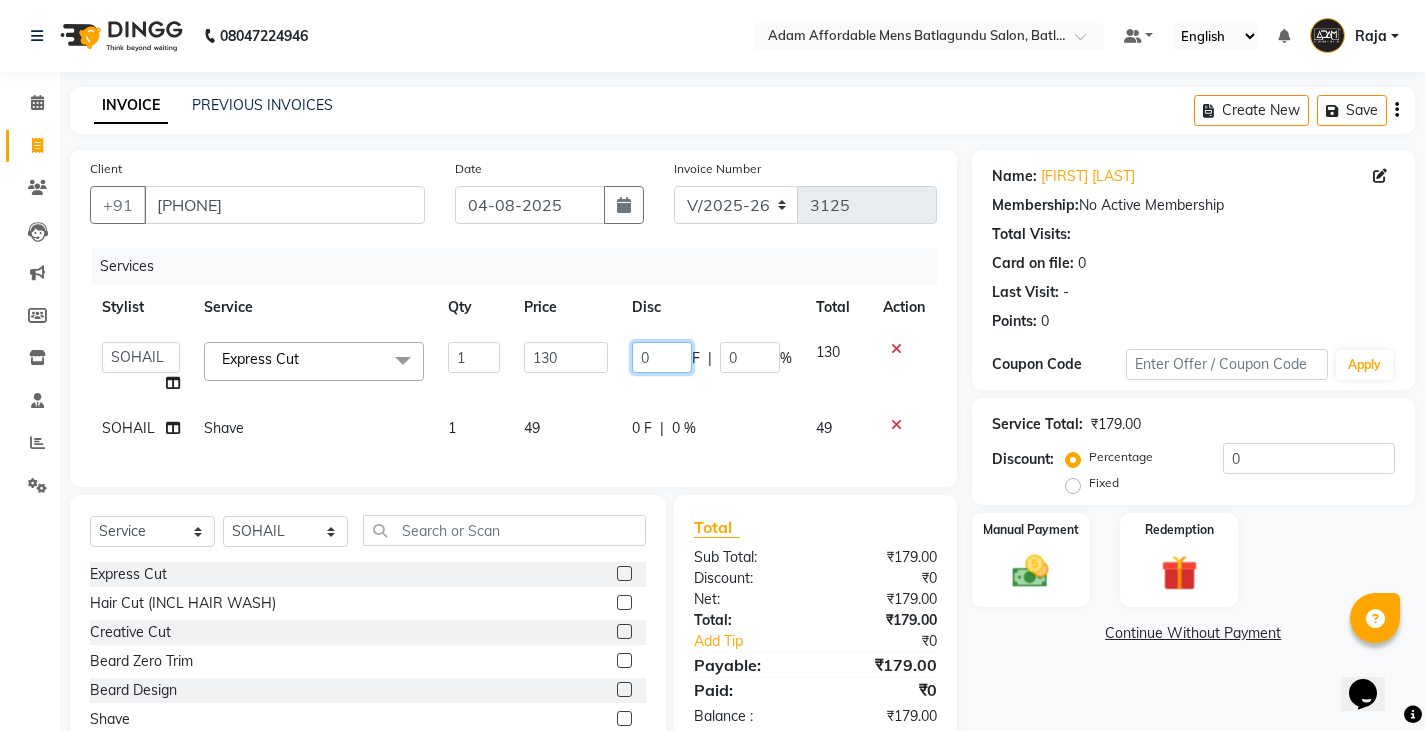 click on "0" 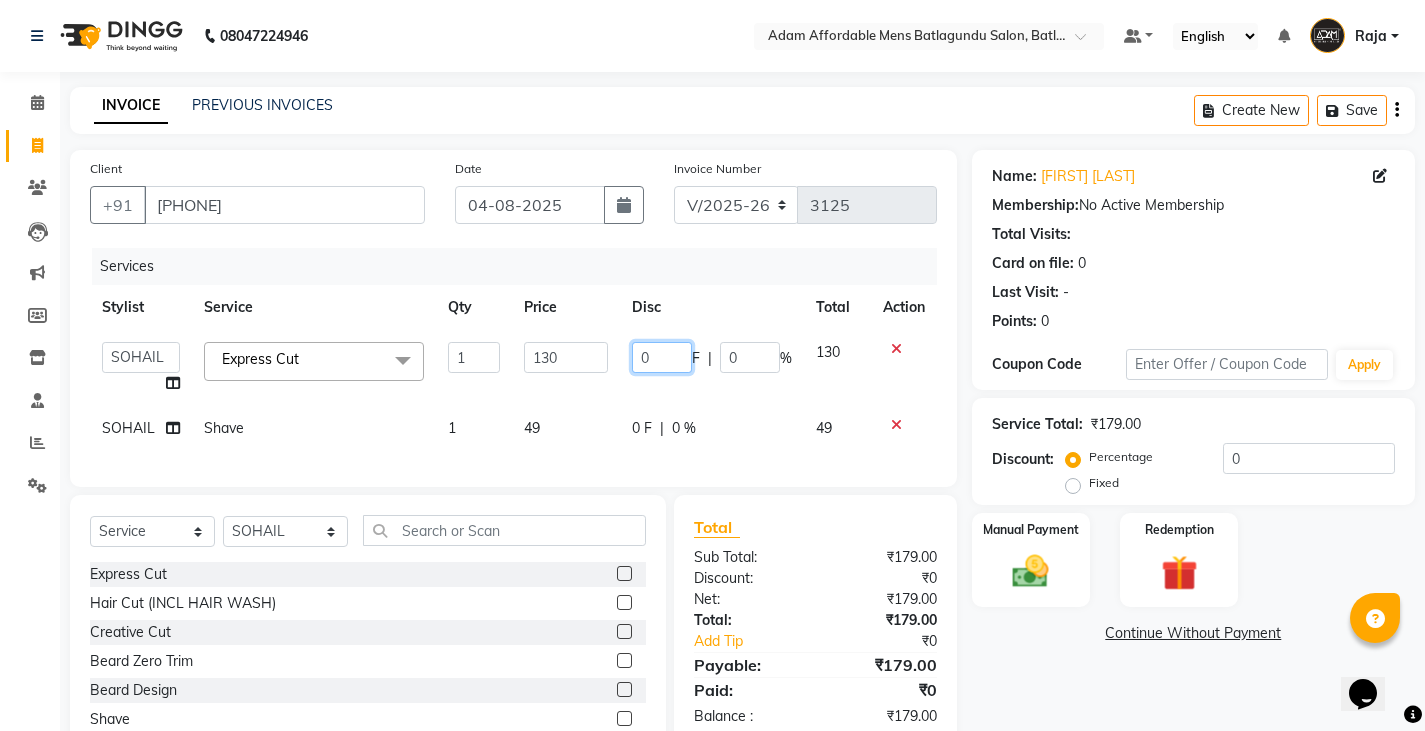 type on "30" 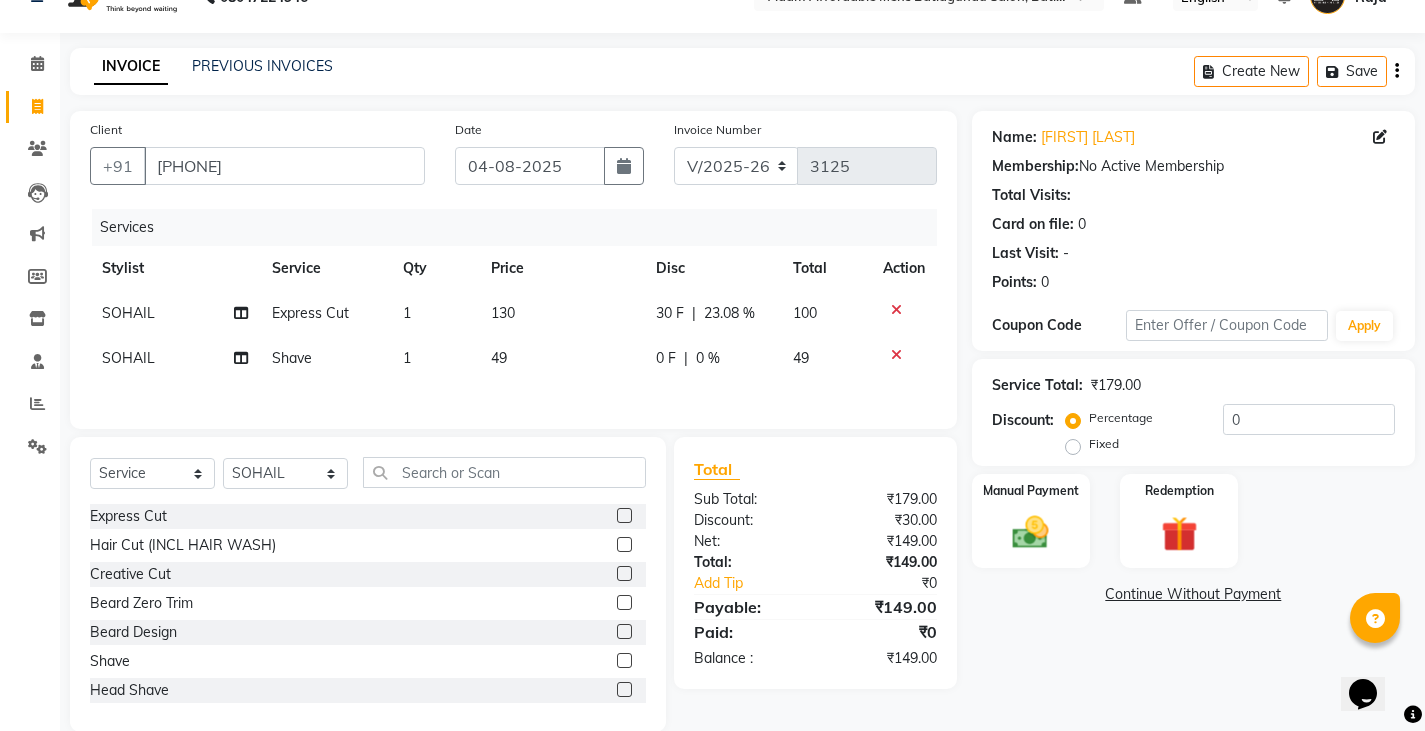 scroll, scrollTop: 73, scrollLeft: 0, axis: vertical 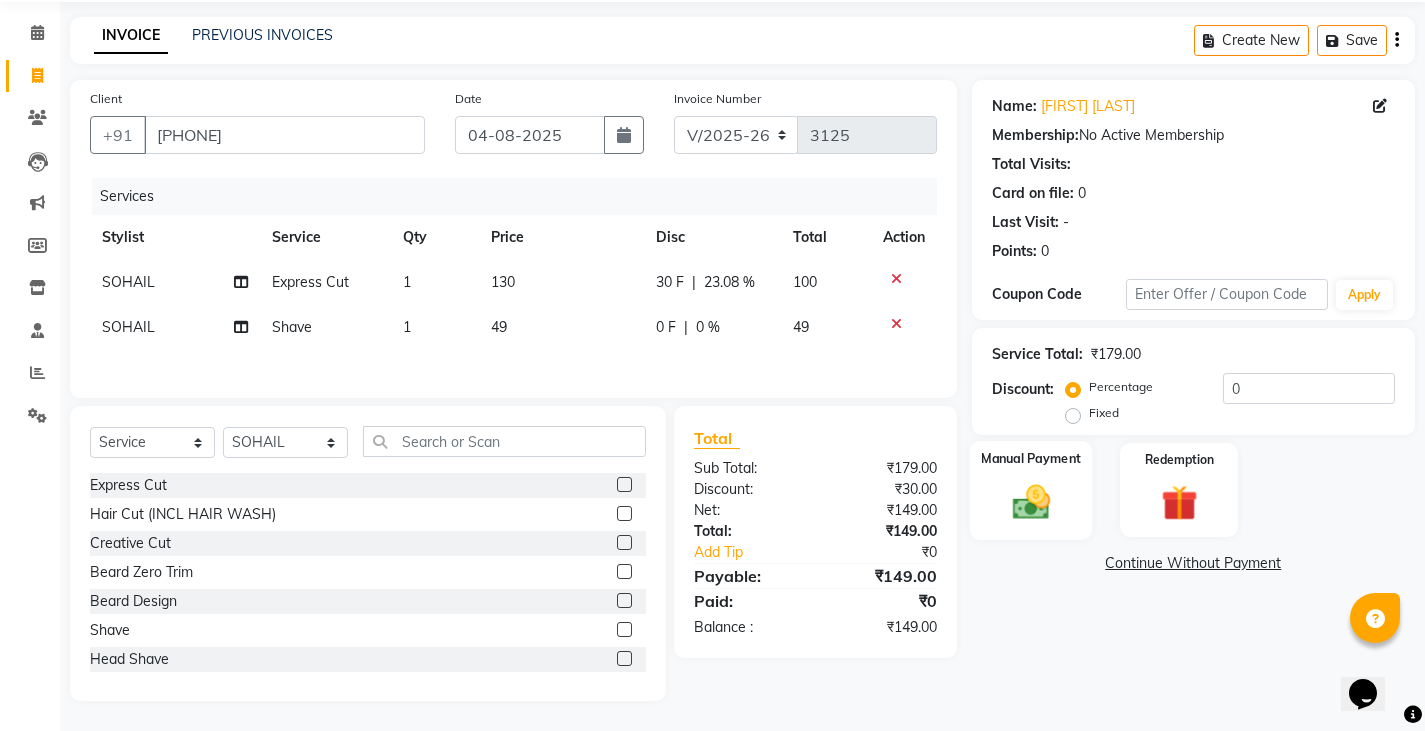 click 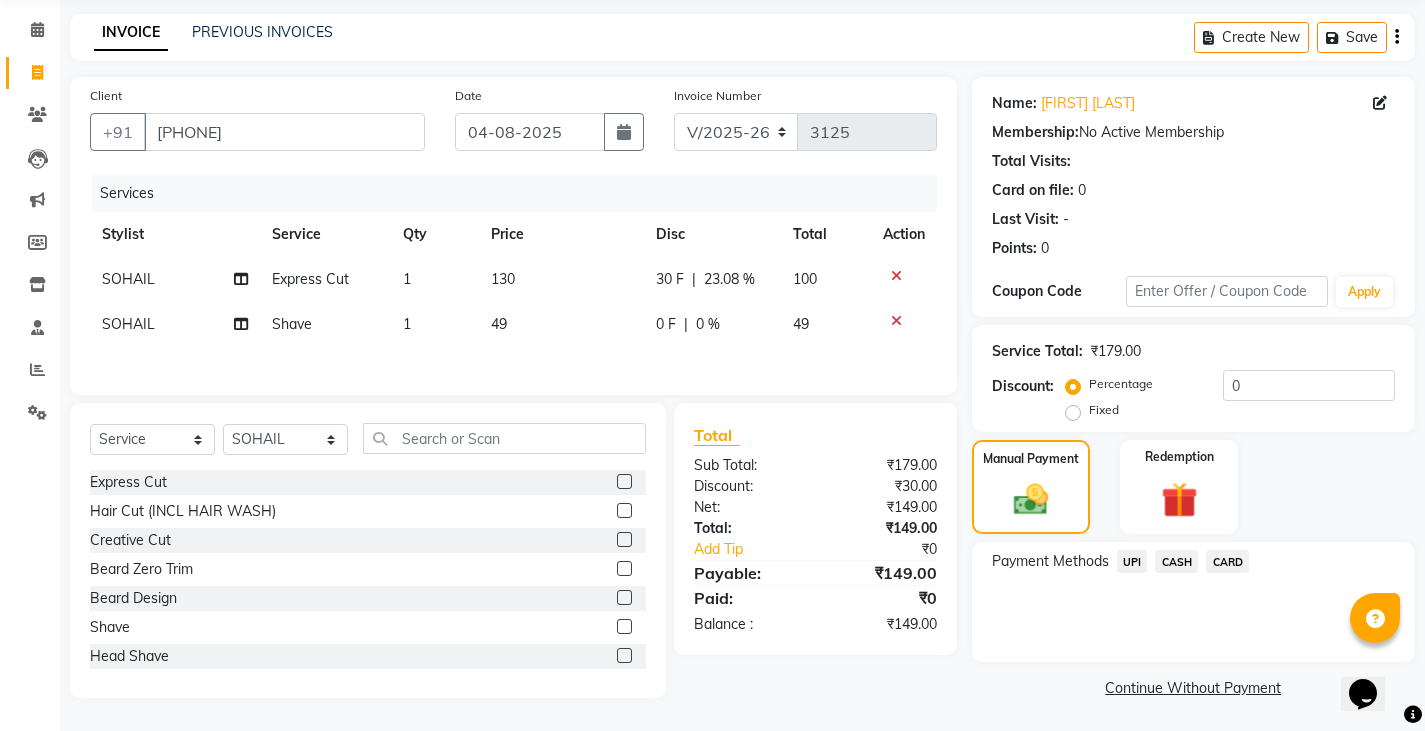 click on "CASH" 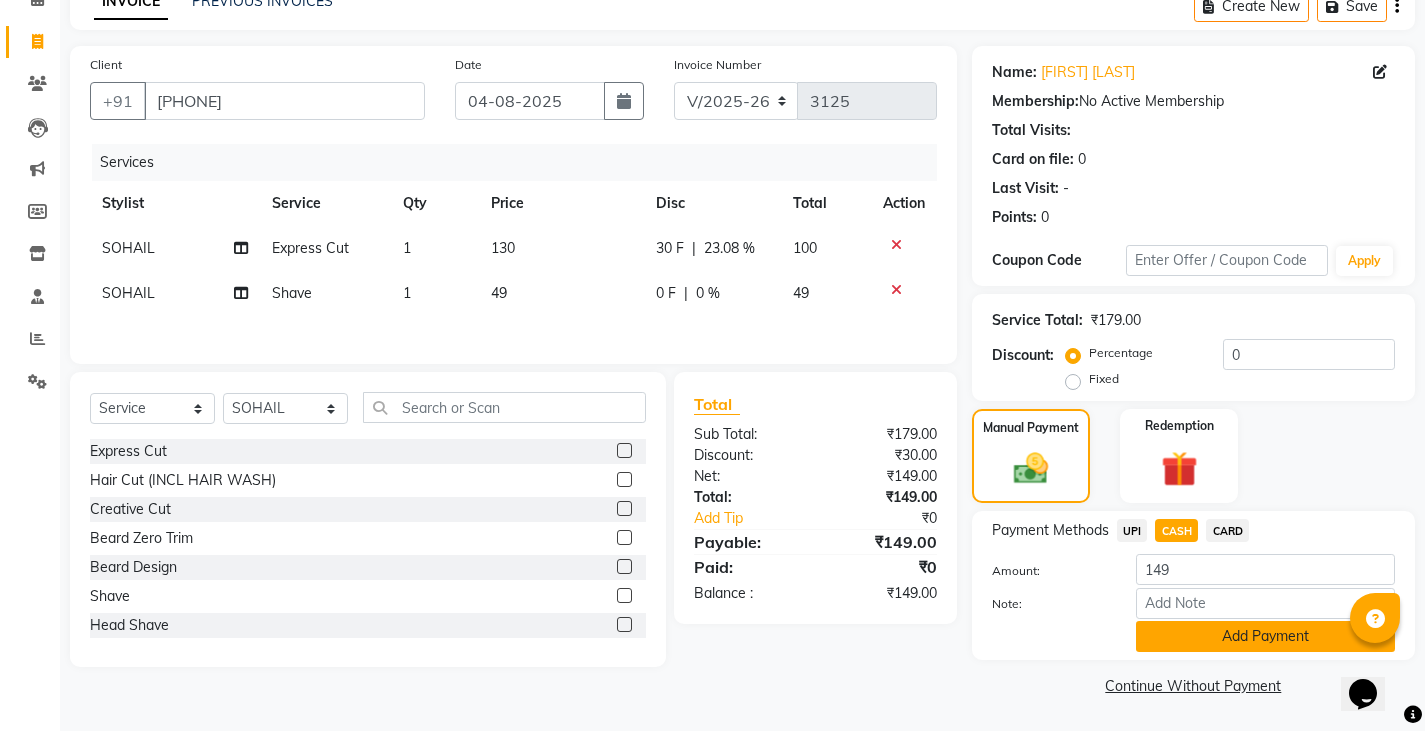 click on "Add Payment" 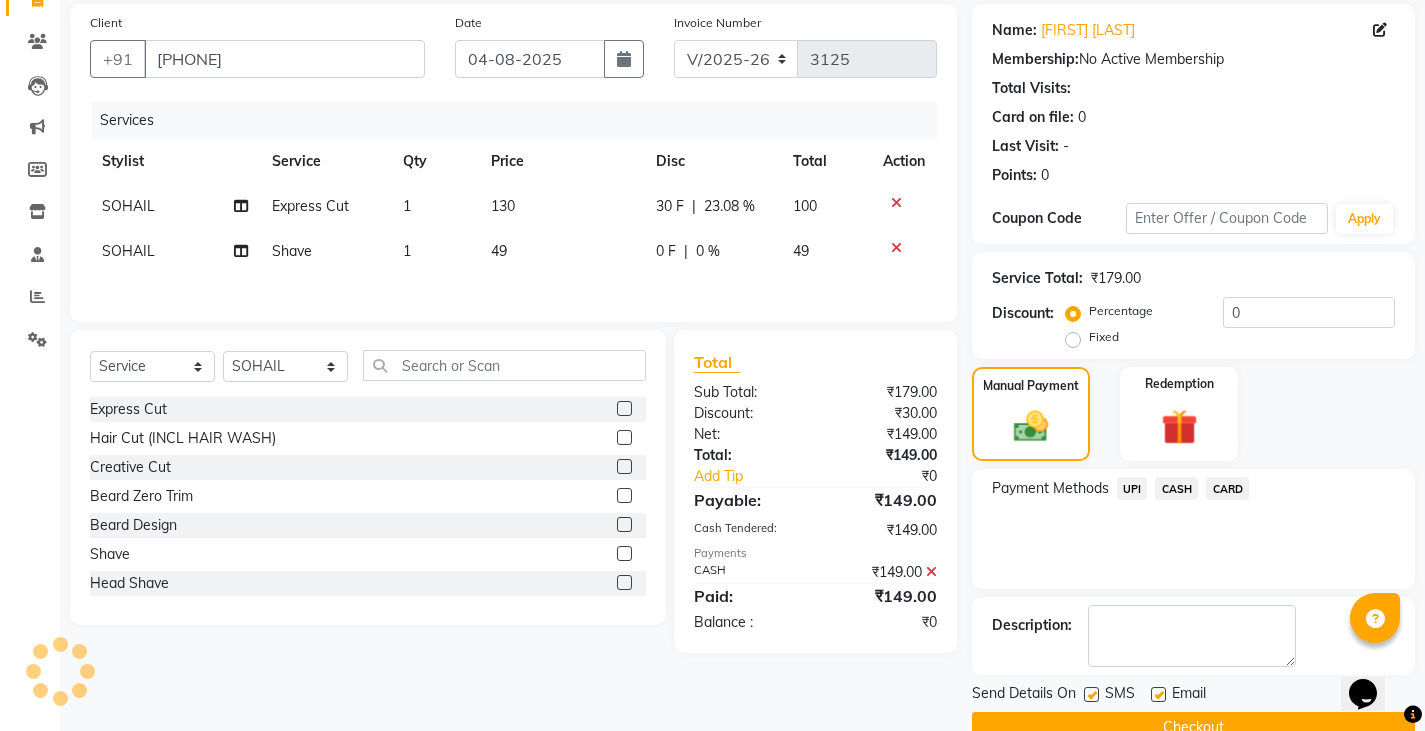 scroll, scrollTop: 188, scrollLeft: 0, axis: vertical 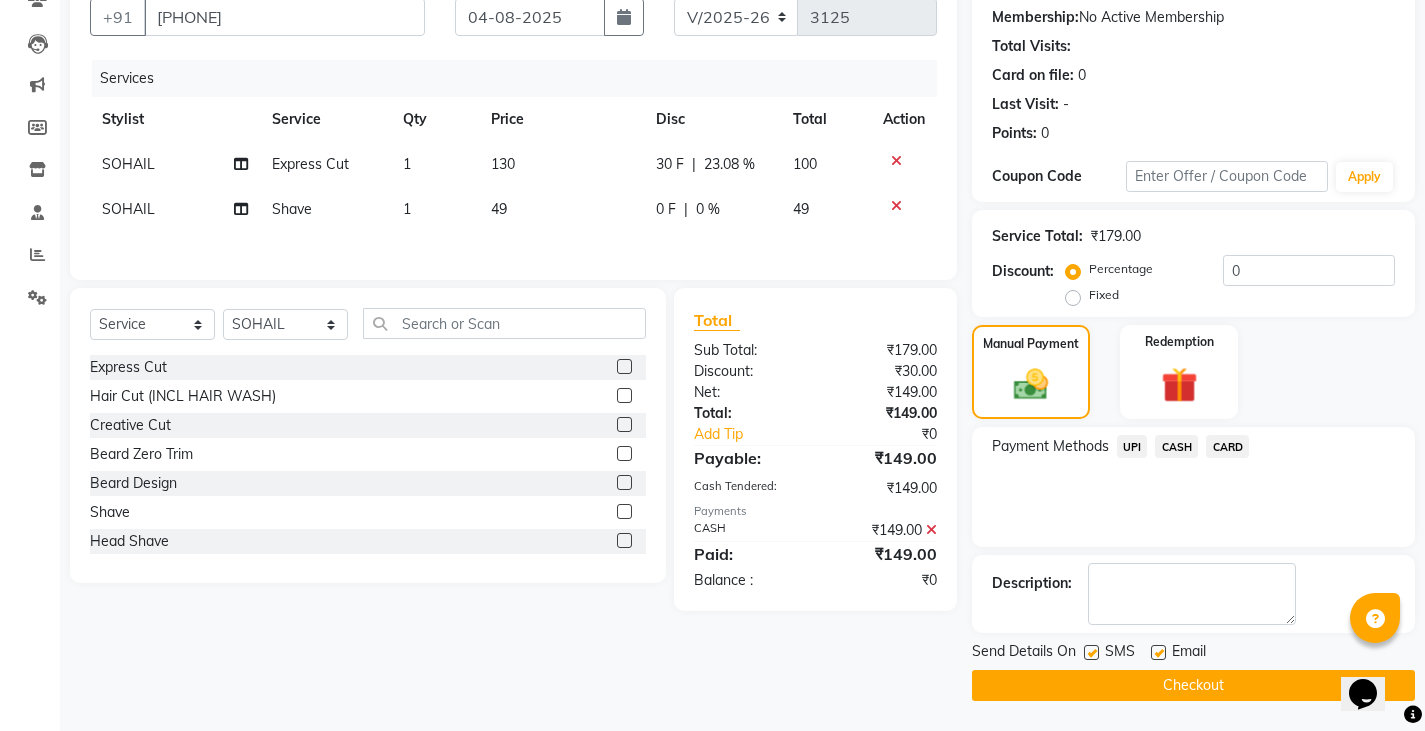 click on "Checkout" 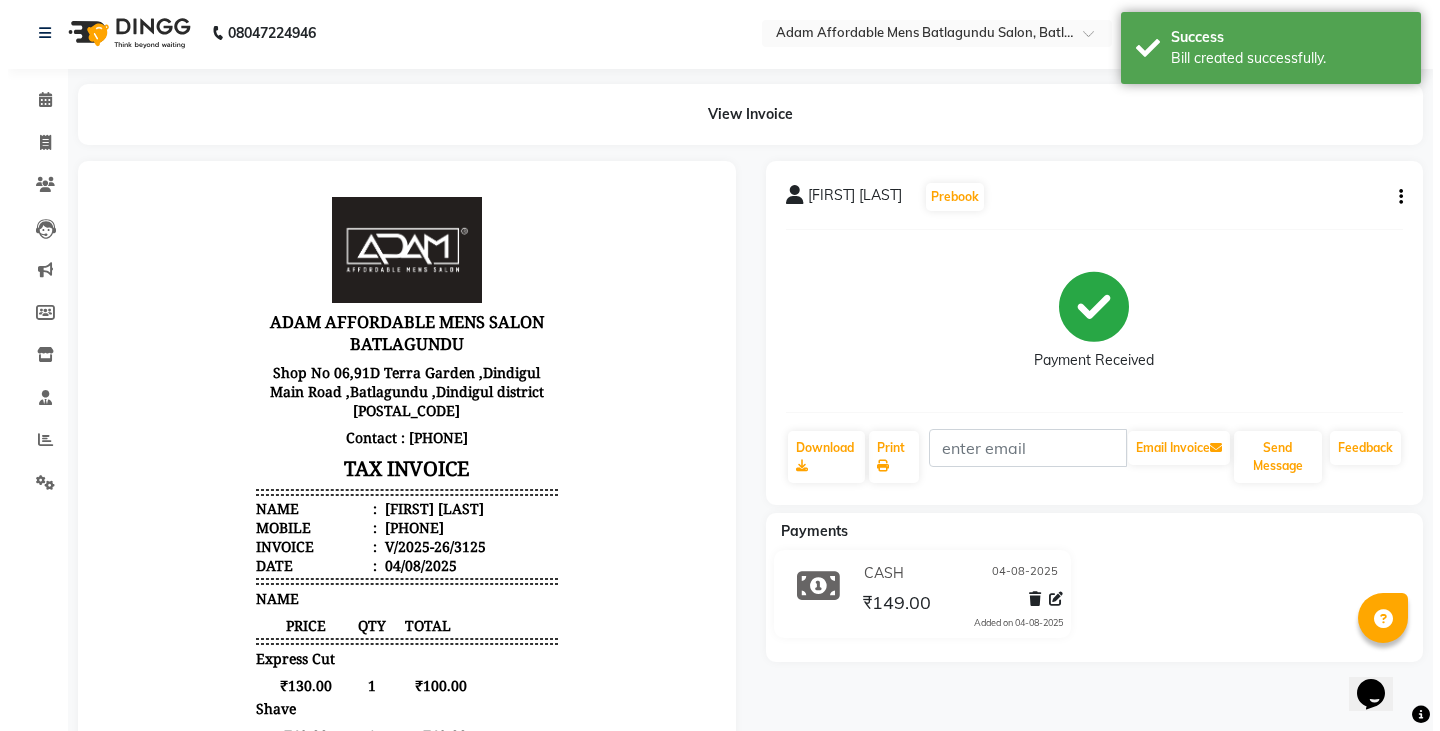 scroll, scrollTop: 0, scrollLeft: 0, axis: both 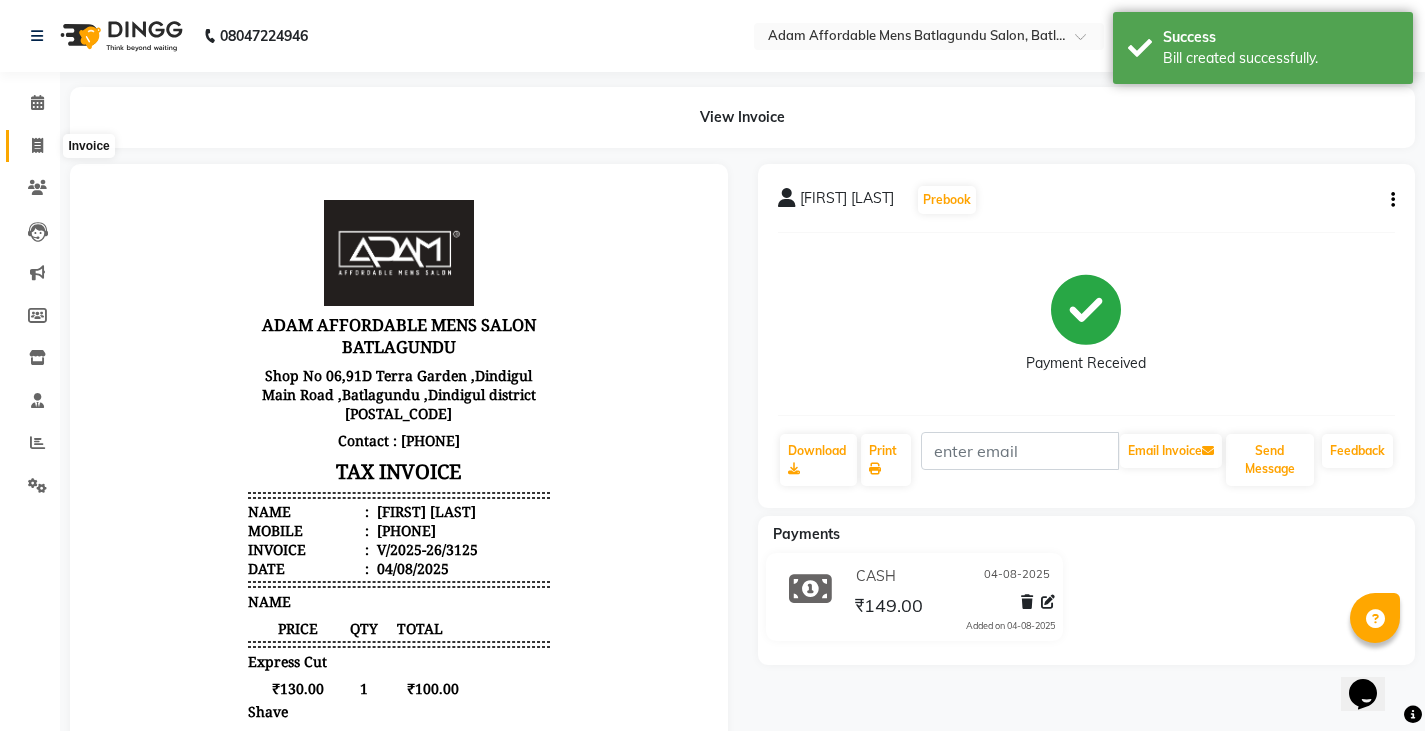 click 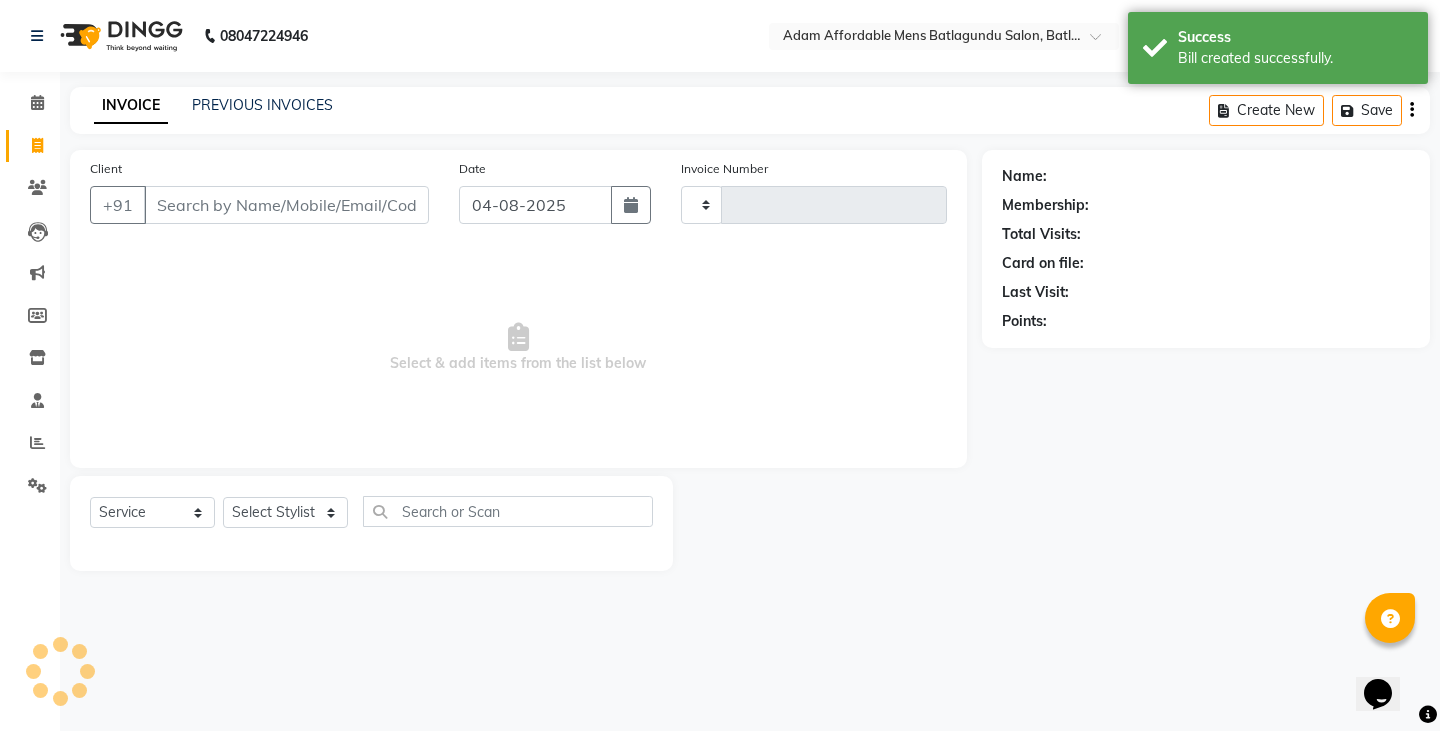 type on "3126" 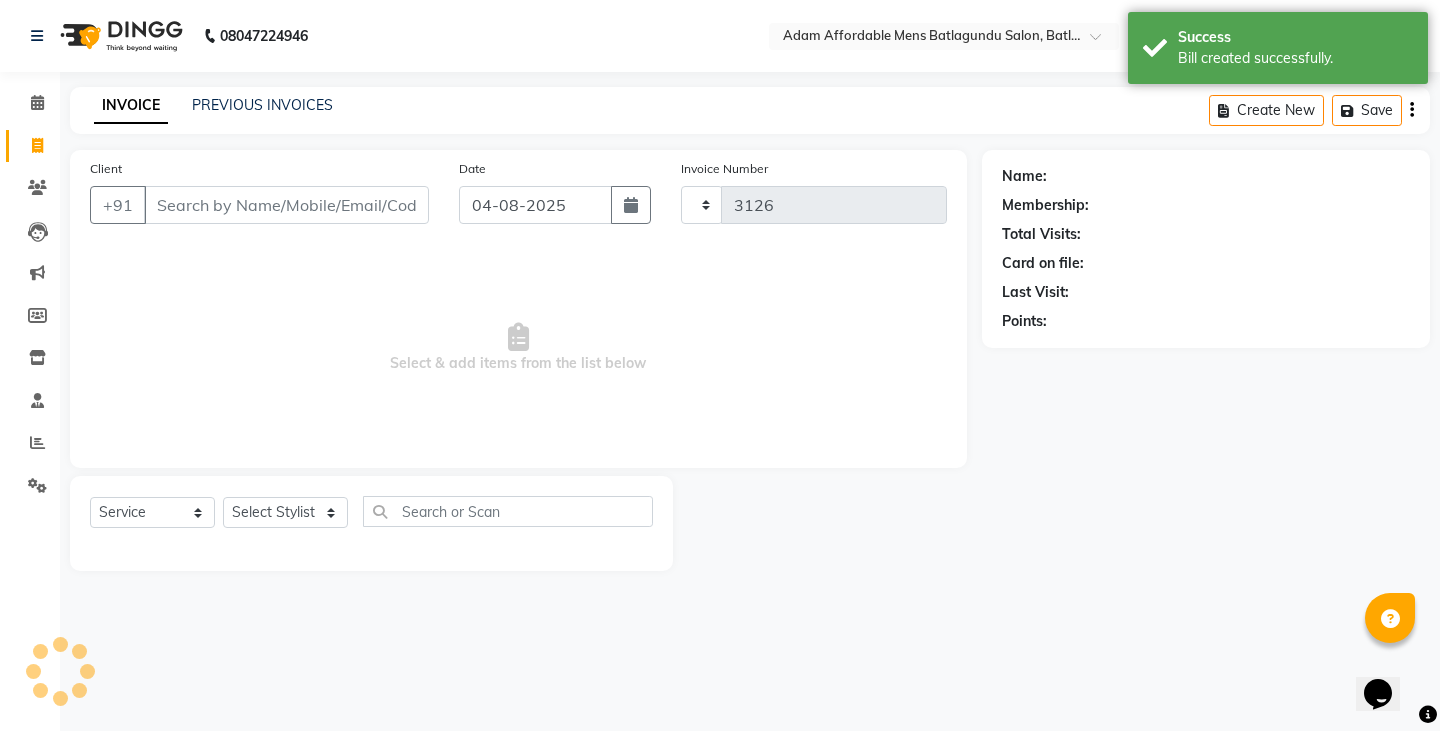 select on "8213" 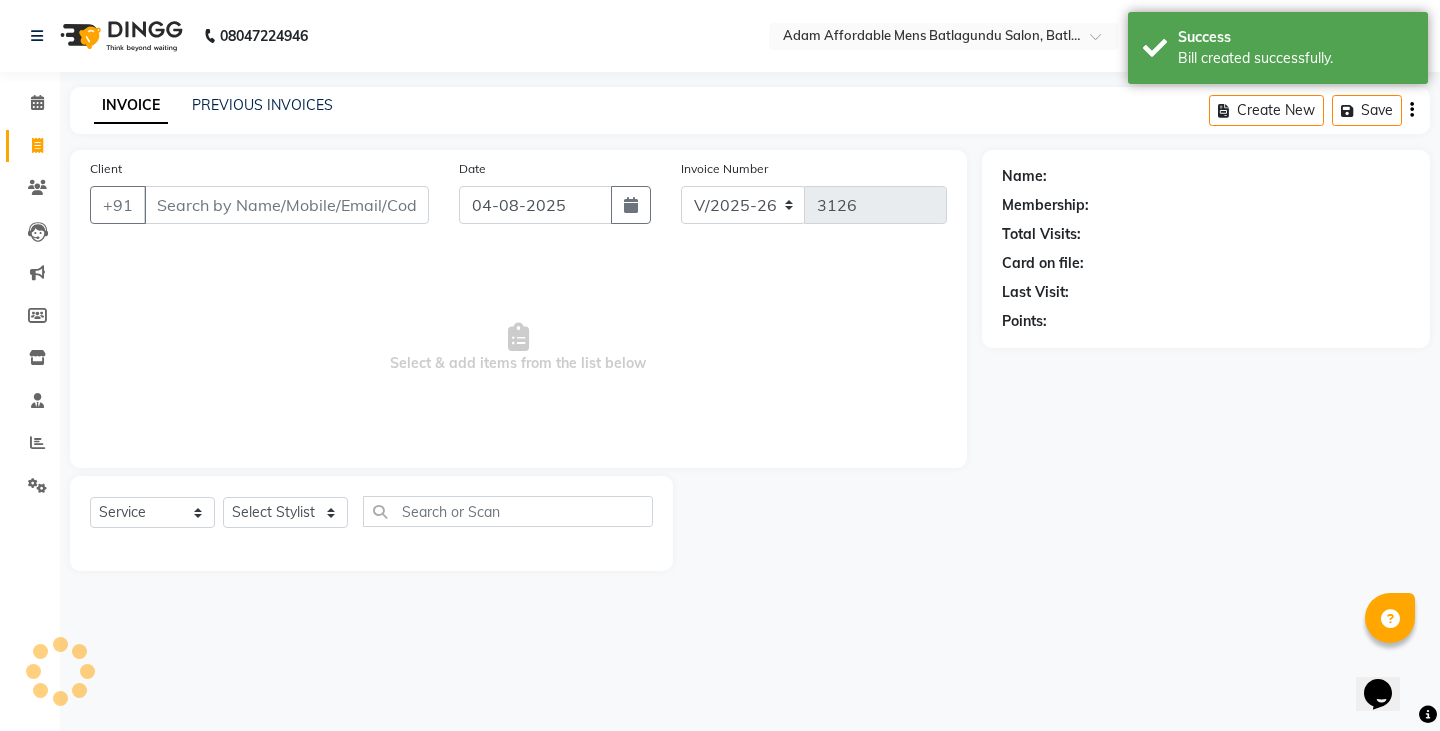 click on "Client" at bounding box center [286, 205] 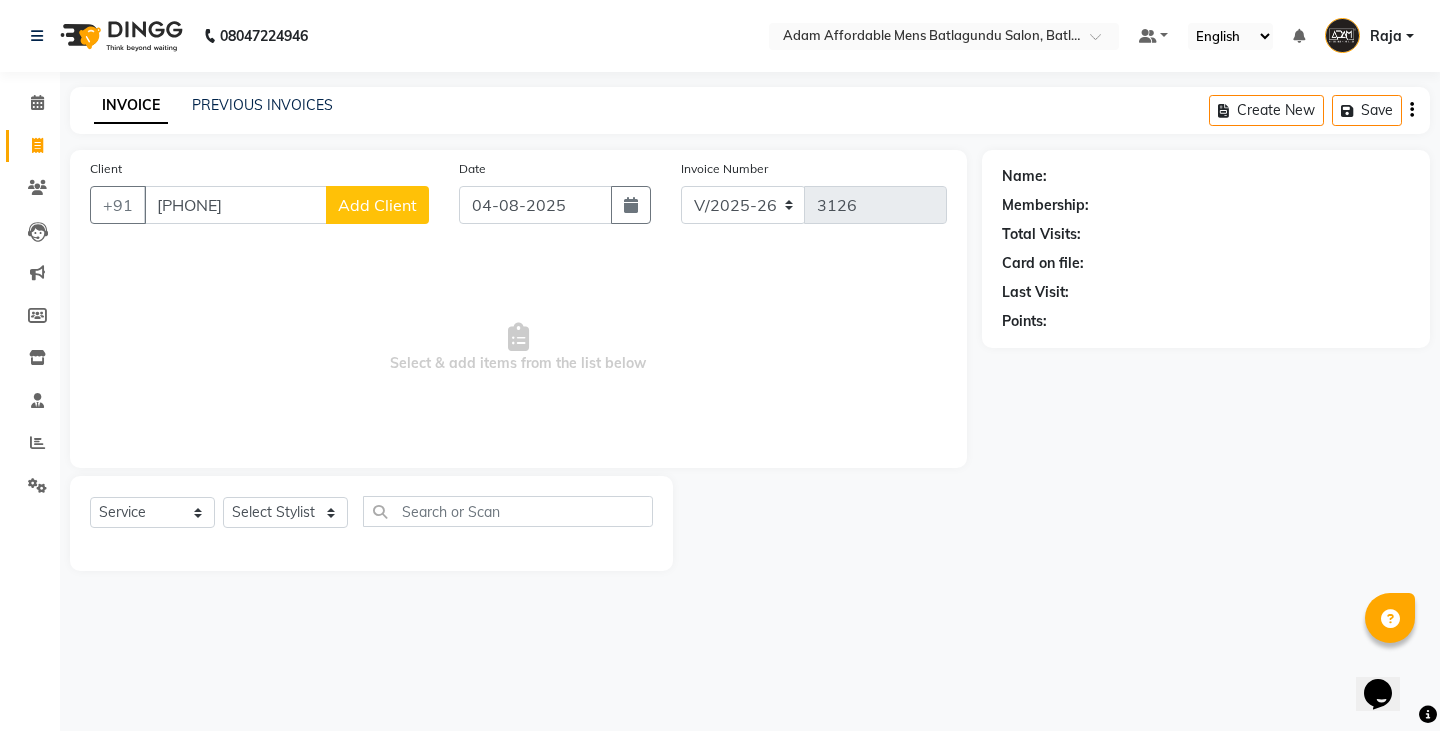 type on "[PHONE]" 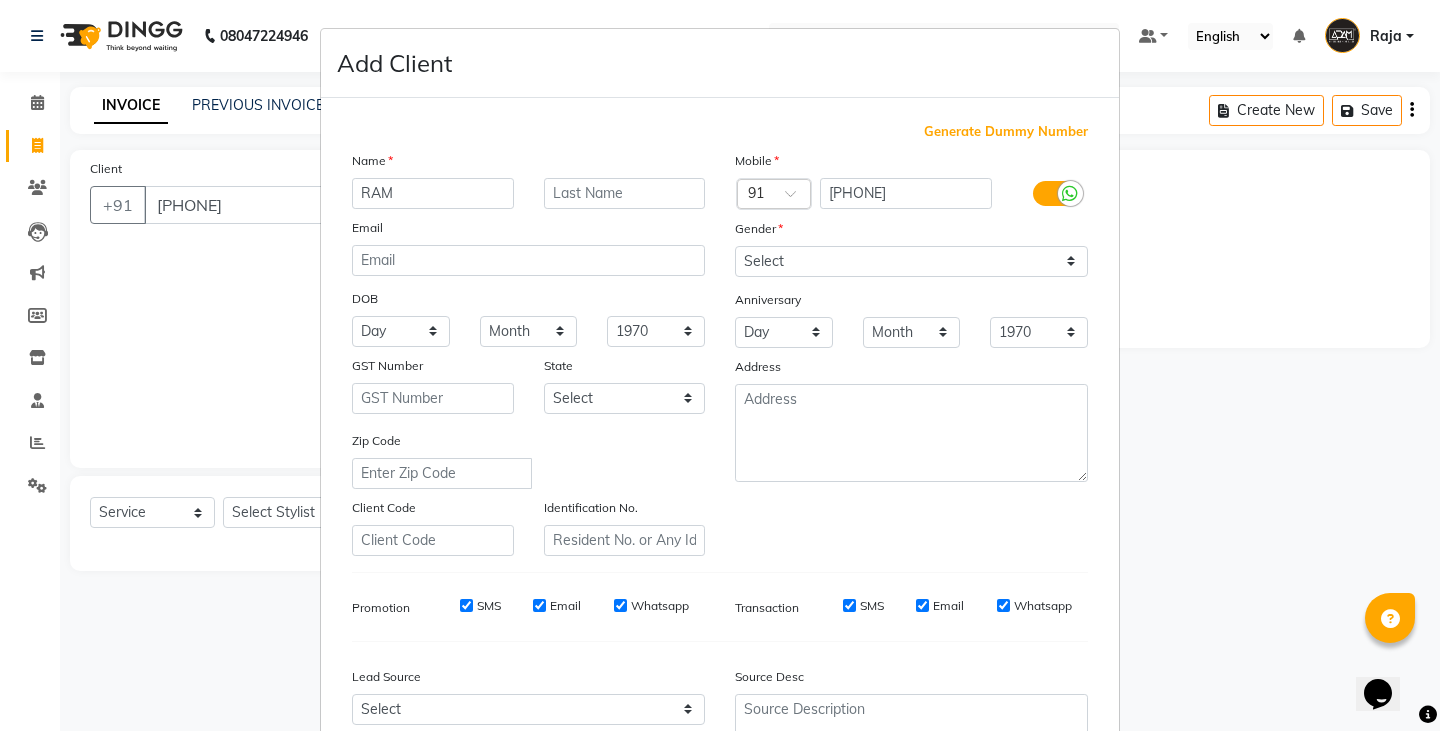type on "RAM" 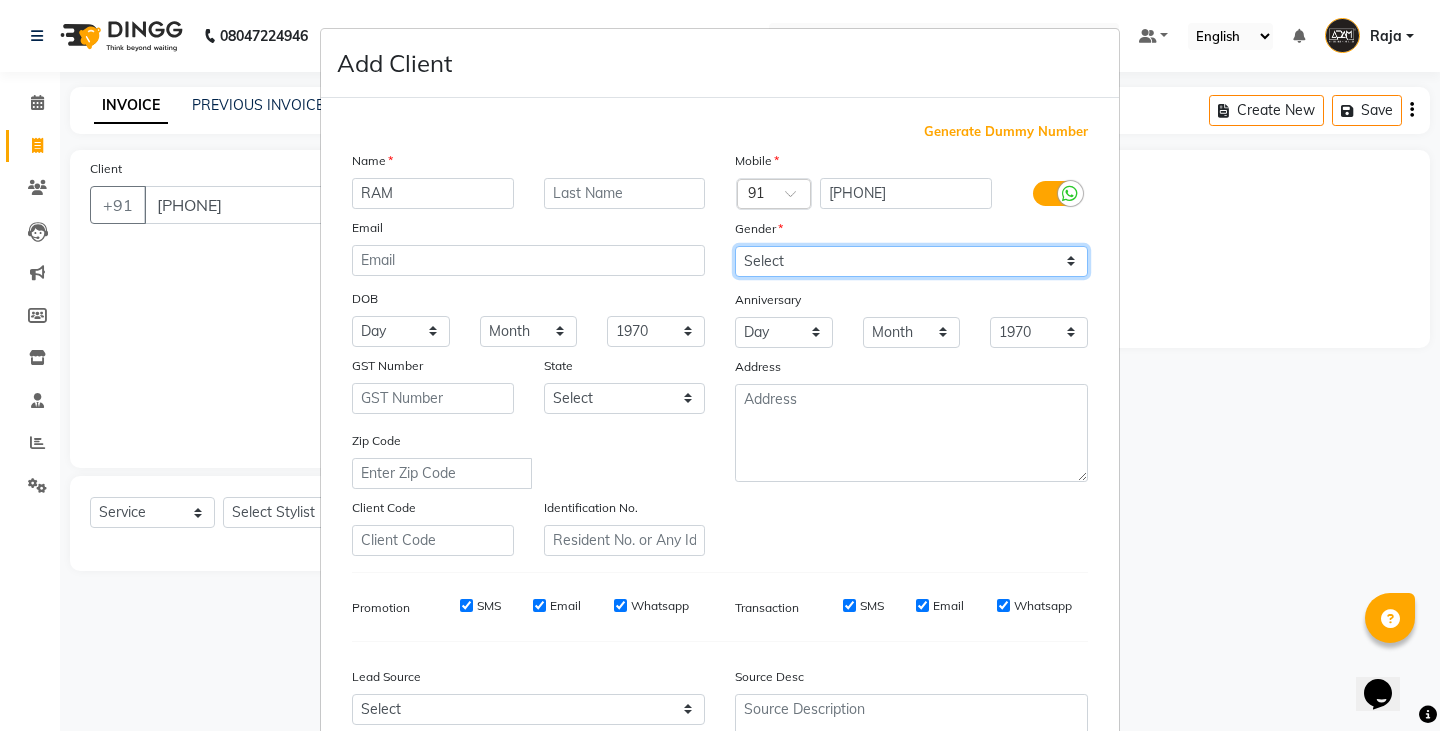 click on "Select Male Female Other Prefer Not To Say" at bounding box center [911, 261] 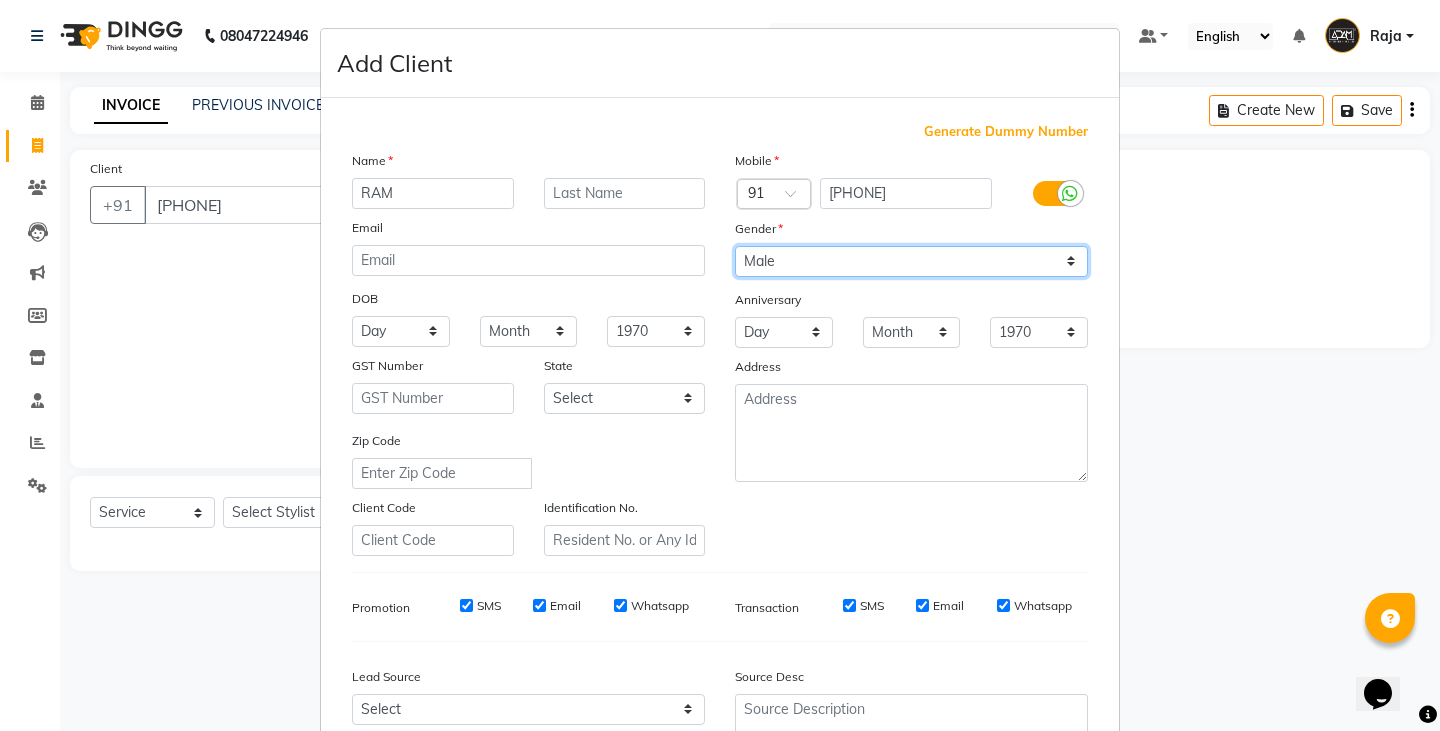 click on "Select Male Female Other Prefer Not To Say" at bounding box center [911, 261] 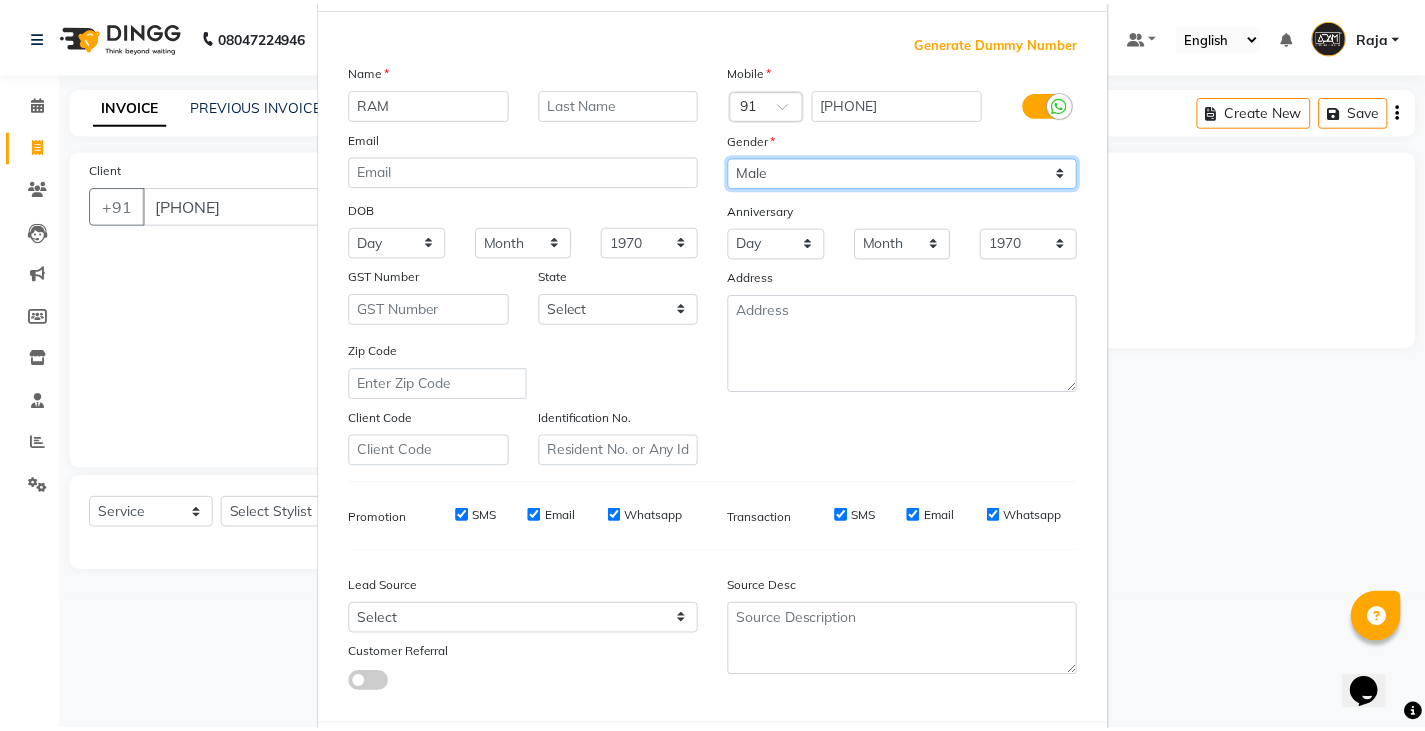 scroll, scrollTop: 192, scrollLeft: 0, axis: vertical 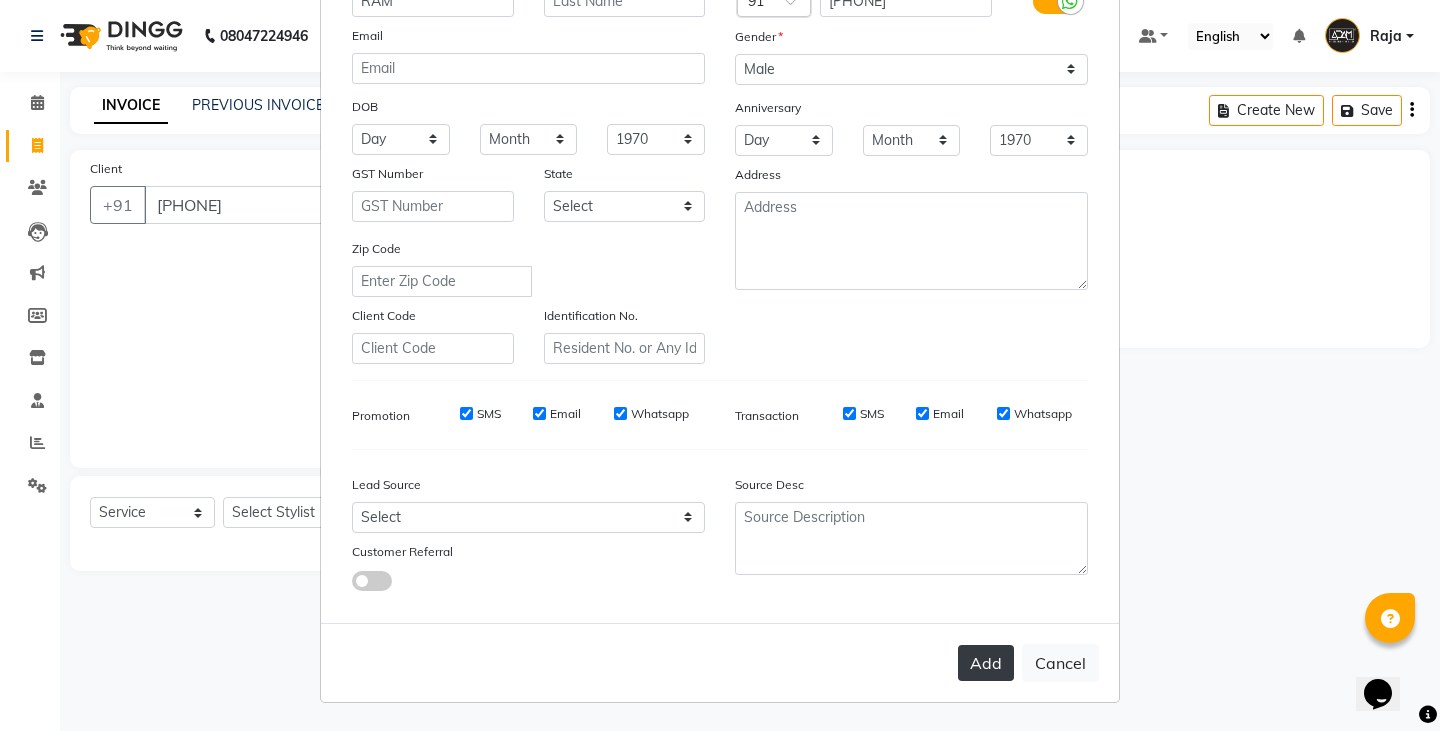 click on "Add" at bounding box center (986, 663) 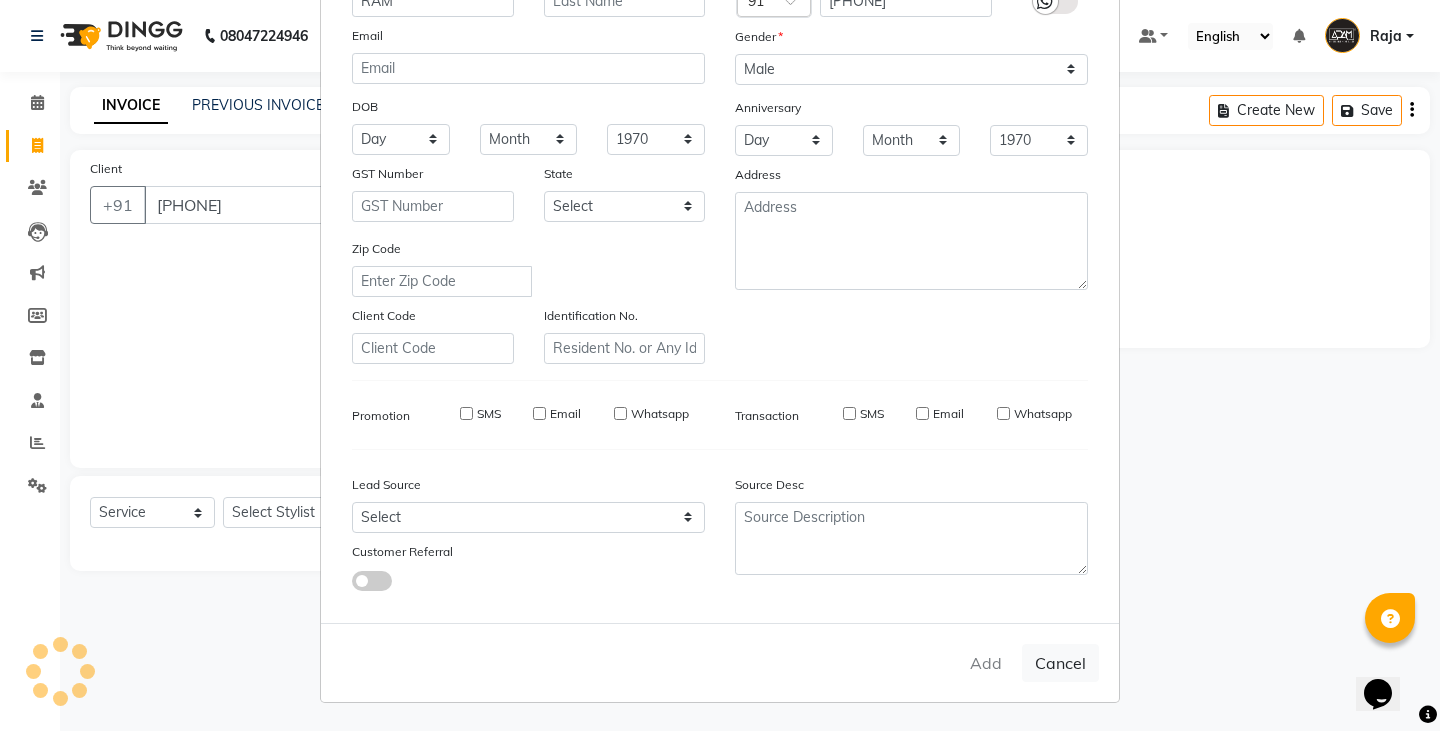 type 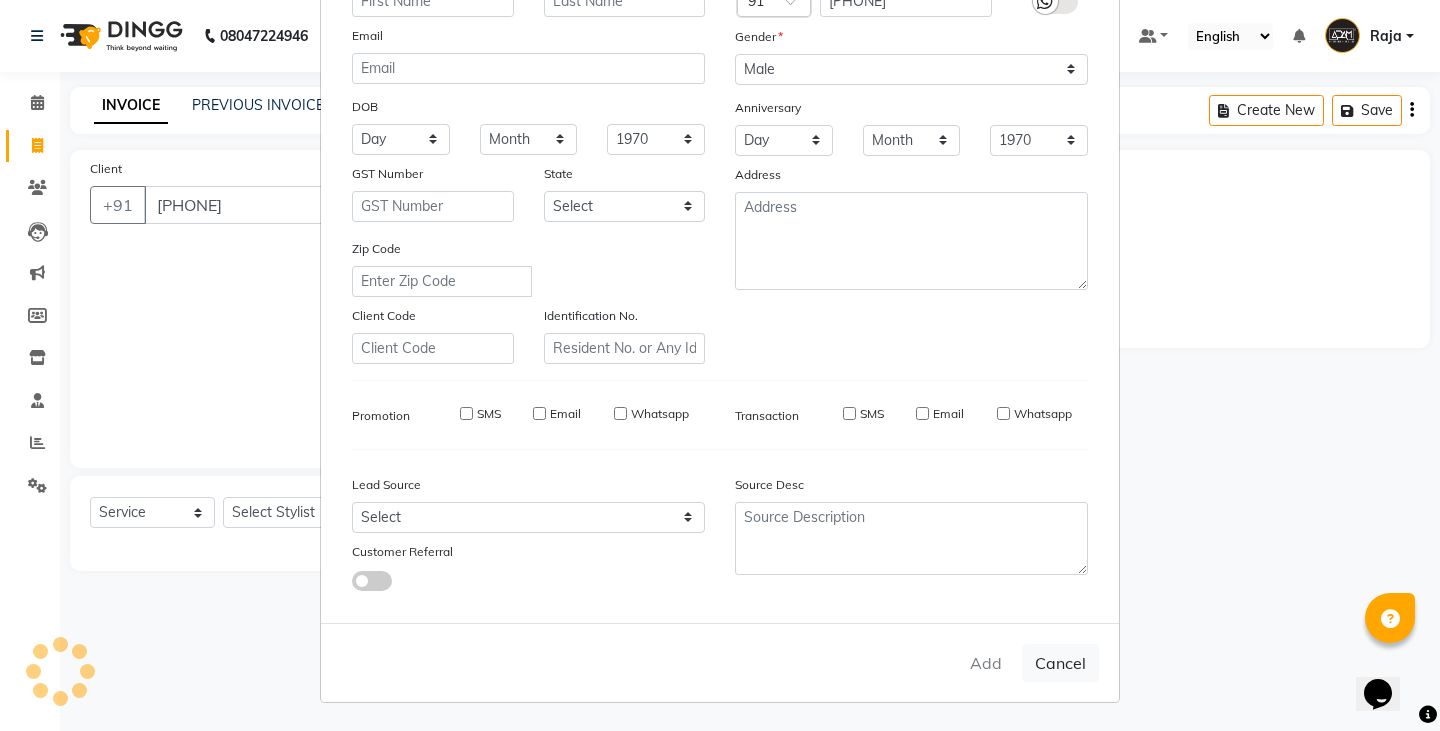 select 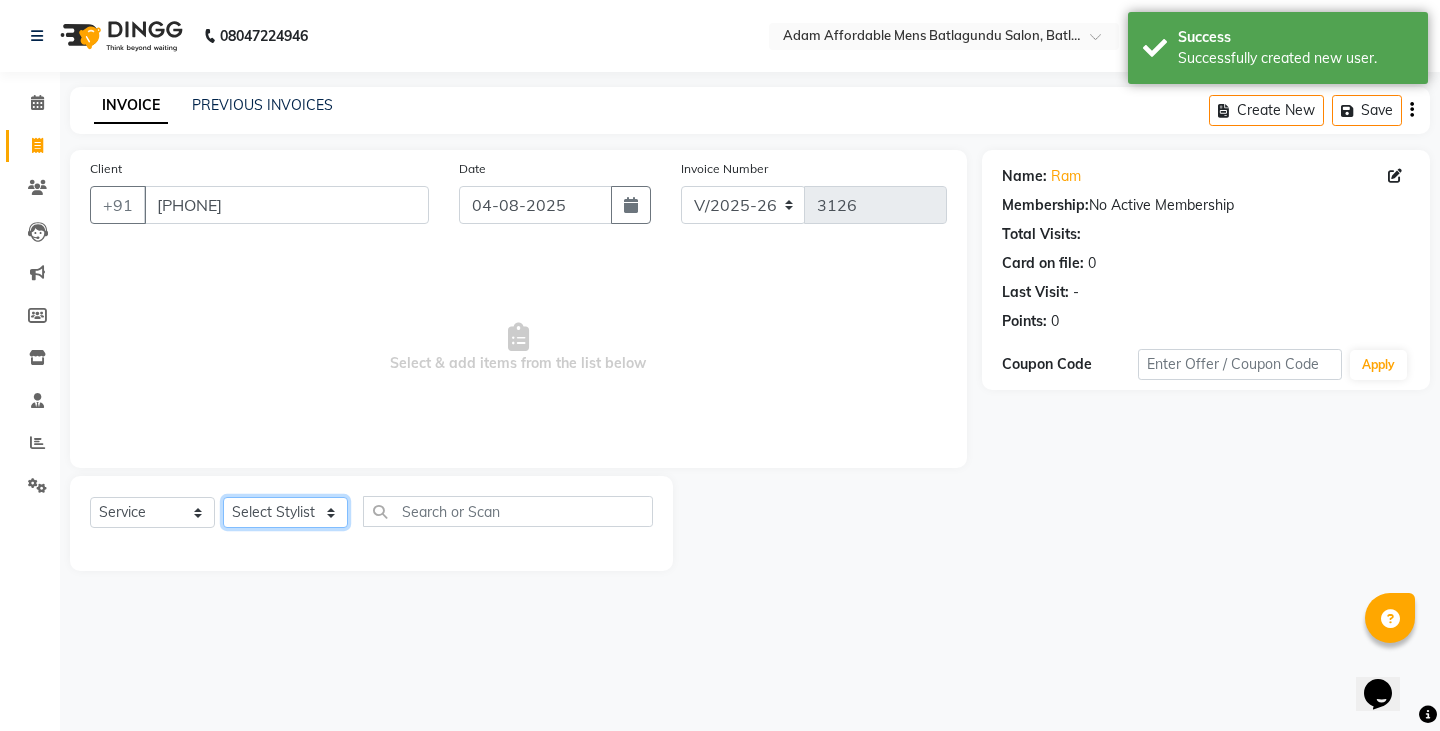 drag, startPoint x: 277, startPoint y: 507, endPoint x: 272, endPoint y: 497, distance: 11.18034 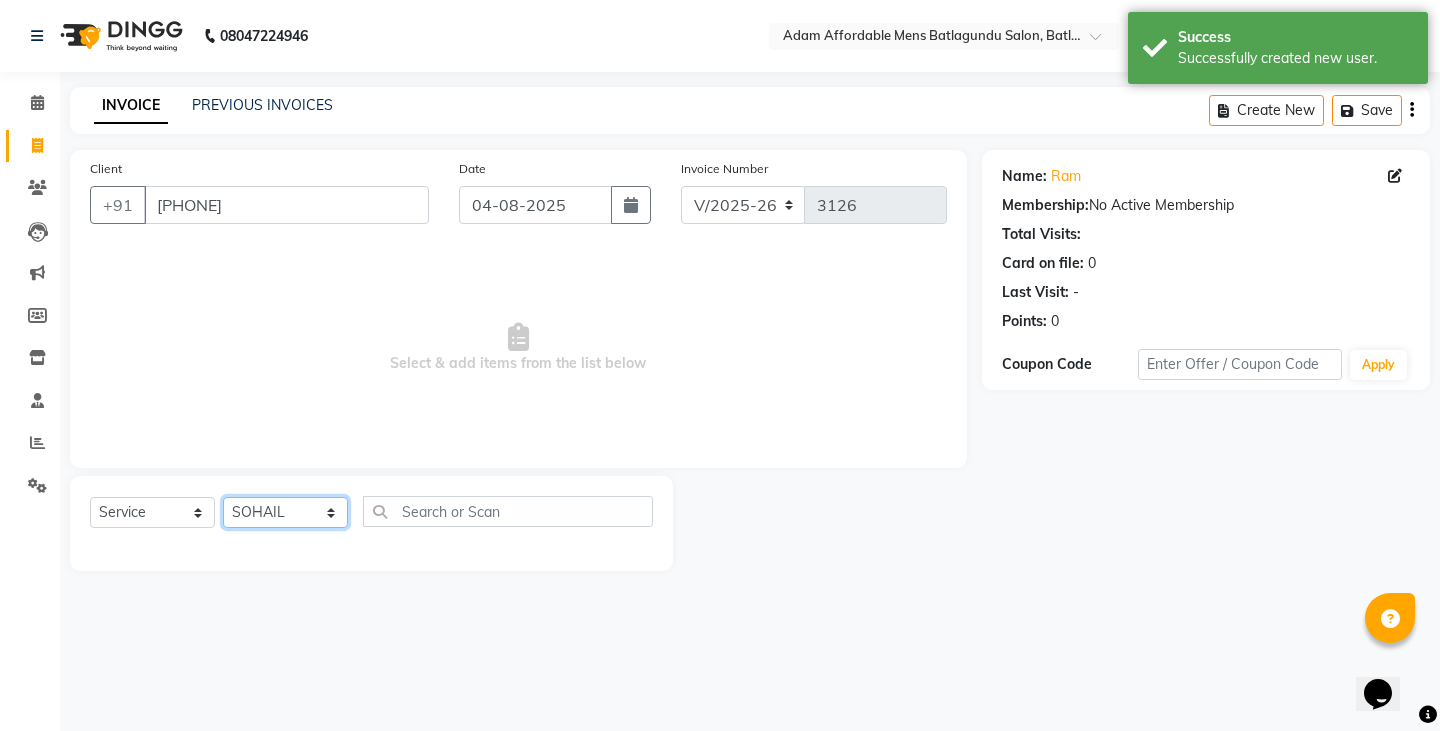 click on "Select Stylist Admin Anish Ovesh Raja SAHIL  SOHAIL SONU" 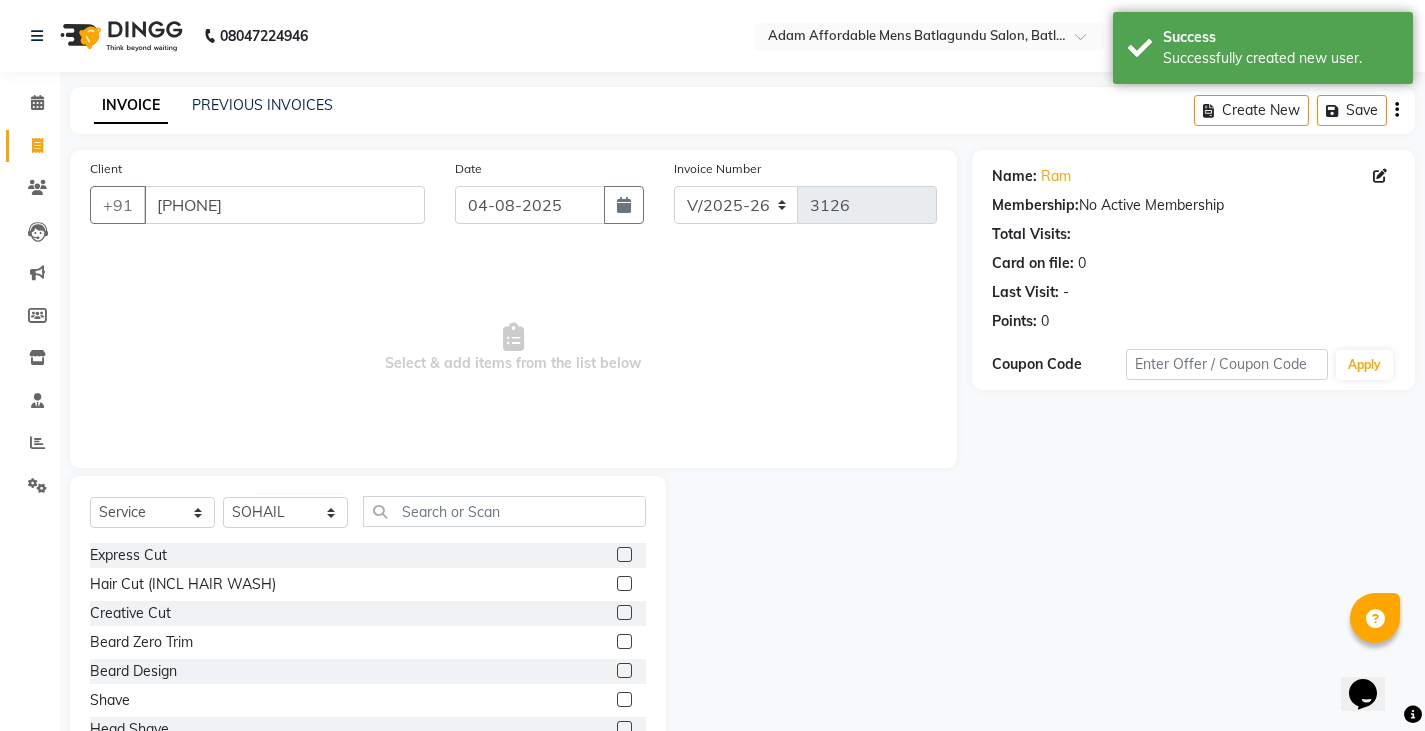 click 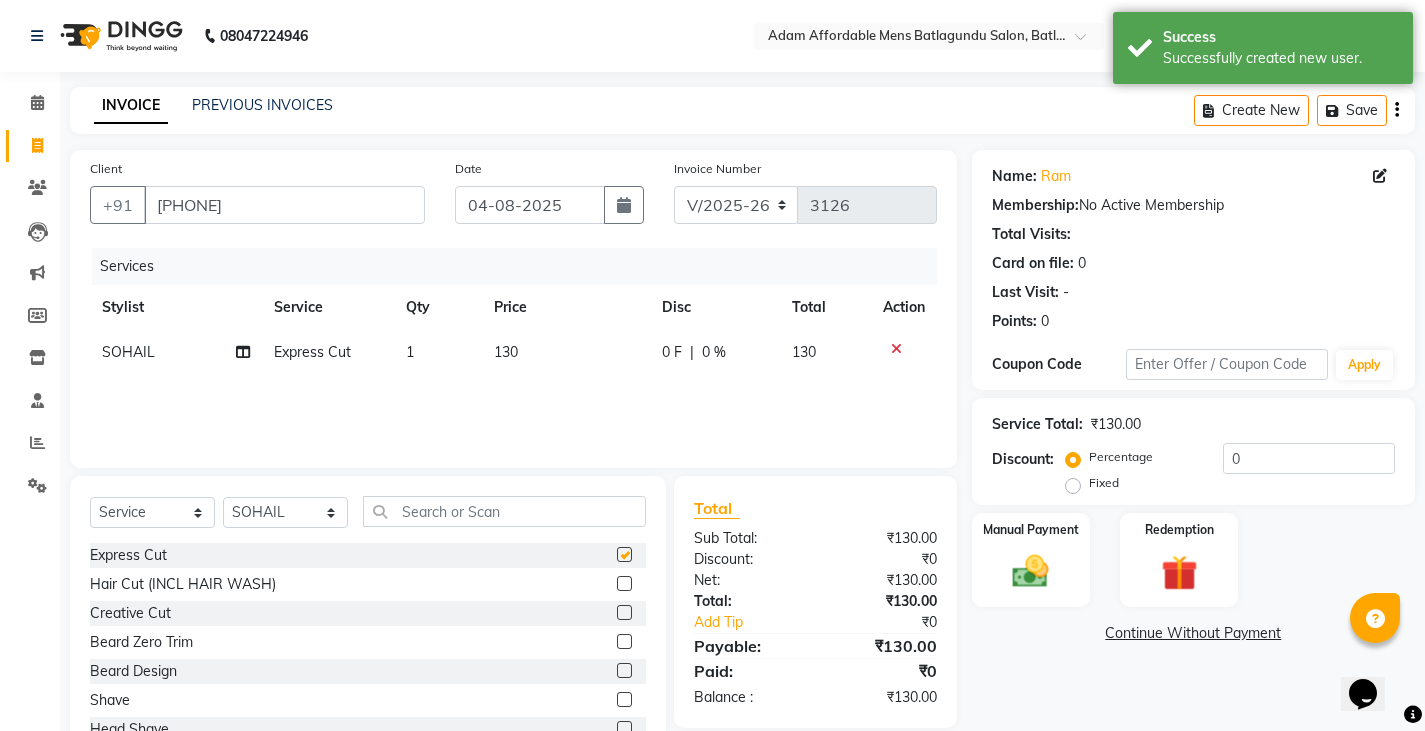 checkbox on "false" 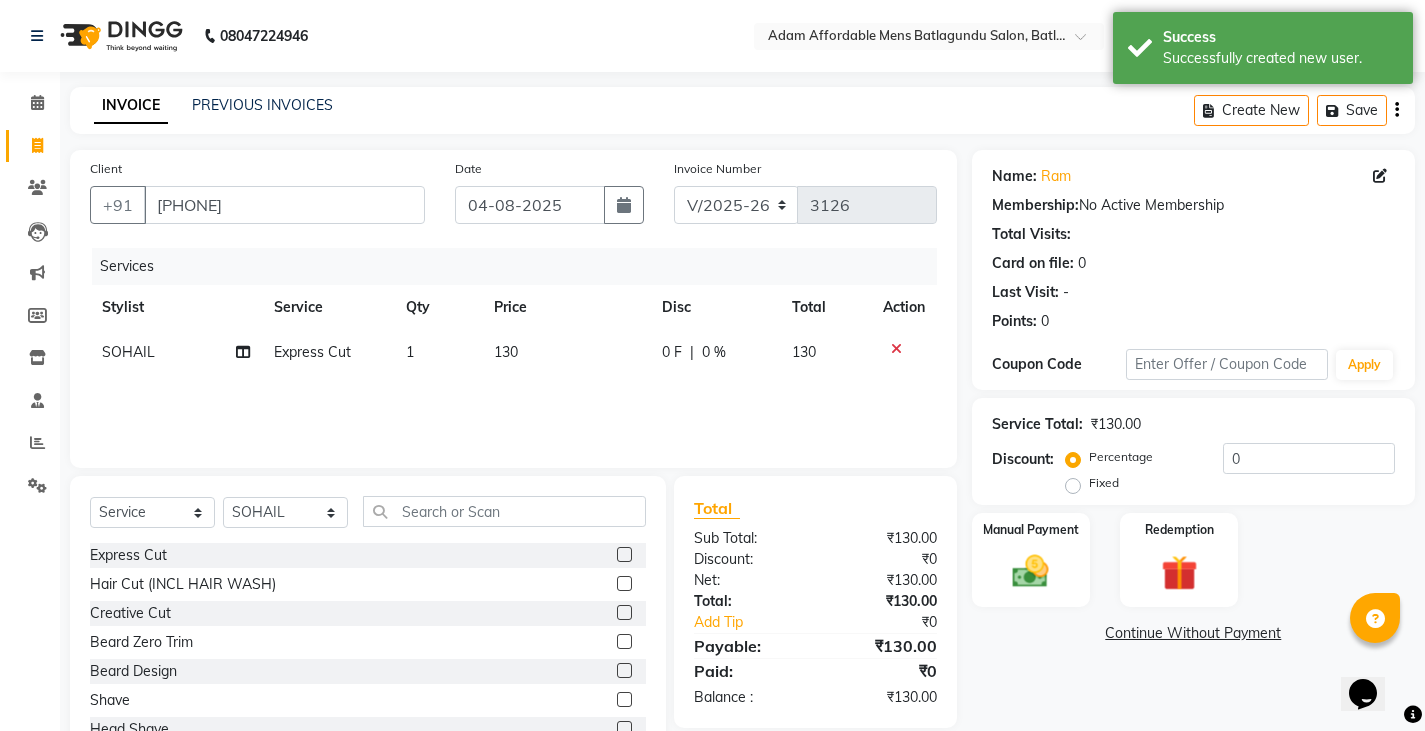 click 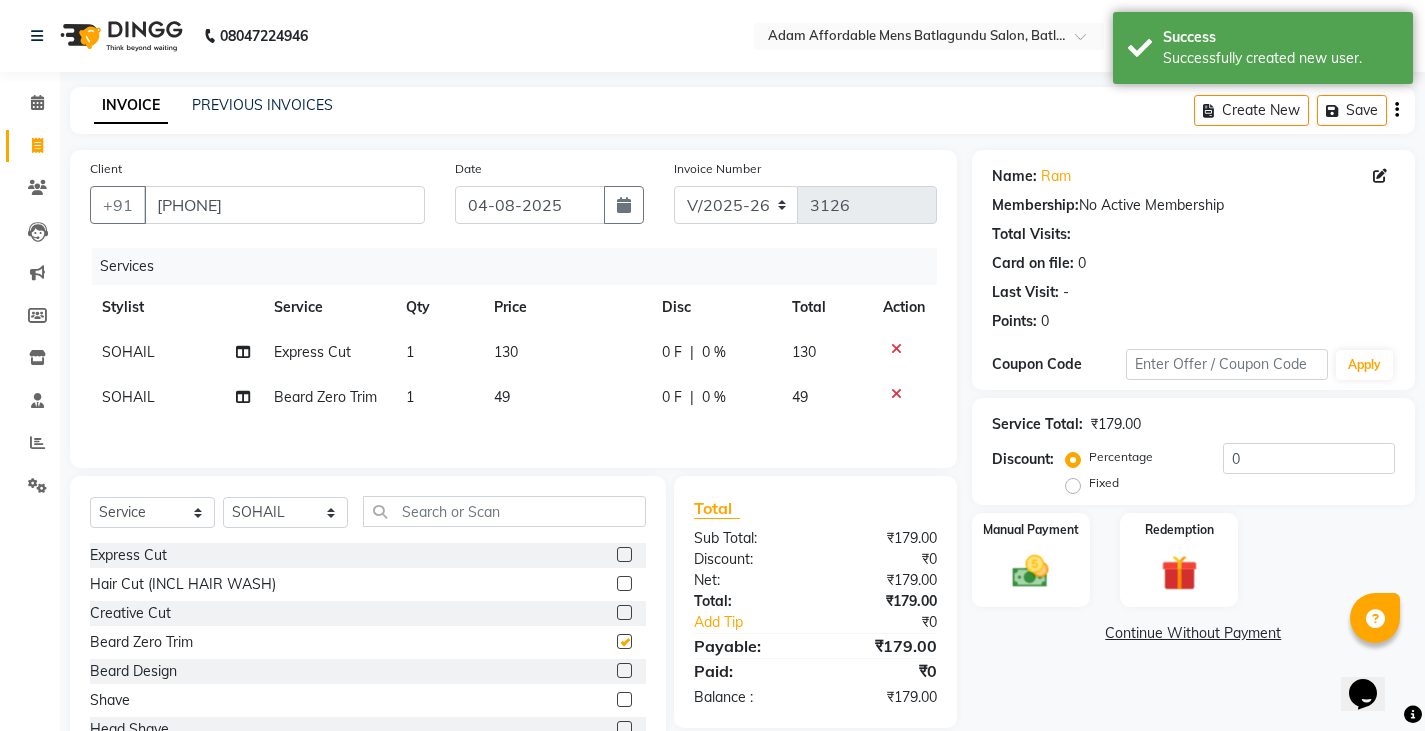checkbox on "false" 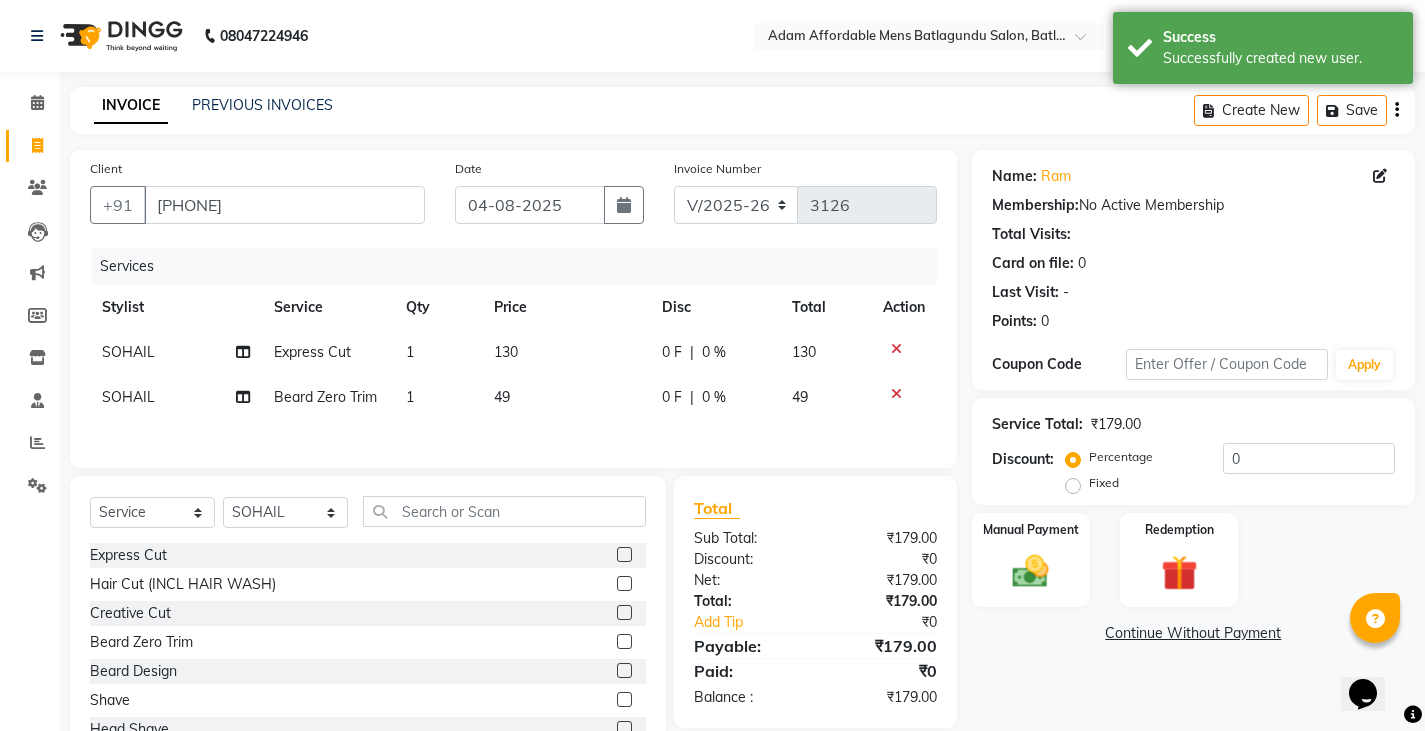 click on "0 F" 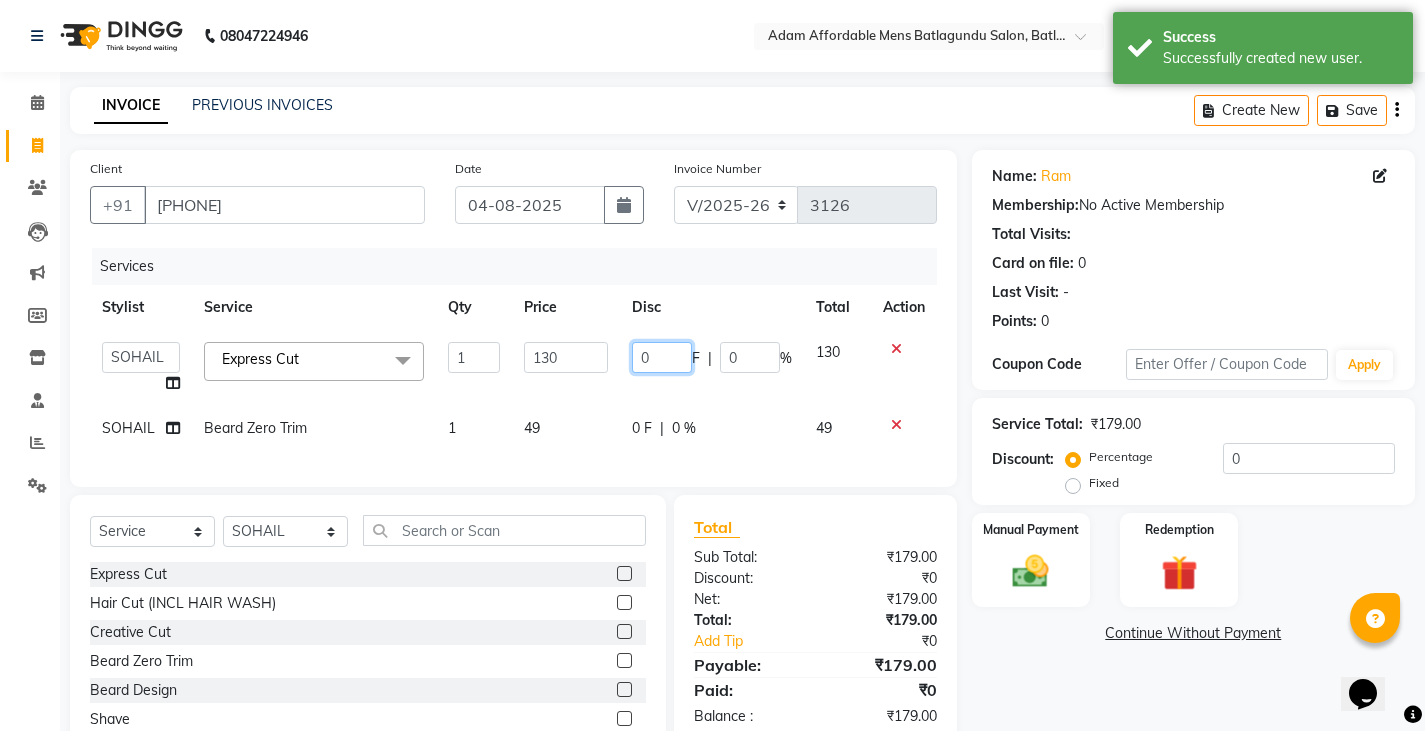 click on "0" 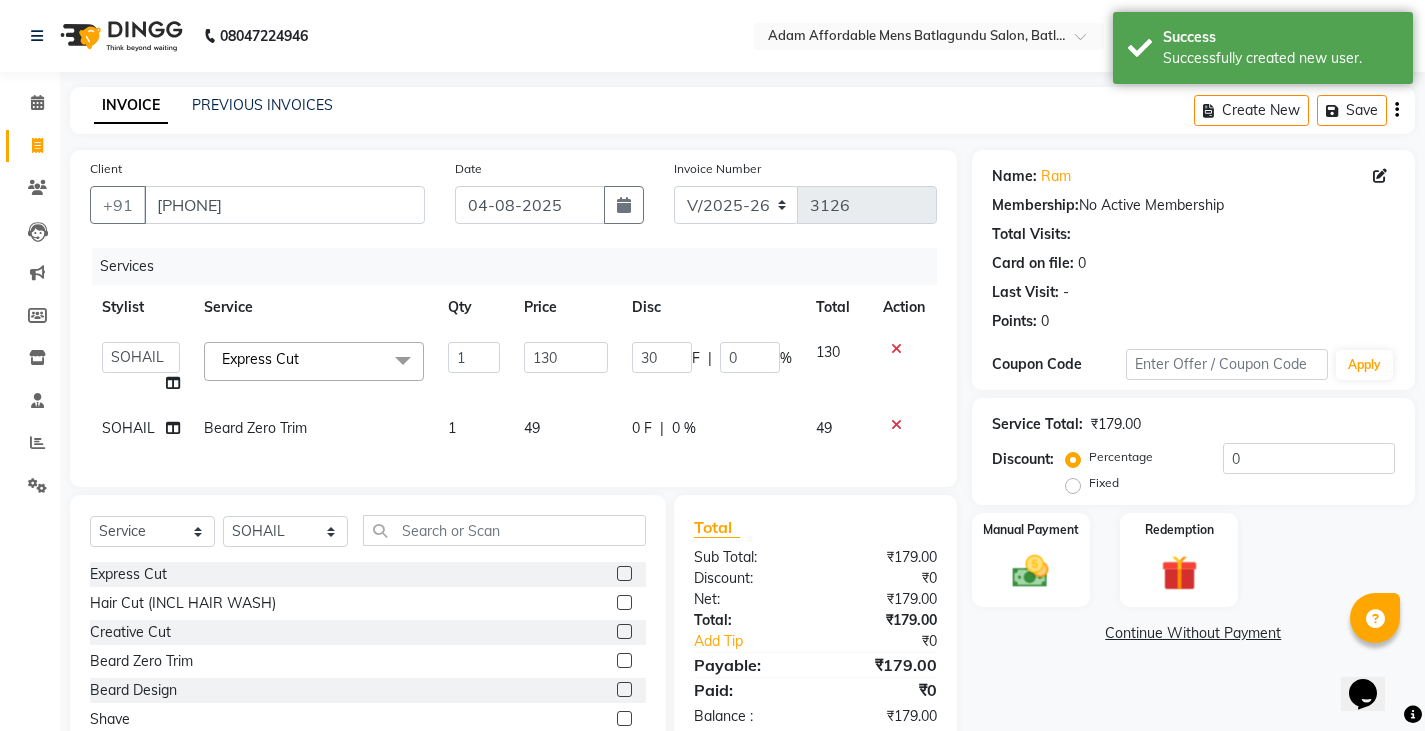 click on "Admin   [FIRST]   [FIRST]   [FIRST]   [FIRST]    [FIRST]  [FIRST]  Express Cut  x Express Cut Hair Cut (INCL HAIR WASH) Creative Cut Beard Zero Trim Beard Design Shave Head Shave Kid's Cut (Below 5 Years) Wash & Blast Dry EXPRESS GLOBAL HAIR COLOR GLOBAL HAIR COLOUR AMMONIA GOLBAL HAIR COLOUR NON AMMONIA L'OREAL GOLBAL HAIR COLOUR AMMONIA L'OREAL GOLBAL HAIR COLOUR NON AMMONIA GLOBAL FASHION HAIR COLOUR MOUSTACHE COLOUR BEARD COLOUR PER STREAK HIGHLIGHT CAP HIGHLIGHTS NOURISHING HAIR SPA VITALIZING HAIR SPA REPAIR TREATMENT DANDRUFF TREATMENT HAIR LOSS TREATMENT HAIR STRAIGHTENING HAIR REBONDING KERATIN ALMOND OIL NAVARATNA OIL CLEAN UP HYPER PIGMENTATION CLEAN UP REJUVANATE Fruit Facial Instant Glow Charcaol Skin Lightening Skin Brightening FACE & NECK BLEACH FACE & NECK DETAN PRE BRIDEGROOM DELUXE PRE BRIDEGROOM ADVANCE (COMBO) NORMAL PREMIUM ELEGANT HAIRCUT+ BEARD TRIM + DETAN HAIRCUT + BEARD TRIM + HEAD MASSAGE HAIRCUT + BEARD TRIM + EXPRESS HAIR COLOR HAIRCUT+ BEARD TRIM + CLEAN UP 1 130 30 F | 0 % 130 [FIRST] 1 49" 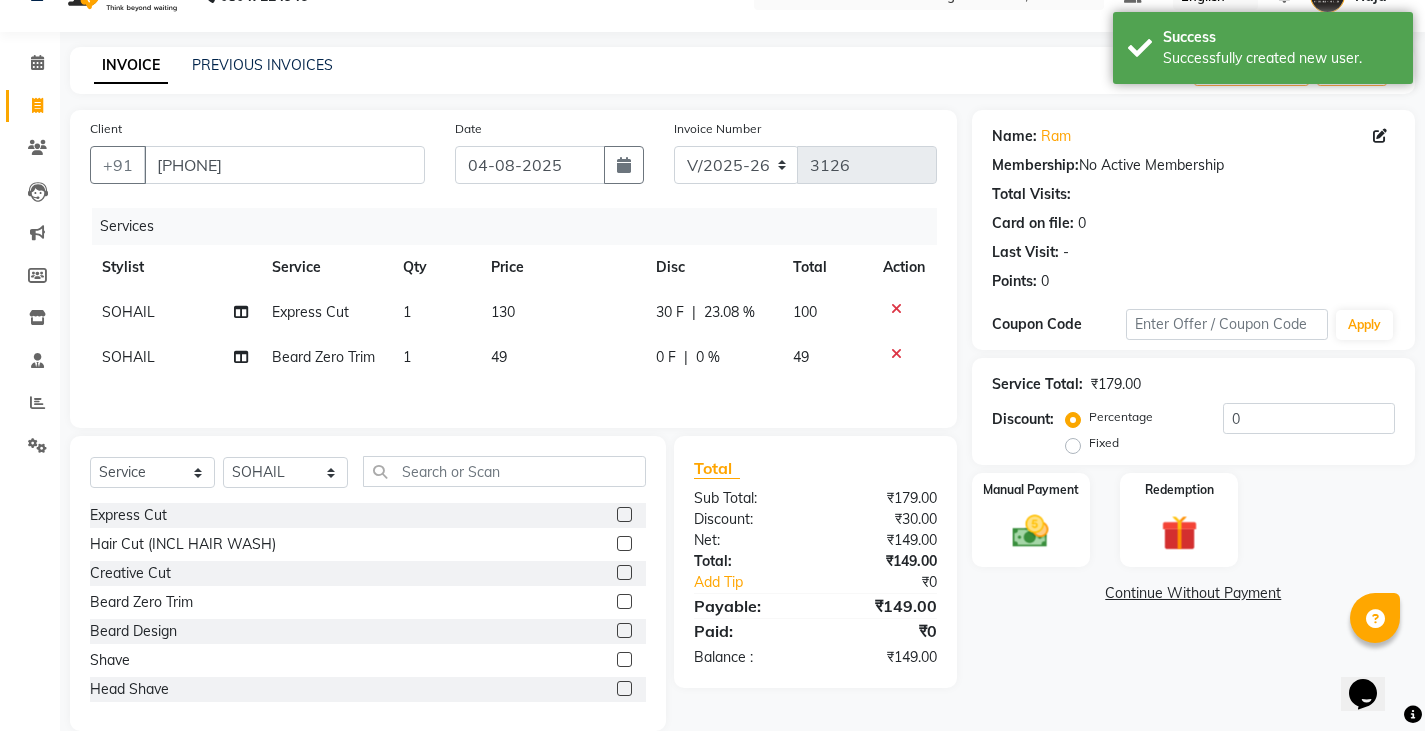 scroll, scrollTop: 73, scrollLeft: 0, axis: vertical 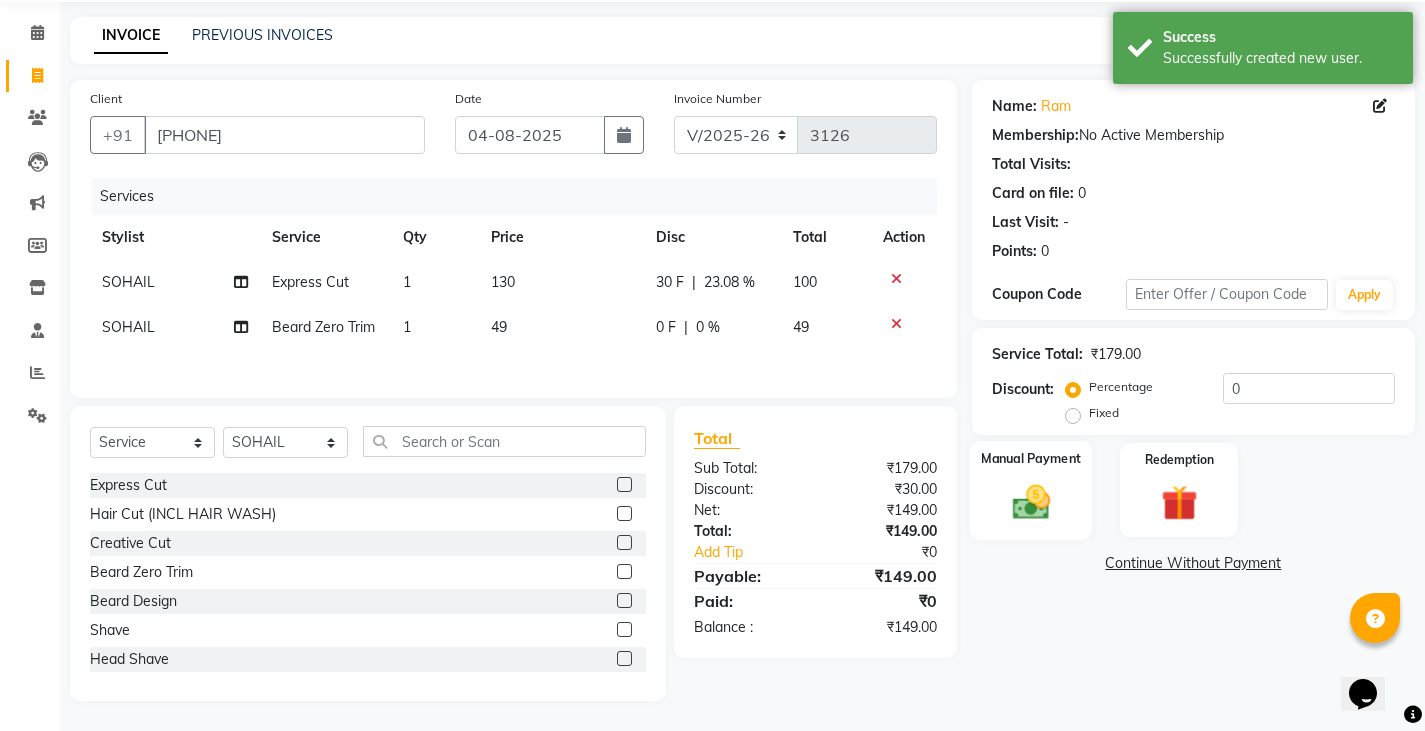 click 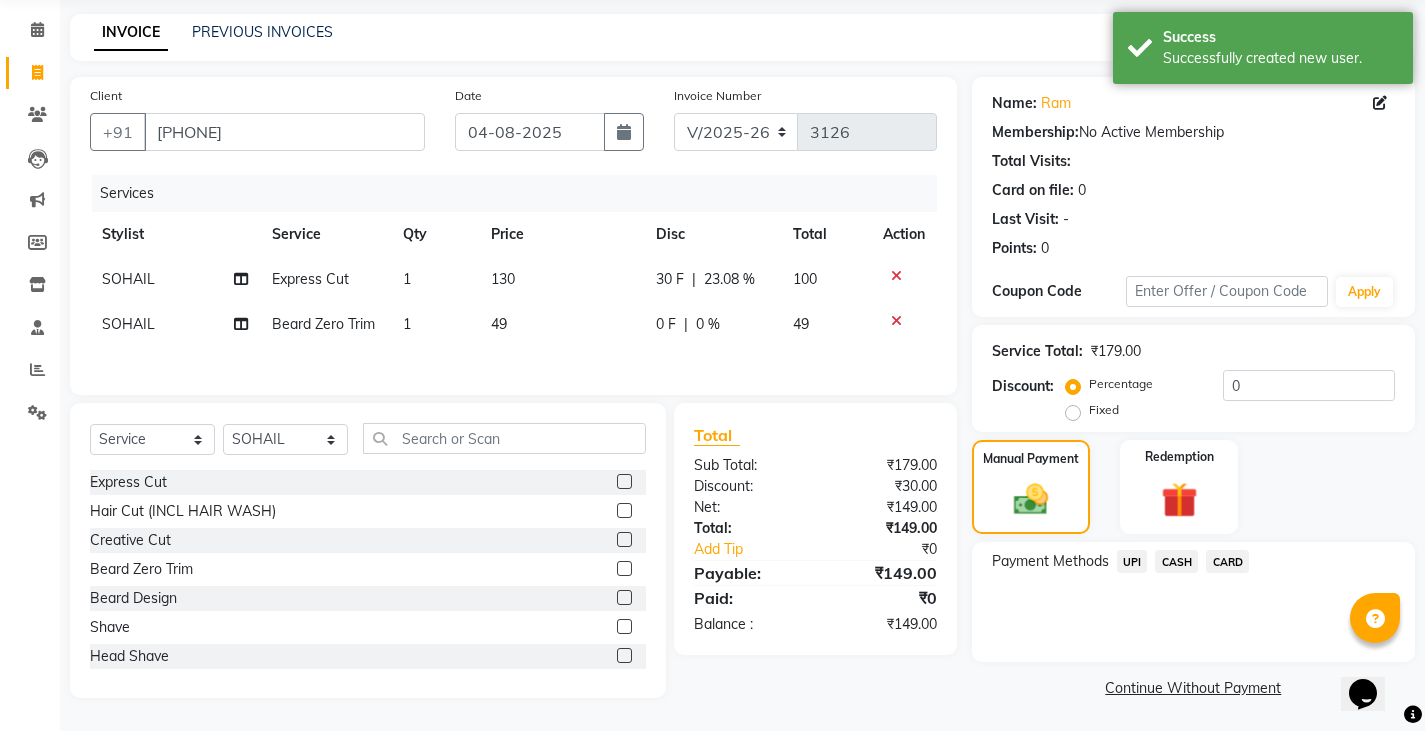 click on "UPI" 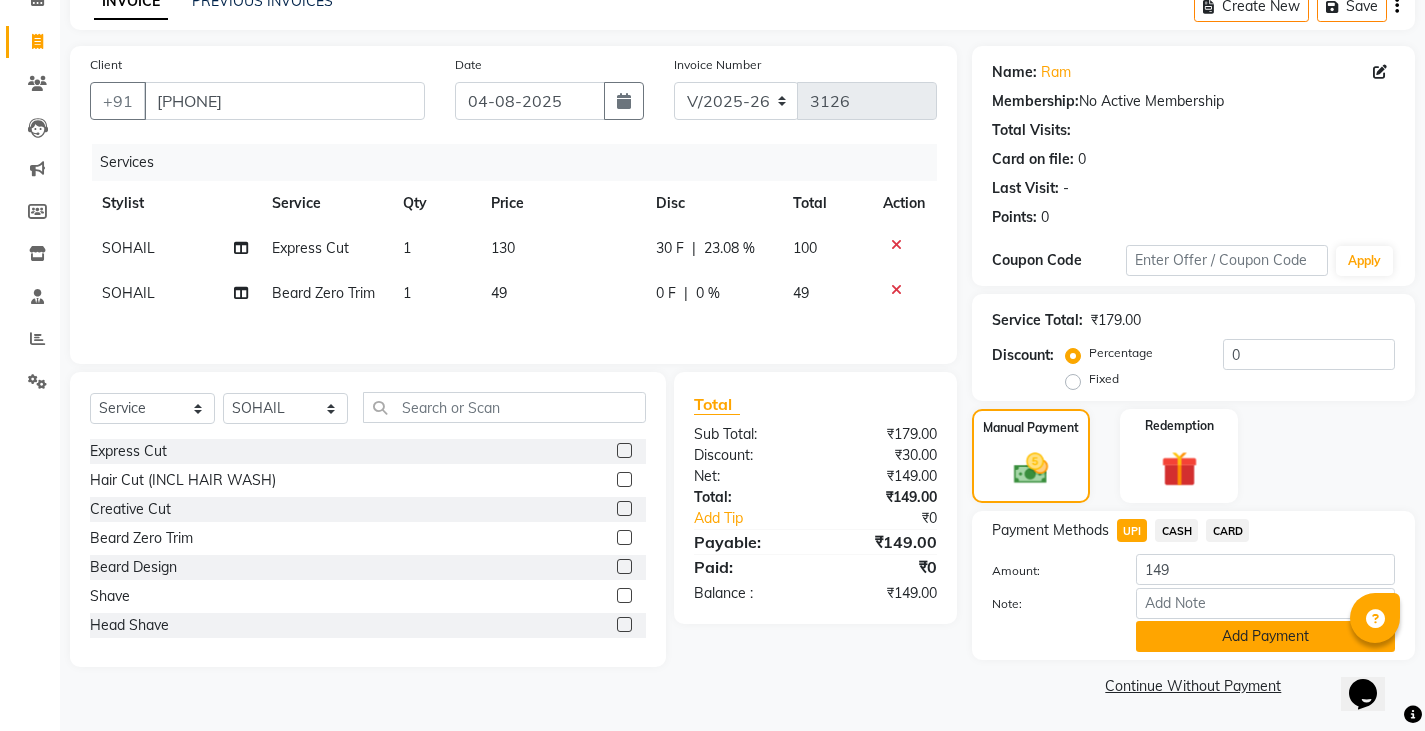 click on "Add Payment" 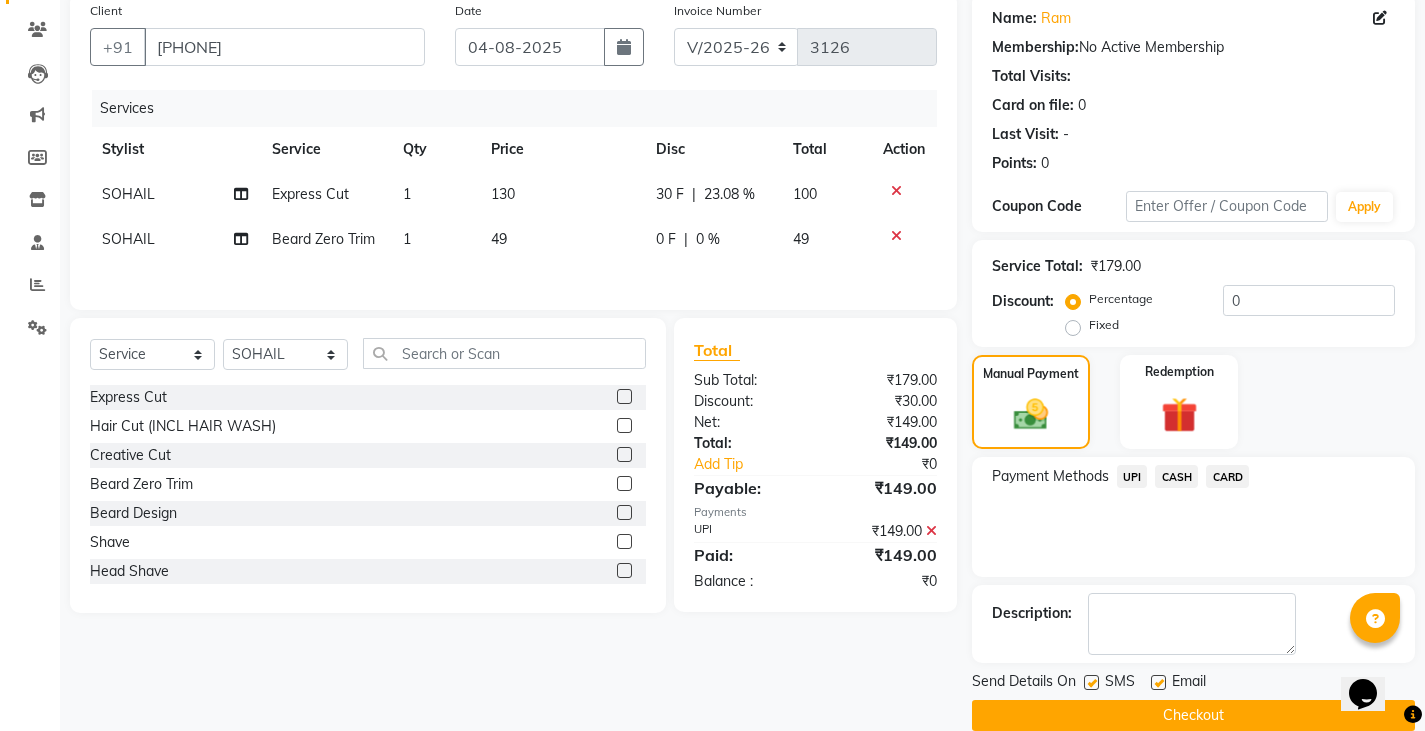 scroll, scrollTop: 188, scrollLeft: 0, axis: vertical 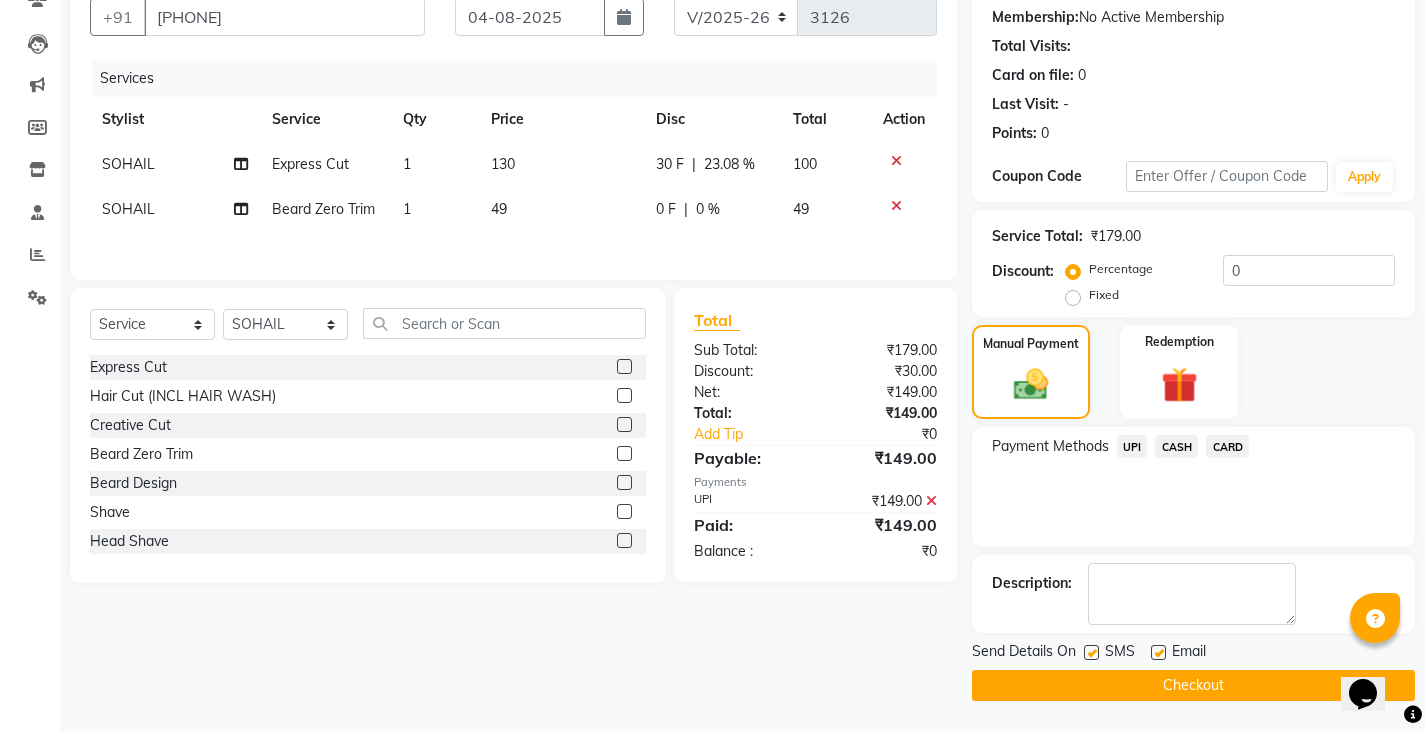 click on "Checkout" 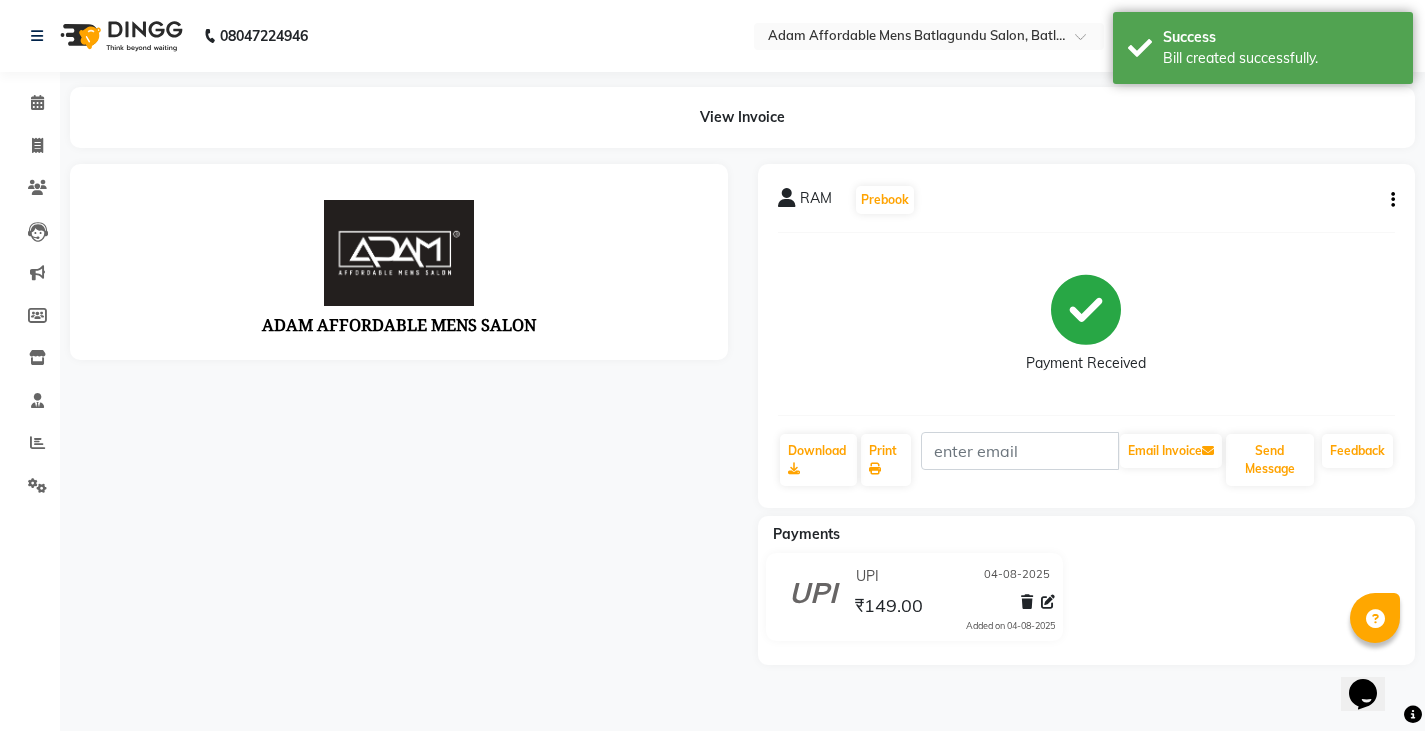 scroll, scrollTop: 0, scrollLeft: 0, axis: both 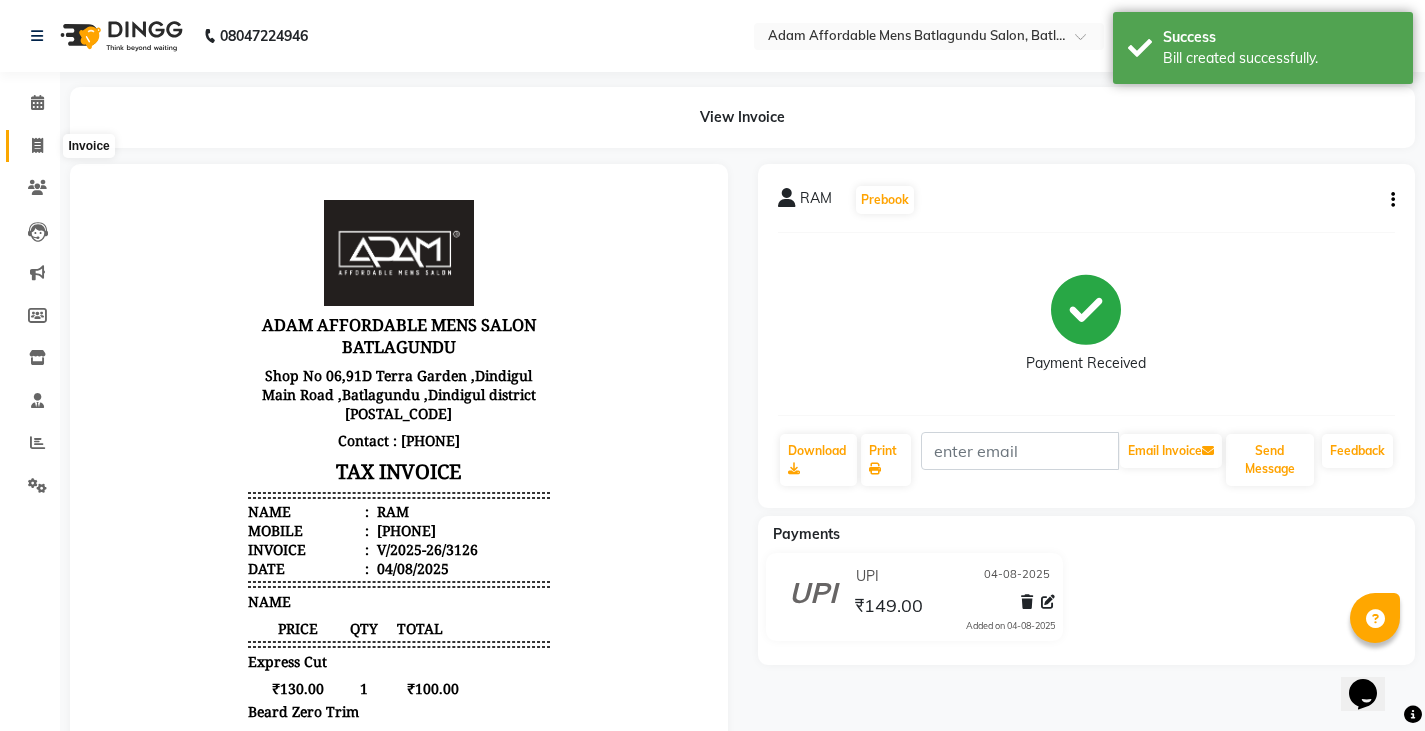 drag, startPoint x: 28, startPoint y: 140, endPoint x: 70, endPoint y: 140, distance: 42 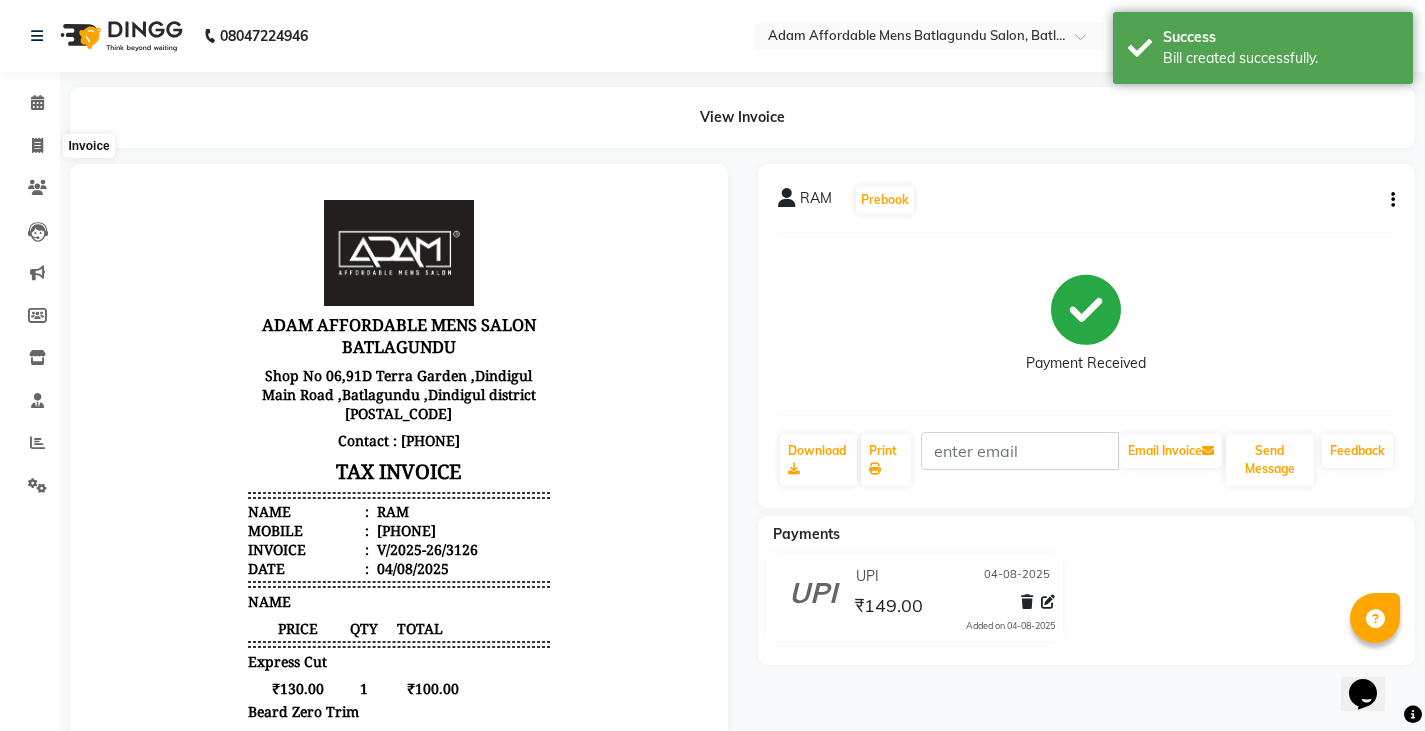 select on "service" 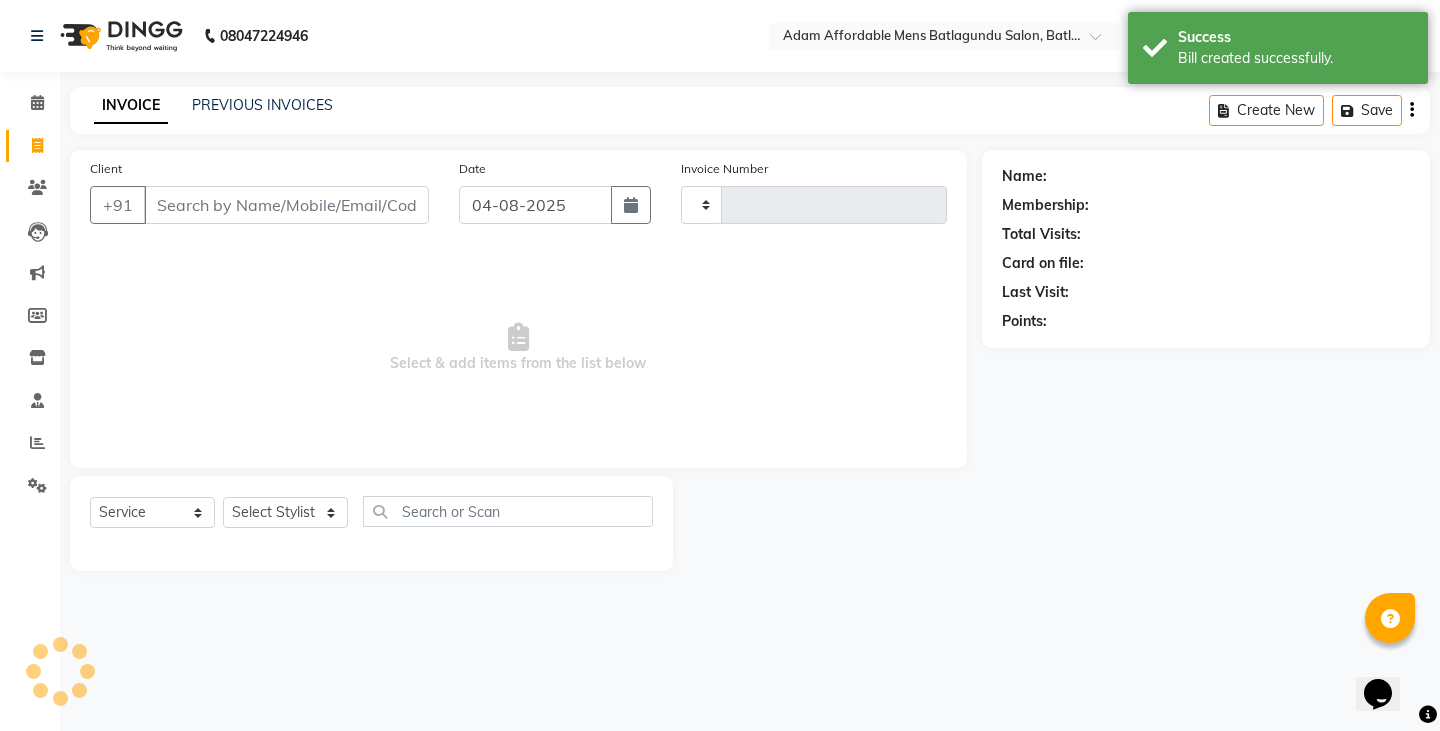 type on "3127" 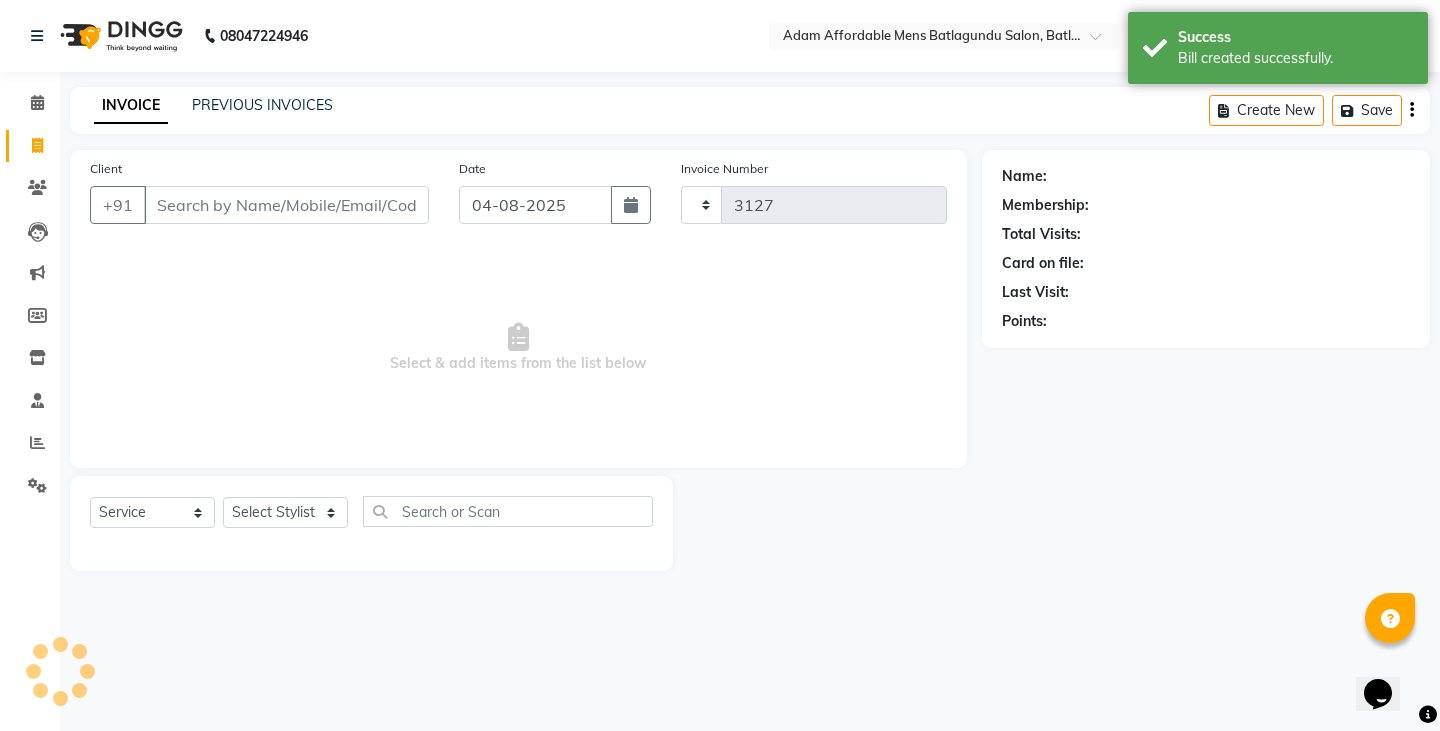 select on "8213" 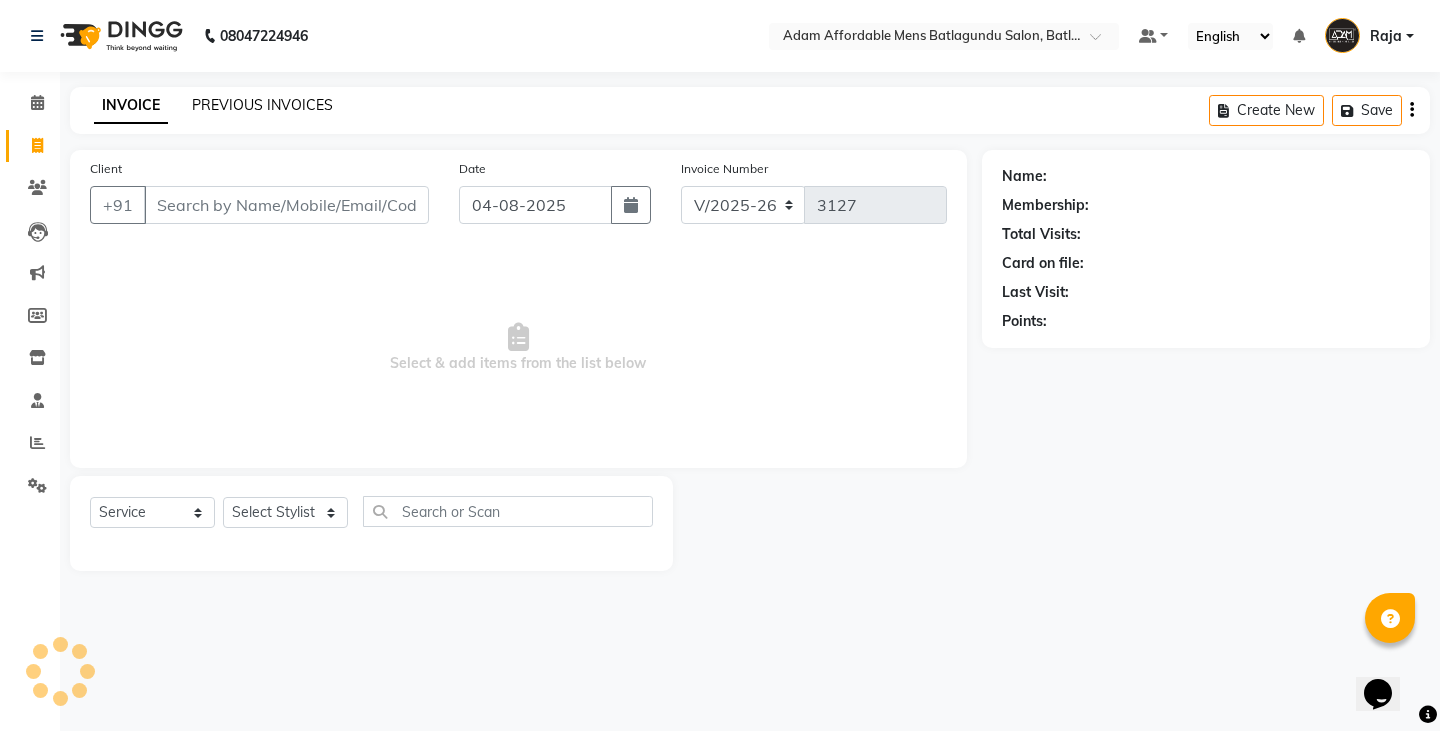 click on "PREVIOUS INVOICES" 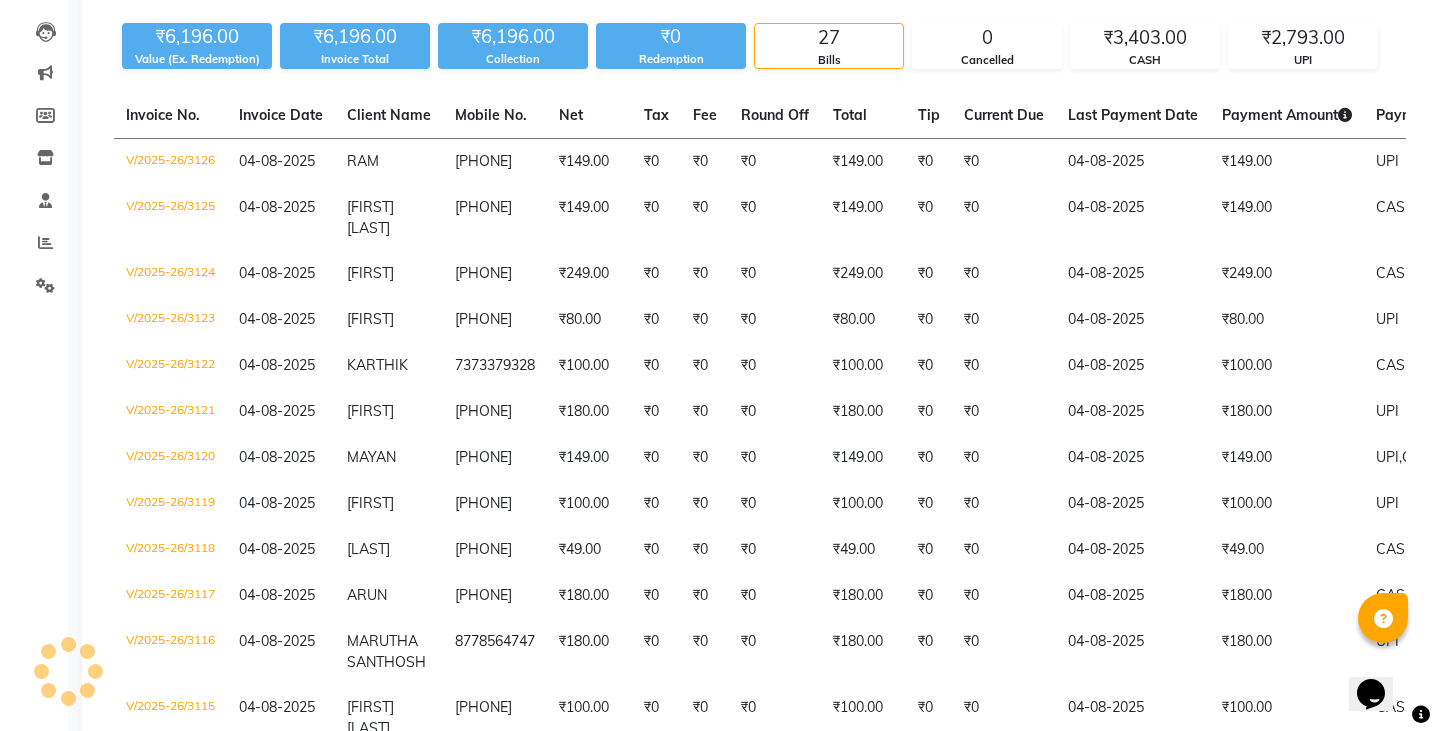 scroll, scrollTop: 0, scrollLeft: 0, axis: both 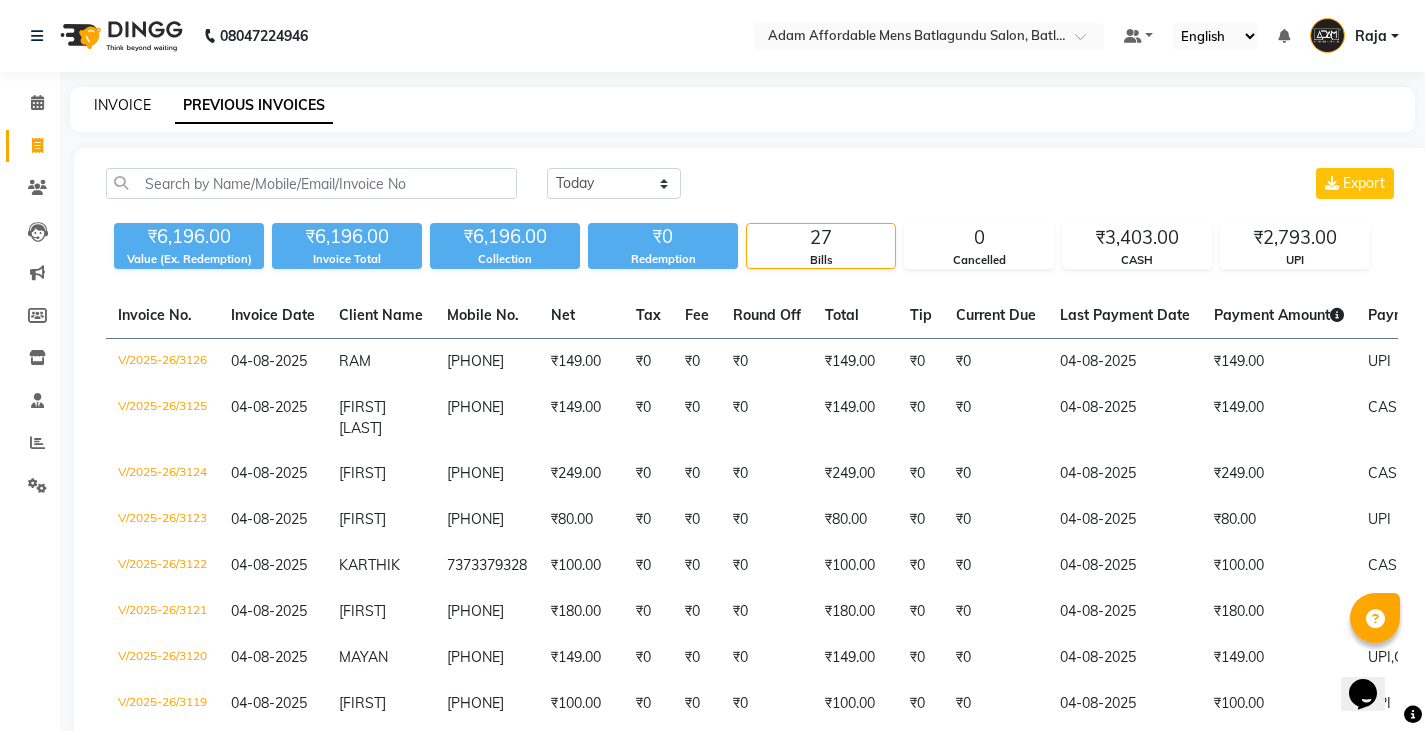 click on "INVOICE" 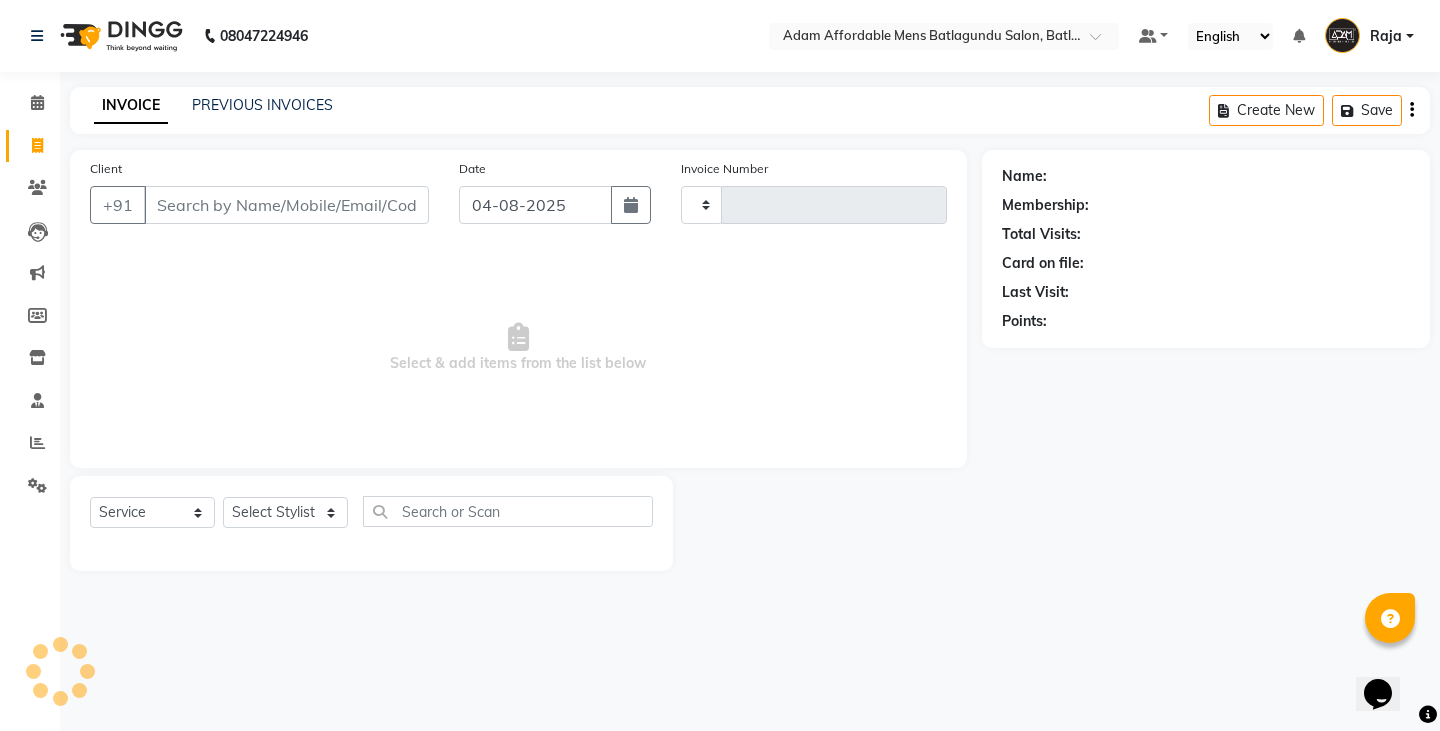 type on "3127" 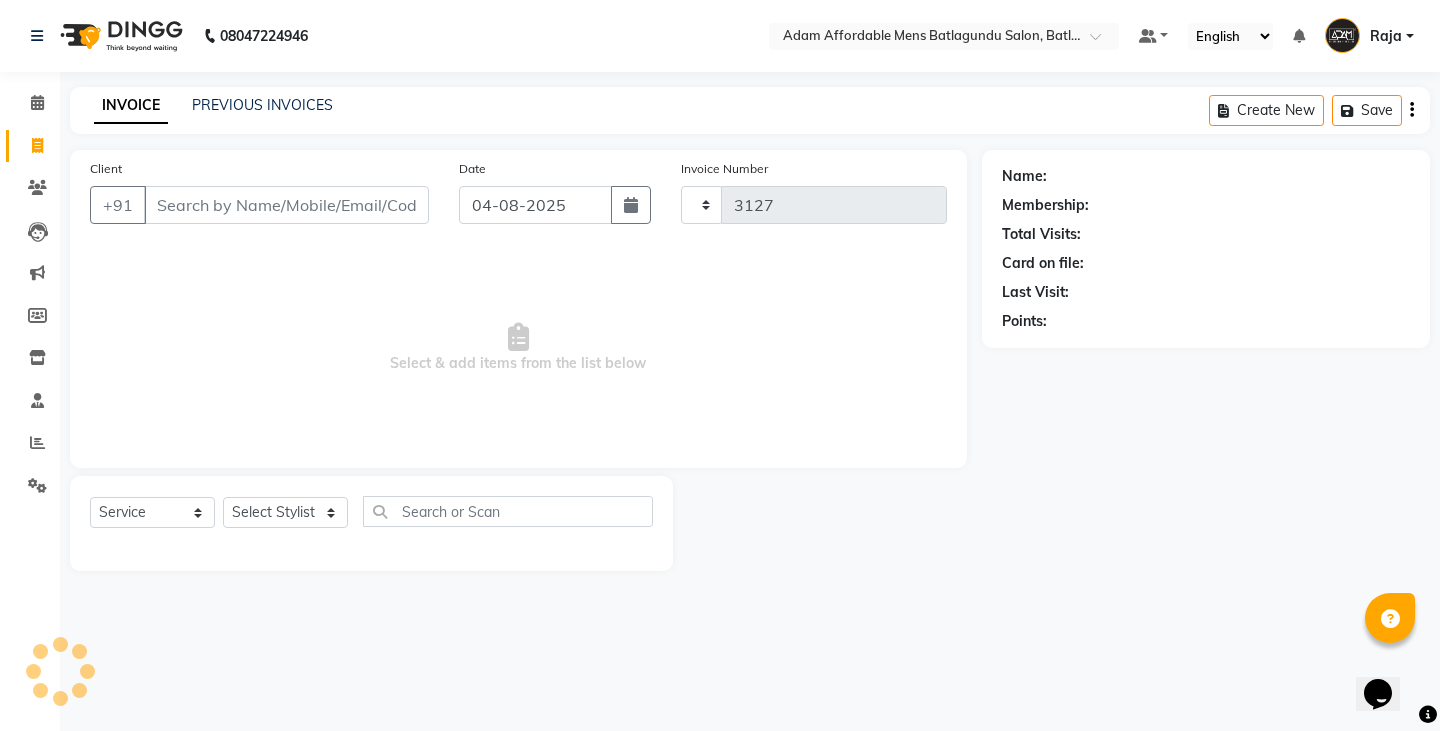 select on "8213" 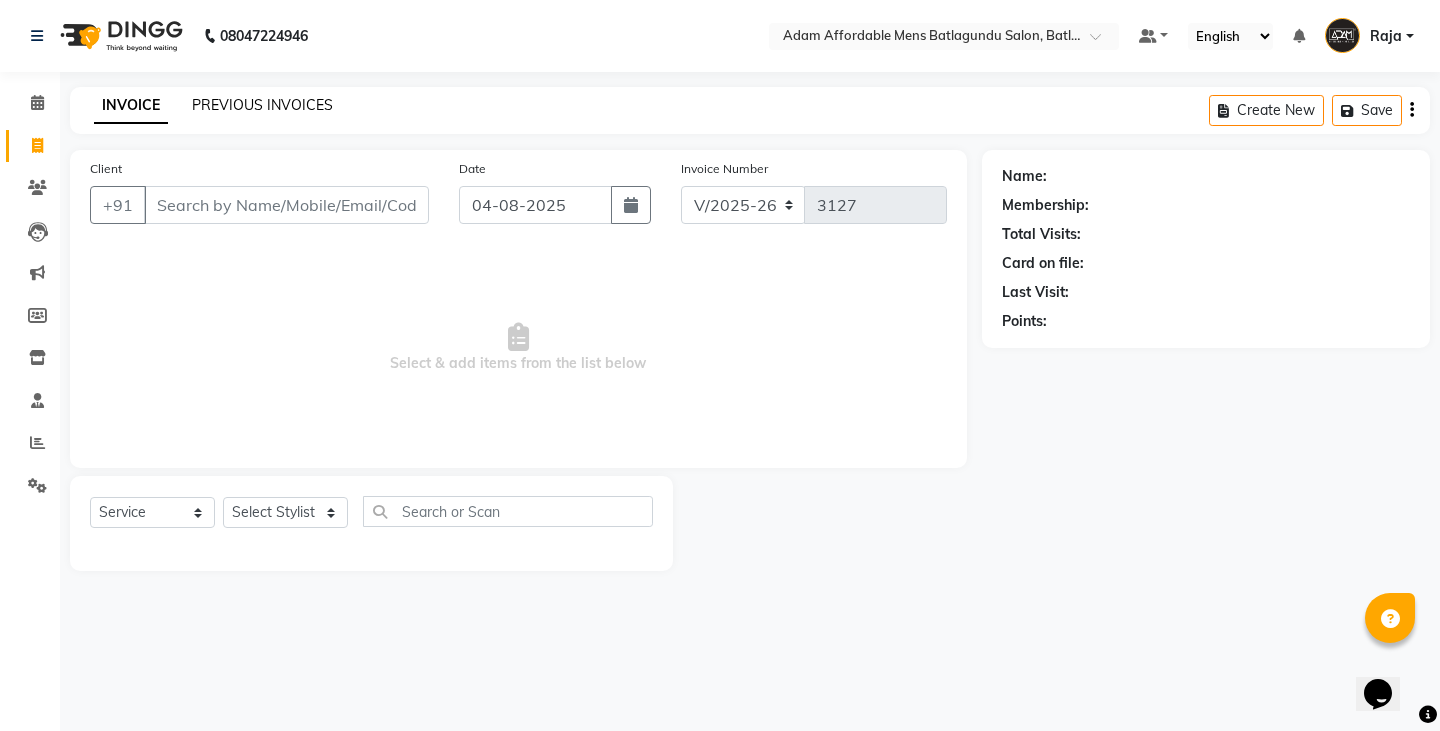 click on "PREVIOUS INVOICES" 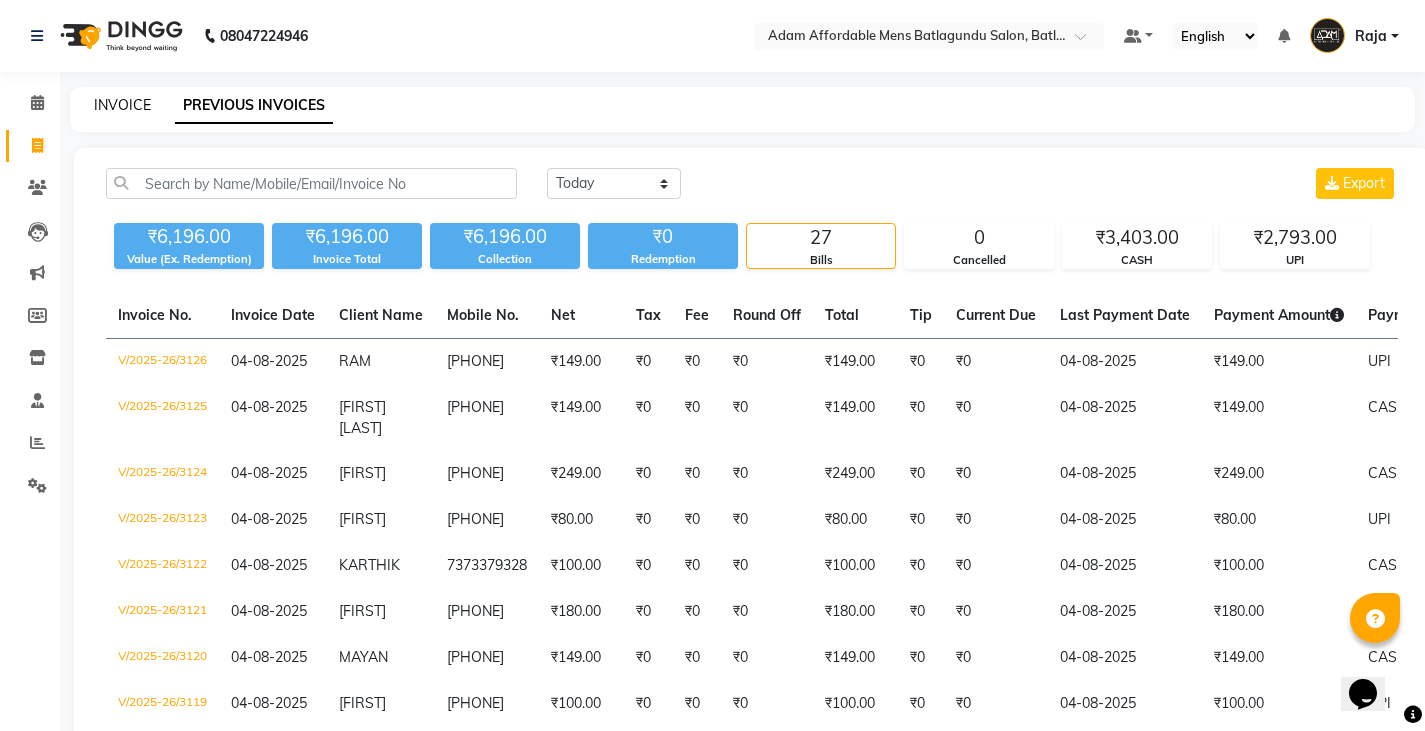 click on "INVOICE" 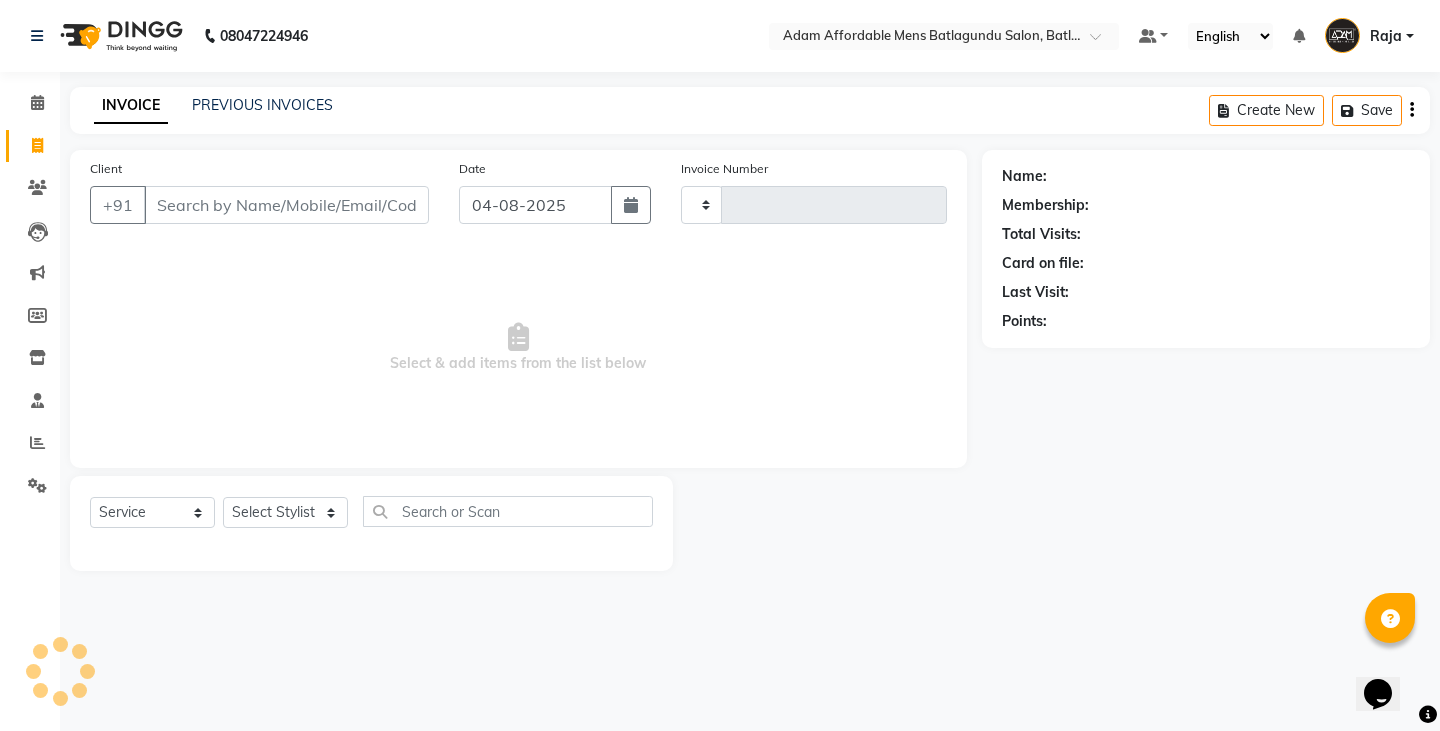 type on "3127" 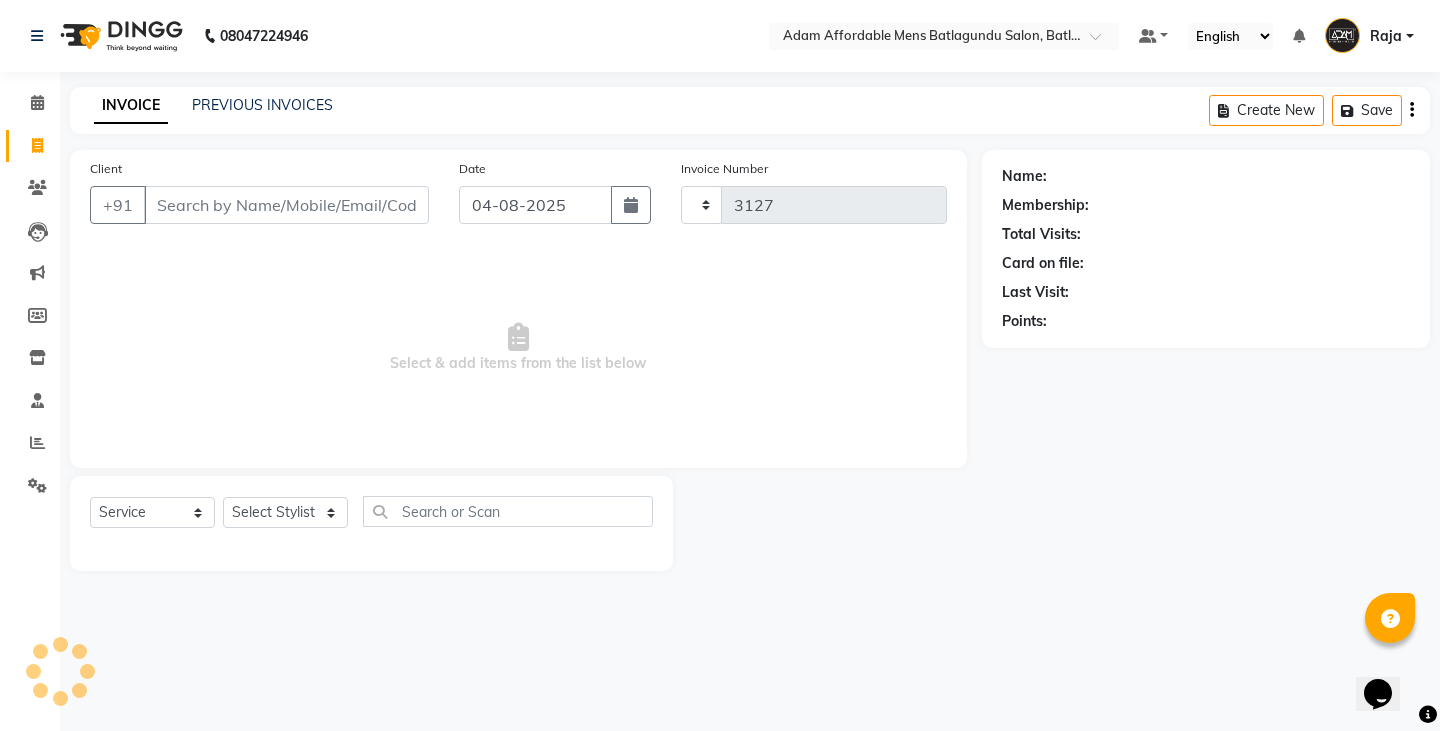 select on "8213" 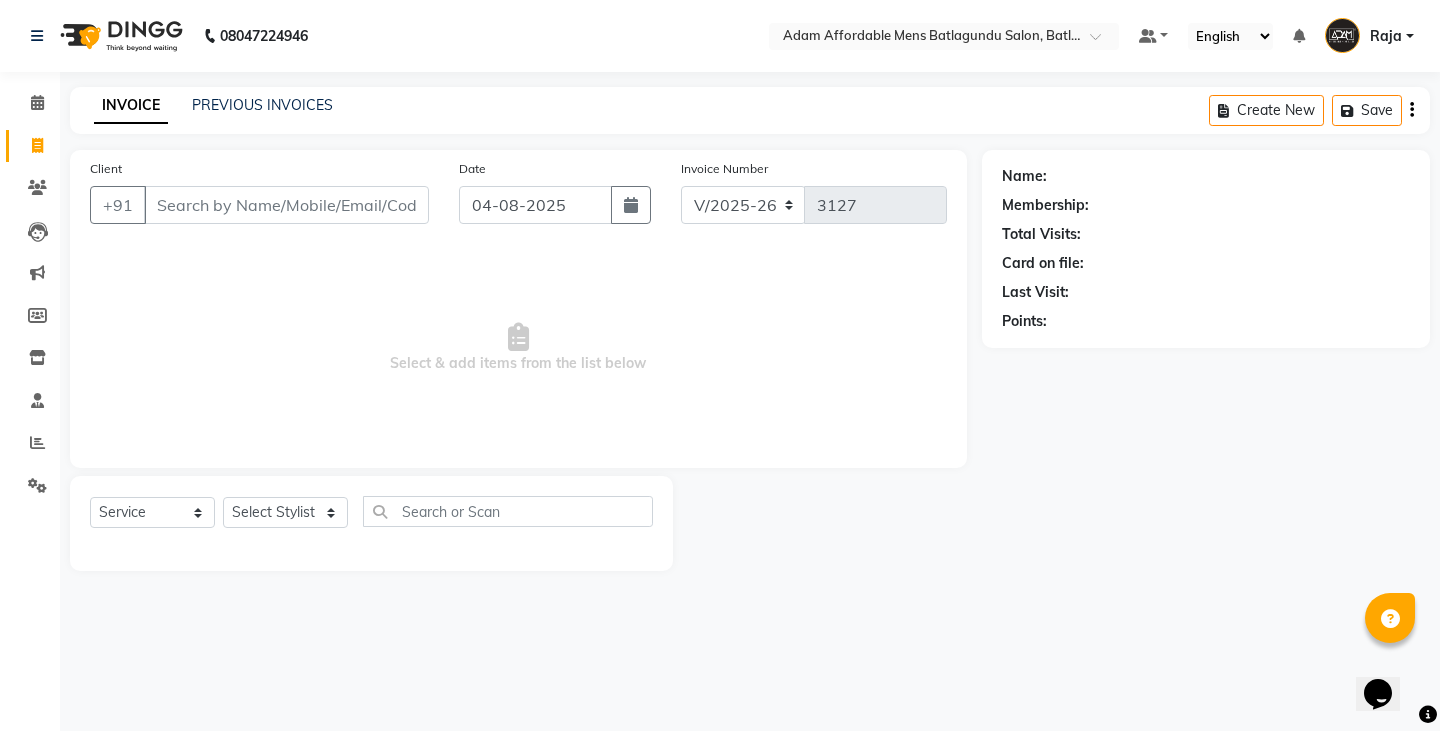 drag, startPoint x: 234, startPoint y: 105, endPoint x: 212, endPoint y: 86, distance: 29.068884 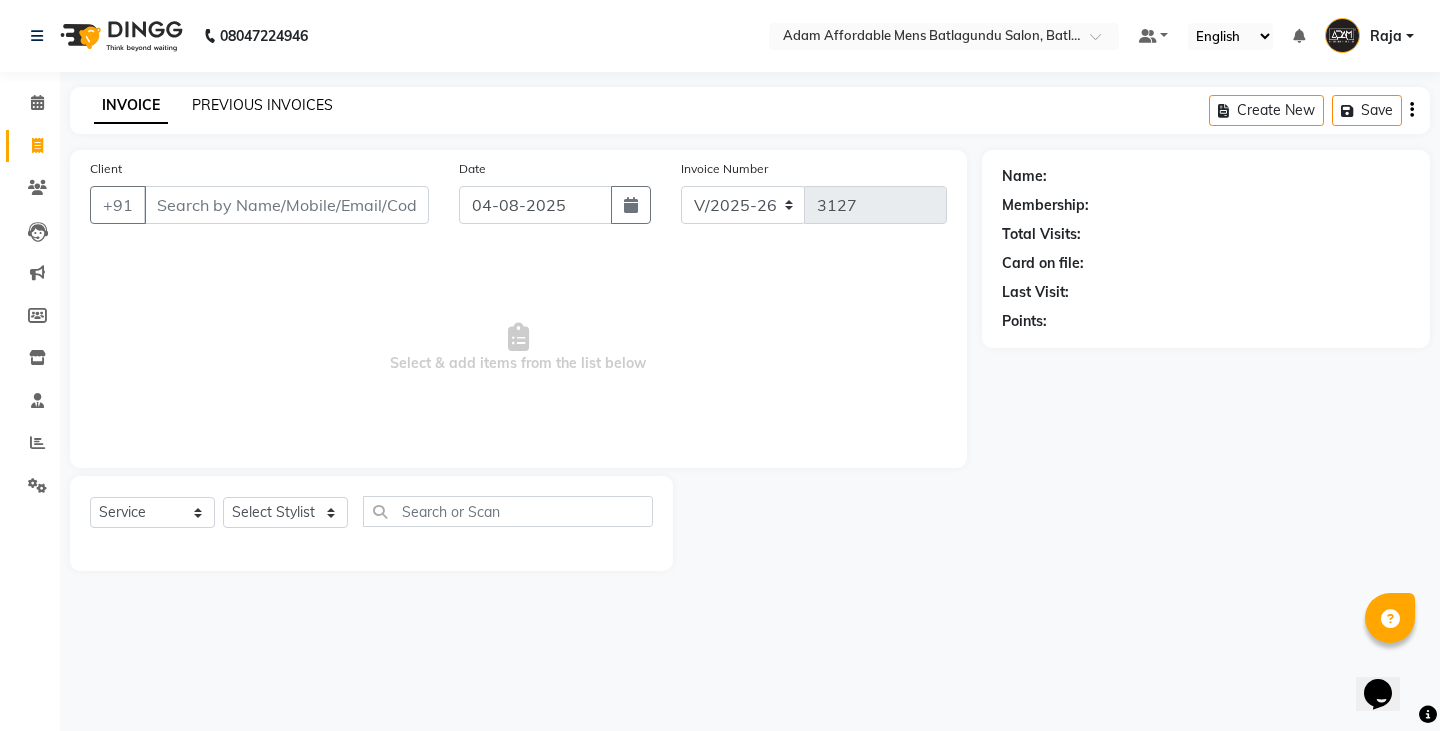 click on "PREVIOUS INVOICES" 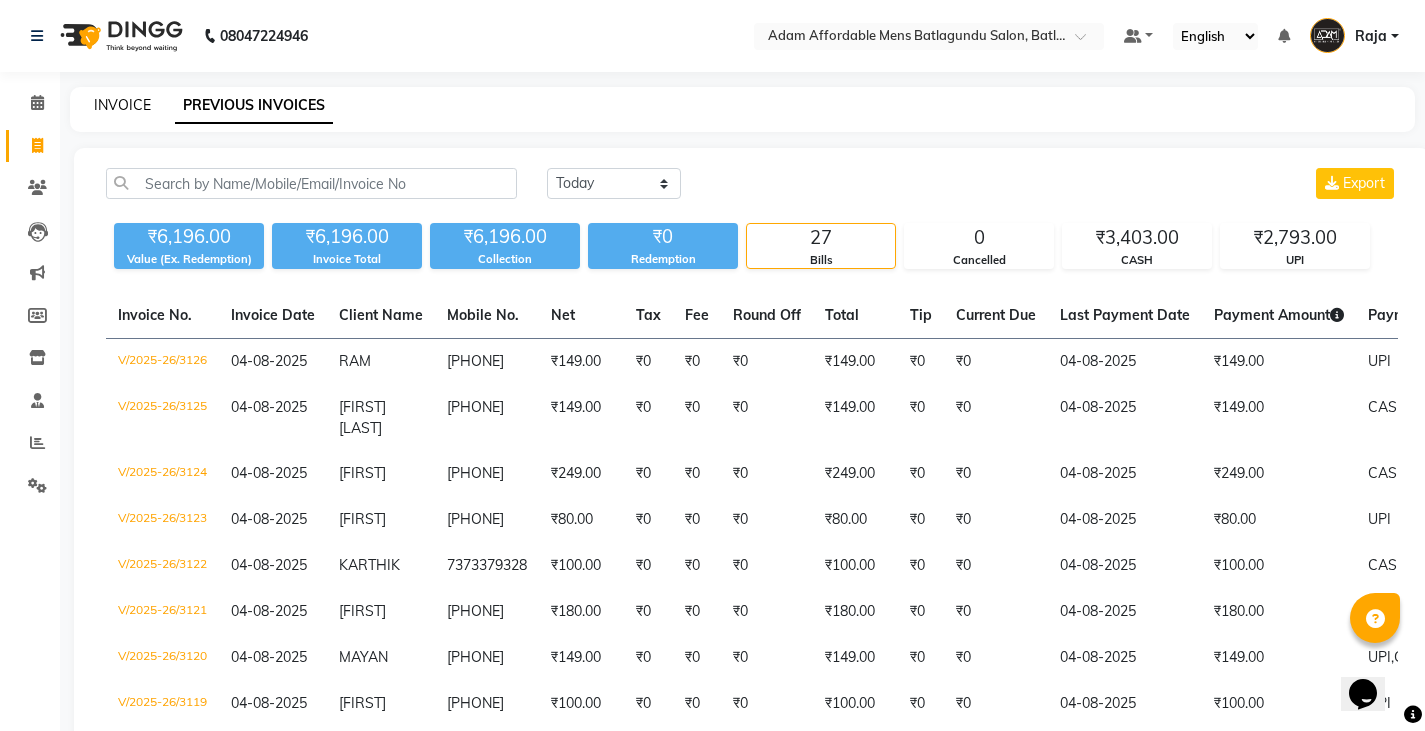 click on "INVOICE" 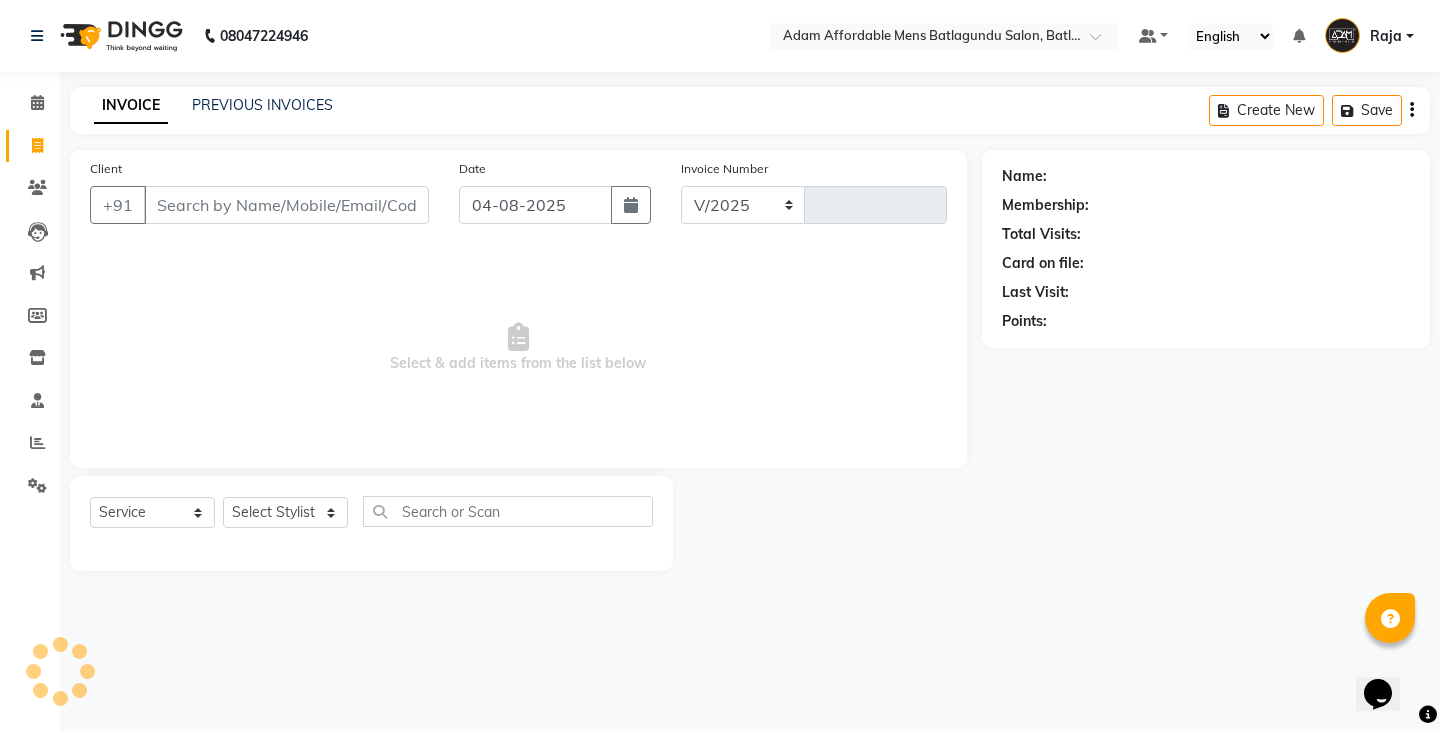select on "8213" 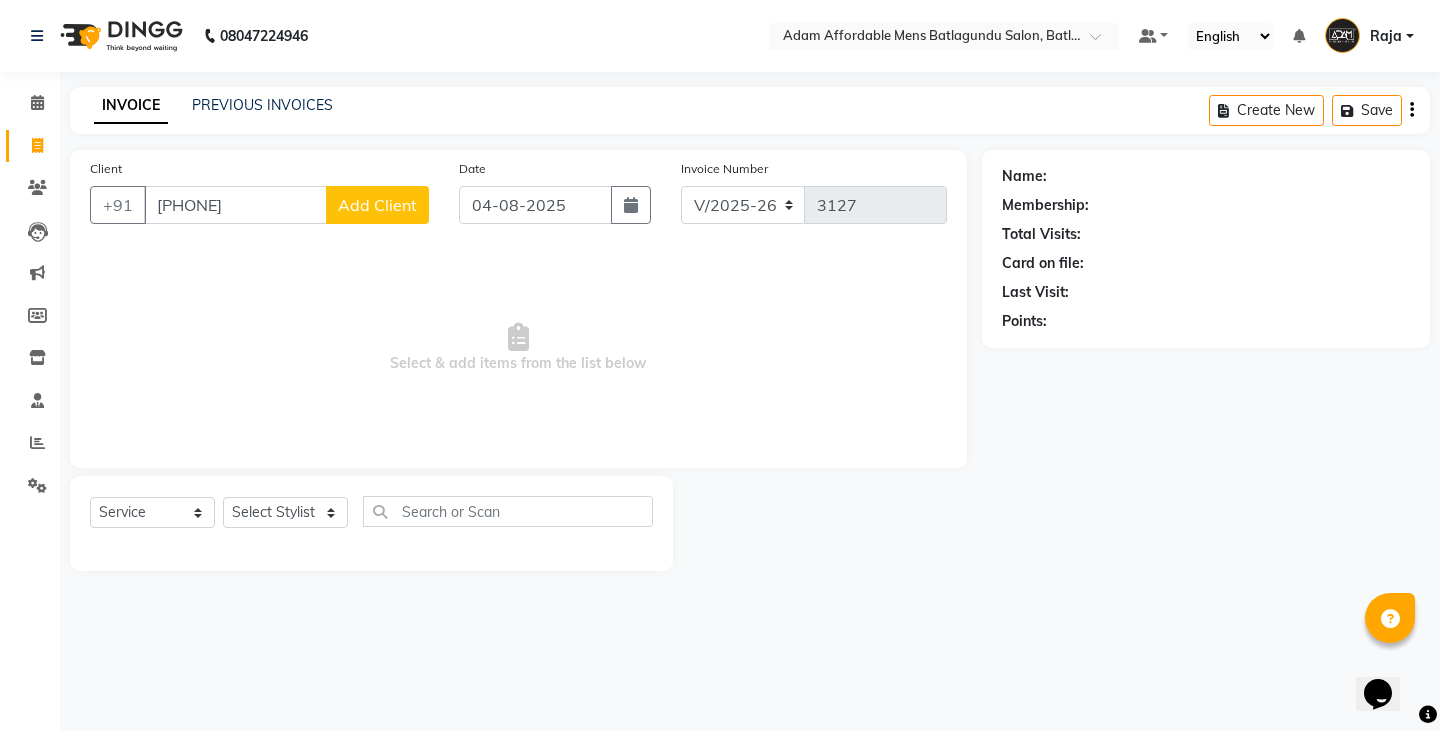 type on "[PHONE]" 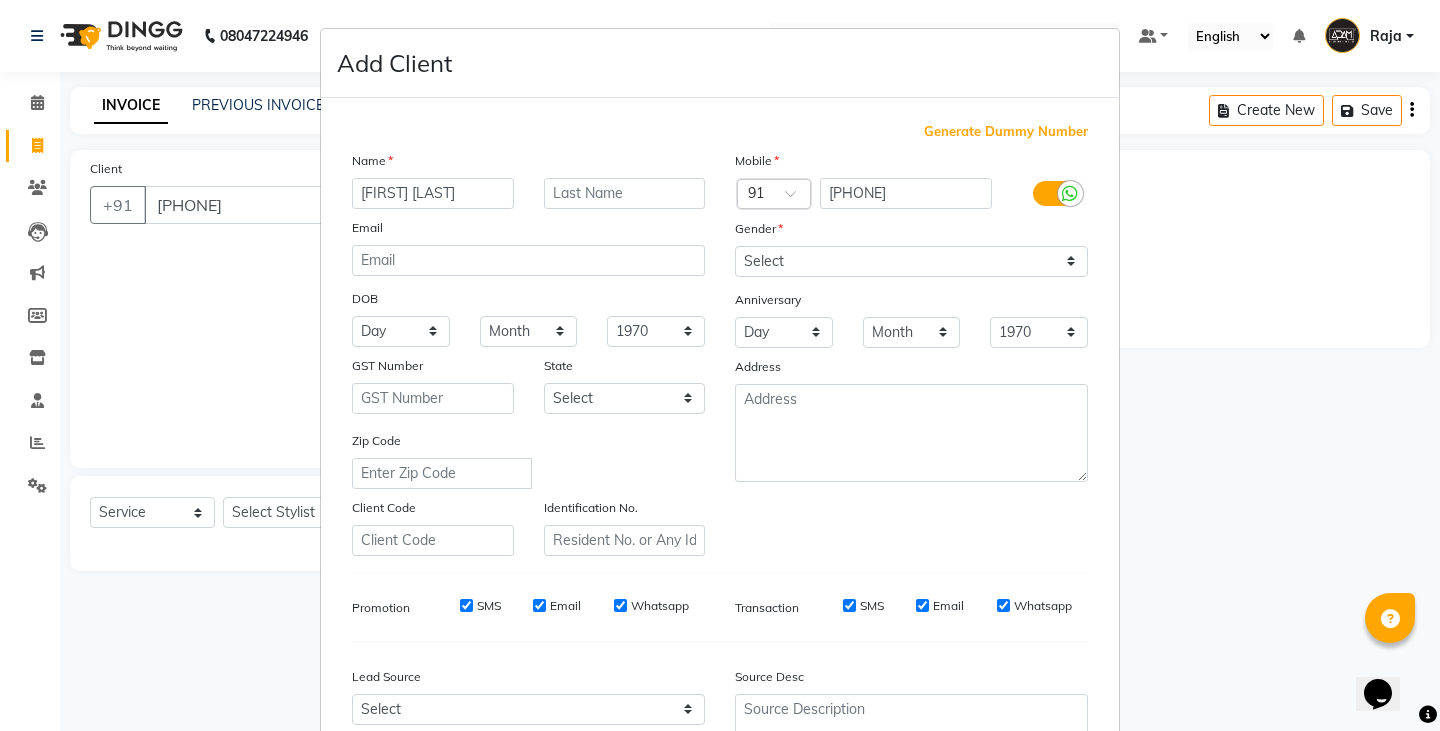 type on "[FIRST] [LAST]" 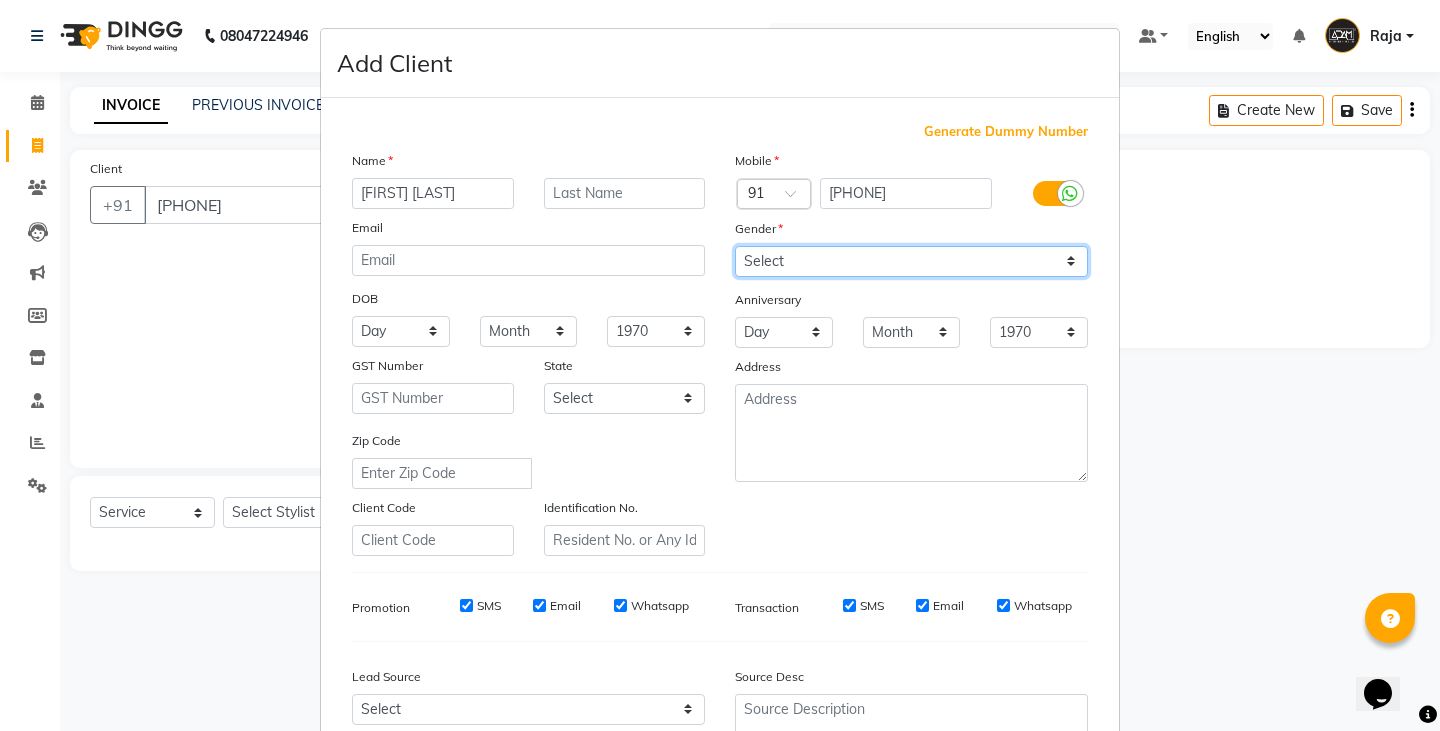 click on "Select Male Female Other Prefer Not To Say" at bounding box center [911, 261] 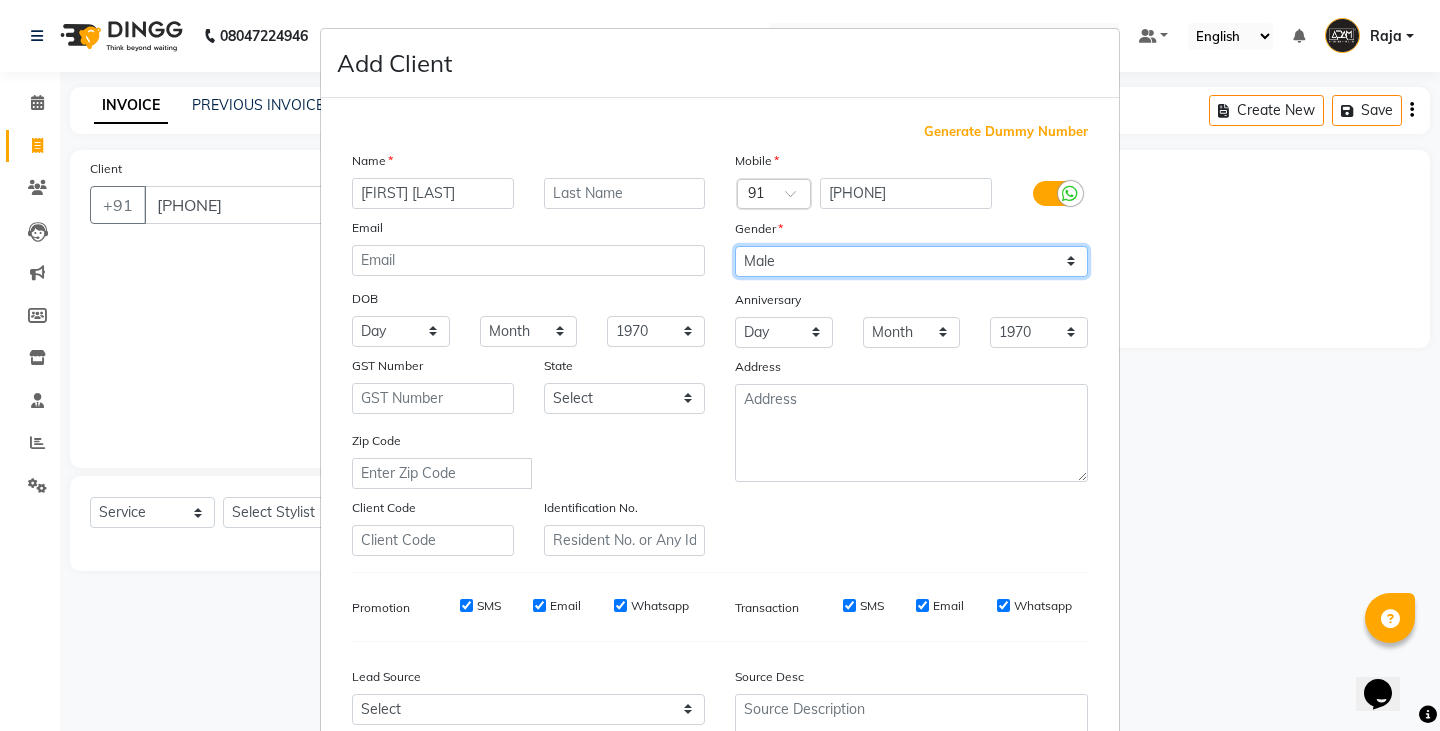 click on "Select Male Female Other Prefer Not To Say" at bounding box center (911, 261) 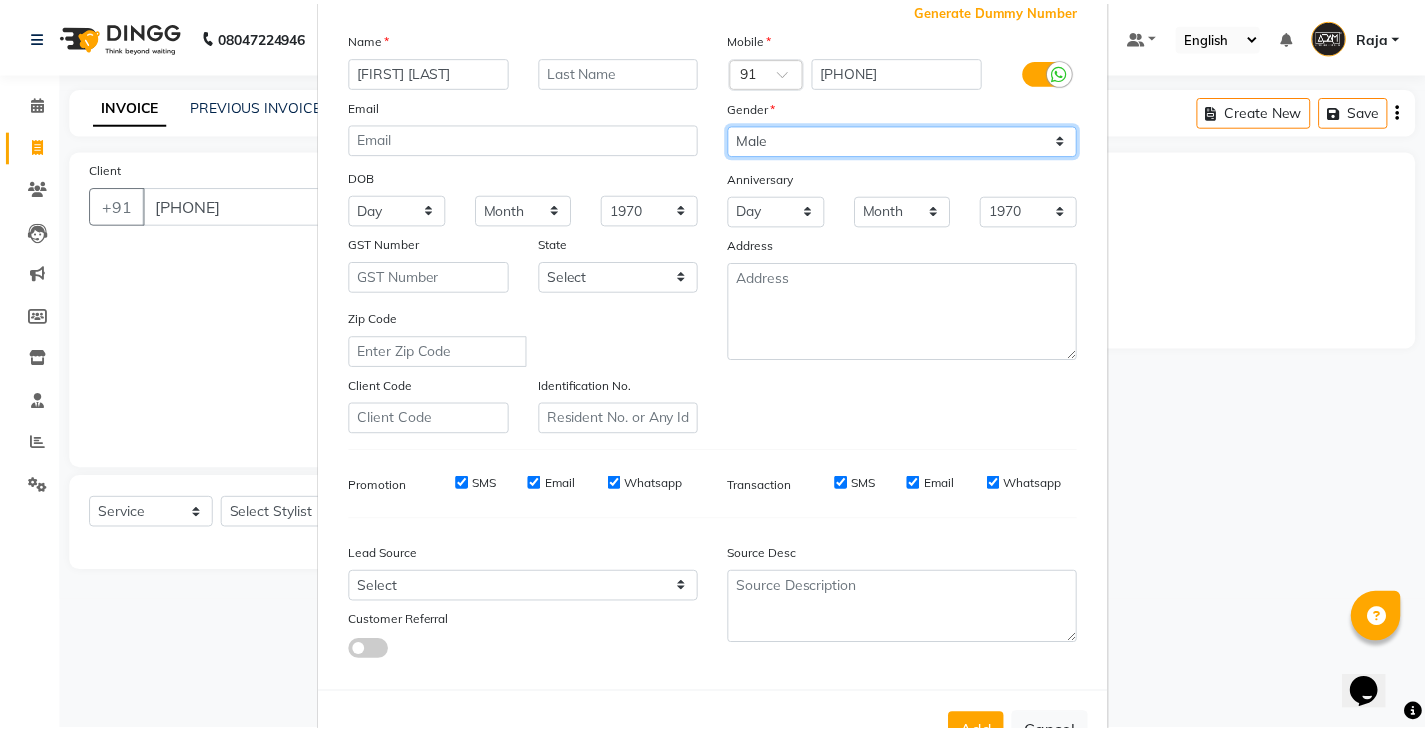 scroll, scrollTop: 192, scrollLeft: 0, axis: vertical 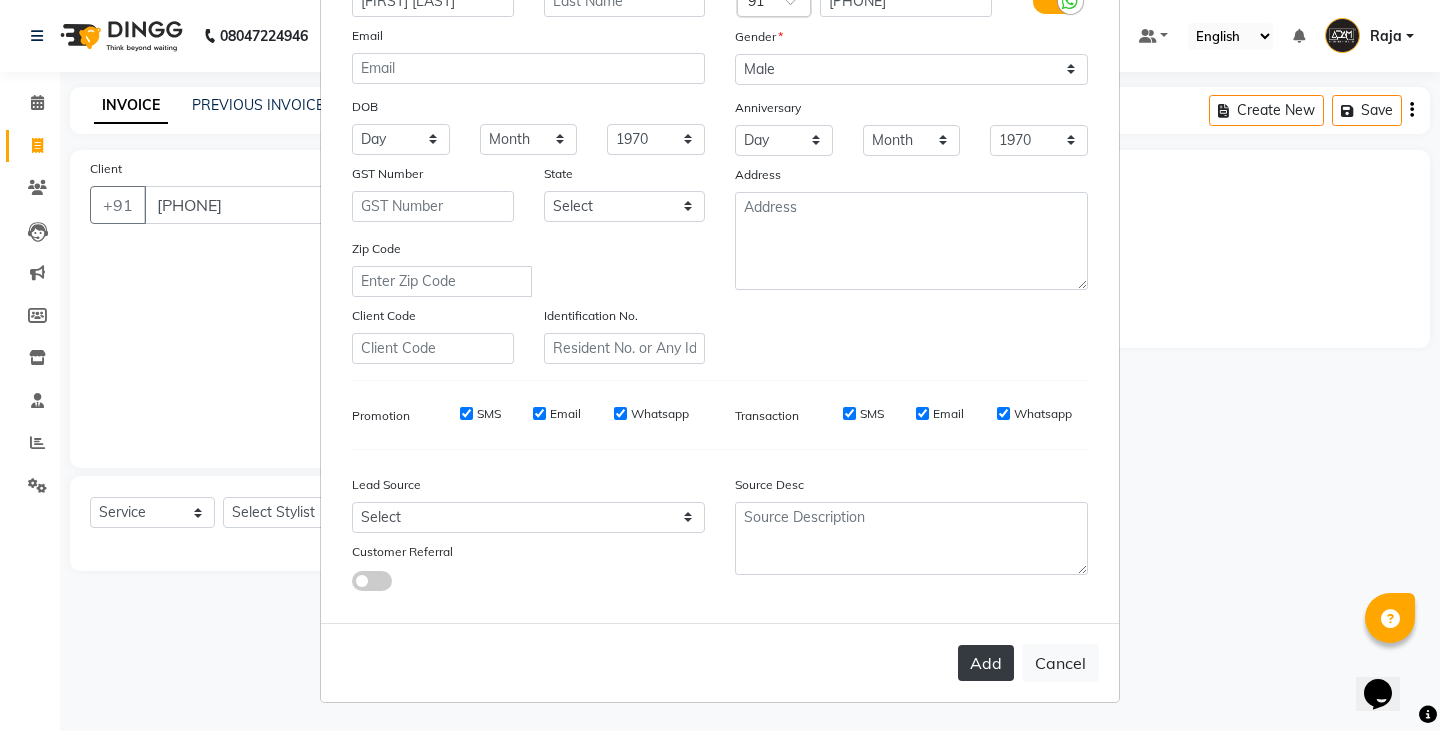 click on "Add" at bounding box center (986, 663) 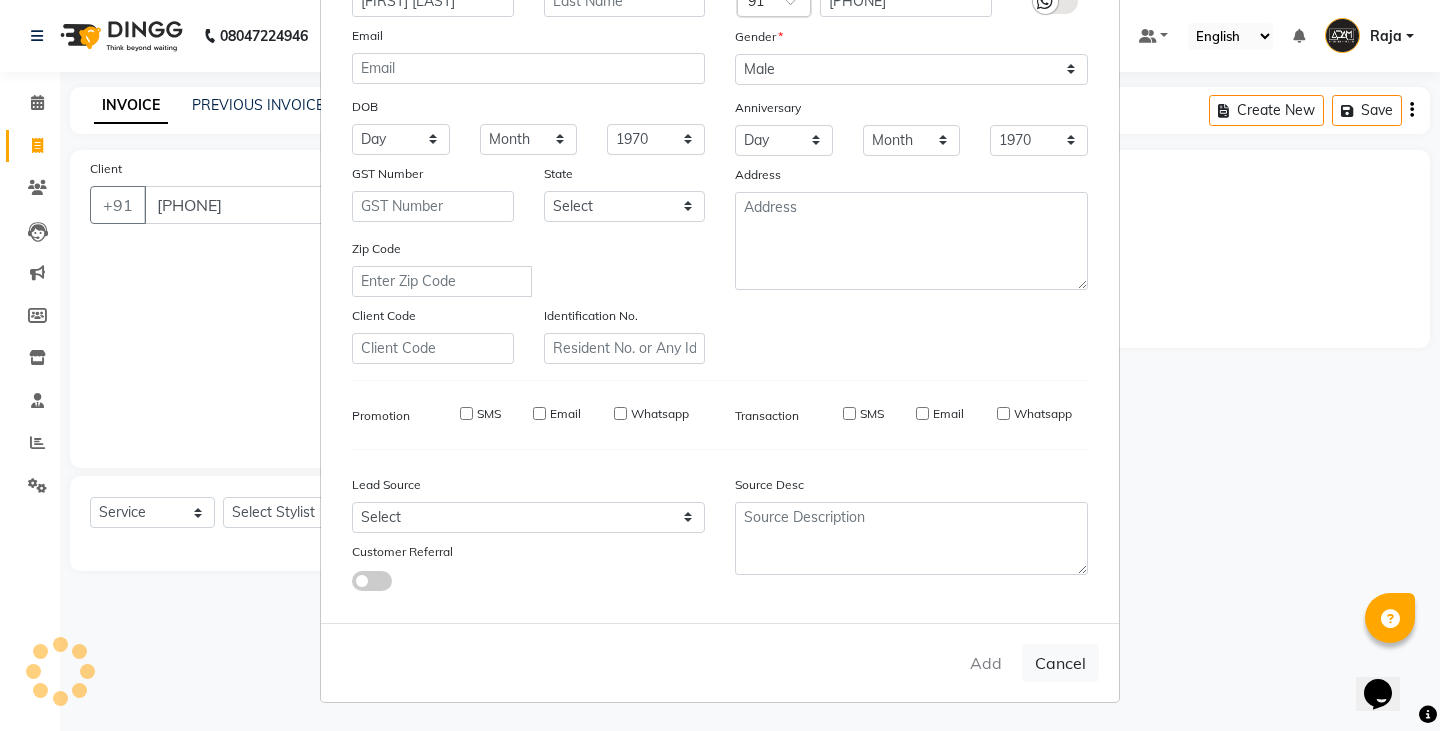 type 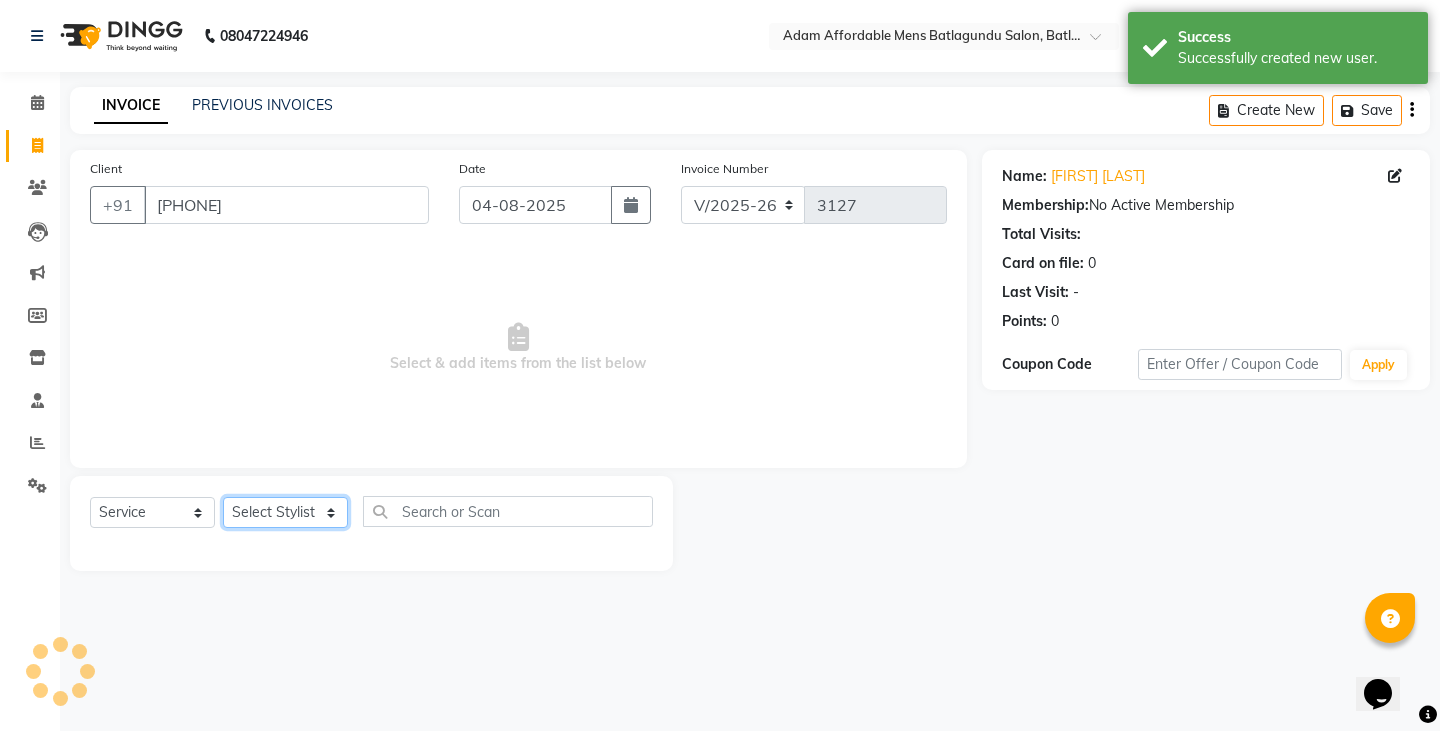 click on "Select Stylist Admin Anish Ovesh Raja SAHIL  SOHAIL SONU" 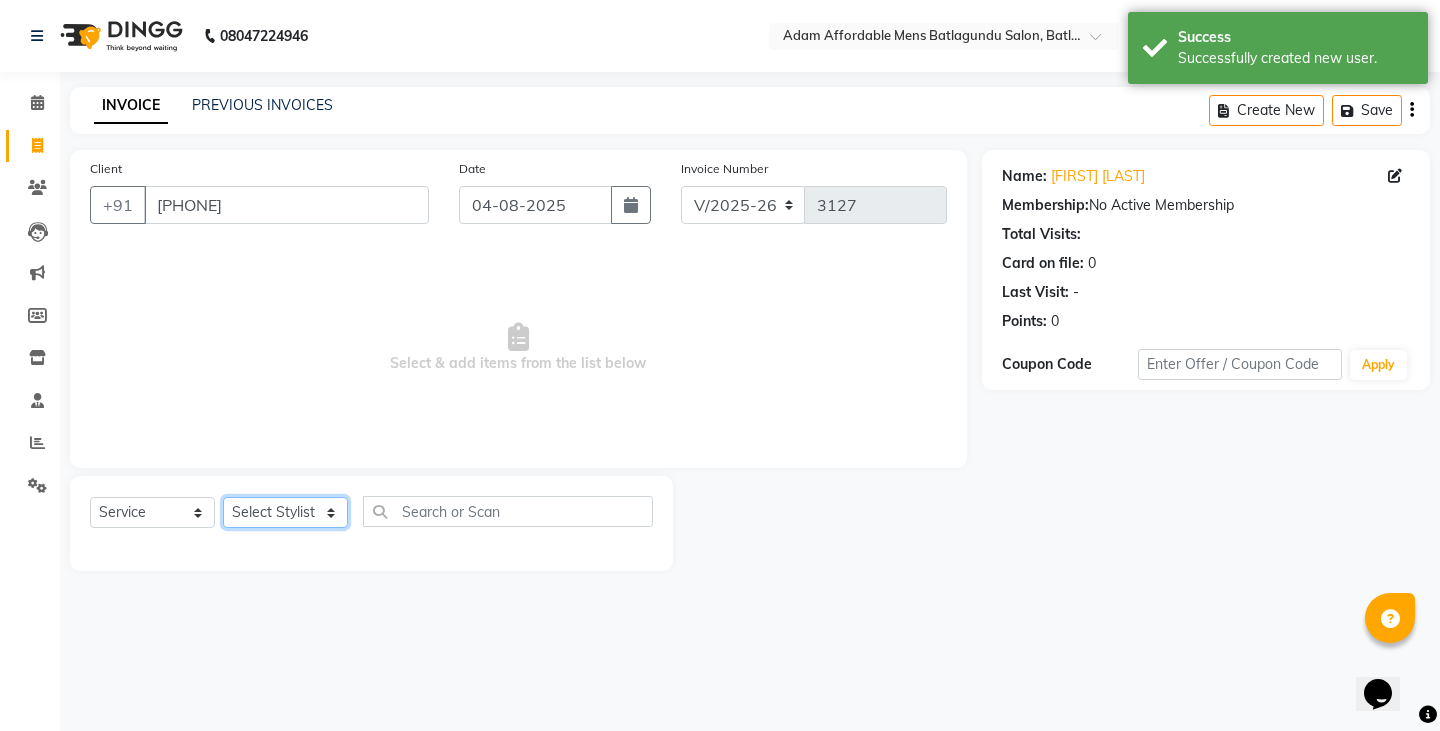 select on "78652" 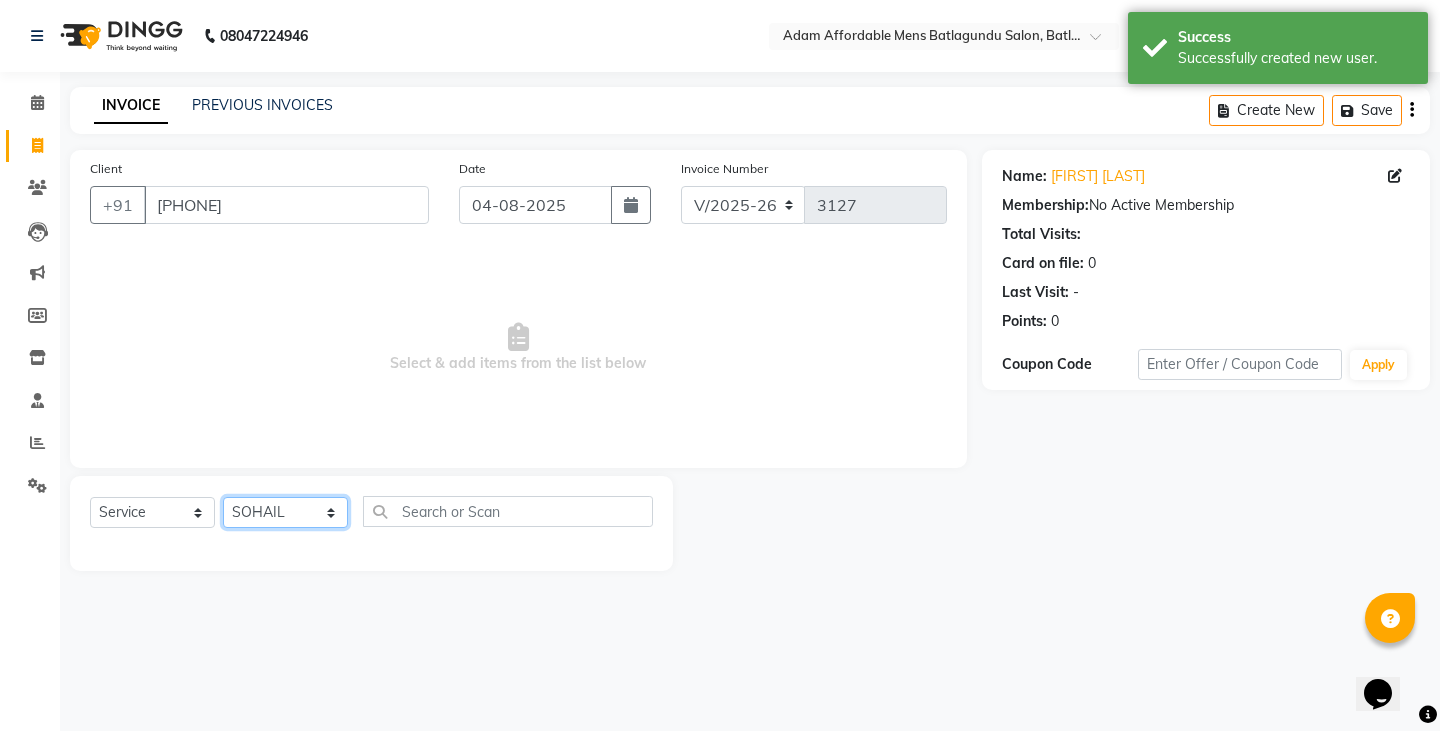 click on "Select Stylist Admin Anish Ovesh Raja SAHIL  SOHAIL SONU" 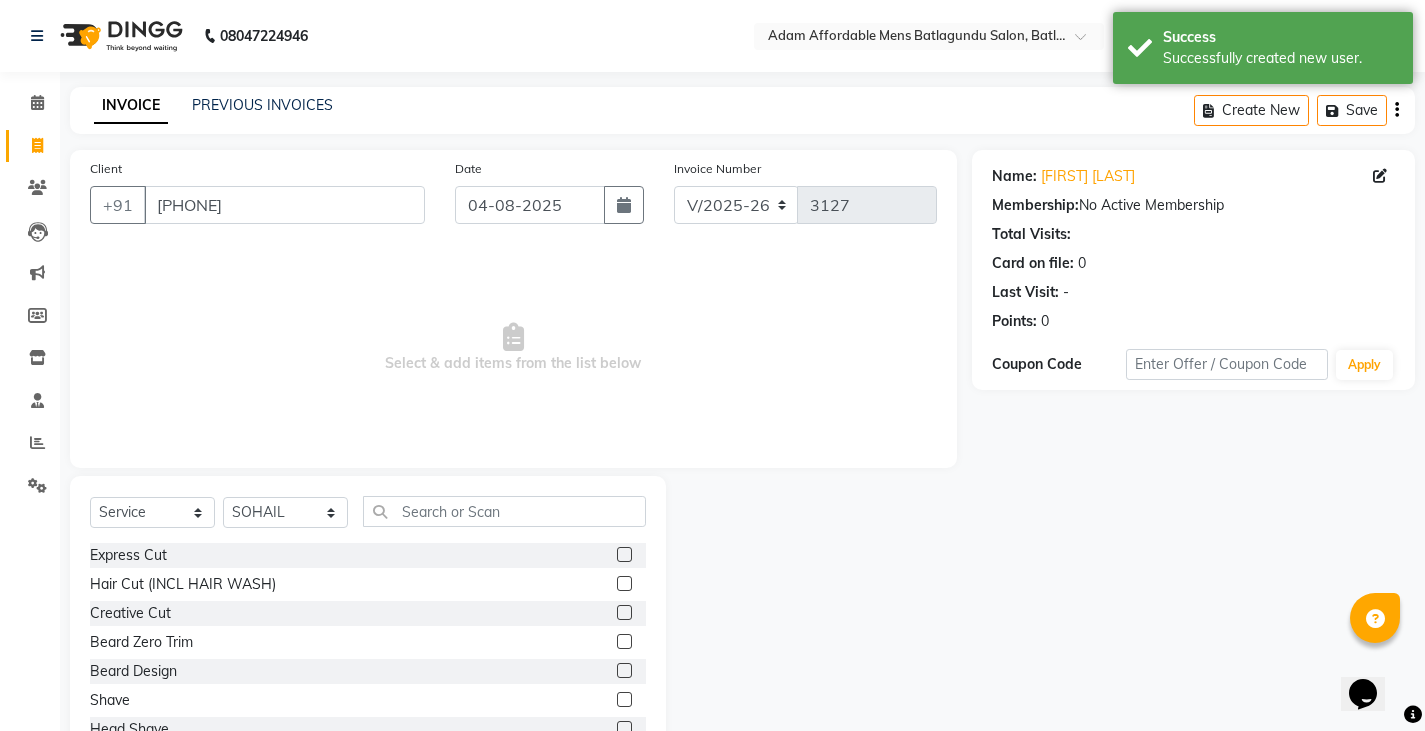 click 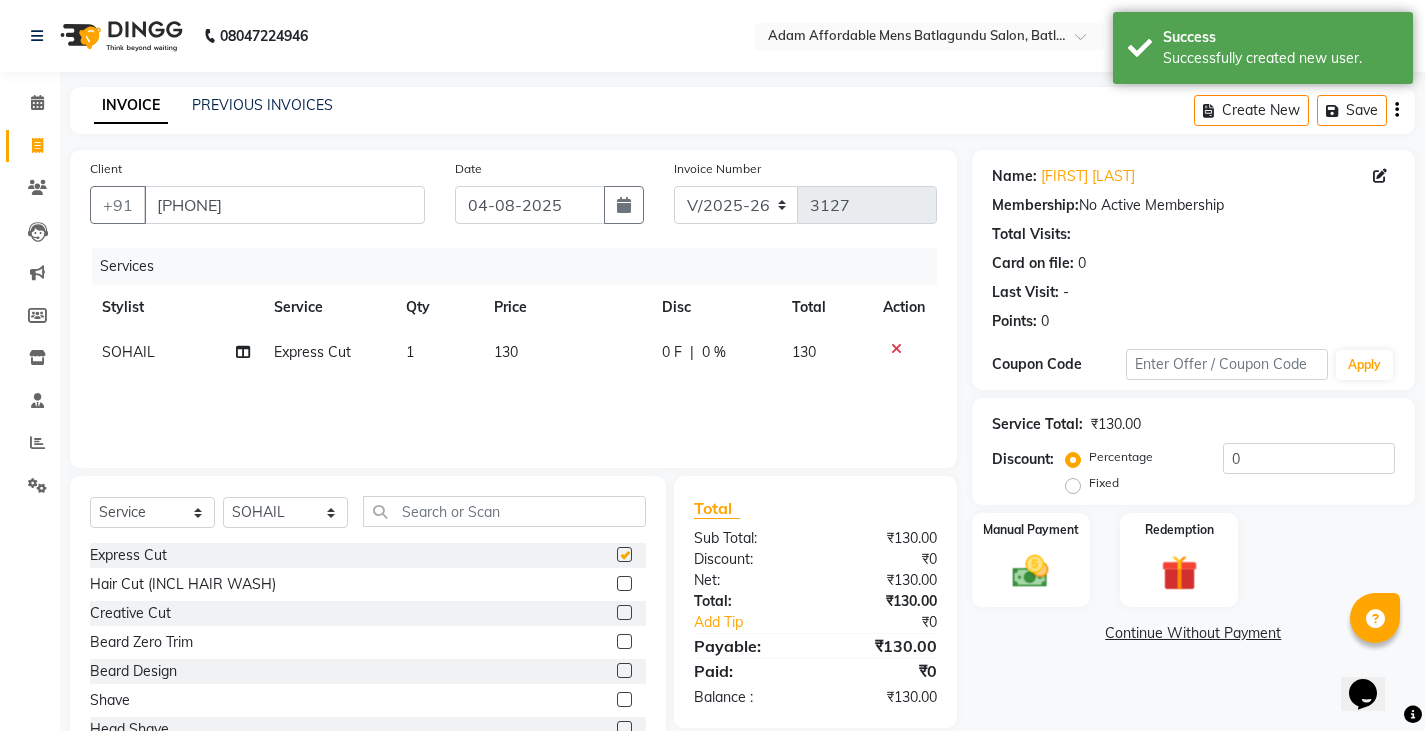 checkbox on "false" 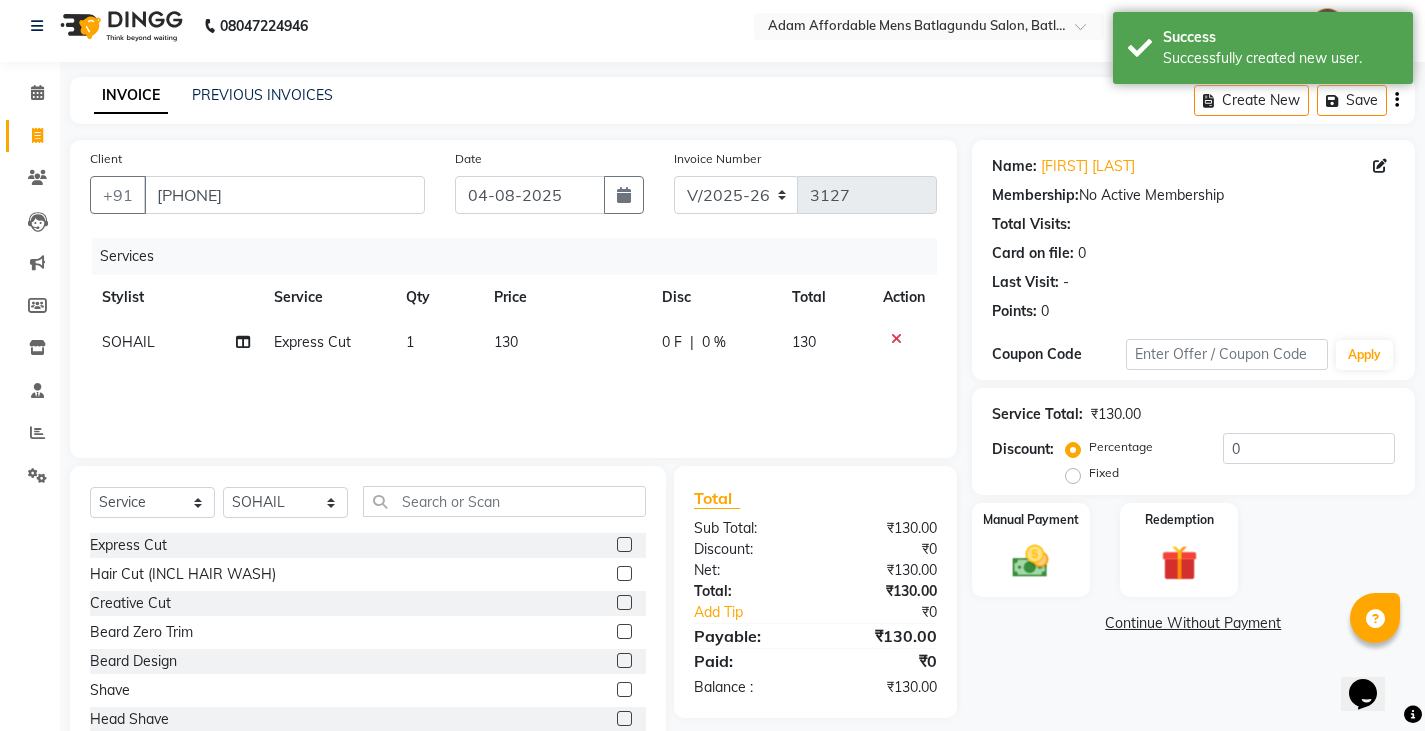 scroll, scrollTop: 70, scrollLeft: 0, axis: vertical 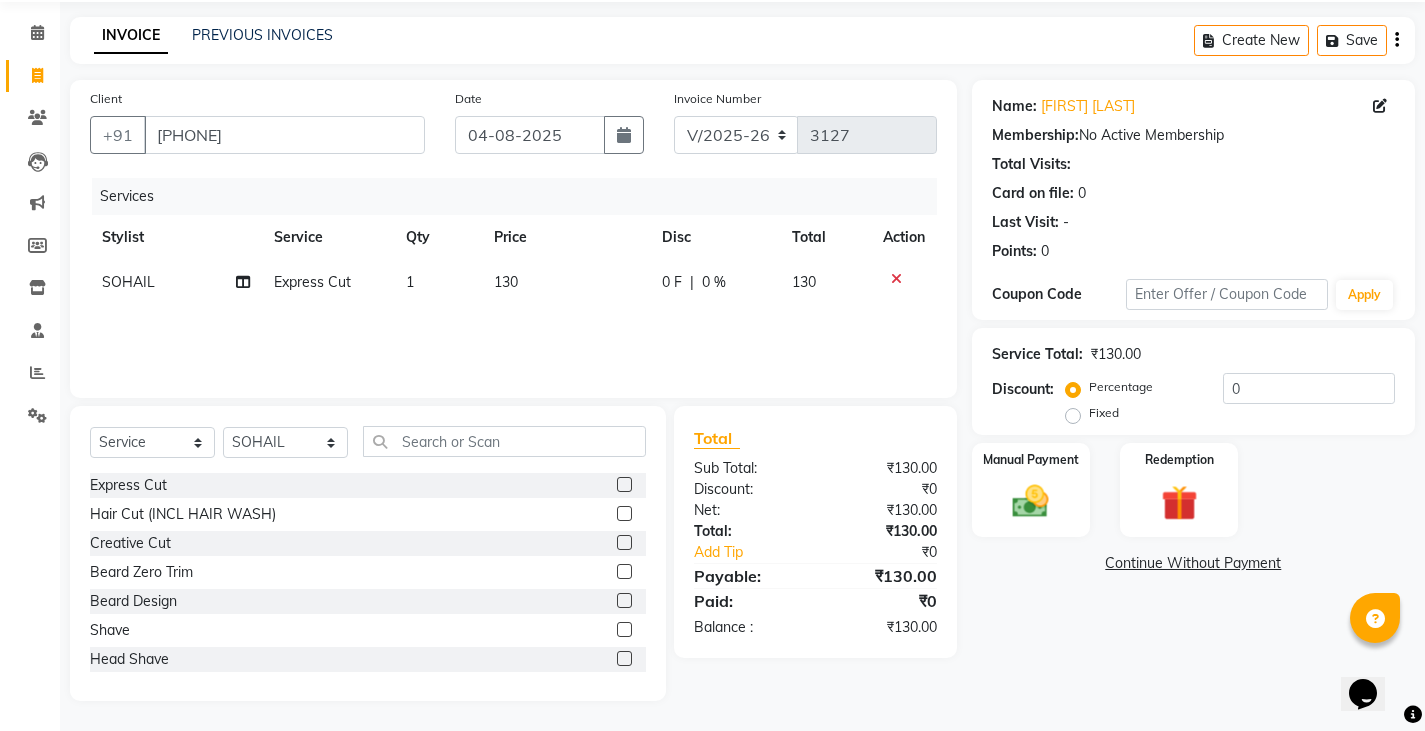 click 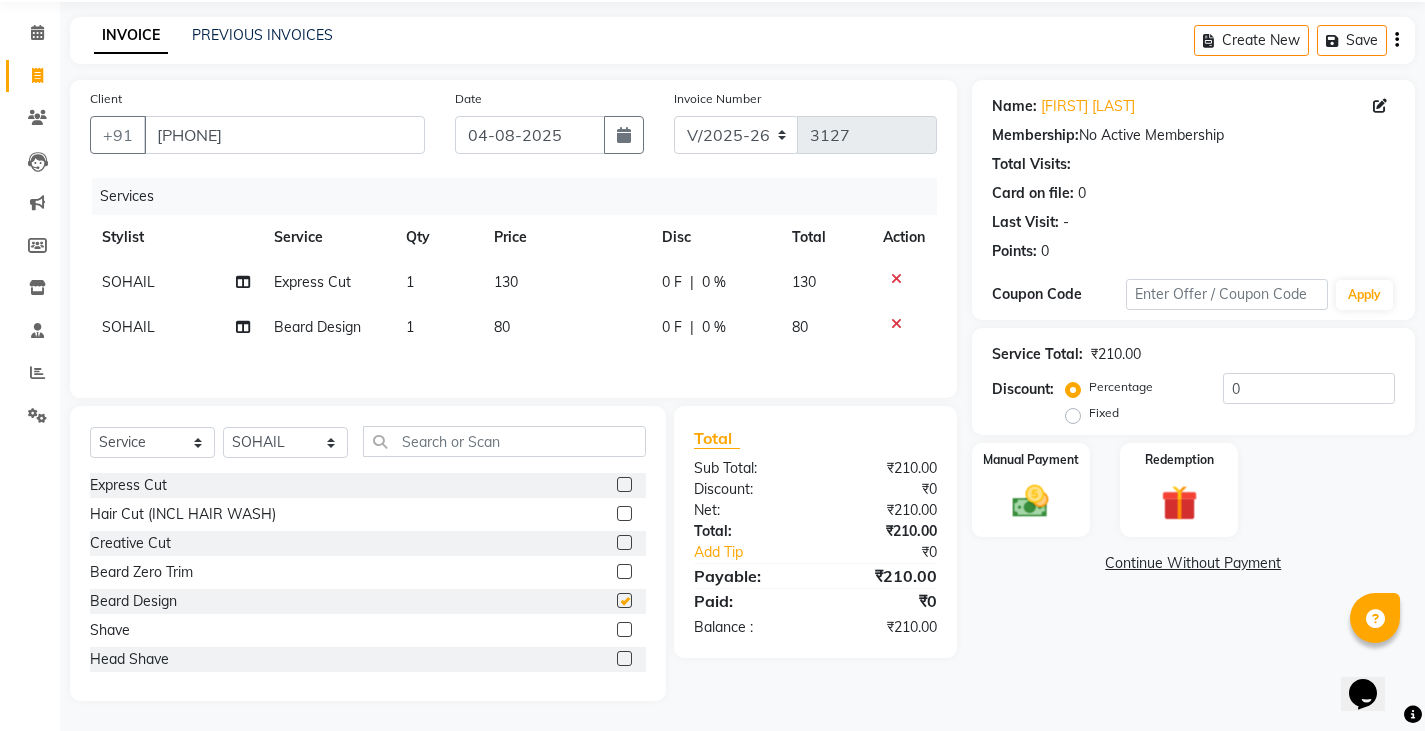 checkbox on "false" 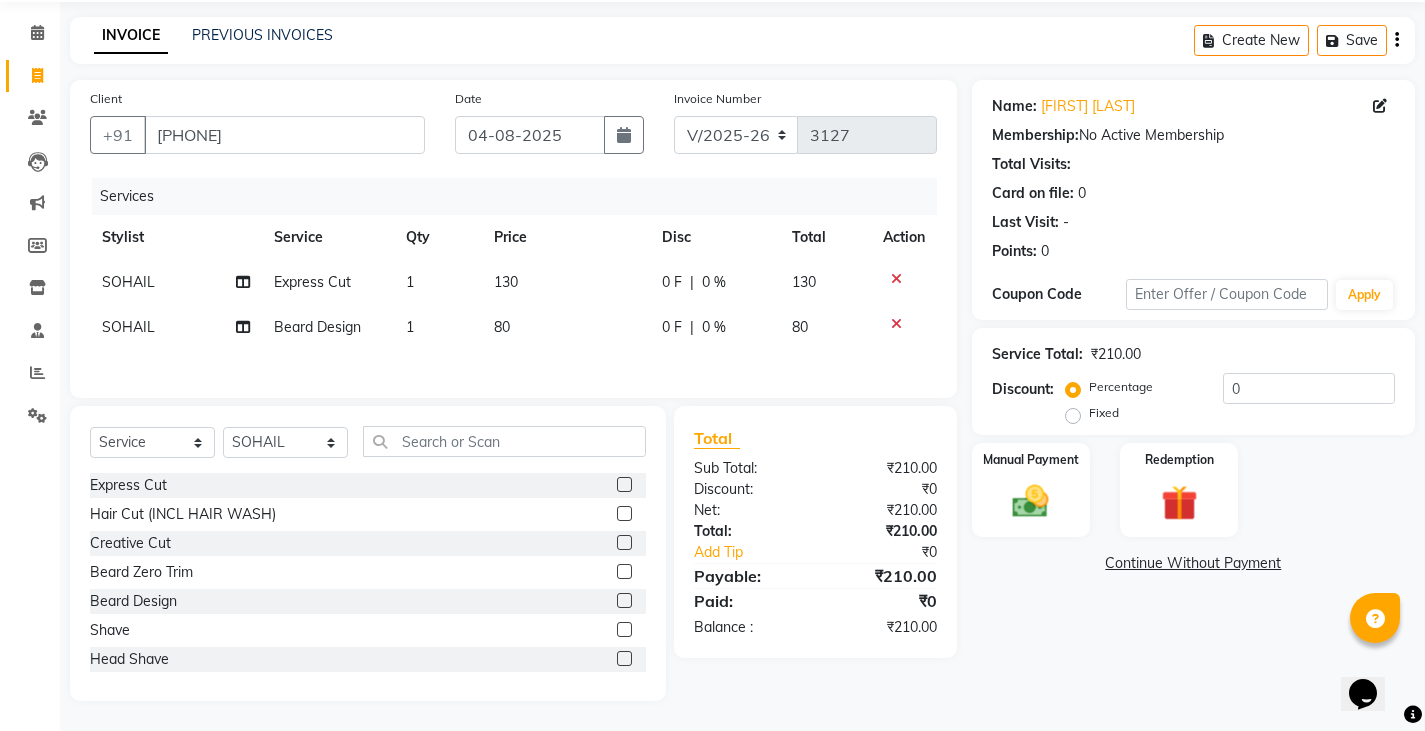 click on "0 F | 0 %" 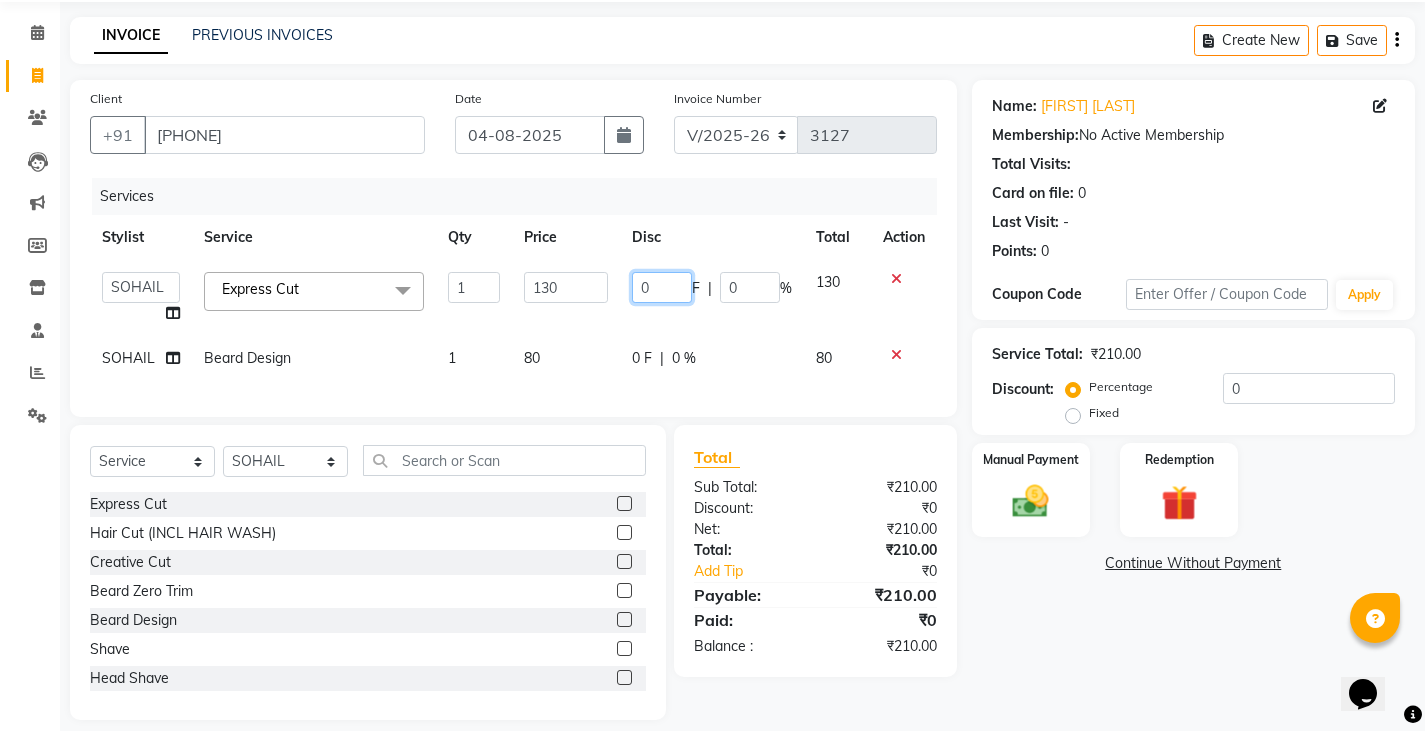 click on "0" 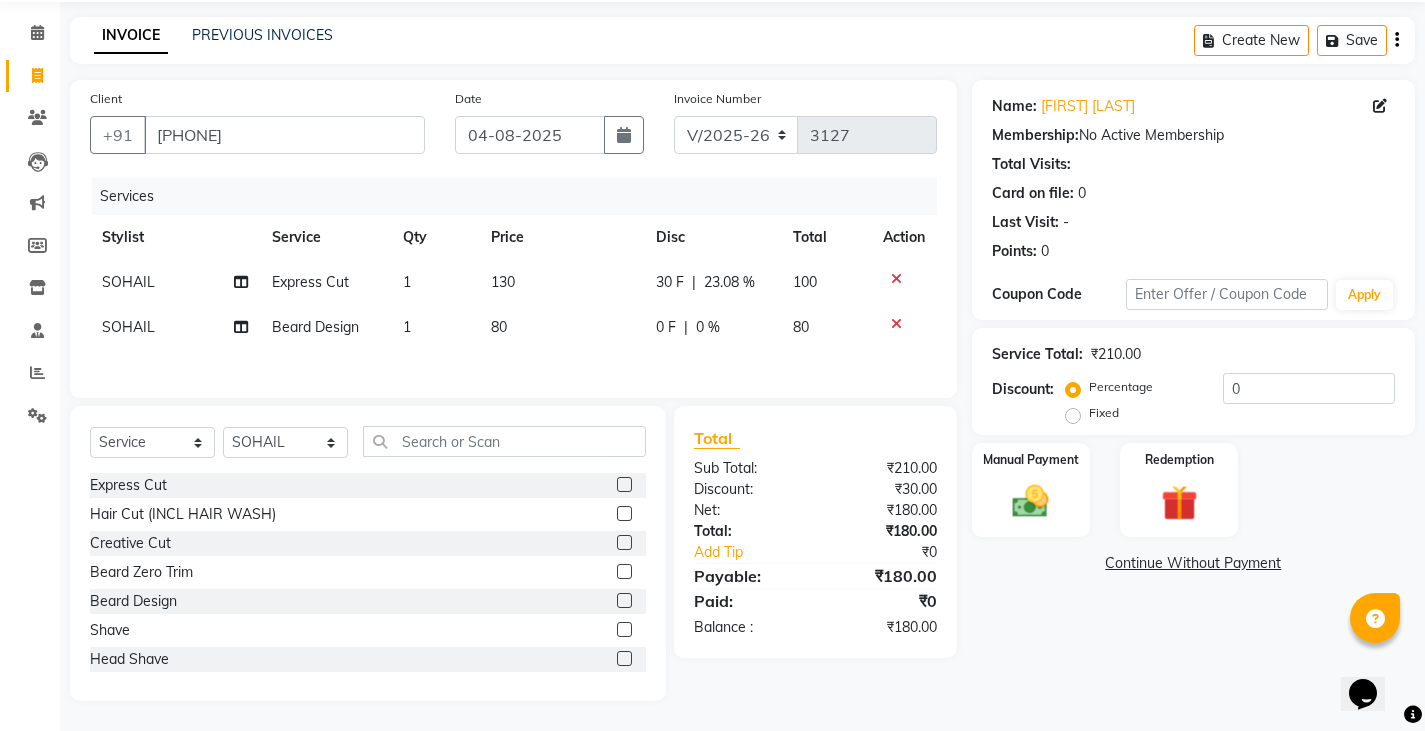 drag, startPoint x: 654, startPoint y: 311, endPoint x: 918, endPoint y: 335, distance: 265.08865 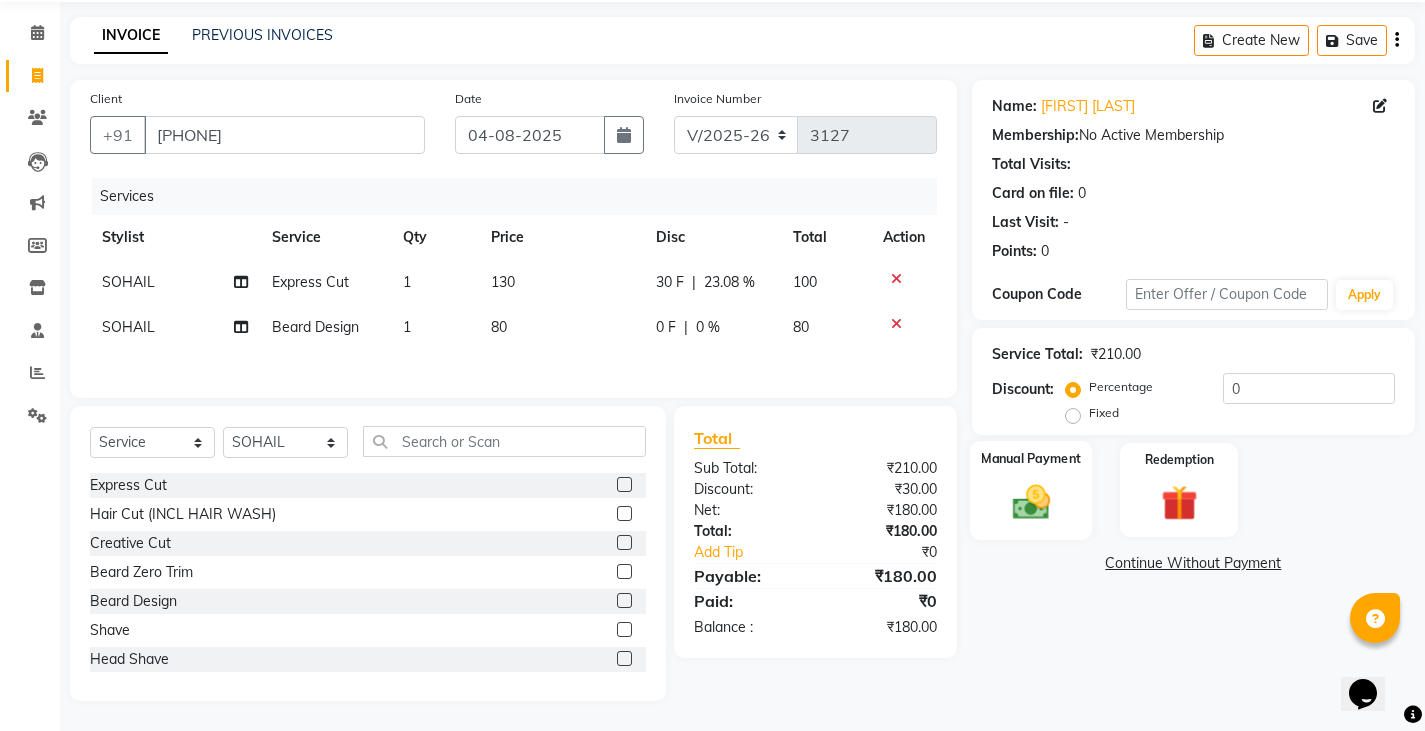 click 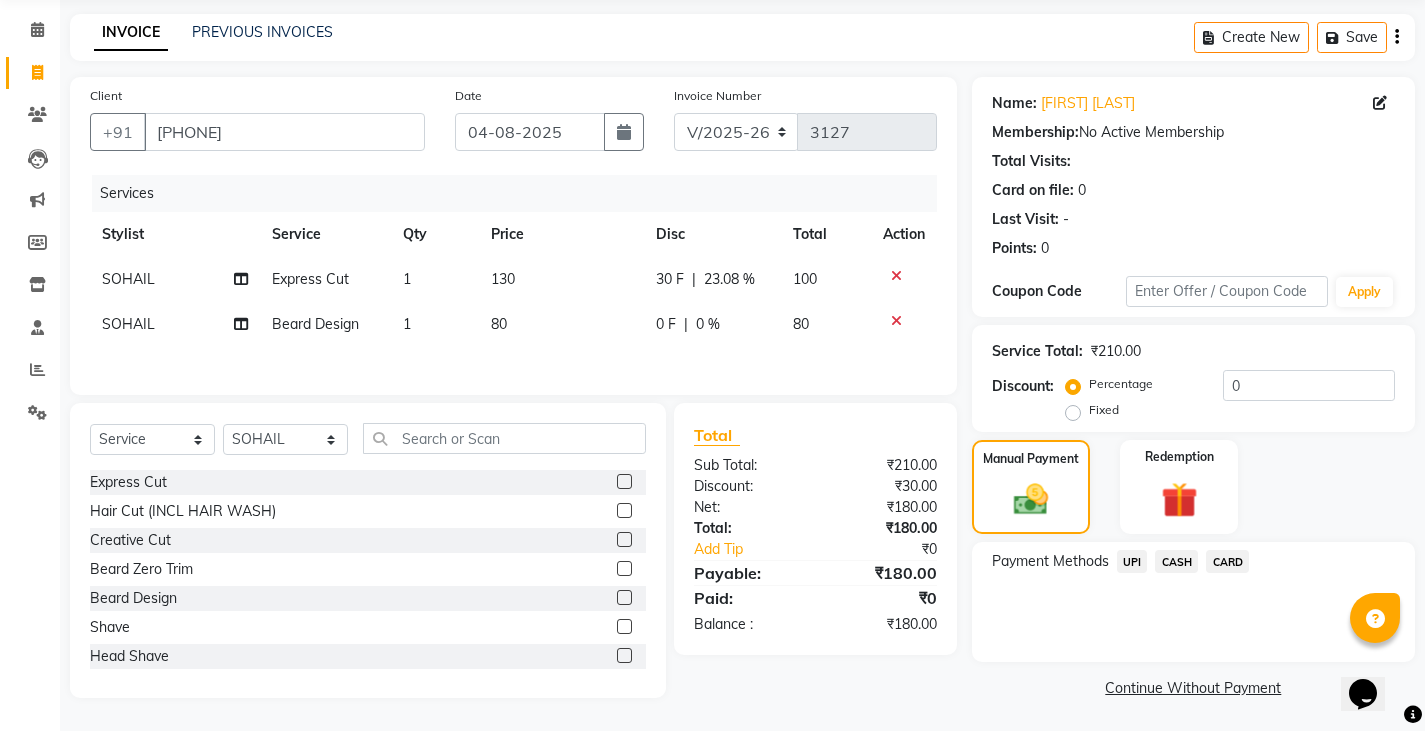 scroll, scrollTop: 75, scrollLeft: 0, axis: vertical 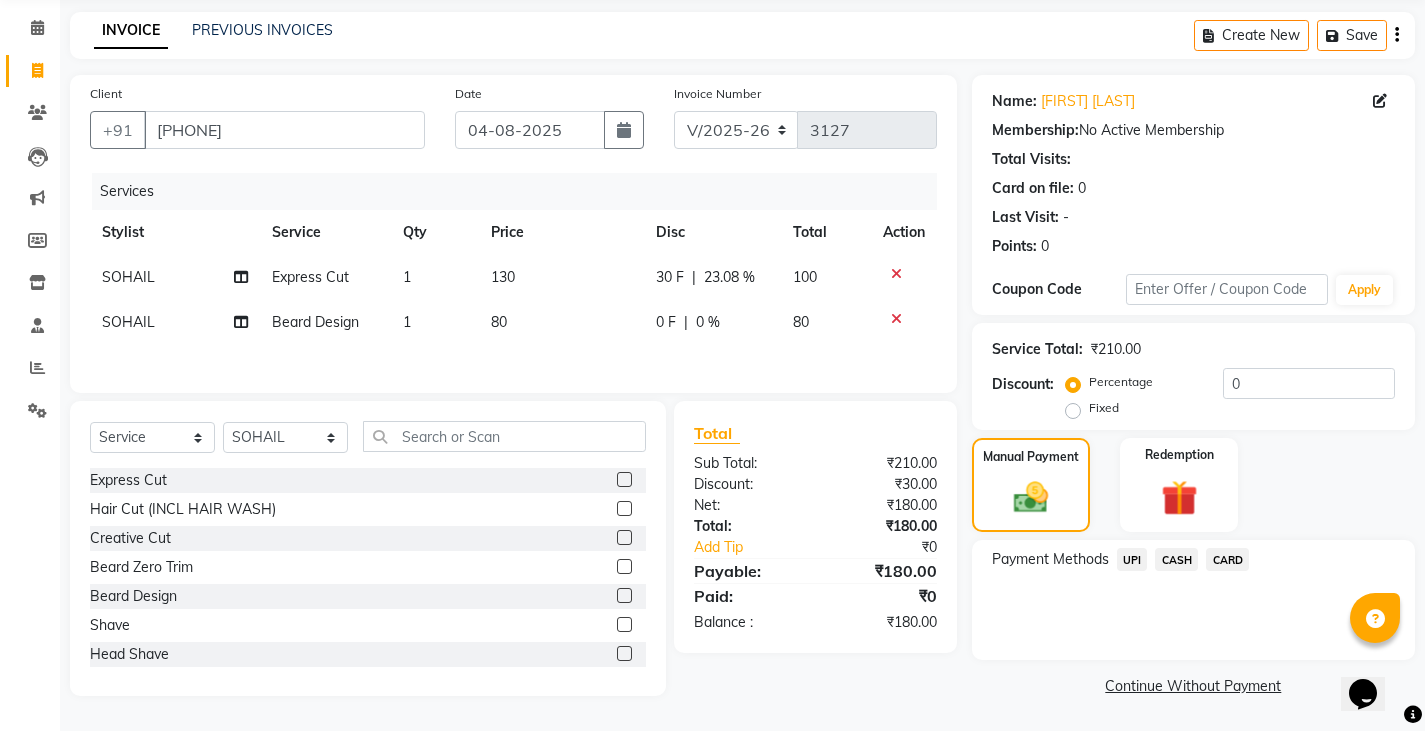 click on "CASH" 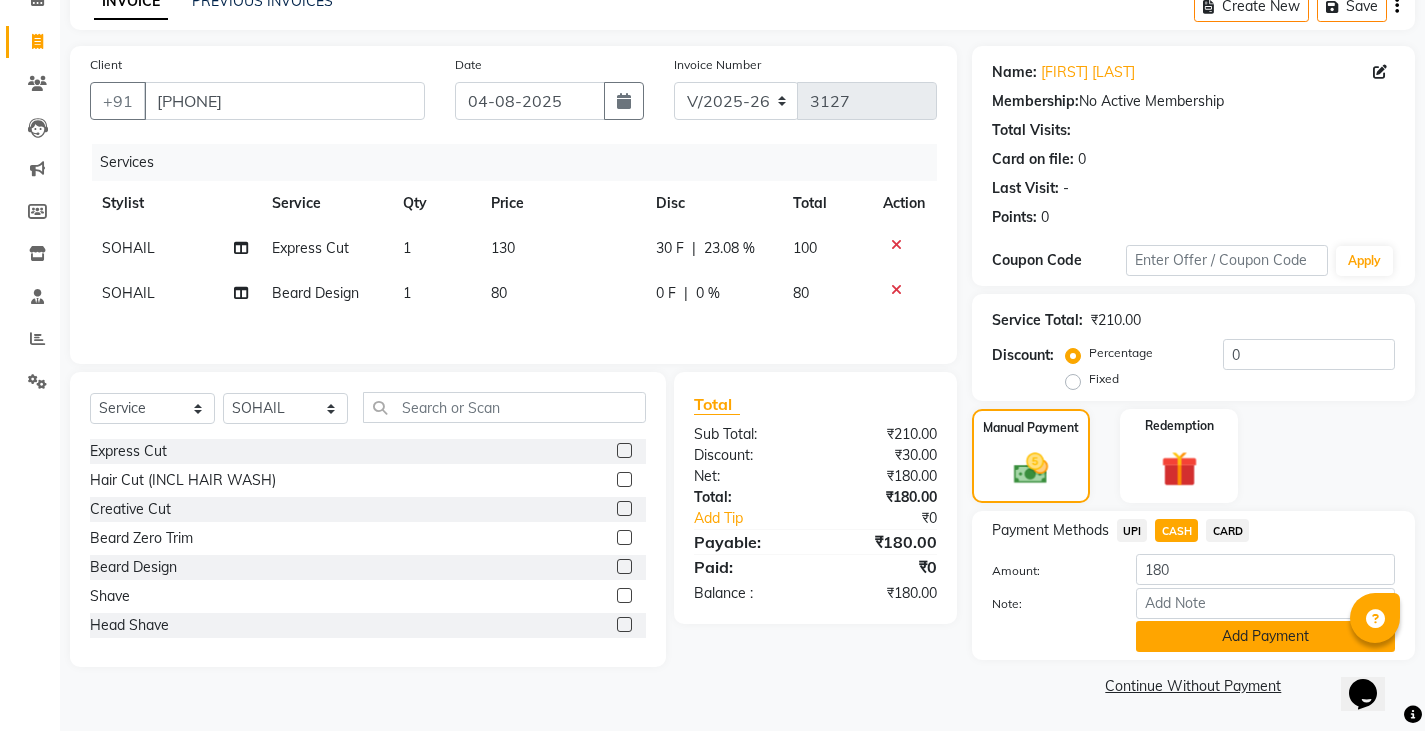 click on "Add Payment" 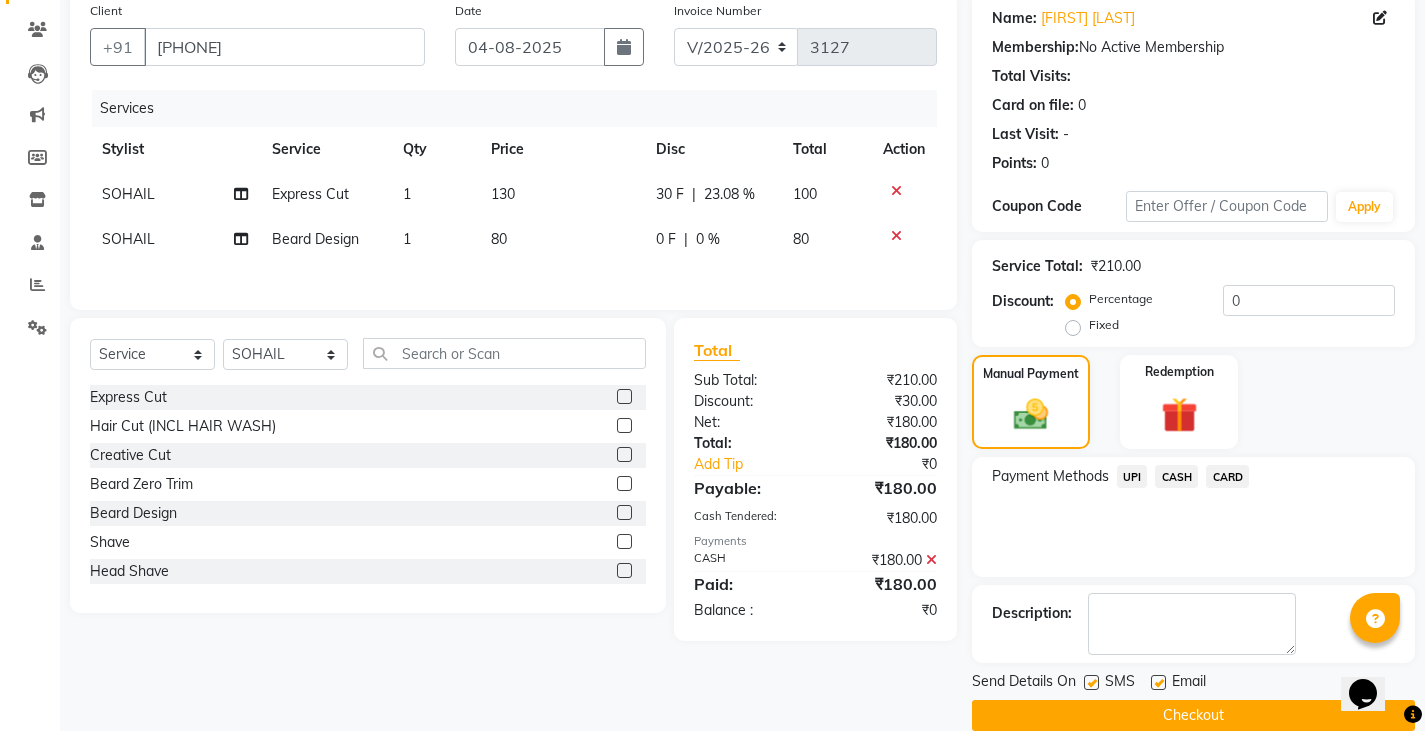 scroll, scrollTop: 188, scrollLeft: 0, axis: vertical 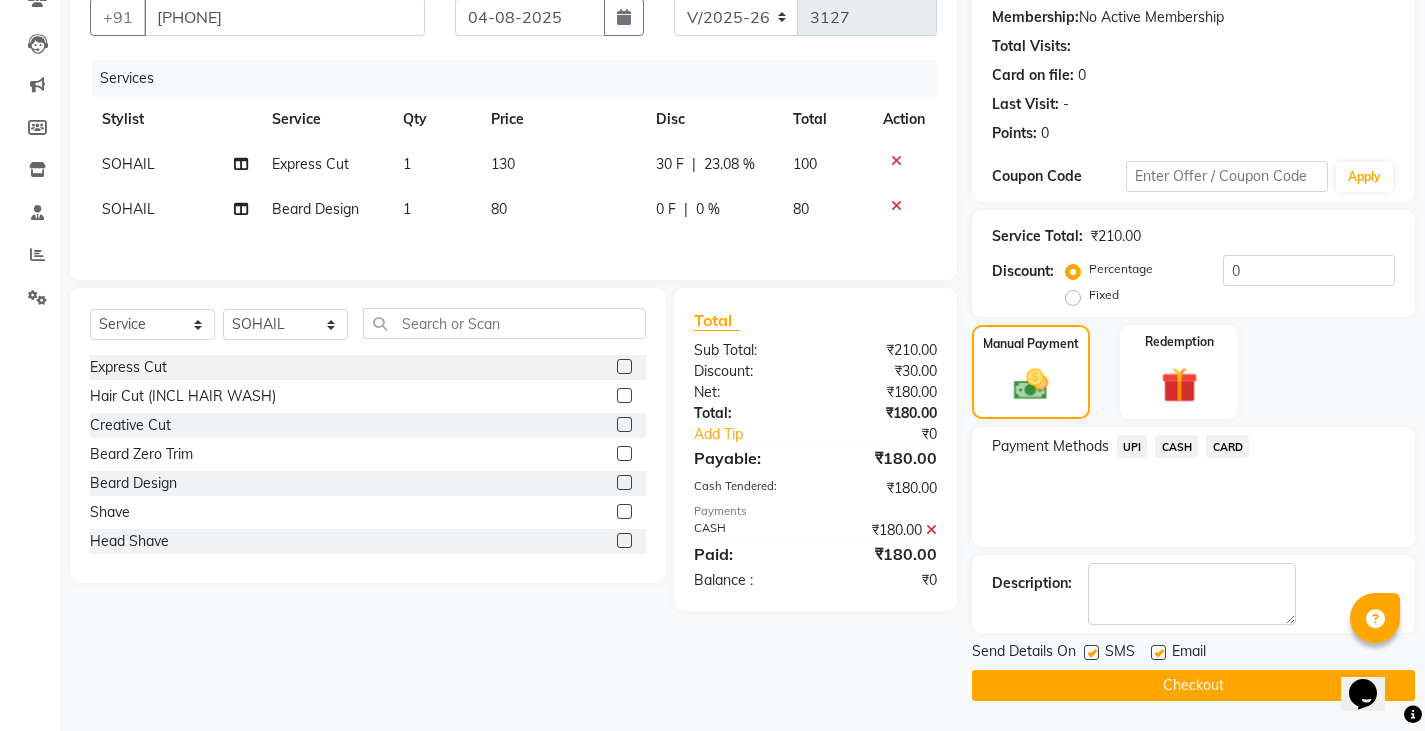 click on "Checkout" 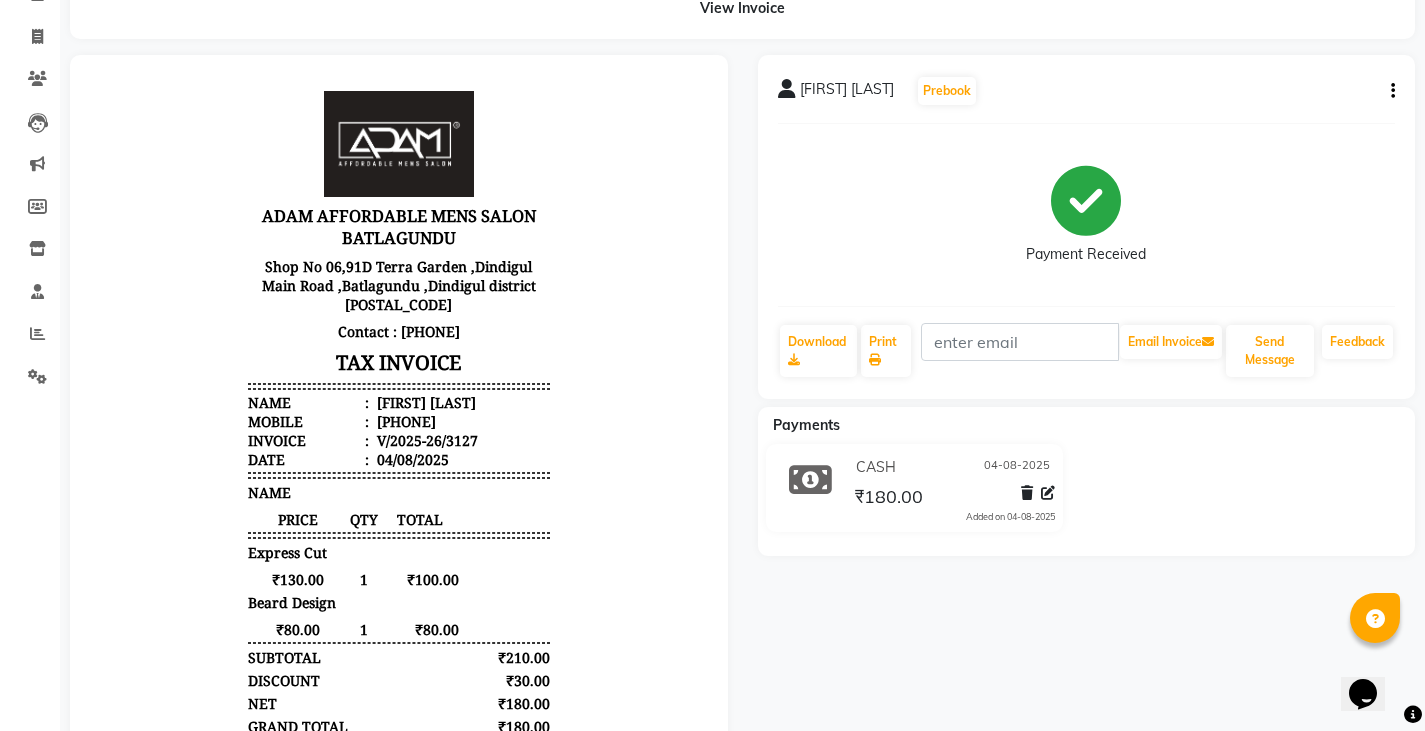 scroll, scrollTop: 0, scrollLeft: 0, axis: both 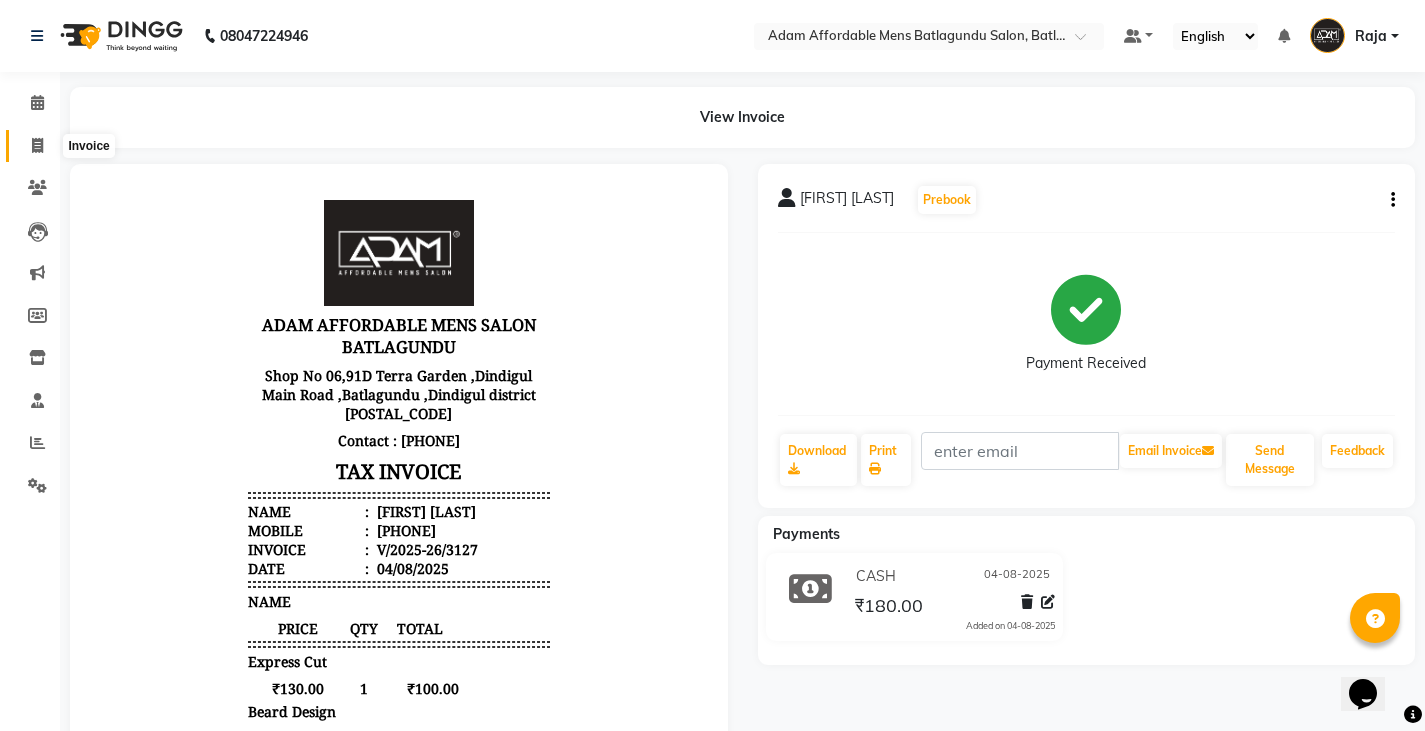 click 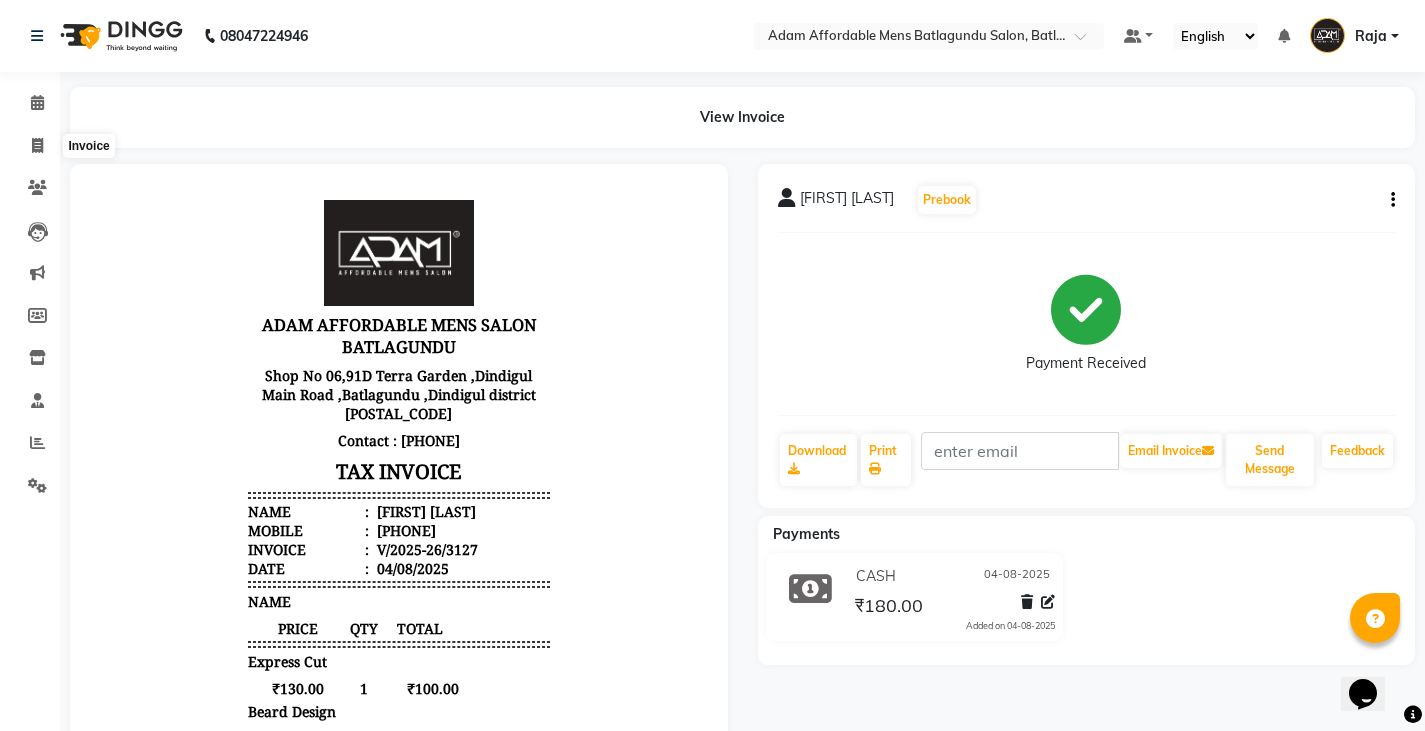 select on "service" 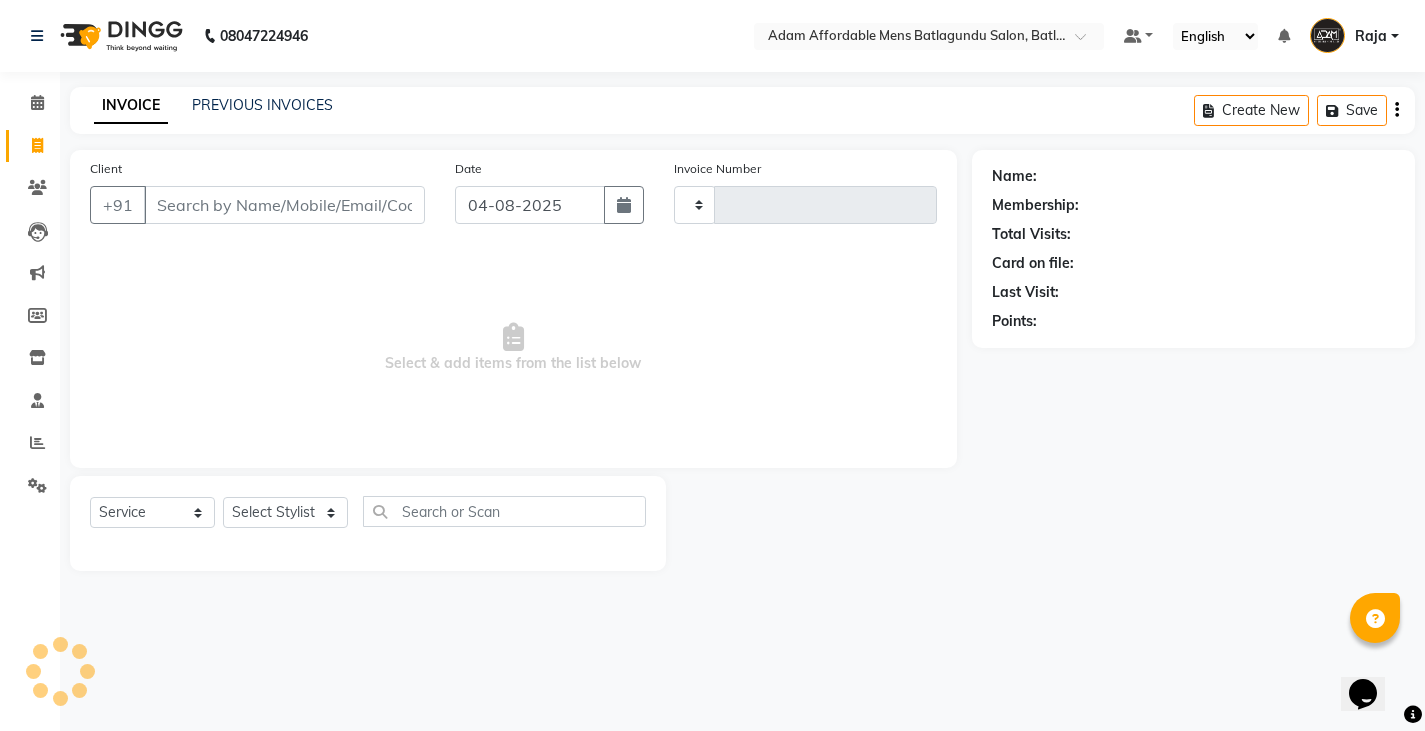type on "3128" 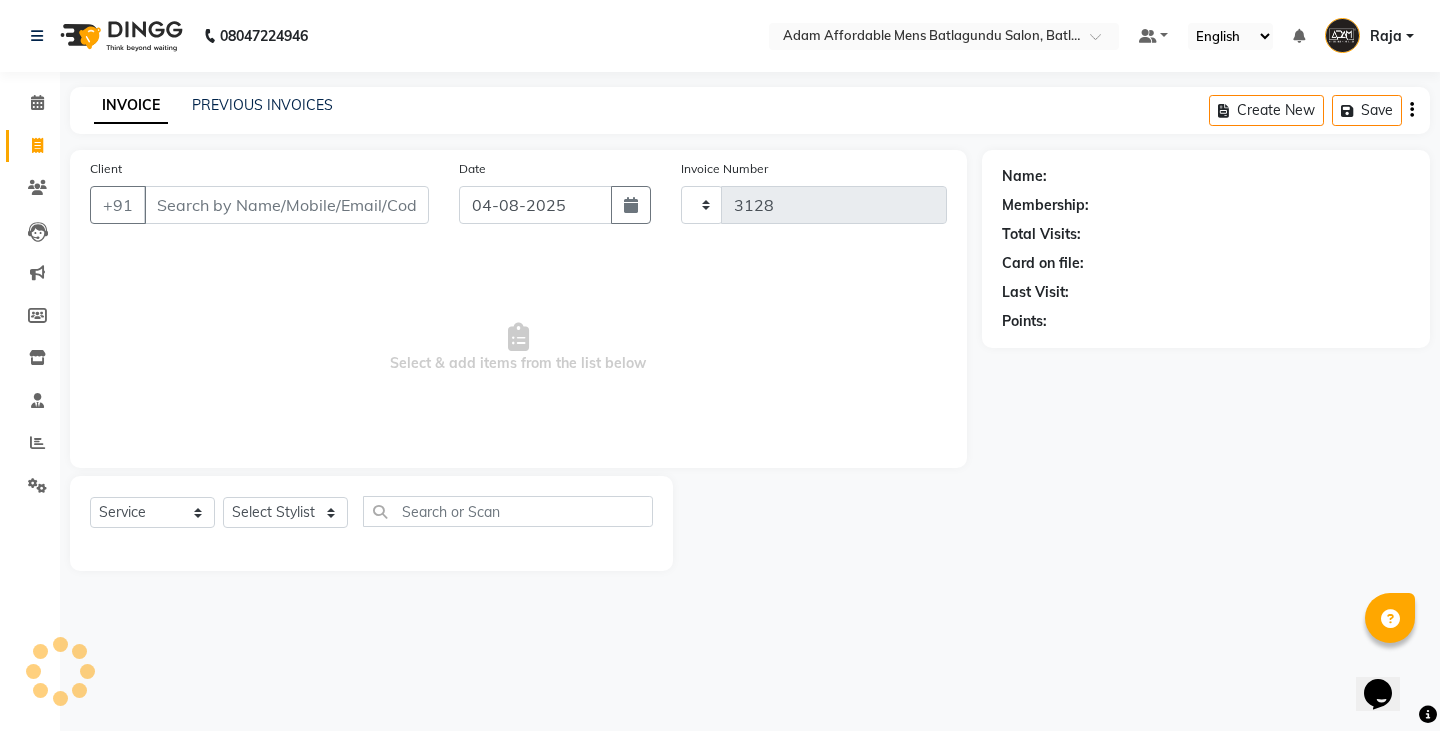 select on "8213" 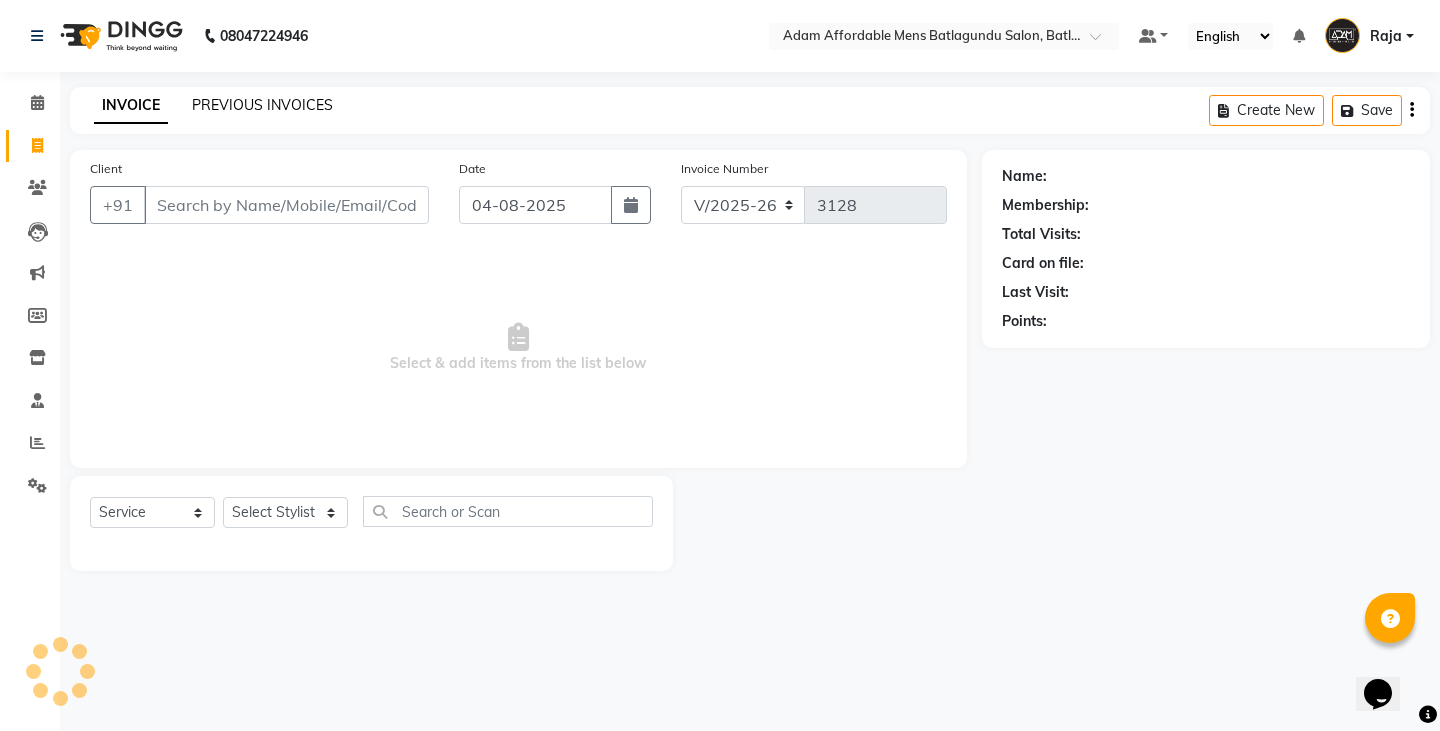 click on "PREVIOUS INVOICES" 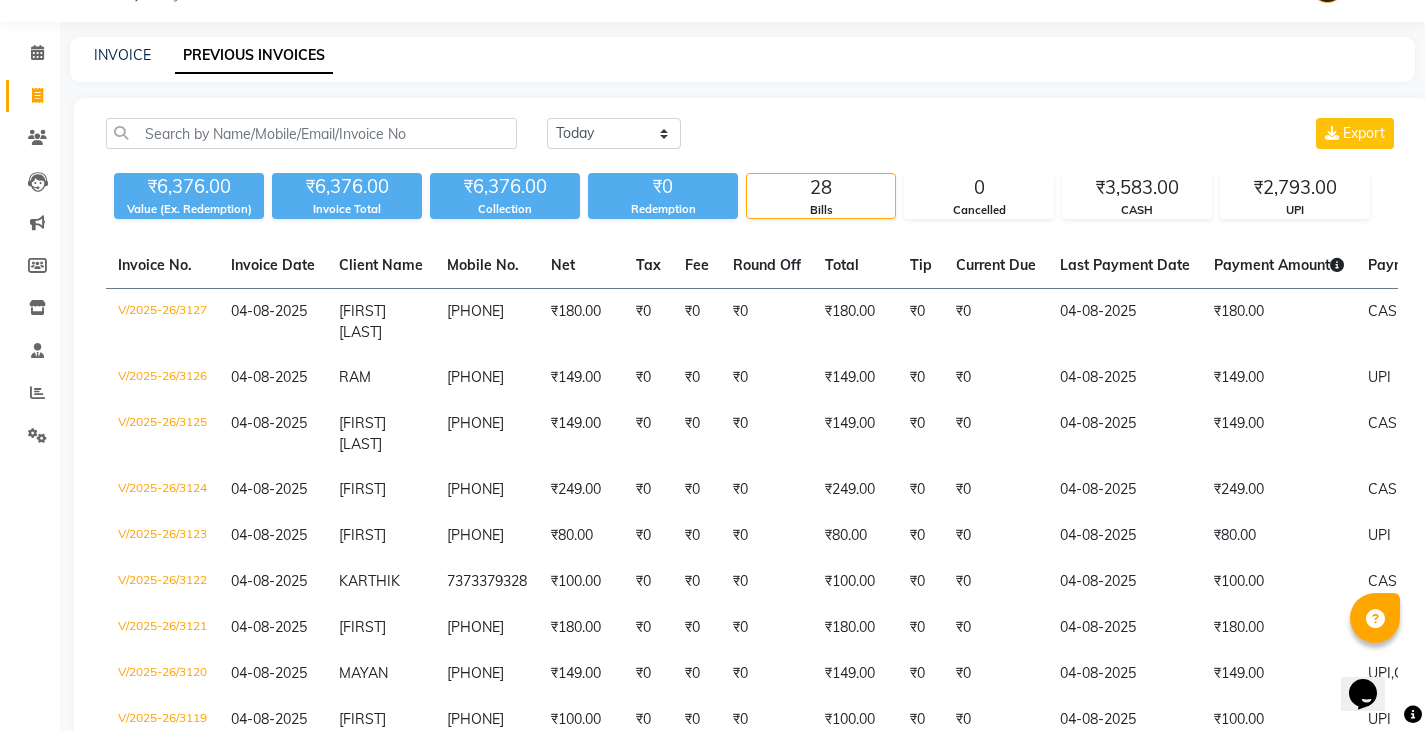 scroll, scrollTop: 0, scrollLeft: 0, axis: both 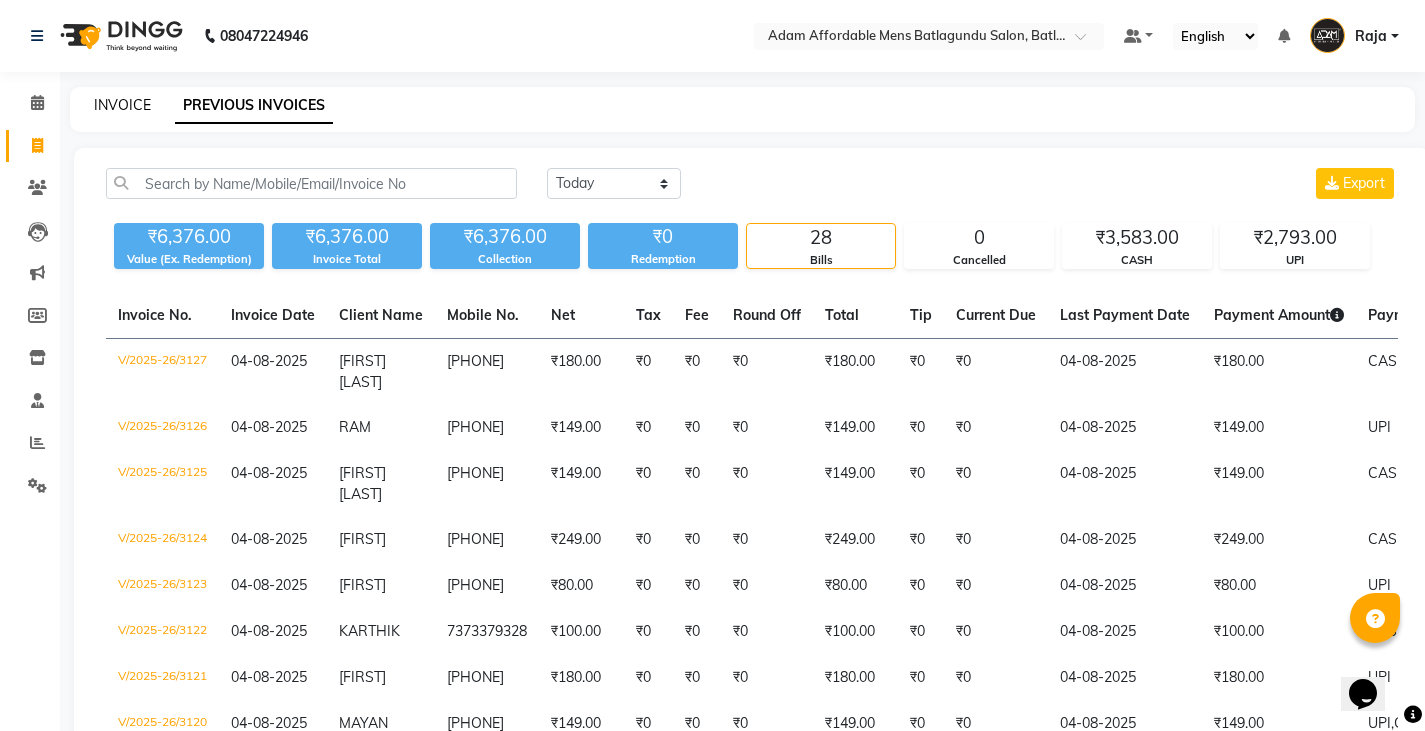 click on "INVOICE" 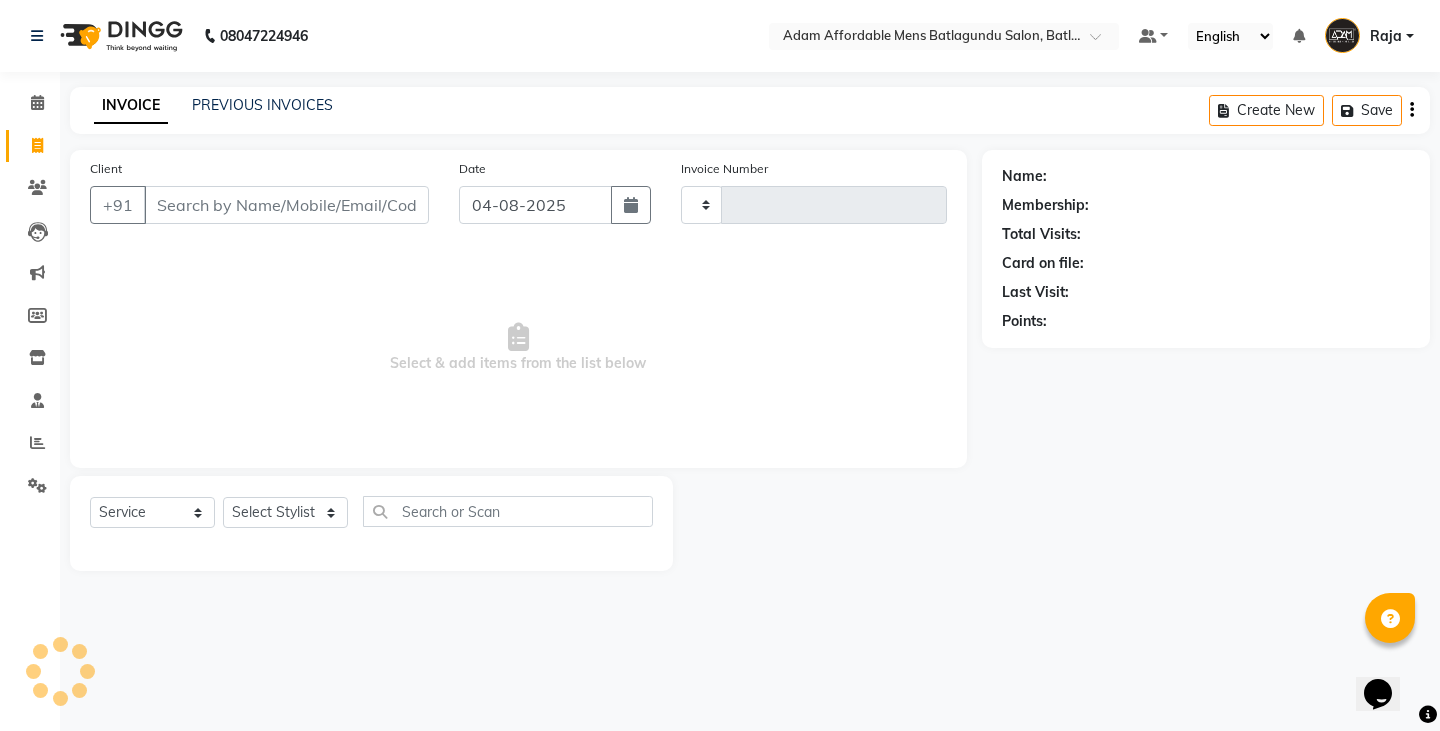 type on "3128" 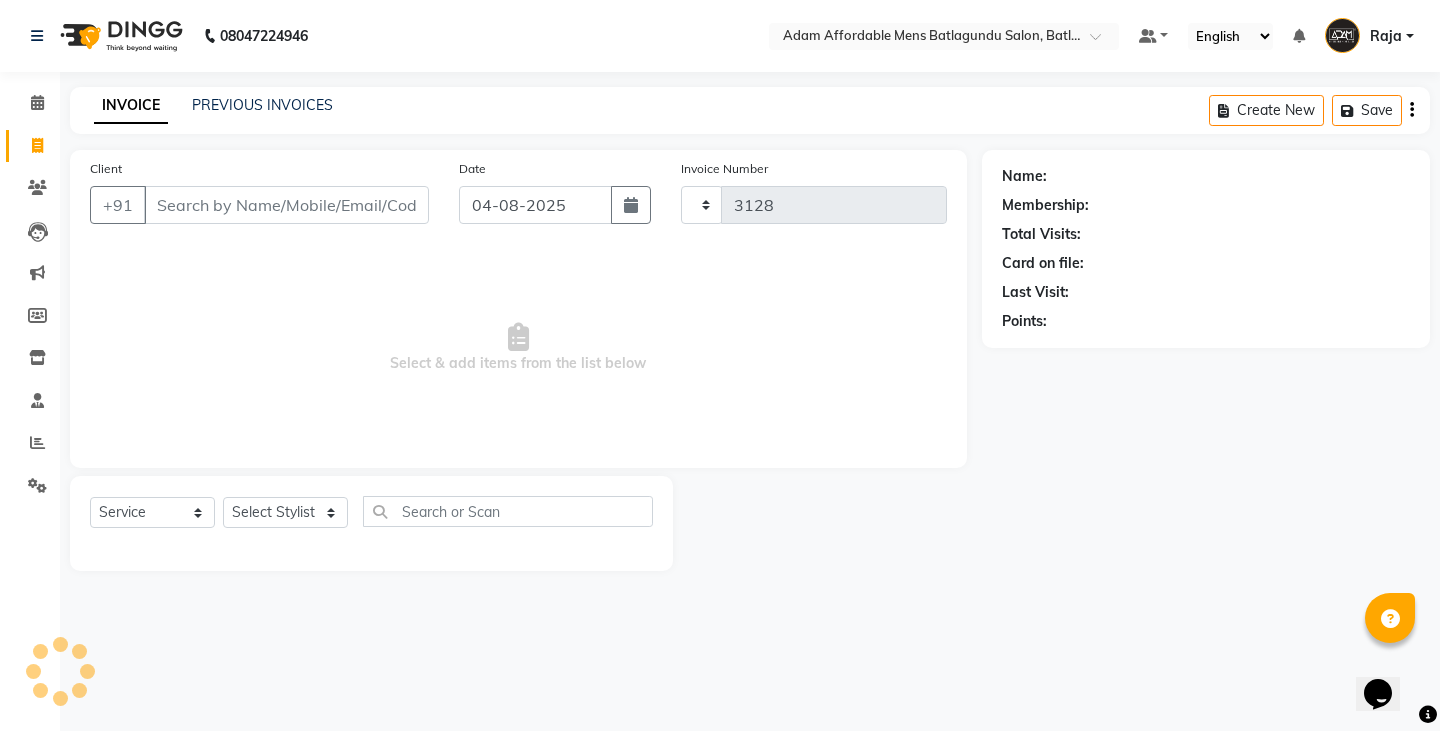 select on "8213" 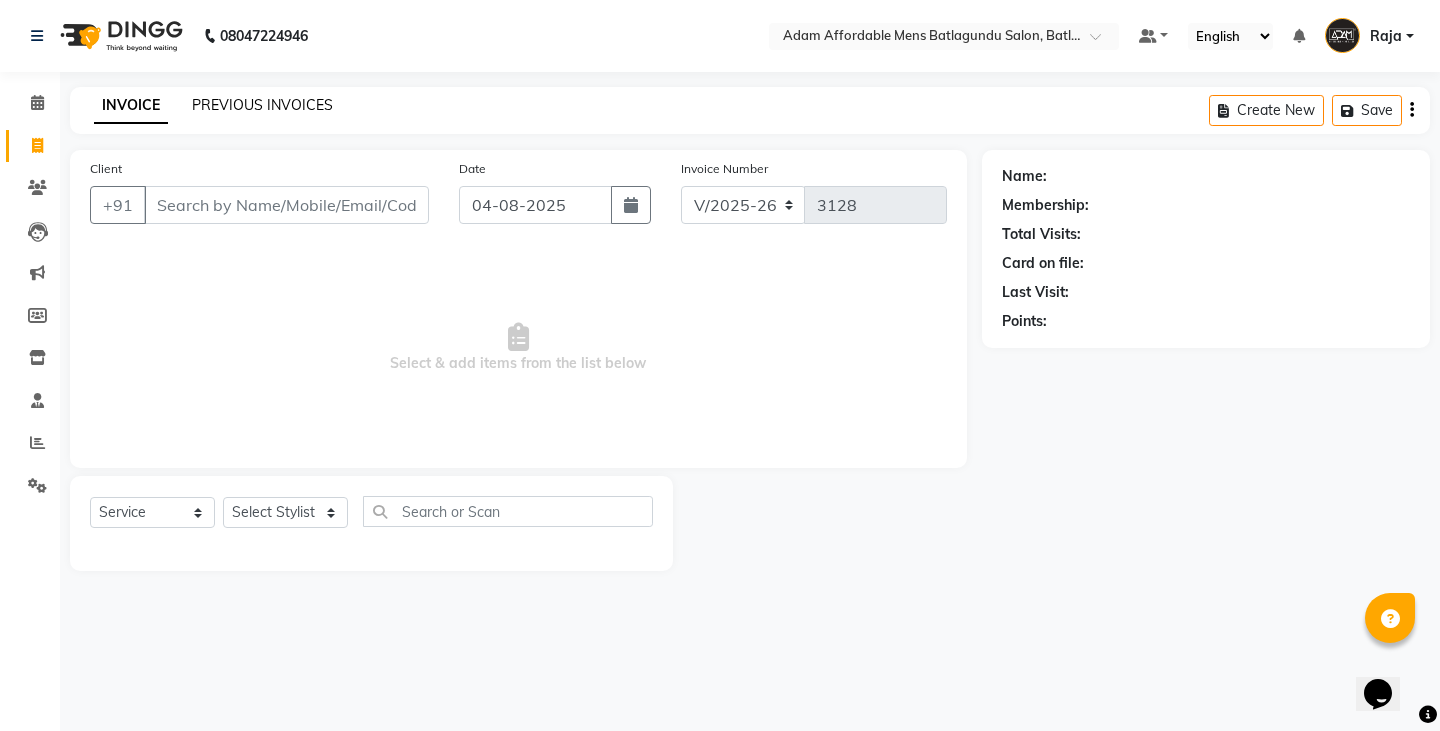 click on "PREVIOUS INVOICES" 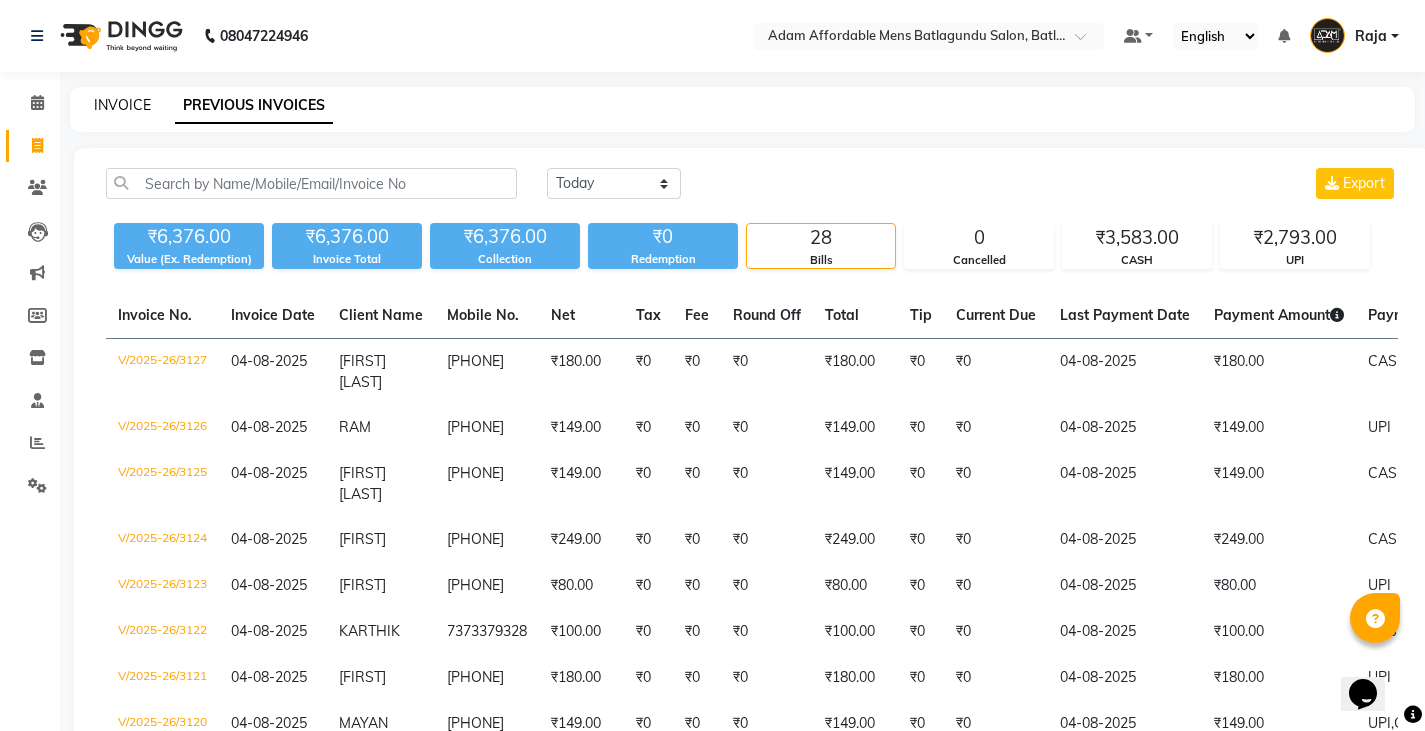 click on "INVOICE" 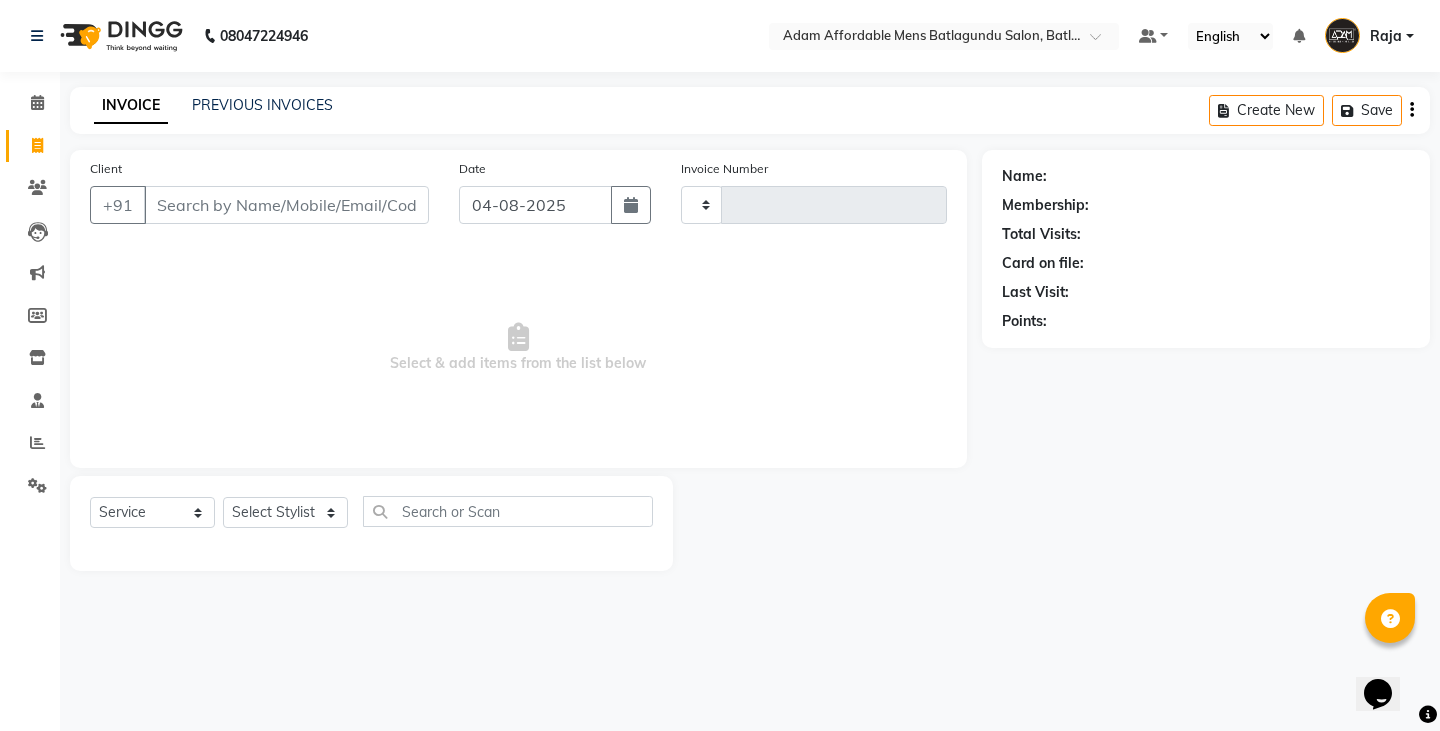 type on "3128" 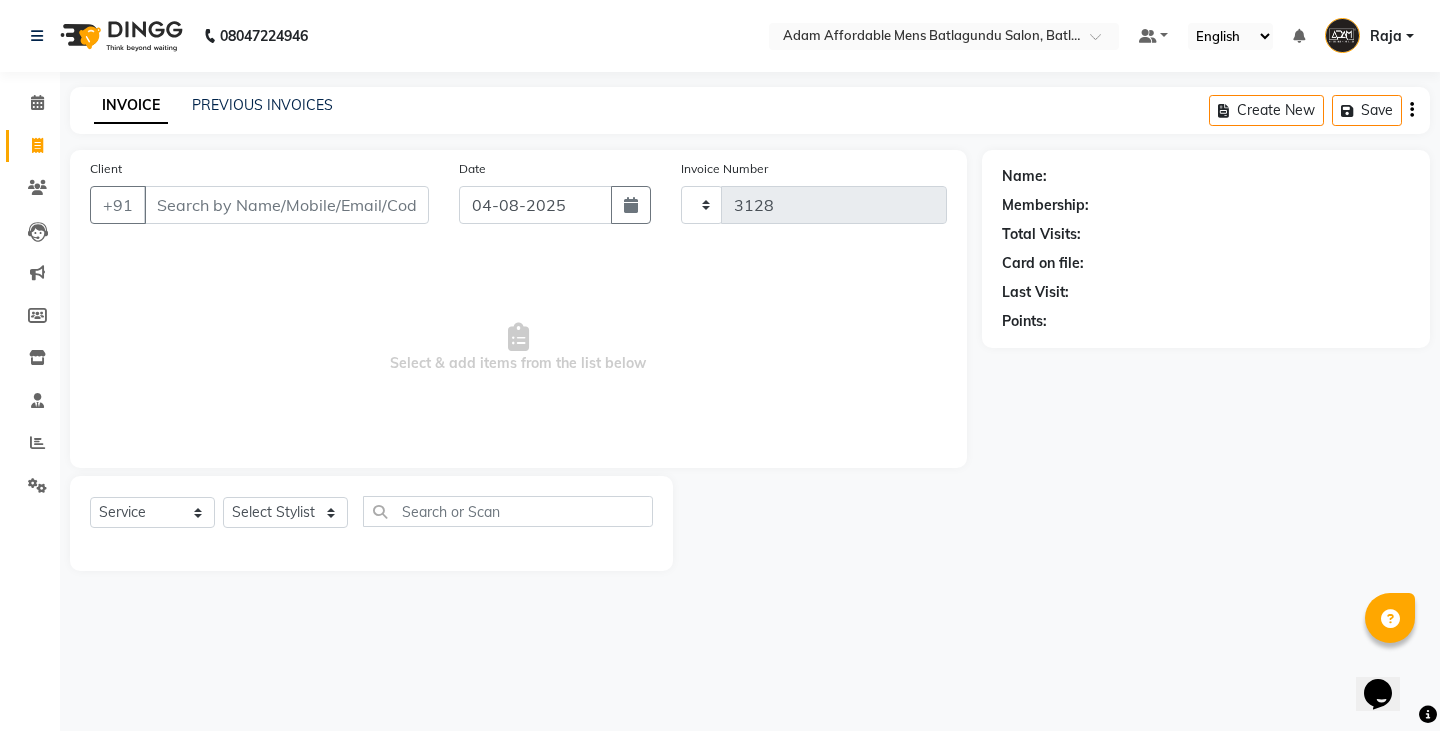 select on "8213" 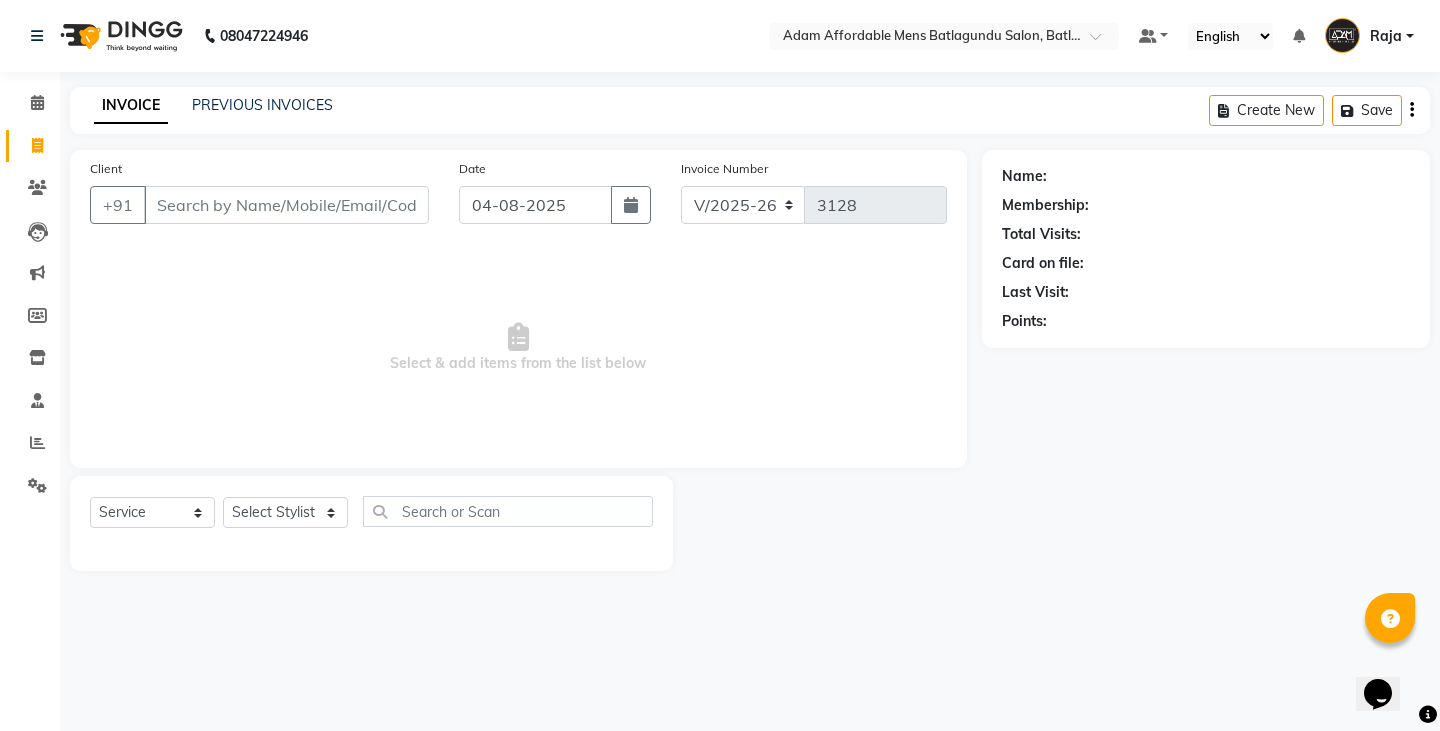 click on "Client" at bounding box center (286, 205) 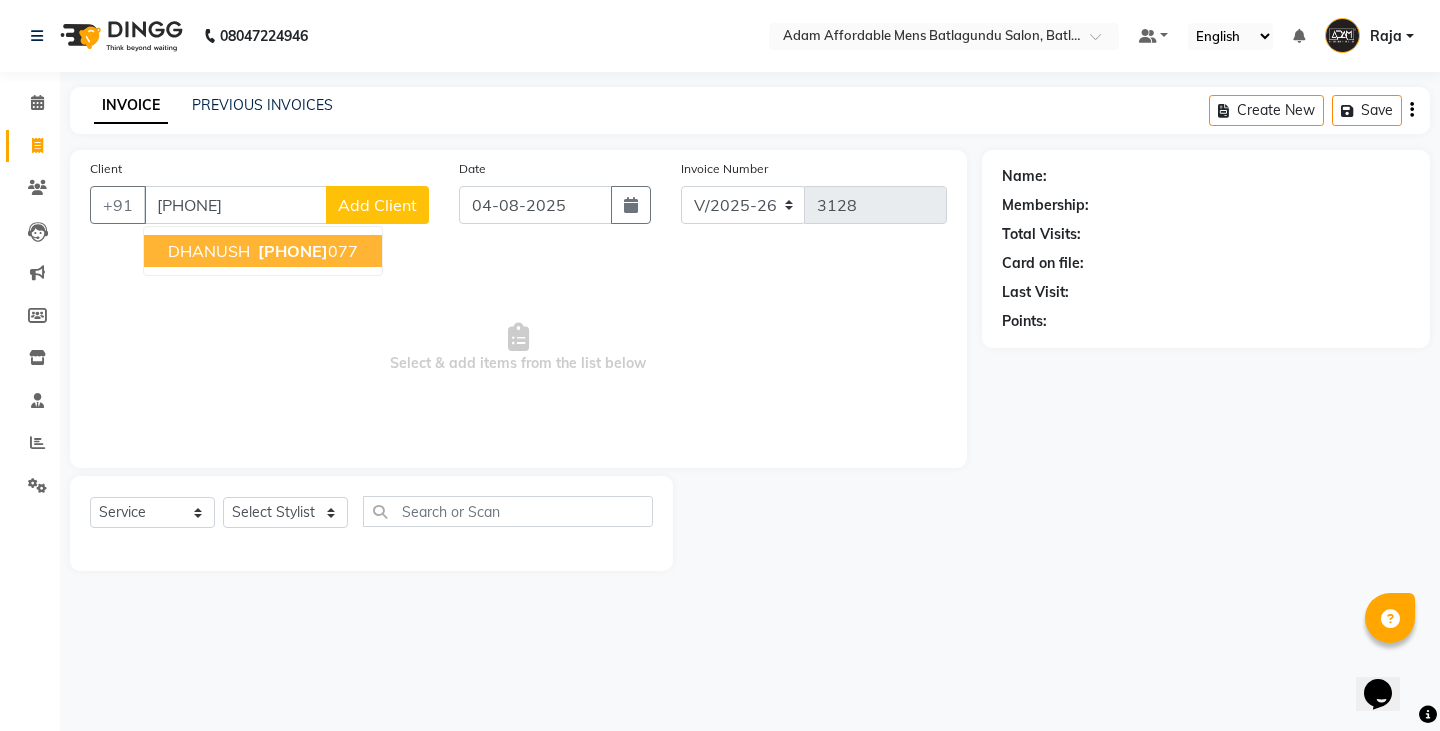 click on "[PHONE]" at bounding box center (293, 251) 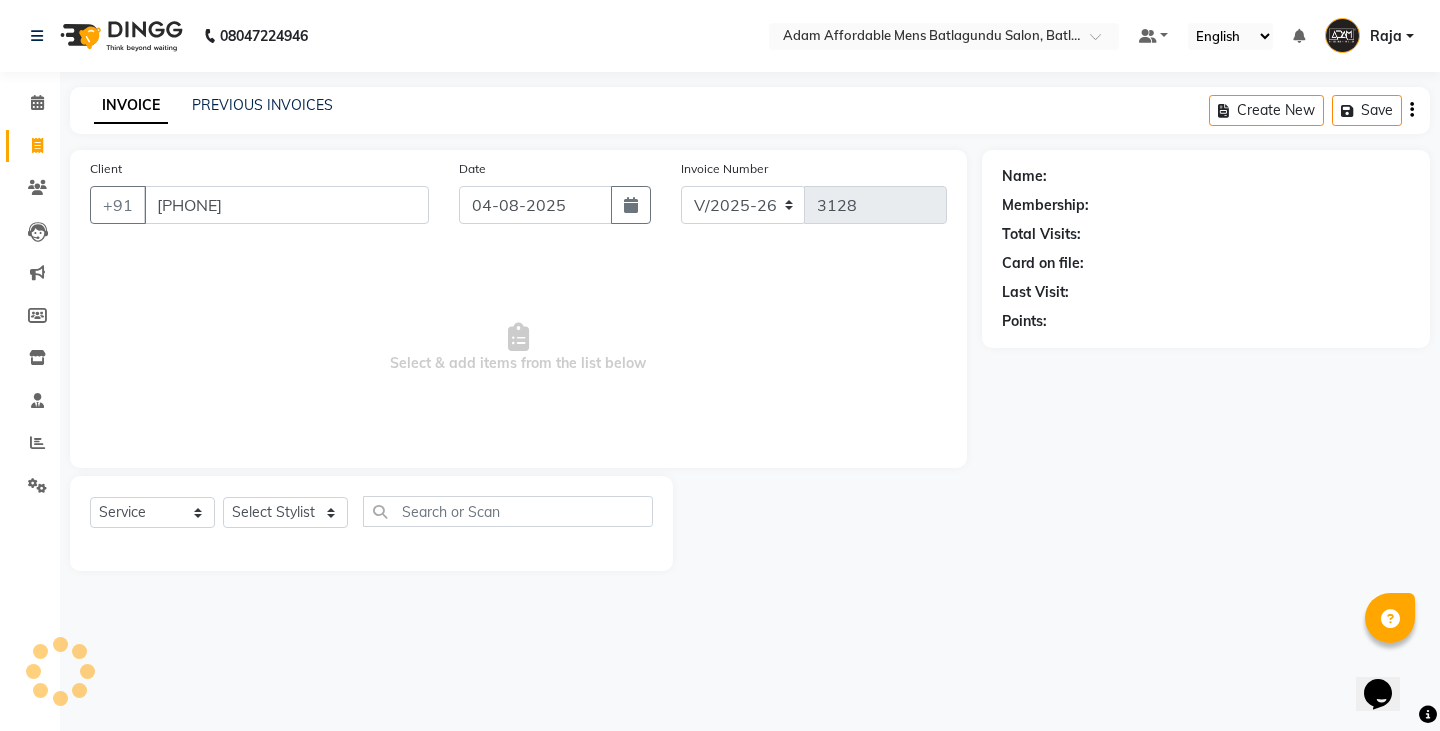 type on "[PHONE]" 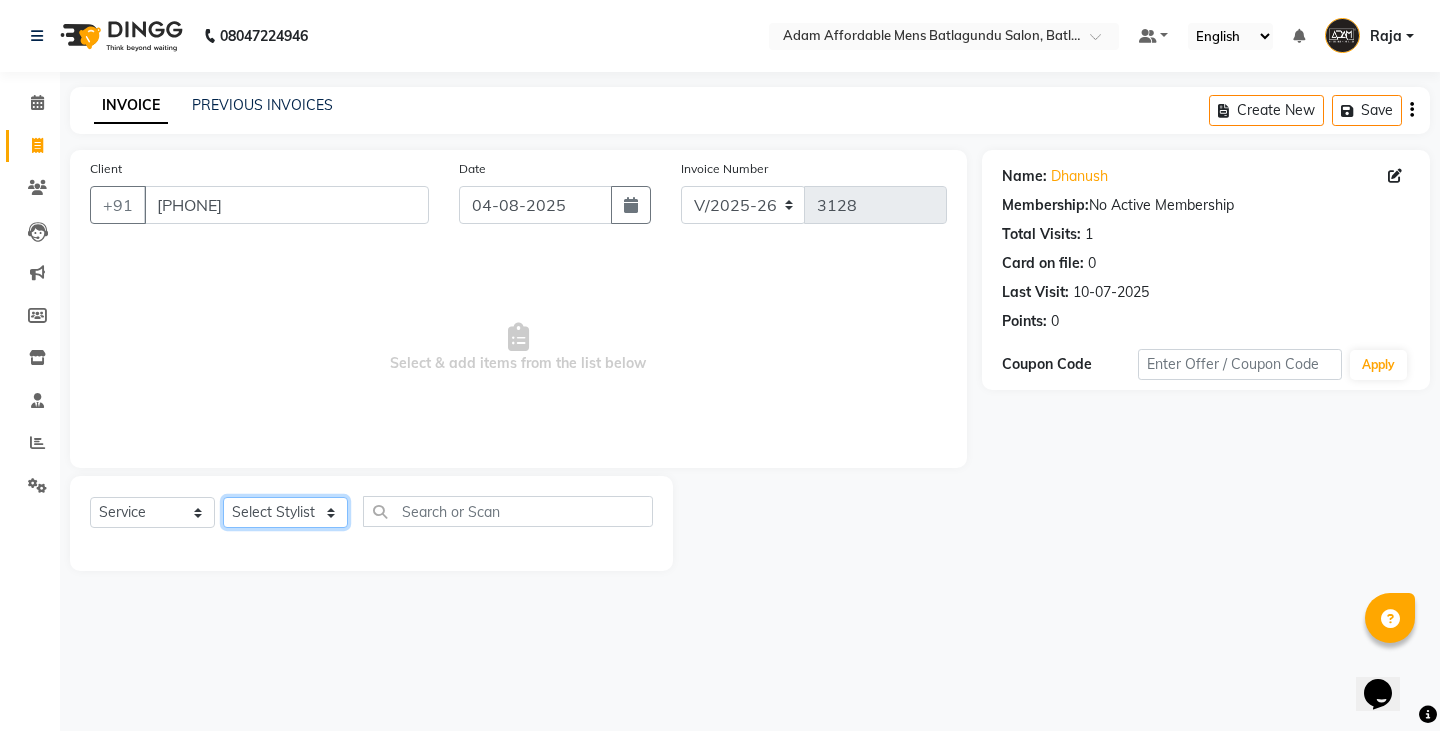 click on "Select Stylist Admin Anish Ovesh Raja SAHIL  SOHAIL SONU" 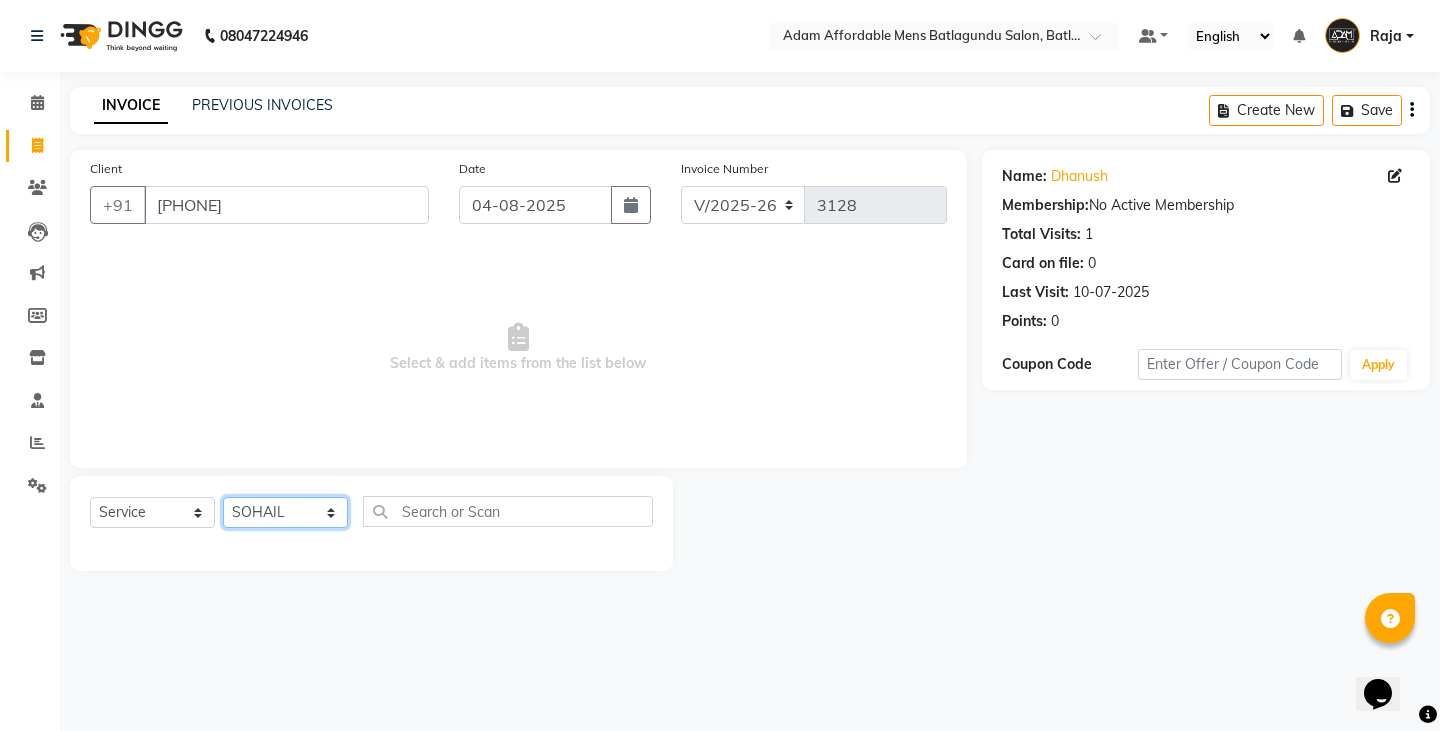 click on "Select Stylist Admin Anish Ovesh Raja SAHIL  SOHAIL SONU" 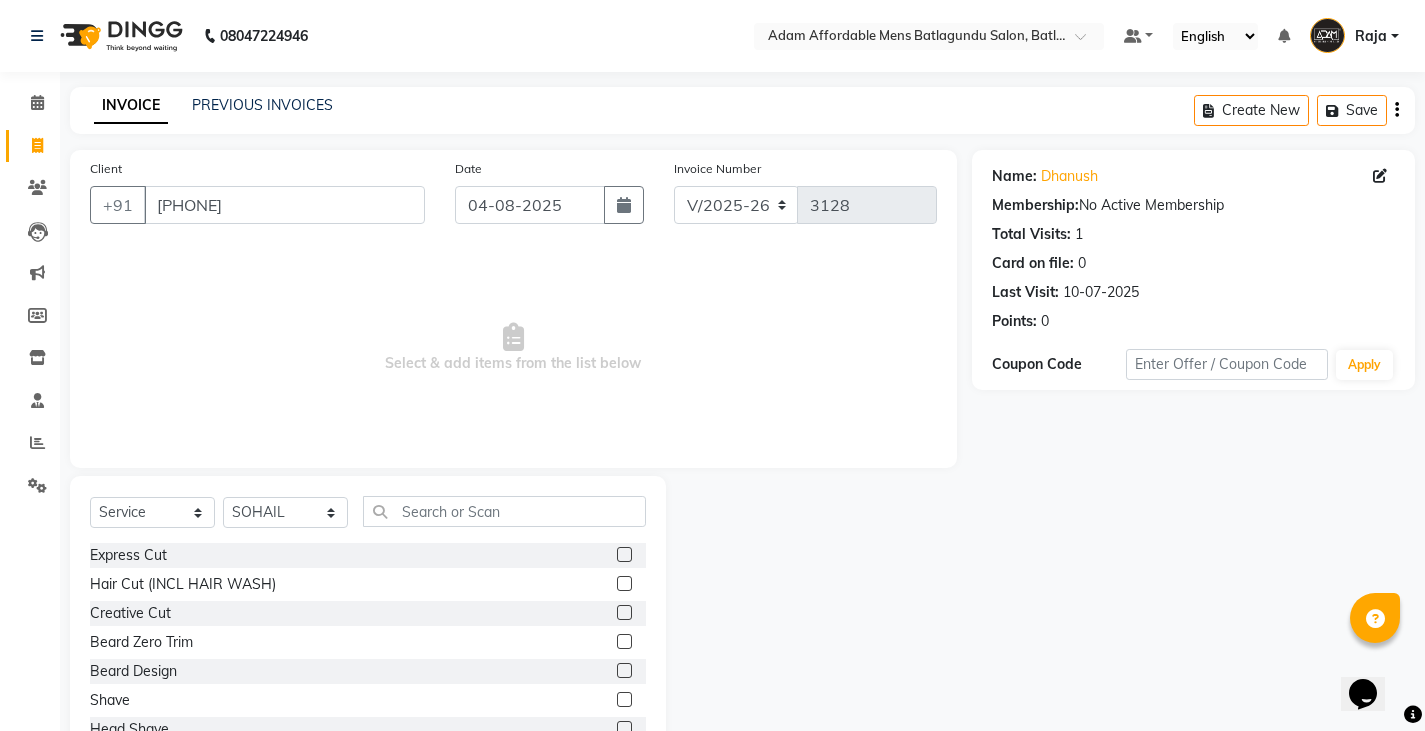 click 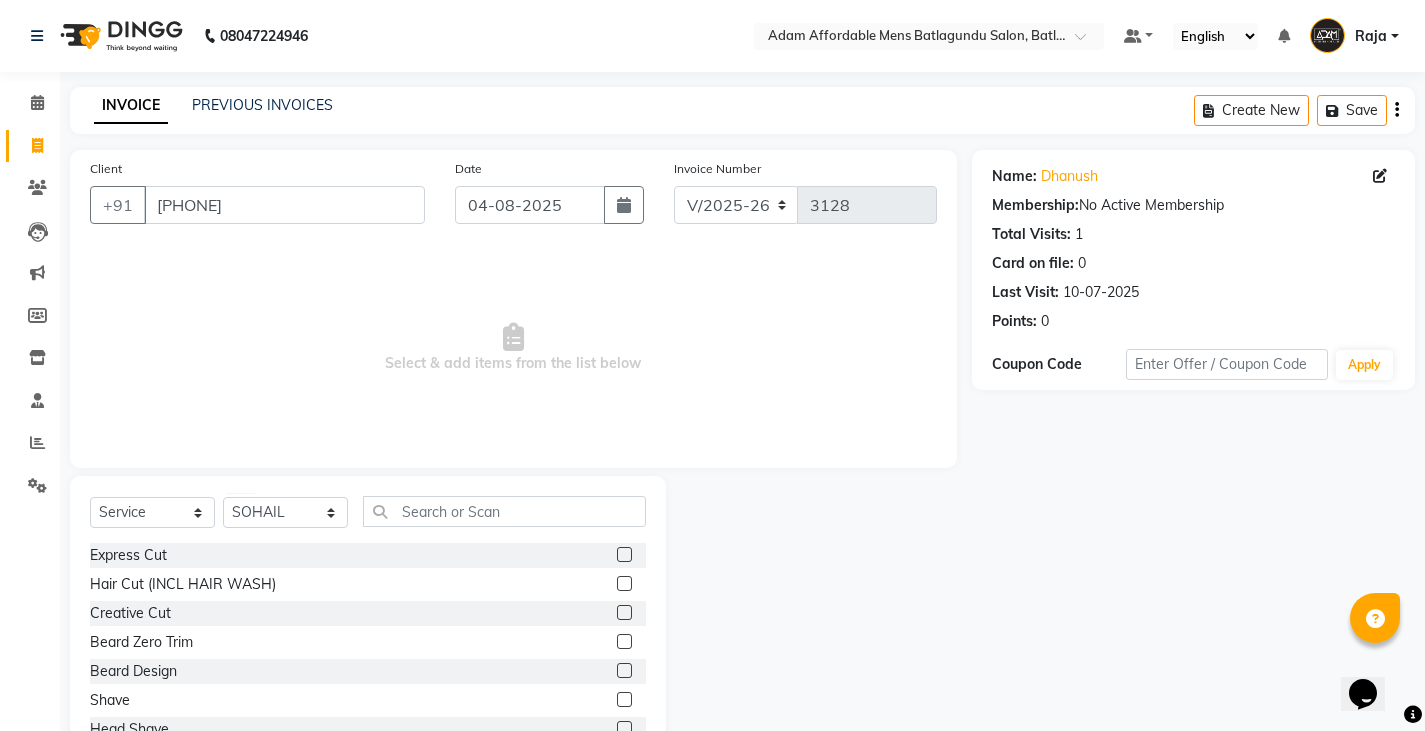 click 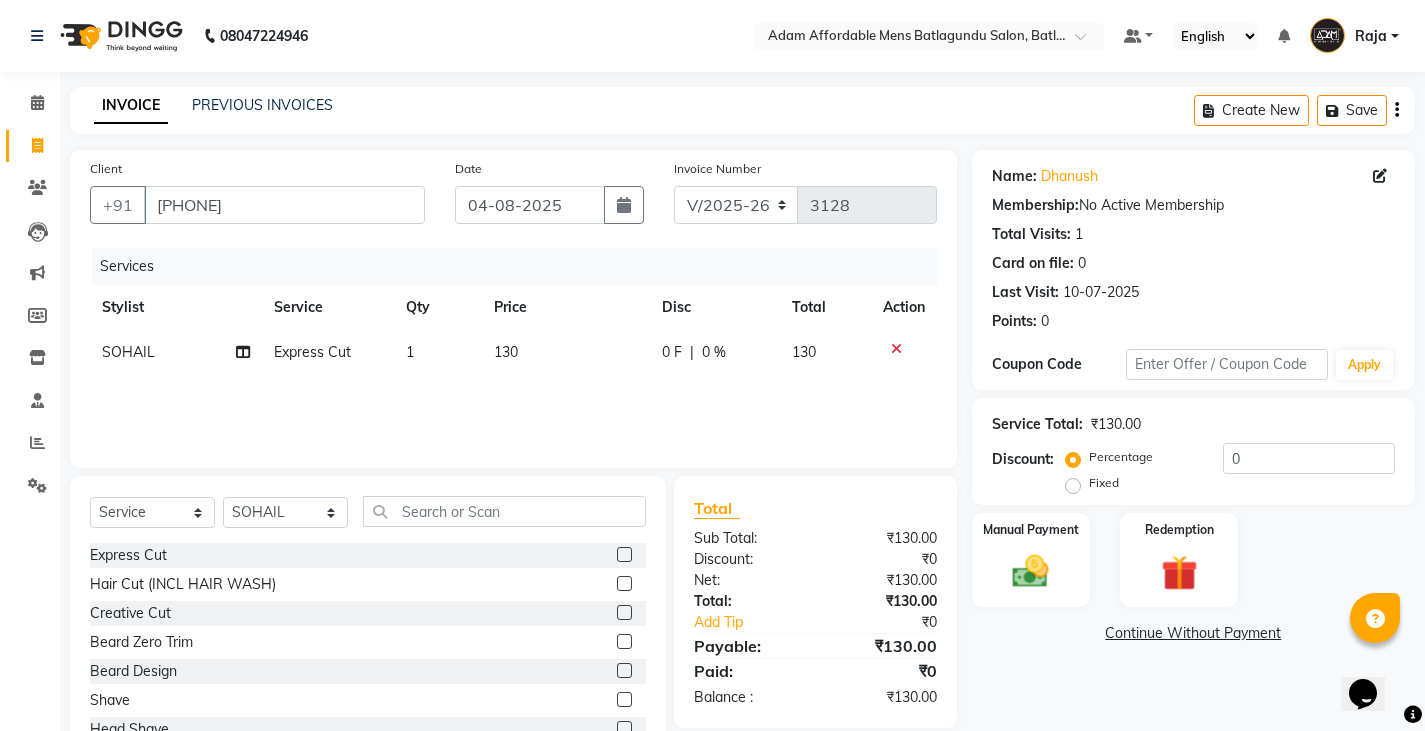 checkbox on "false" 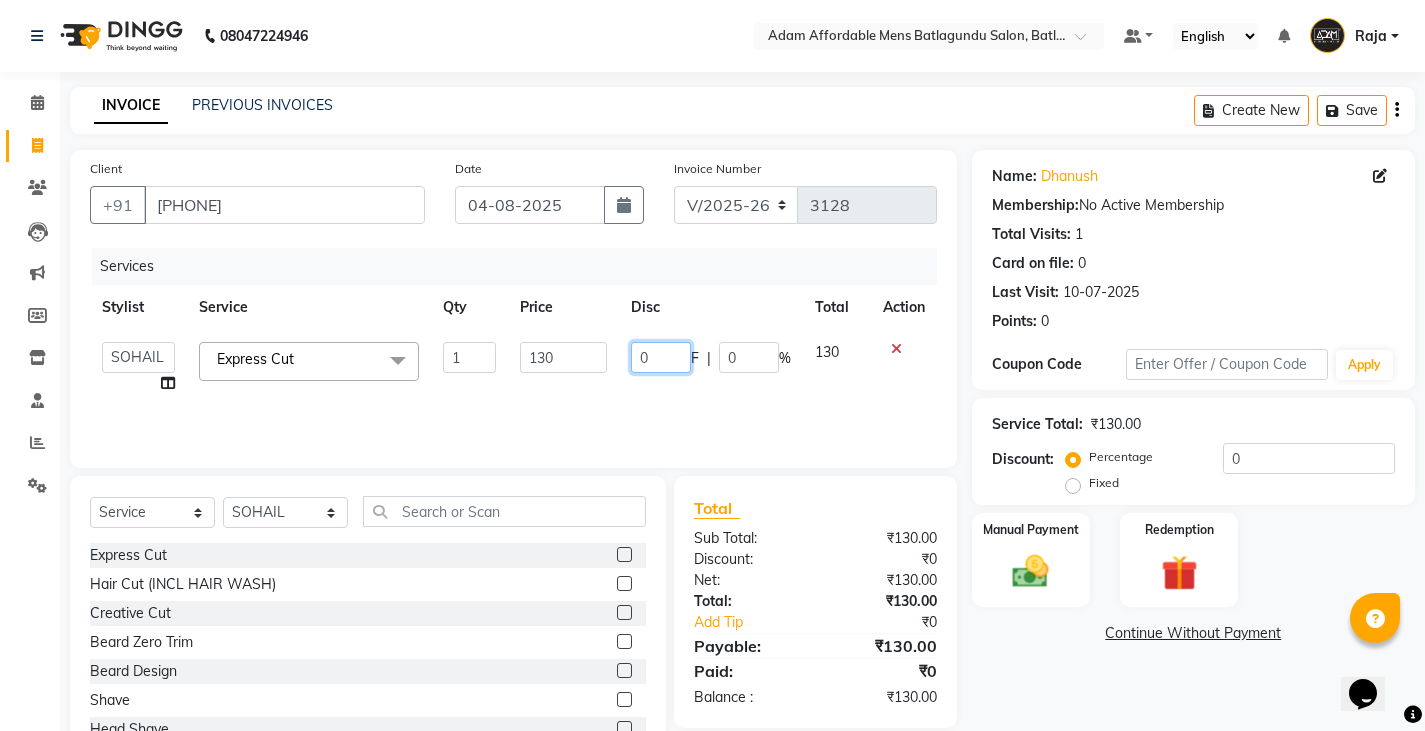 click on "0" 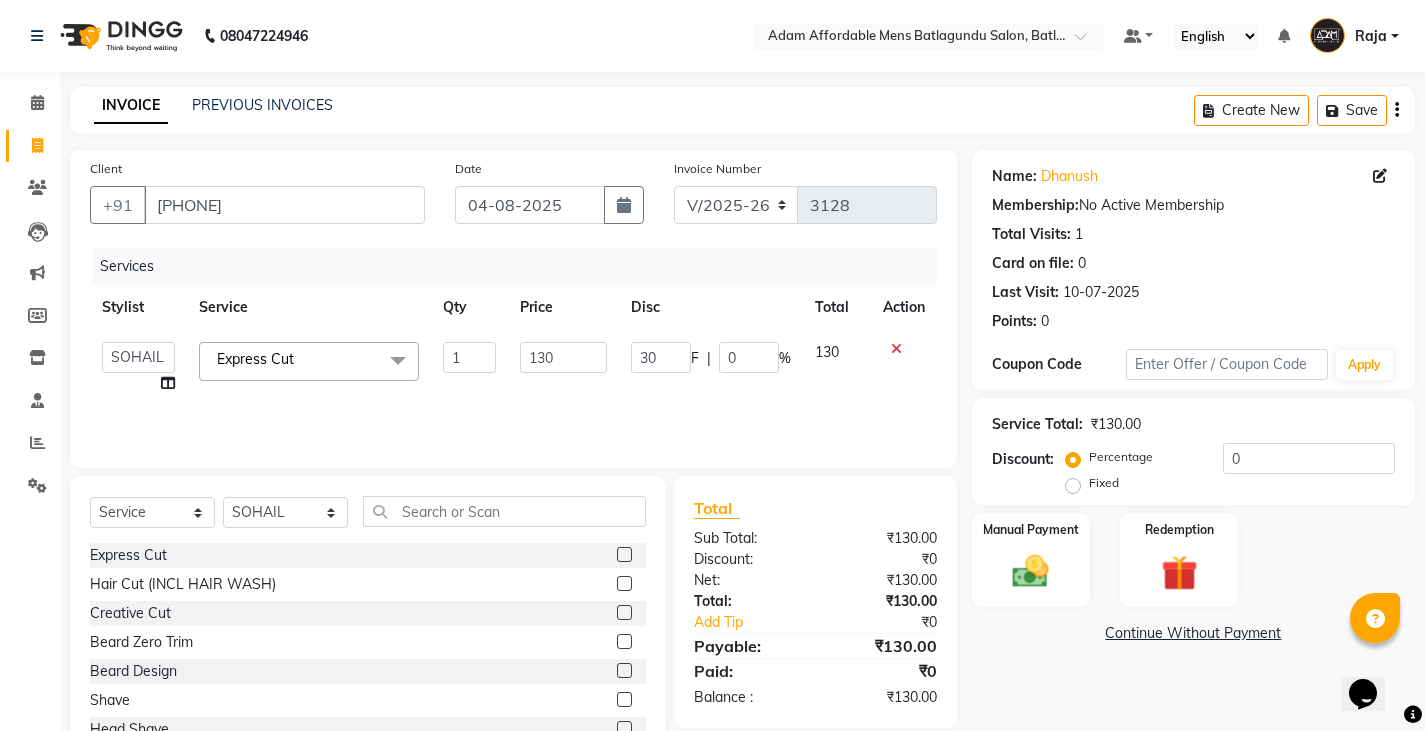 drag, startPoint x: 637, startPoint y: 395, endPoint x: 726, endPoint y: 434, distance: 97.16995 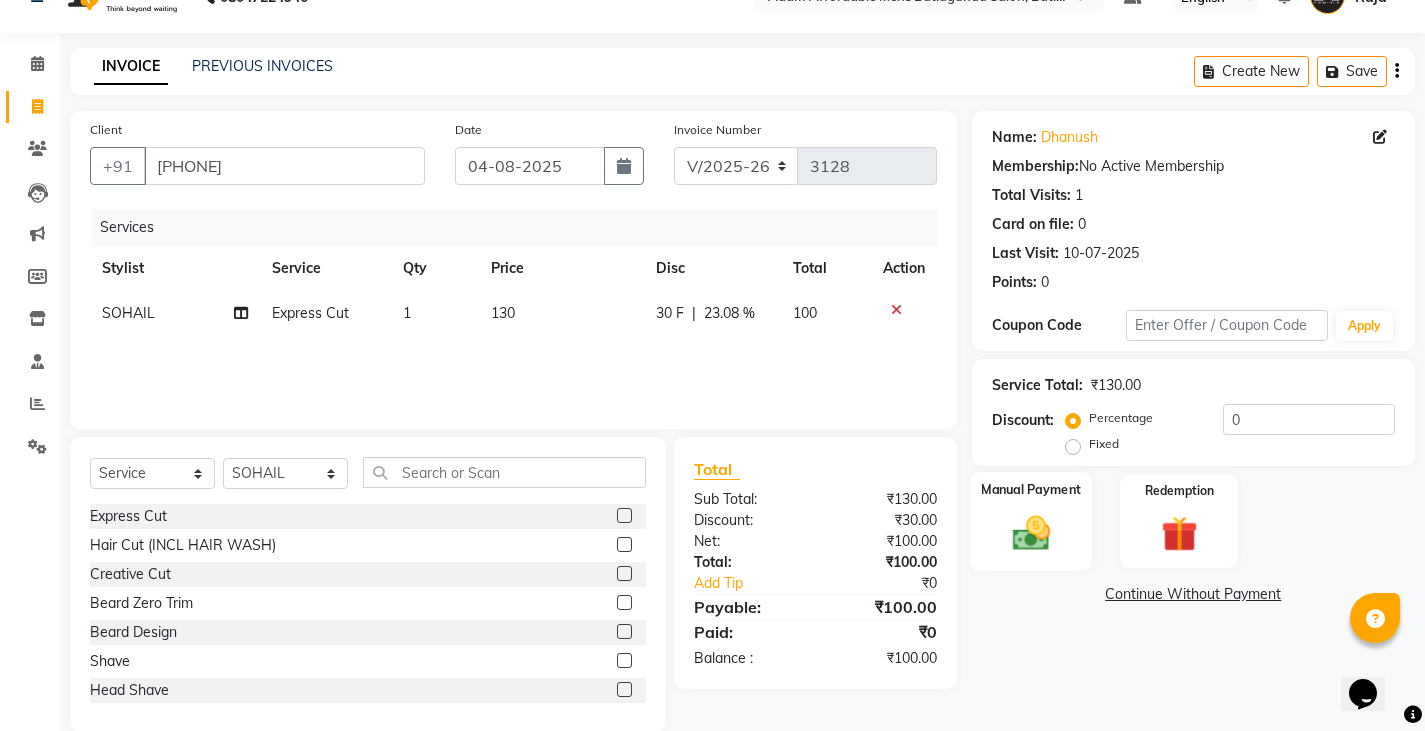 scroll, scrollTop: 70, scrollLeft: 0, axis: vertical 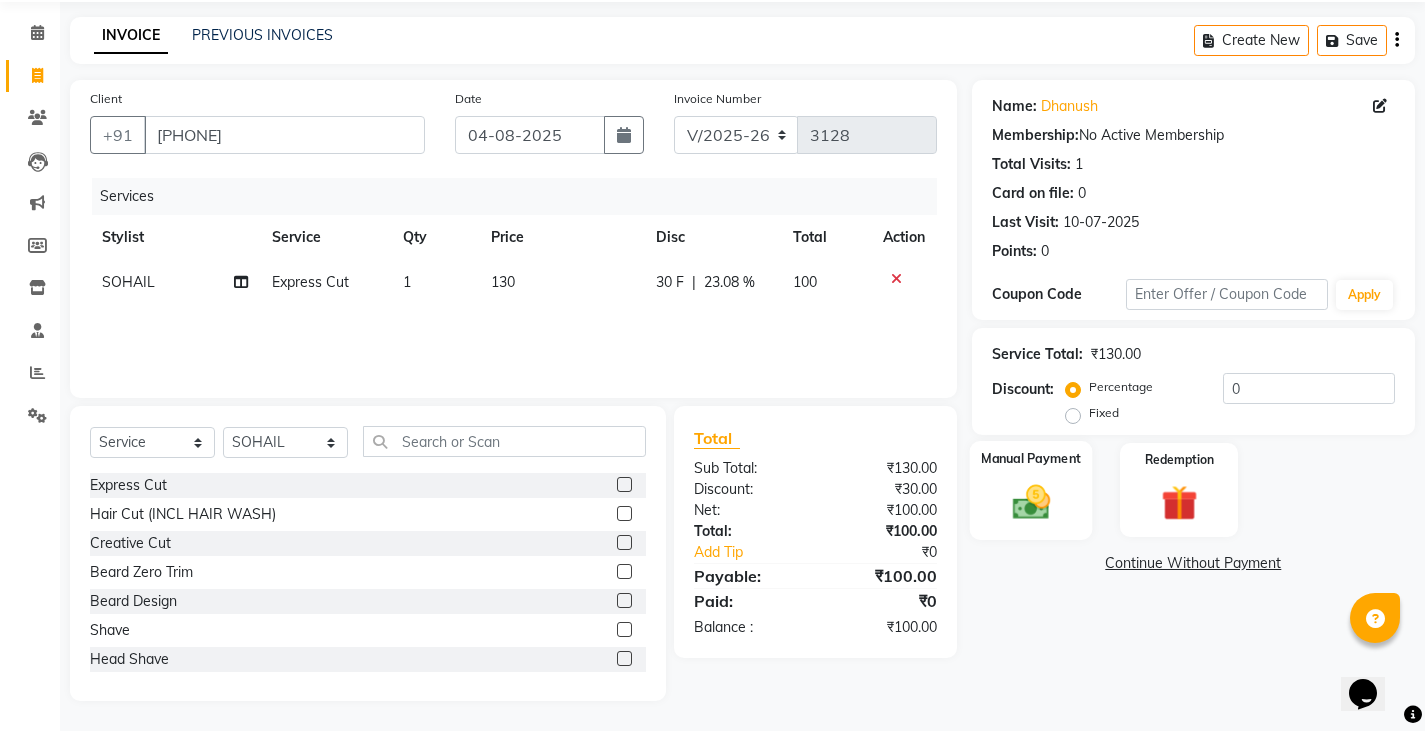 click 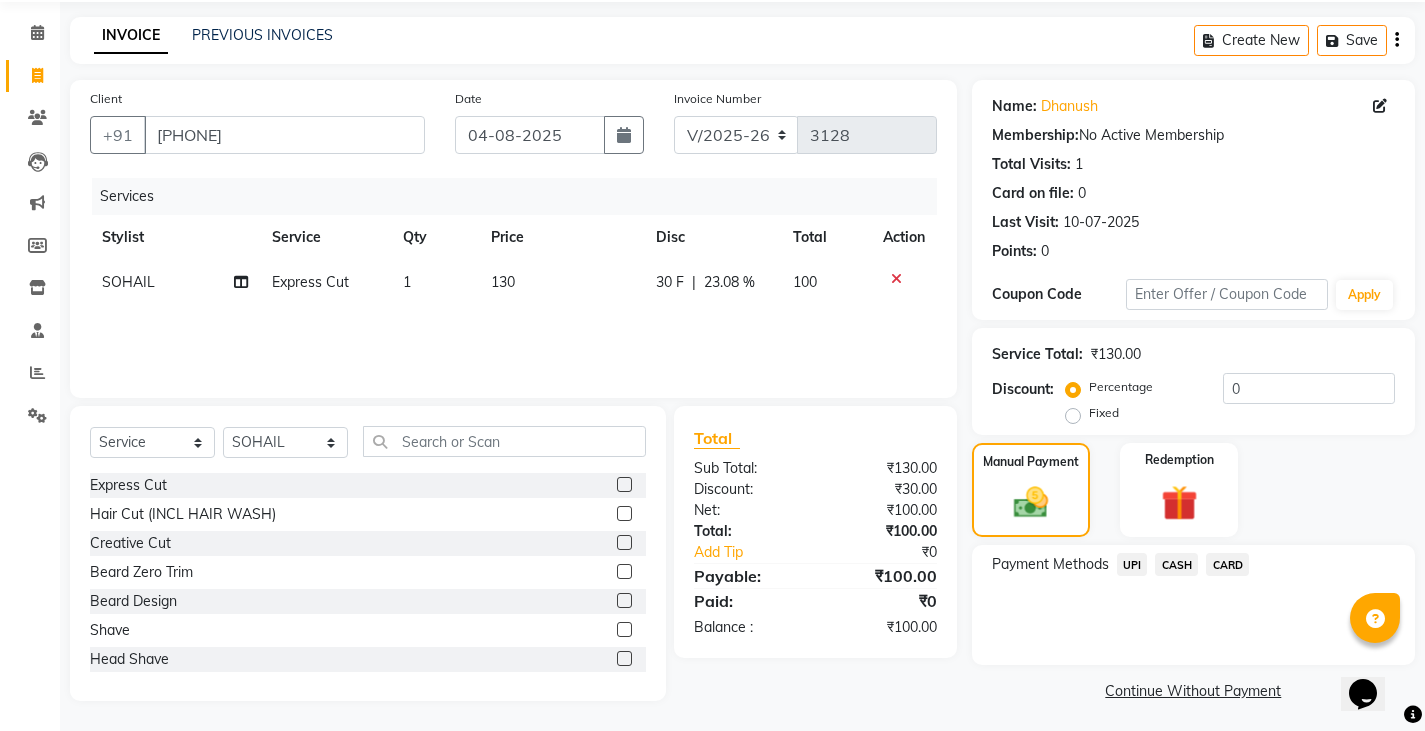click on "CASH" 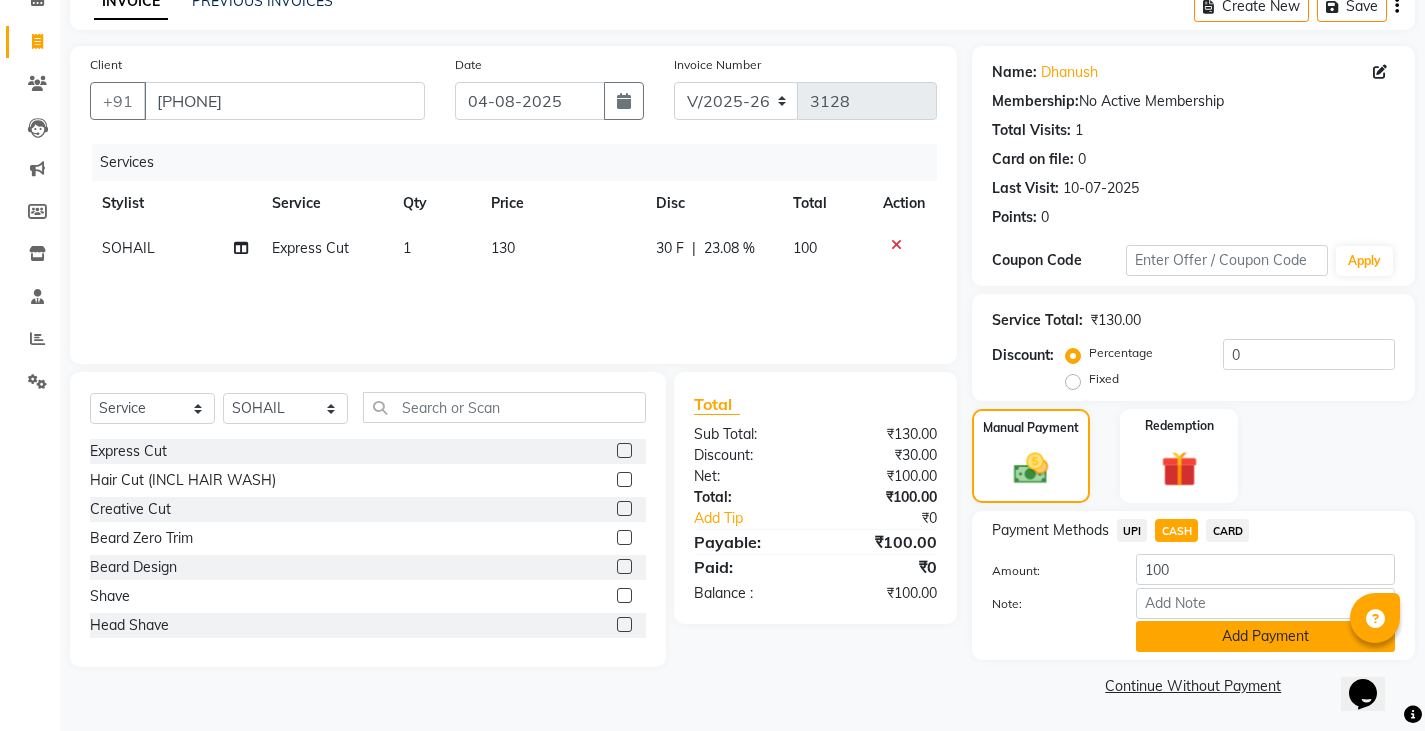 click on "Add Payment" 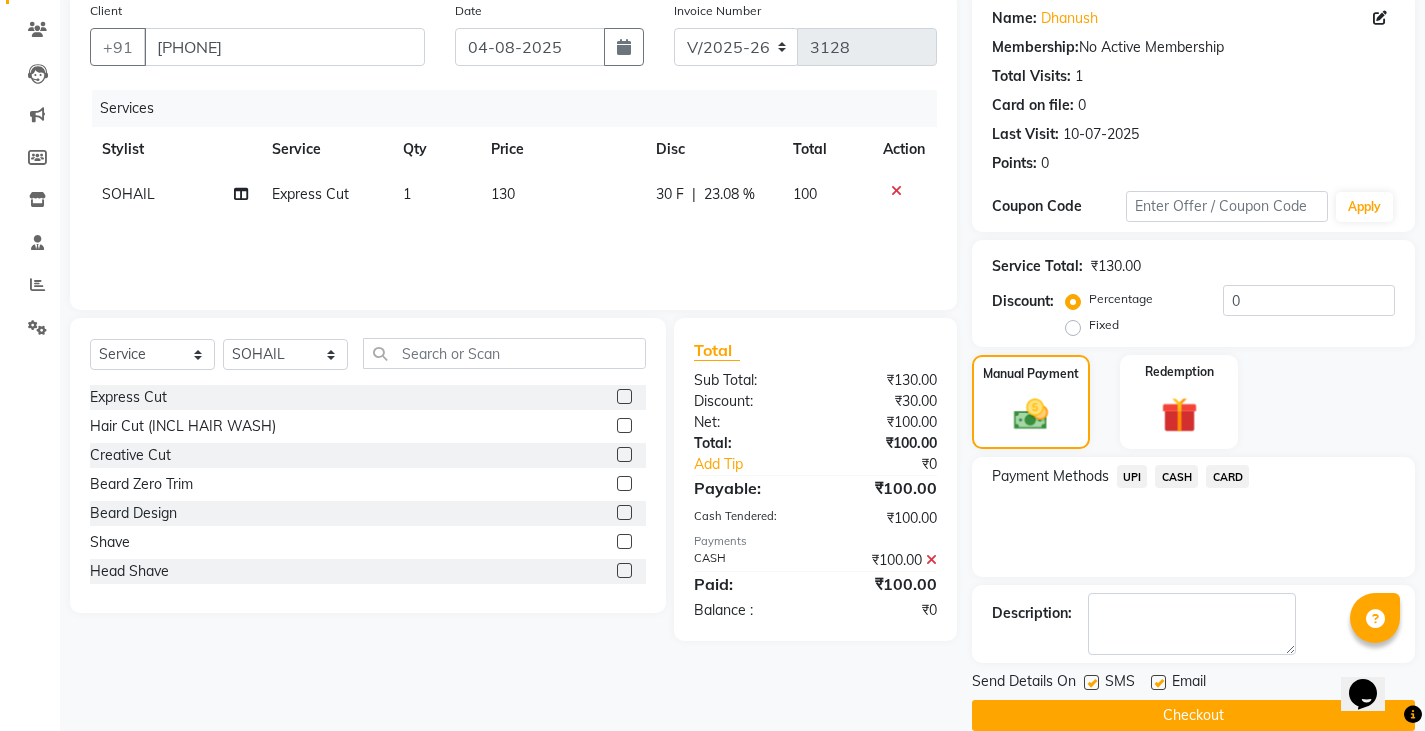 scroll, scrollTop: 188, scrollLeft: 0, axis: vertical 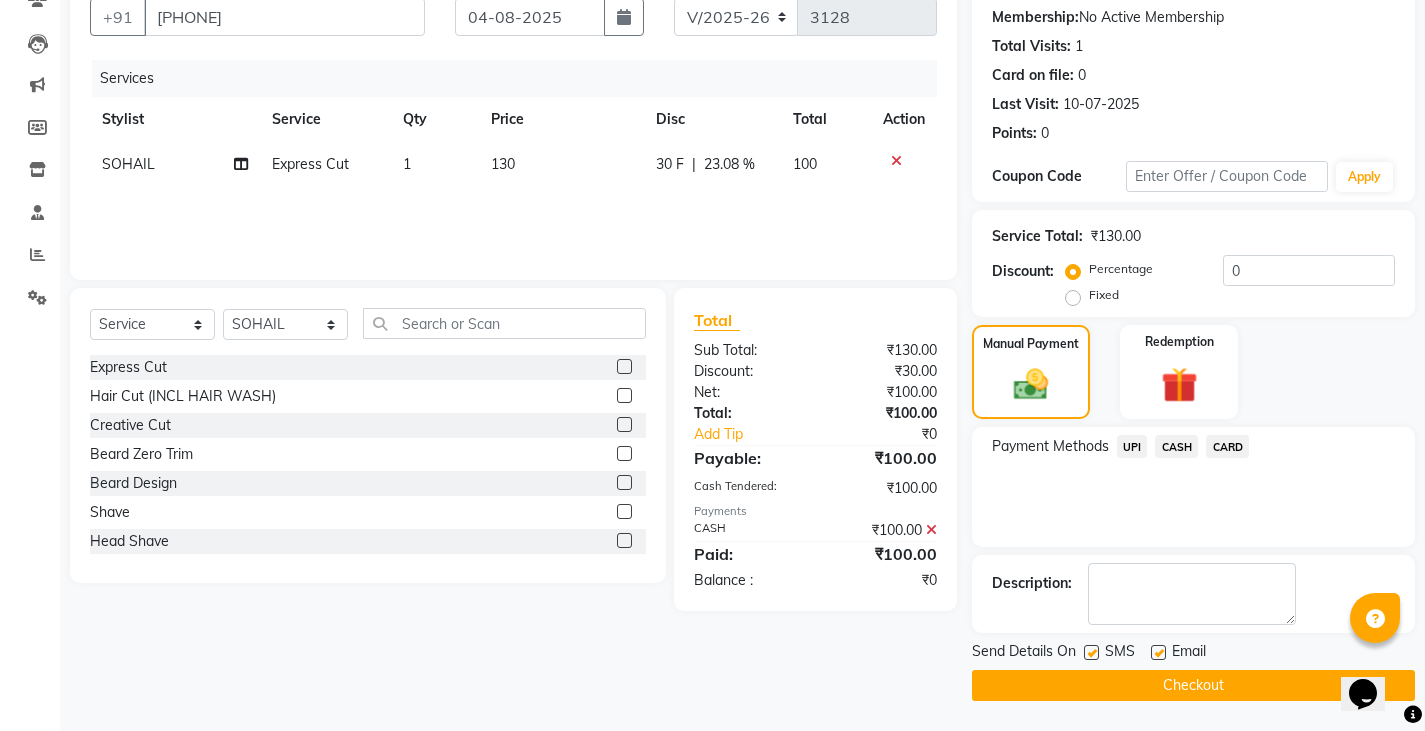 click on "Checkout" 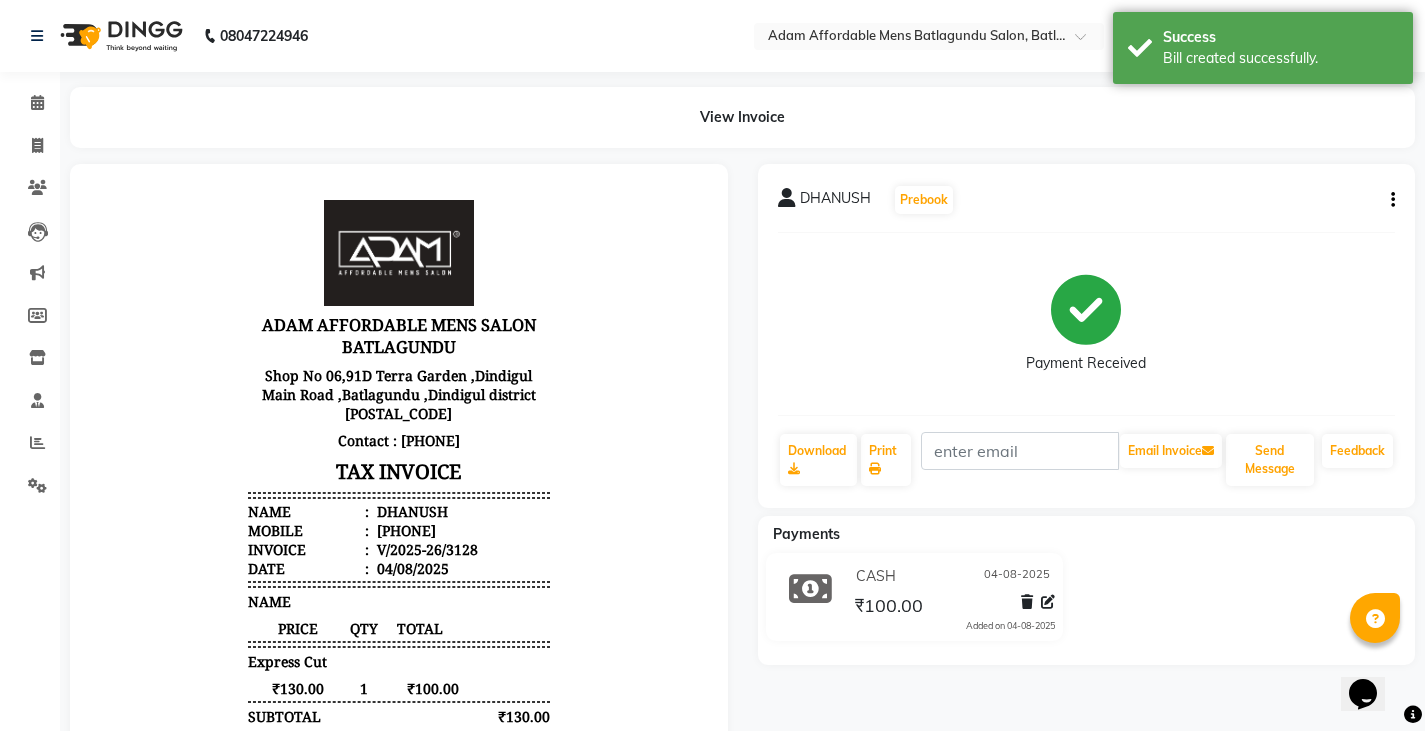 scroll, scrollTop: 0, scrollLeft: 0, axis: both 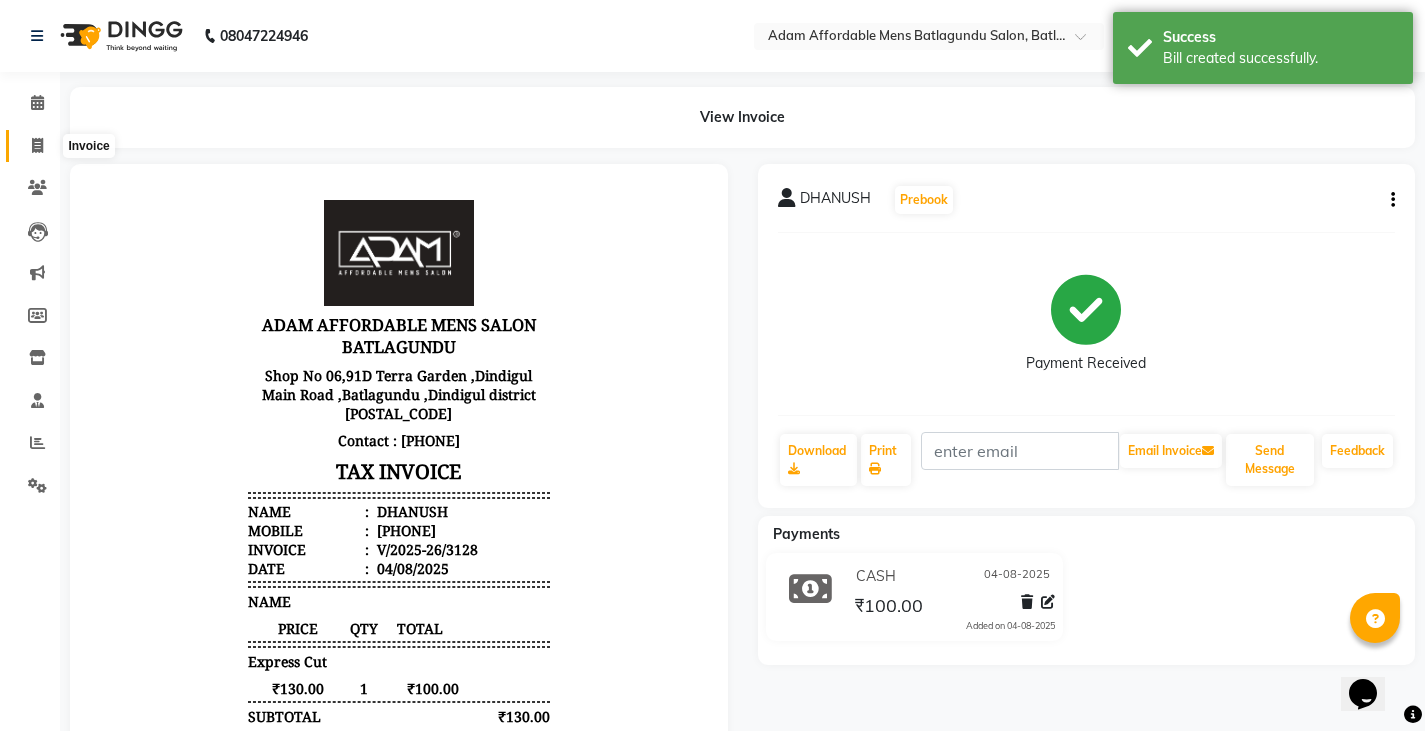 click 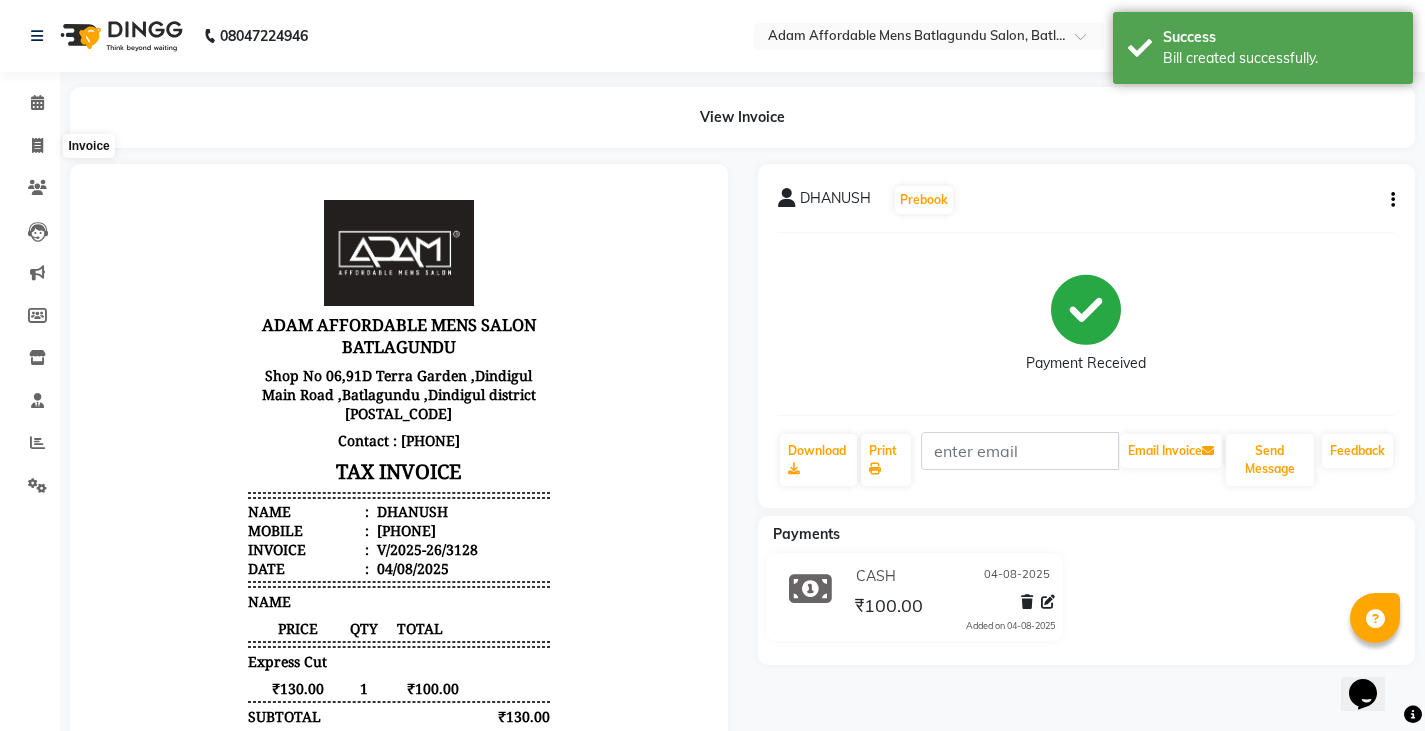 select on "service" 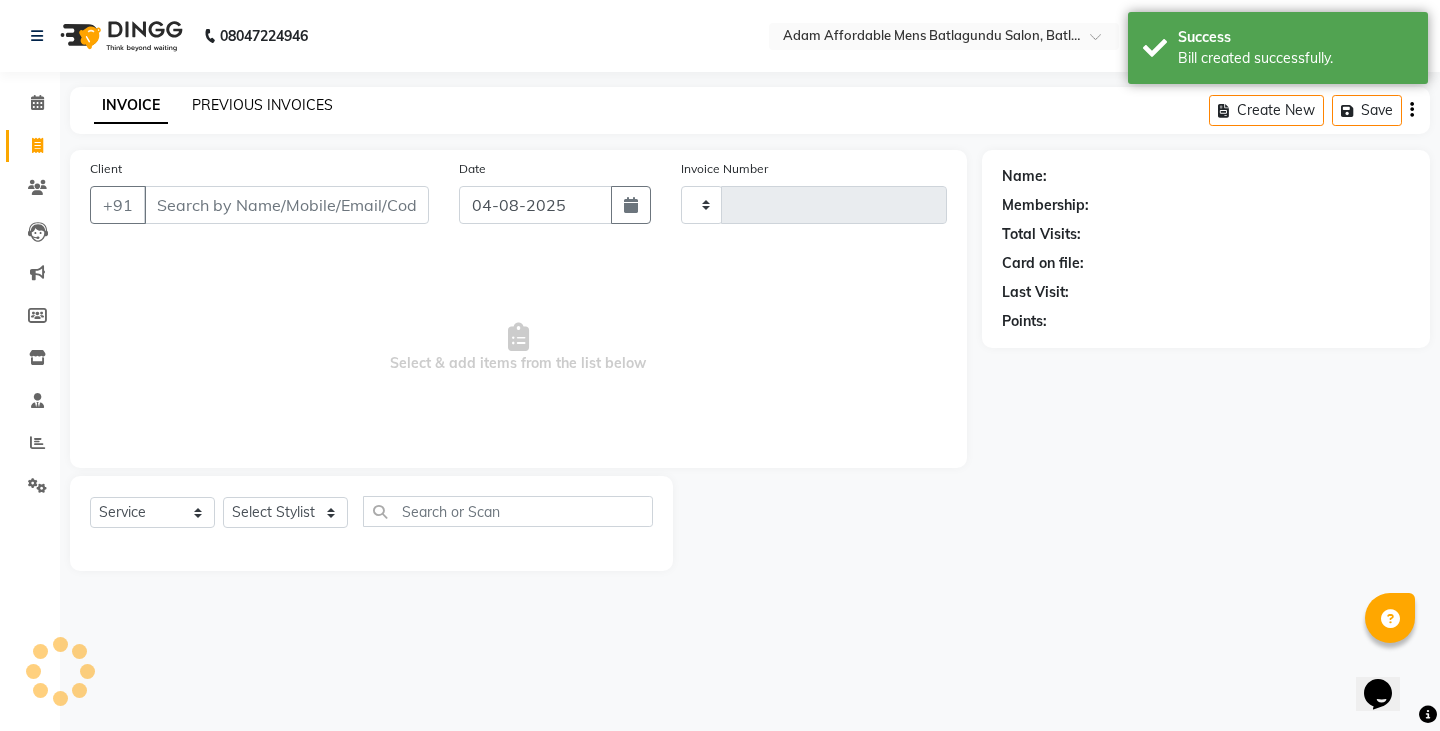 type on "3129" 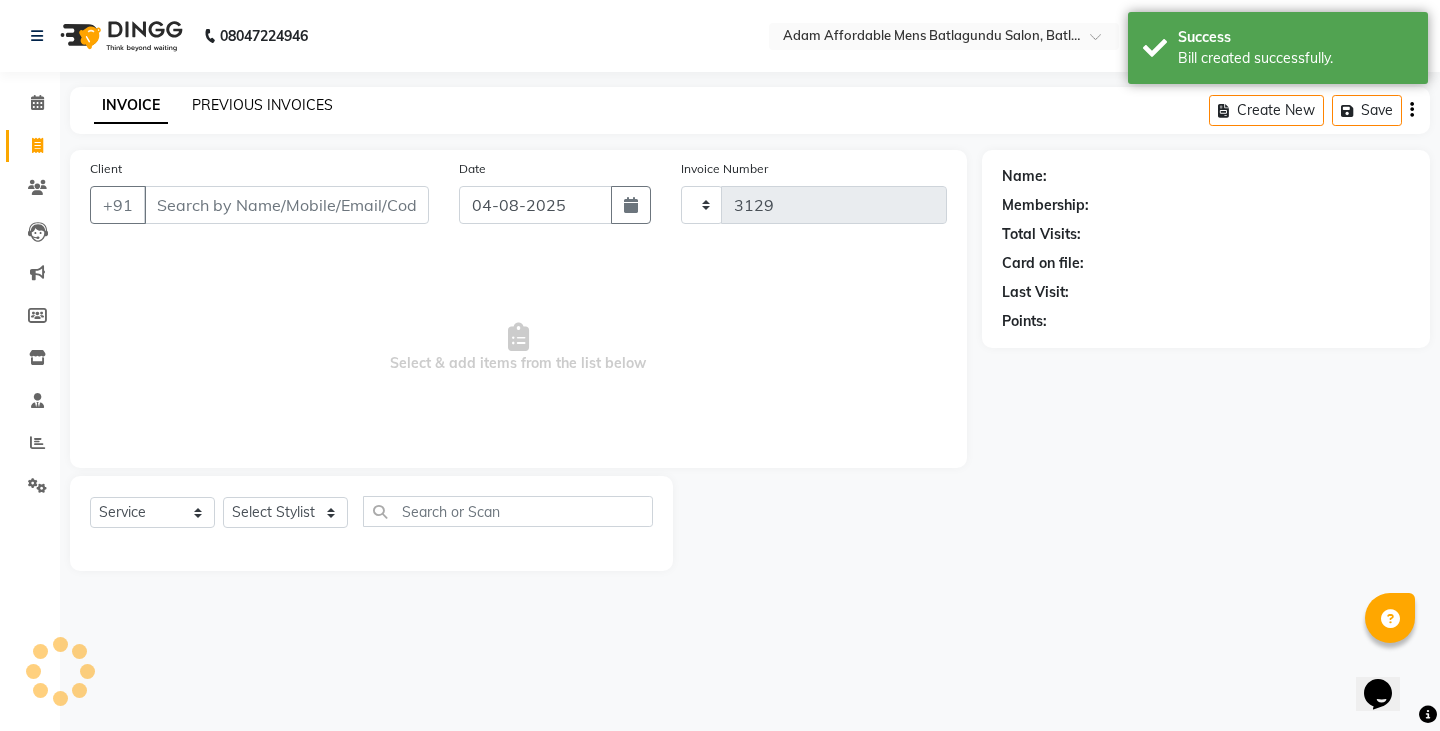 select on "8213" 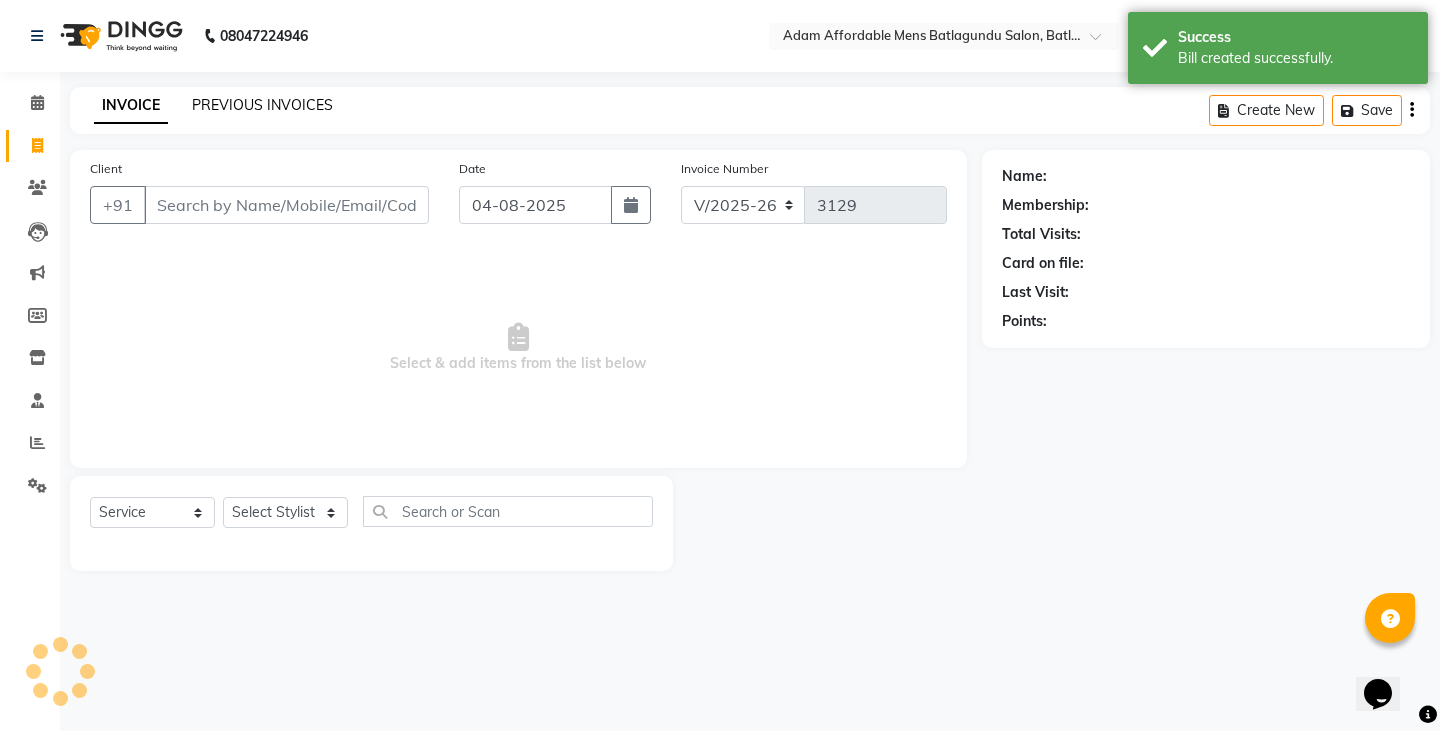 click on "PREVIOUS INVOICES" 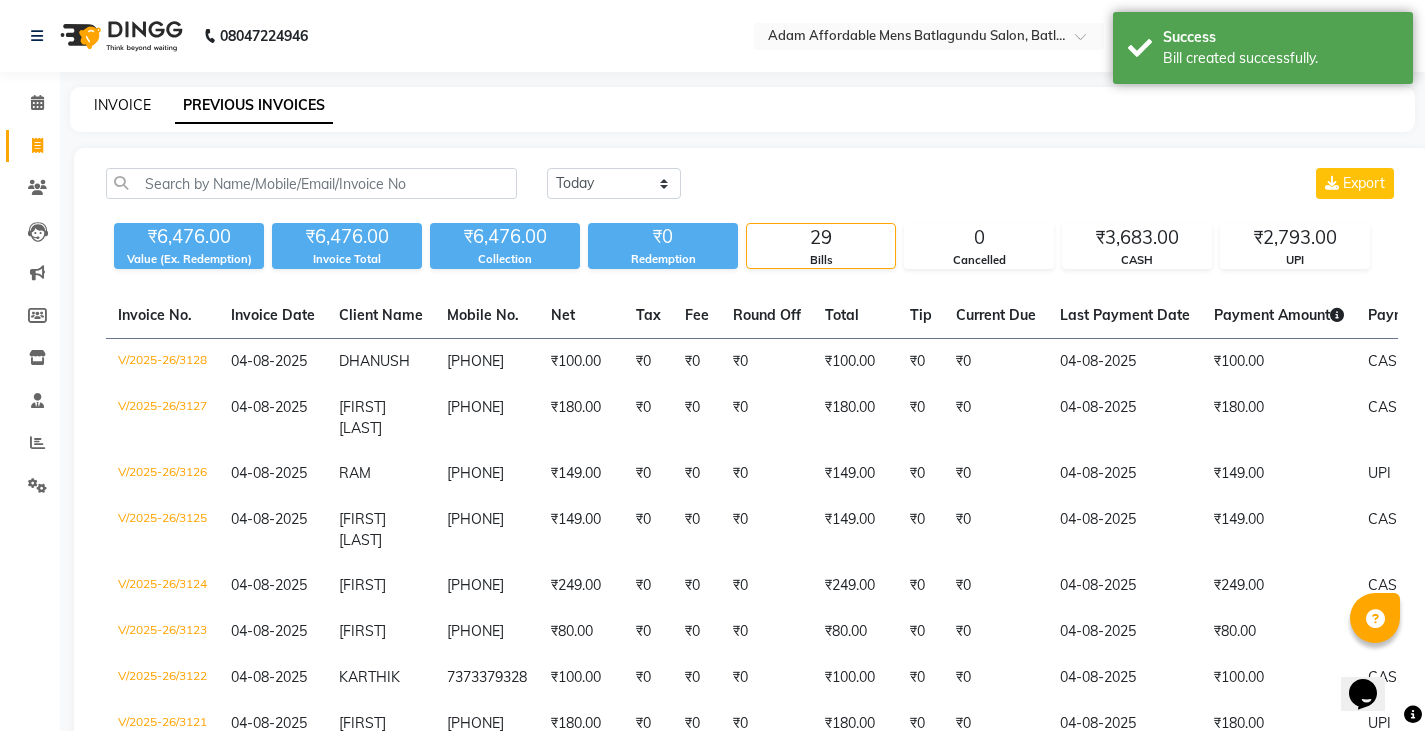 drag, startPoint x: 130, startPoint y: 105, endPoint x: 388, endPoint y: 4, distance: 277.06497 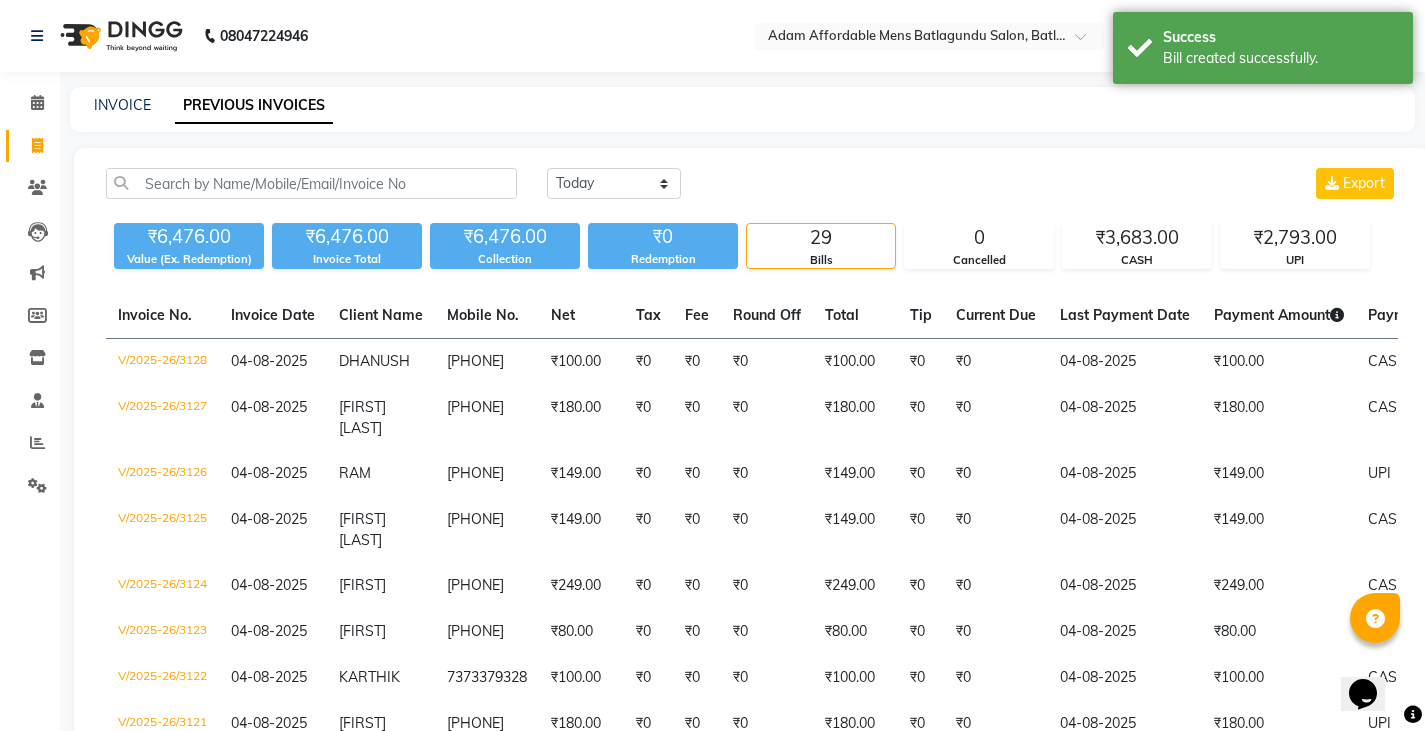 select on "service" 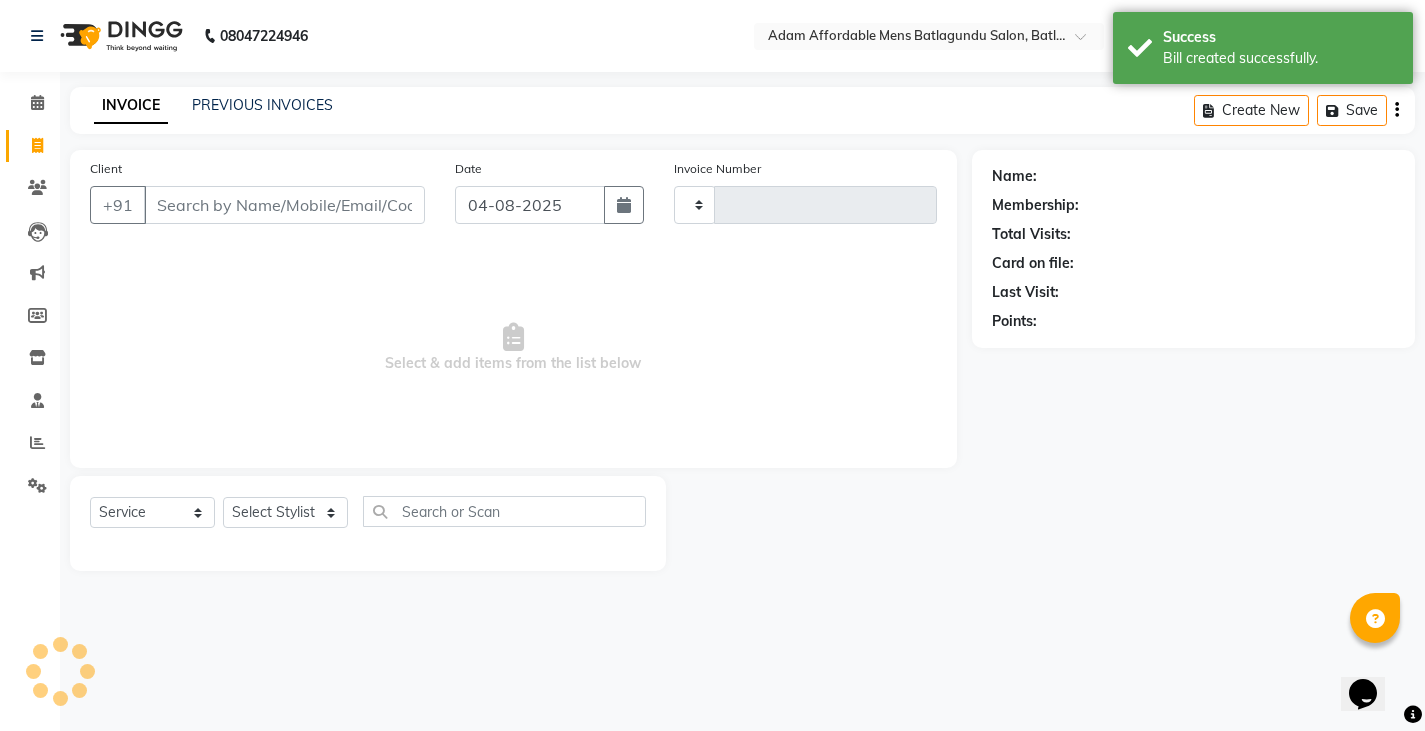 type on "3129" 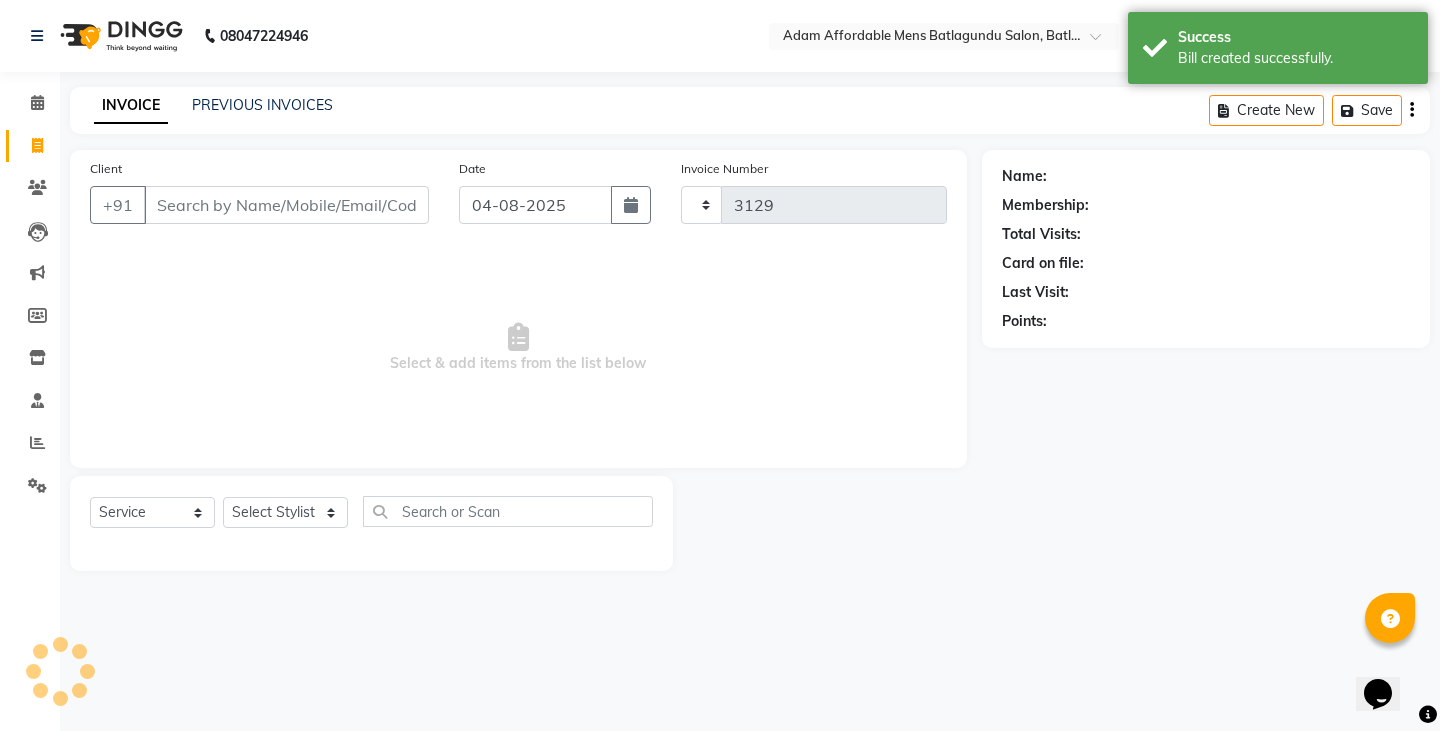 select on "8213" 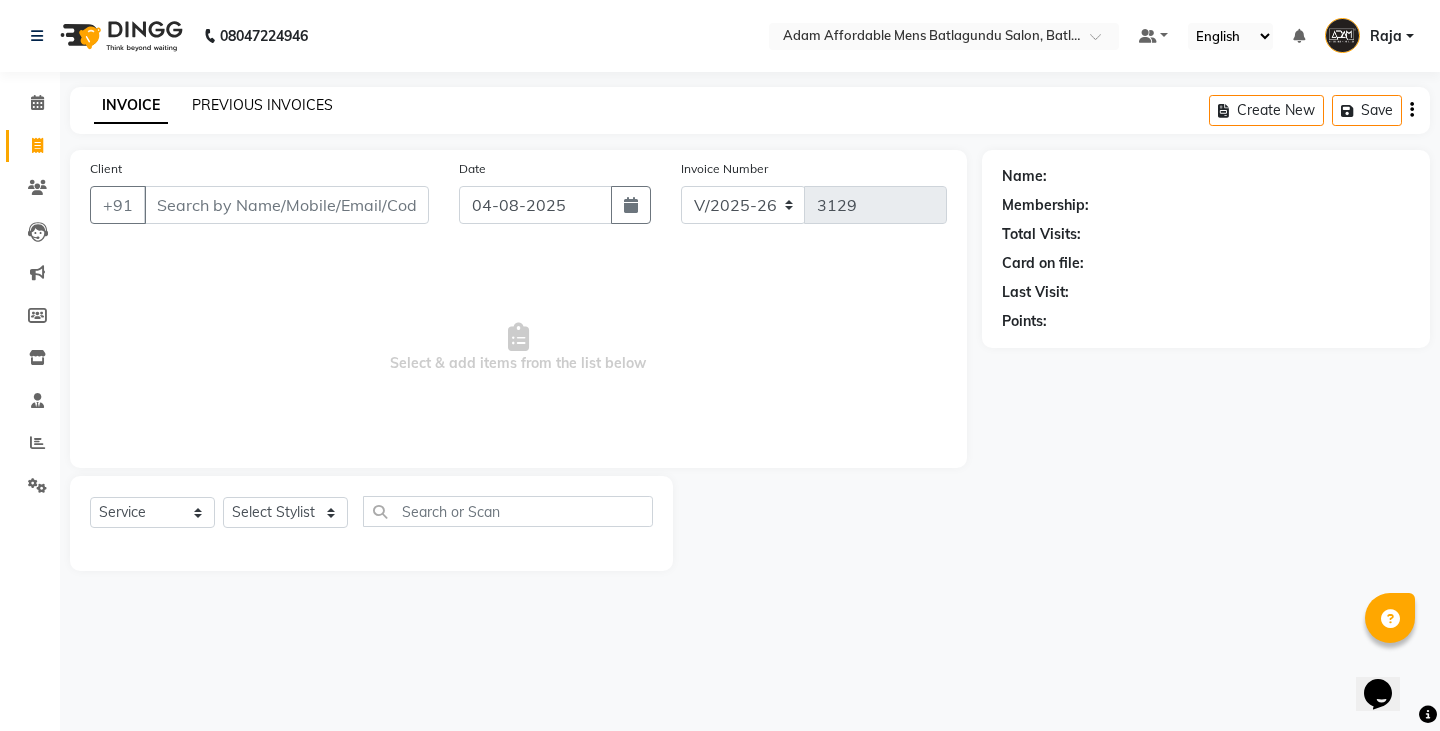 click on "PREVIOUS INVOICES" 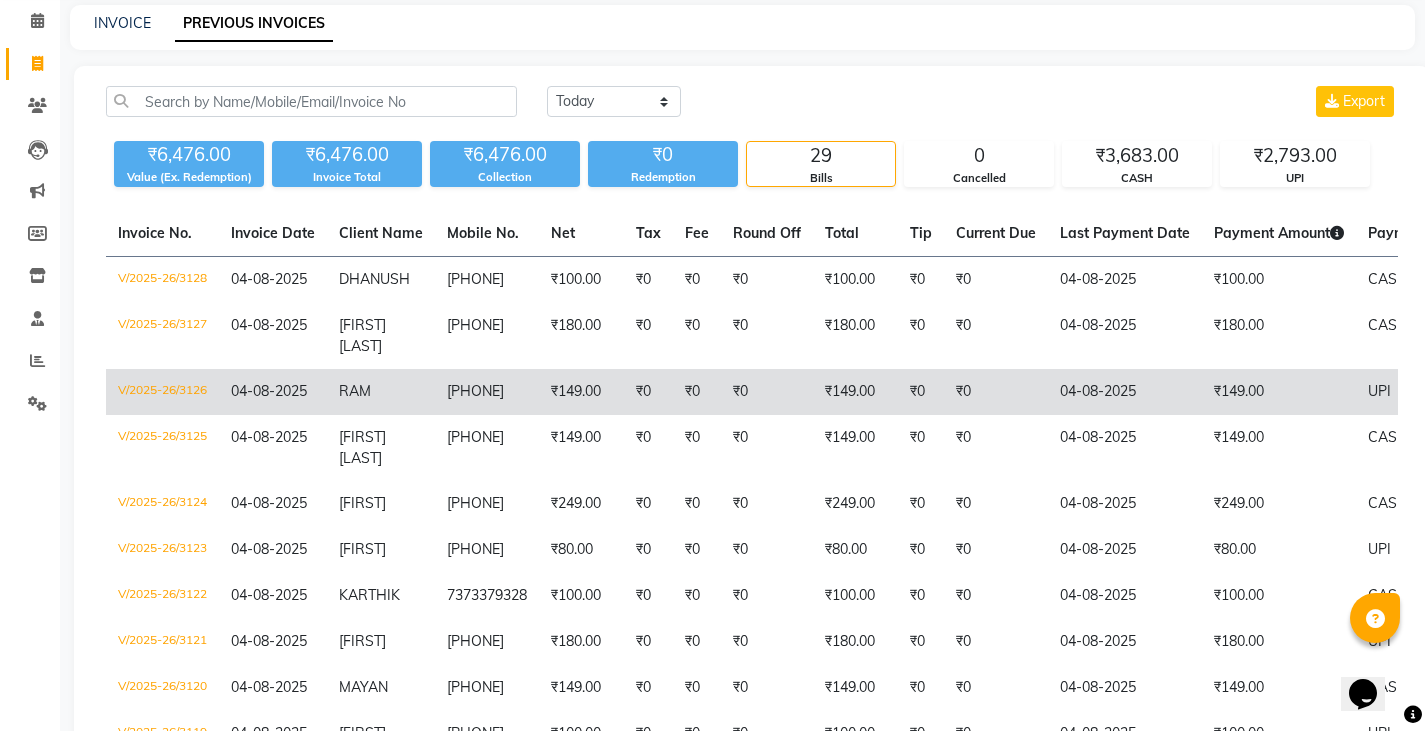 scroll, scrollTop: 0, scrollLeft: 0, axis: both 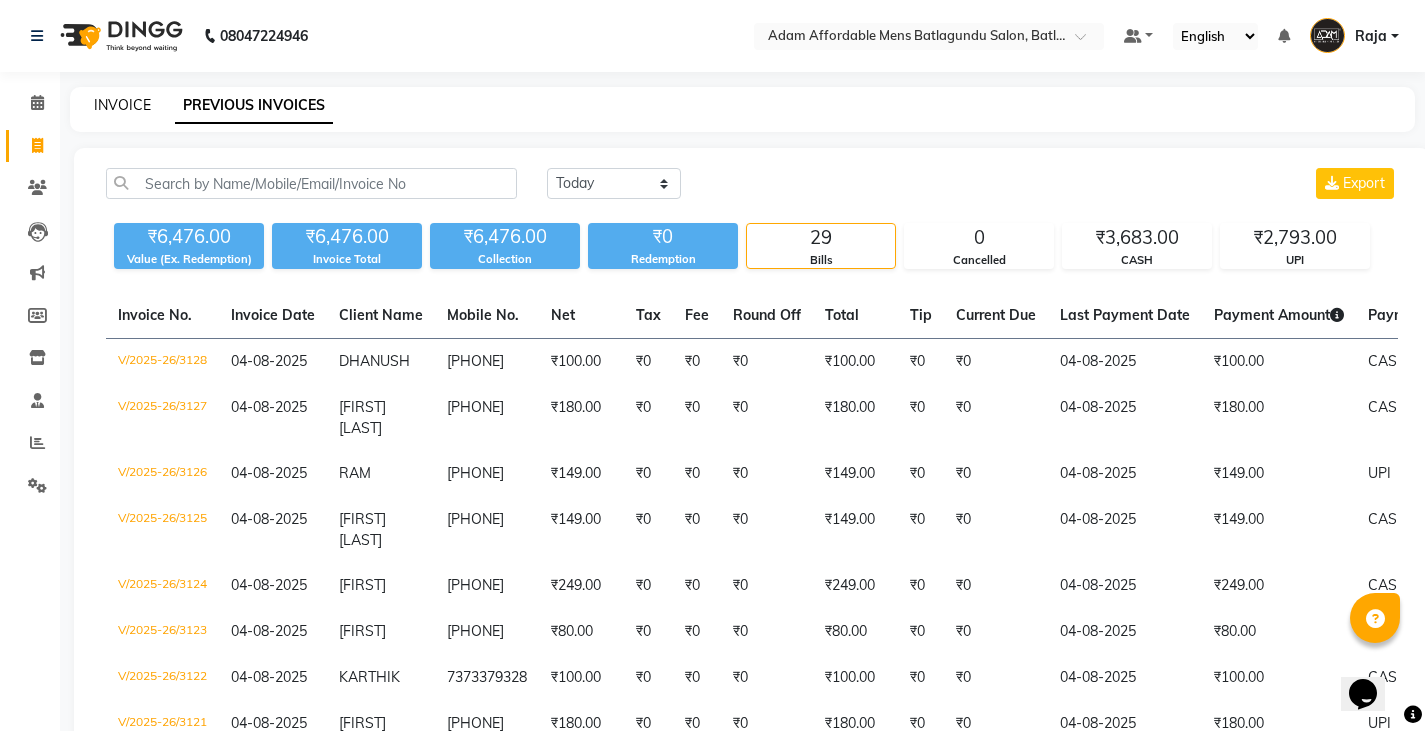 click on "INVOICE" 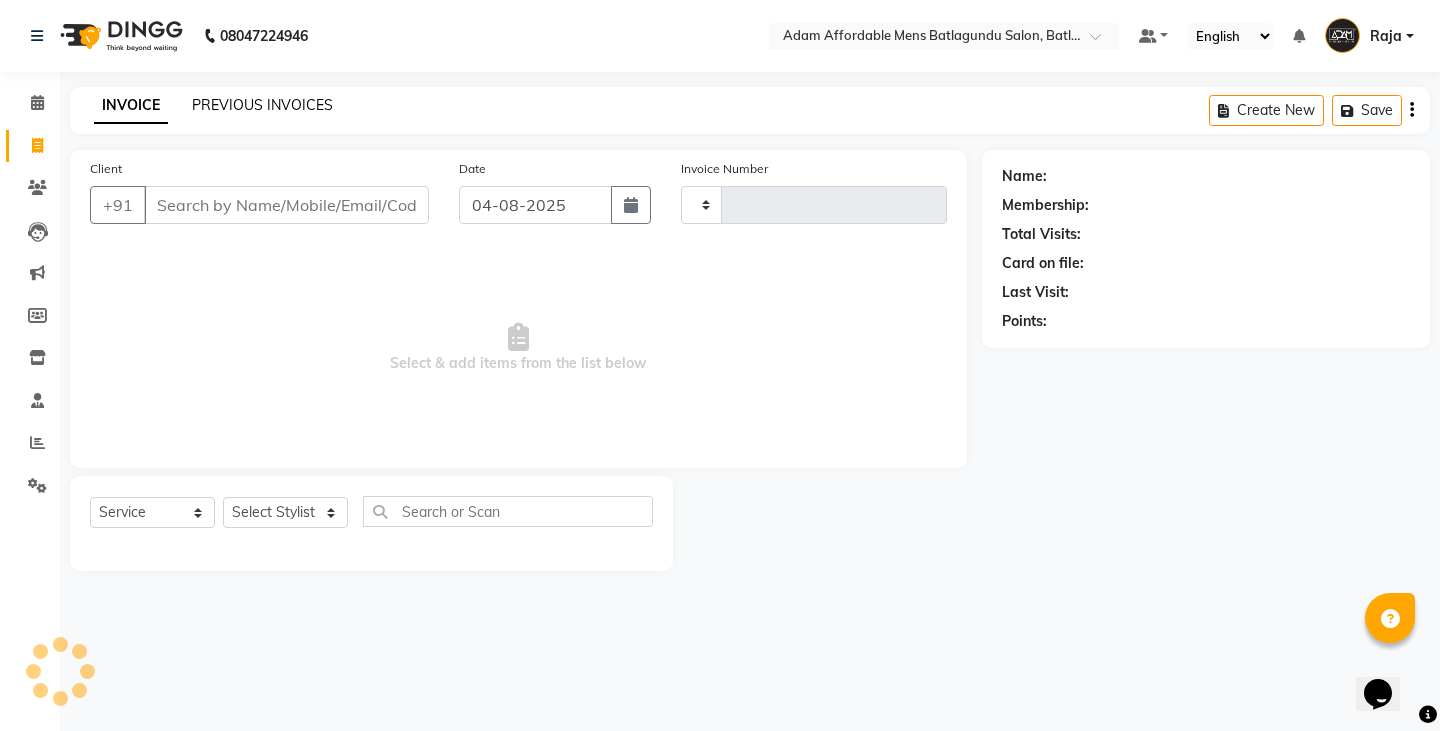 type on "3129" 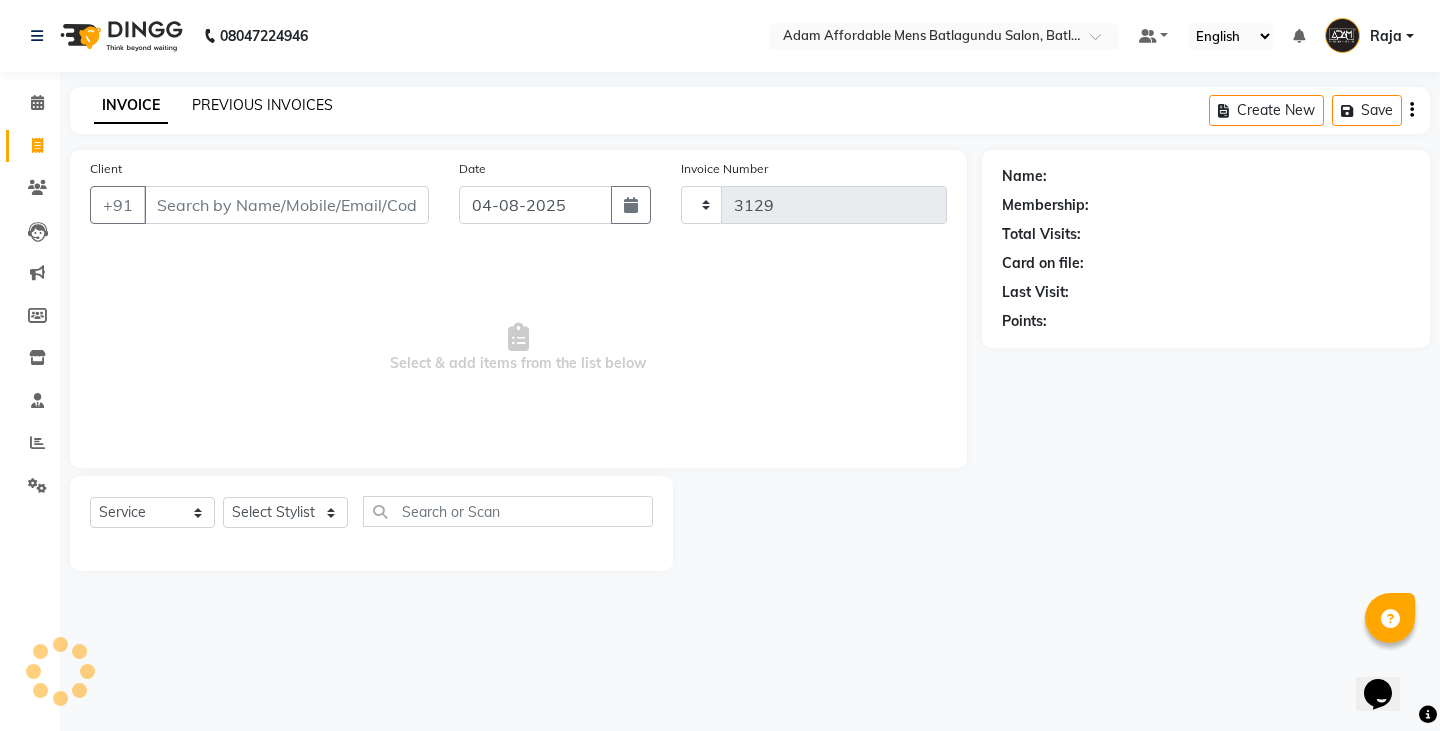 select on "8213" 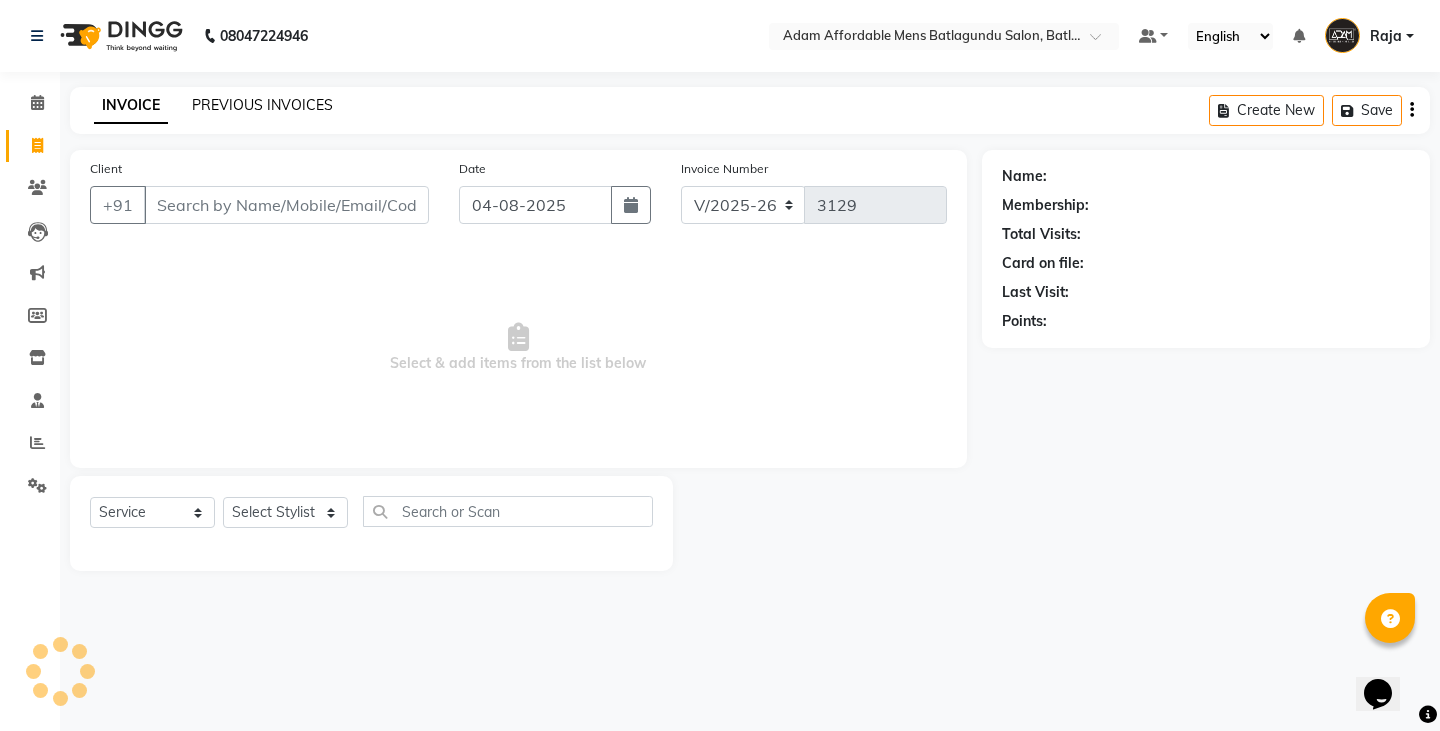 click on "PREVIOUS INVOICES" 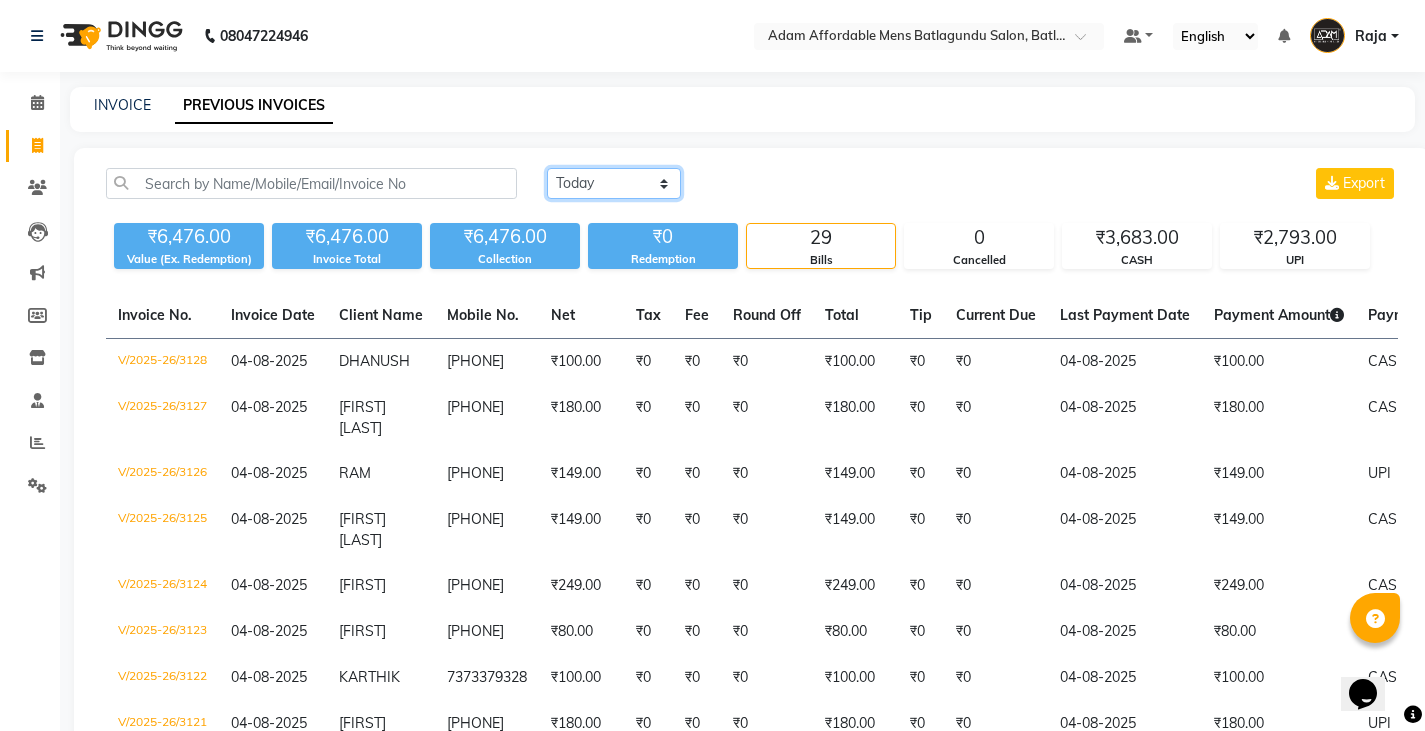 click on "Today Yesterday Custom Range" 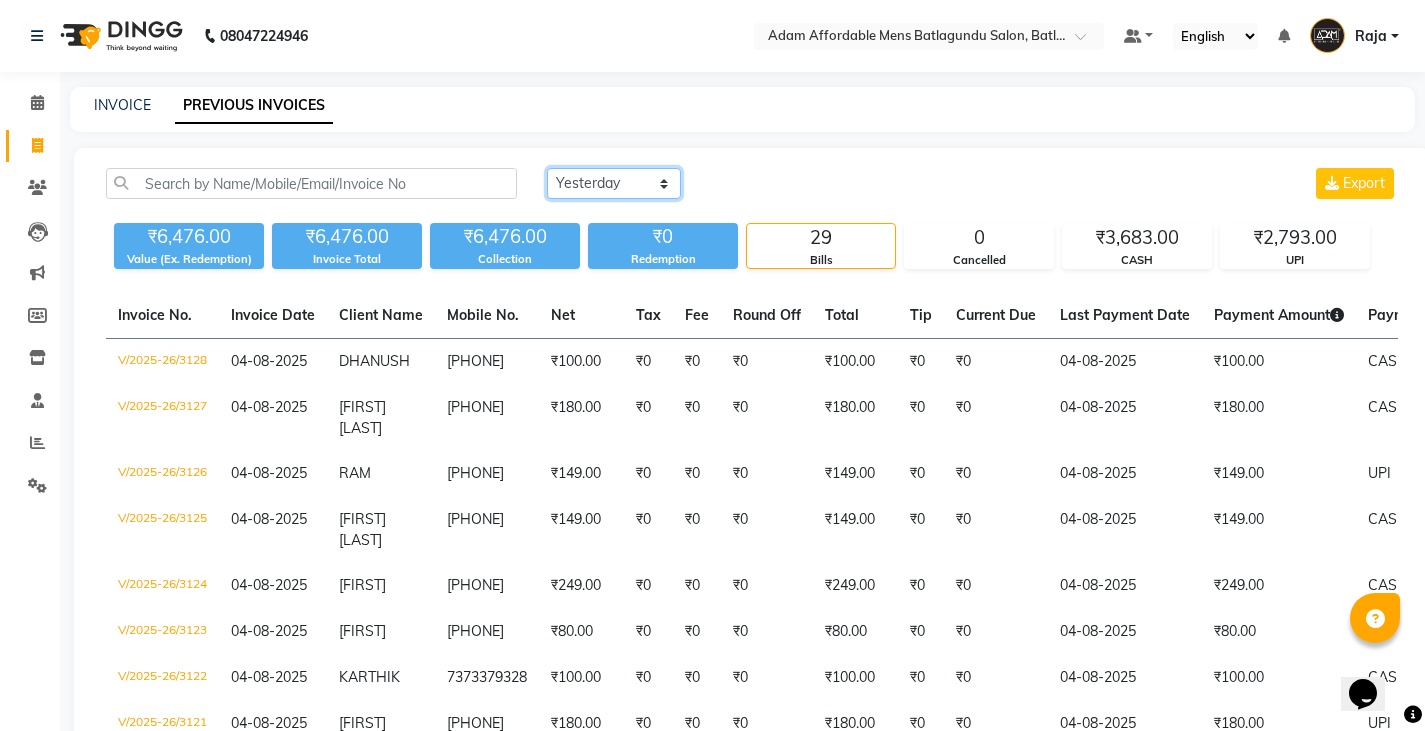 click on "Today Yesterday Custom Range" 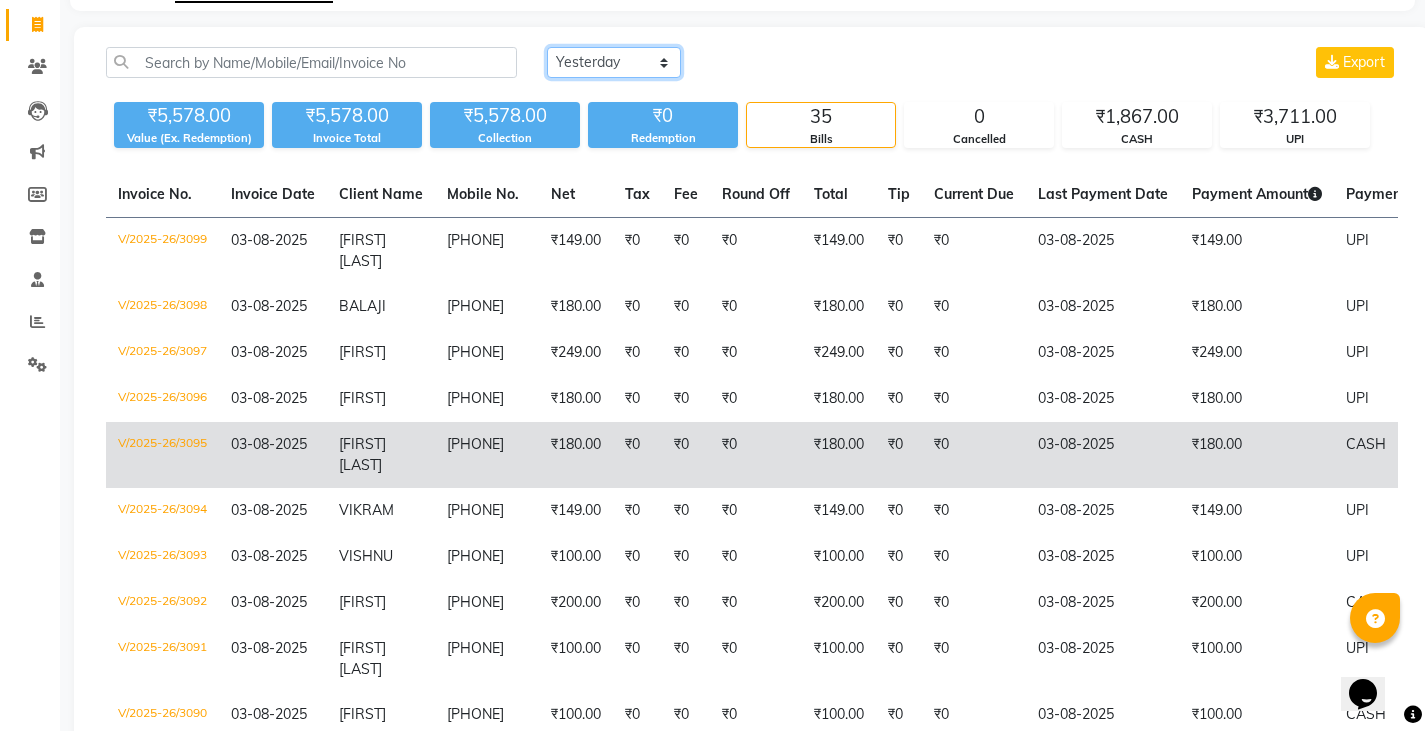 scroll, scrollTop: 0, scrollLeft: 0, axis: both 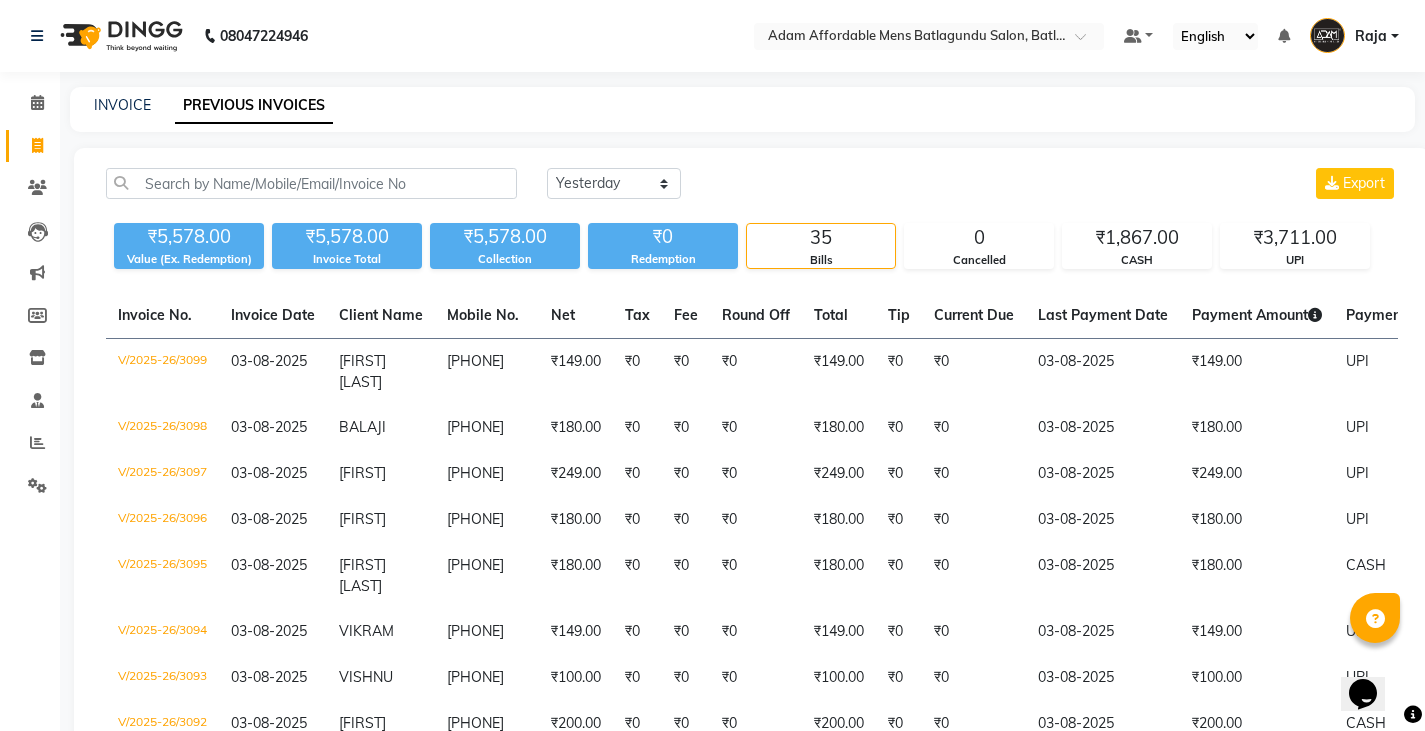 click on "INVOICE" 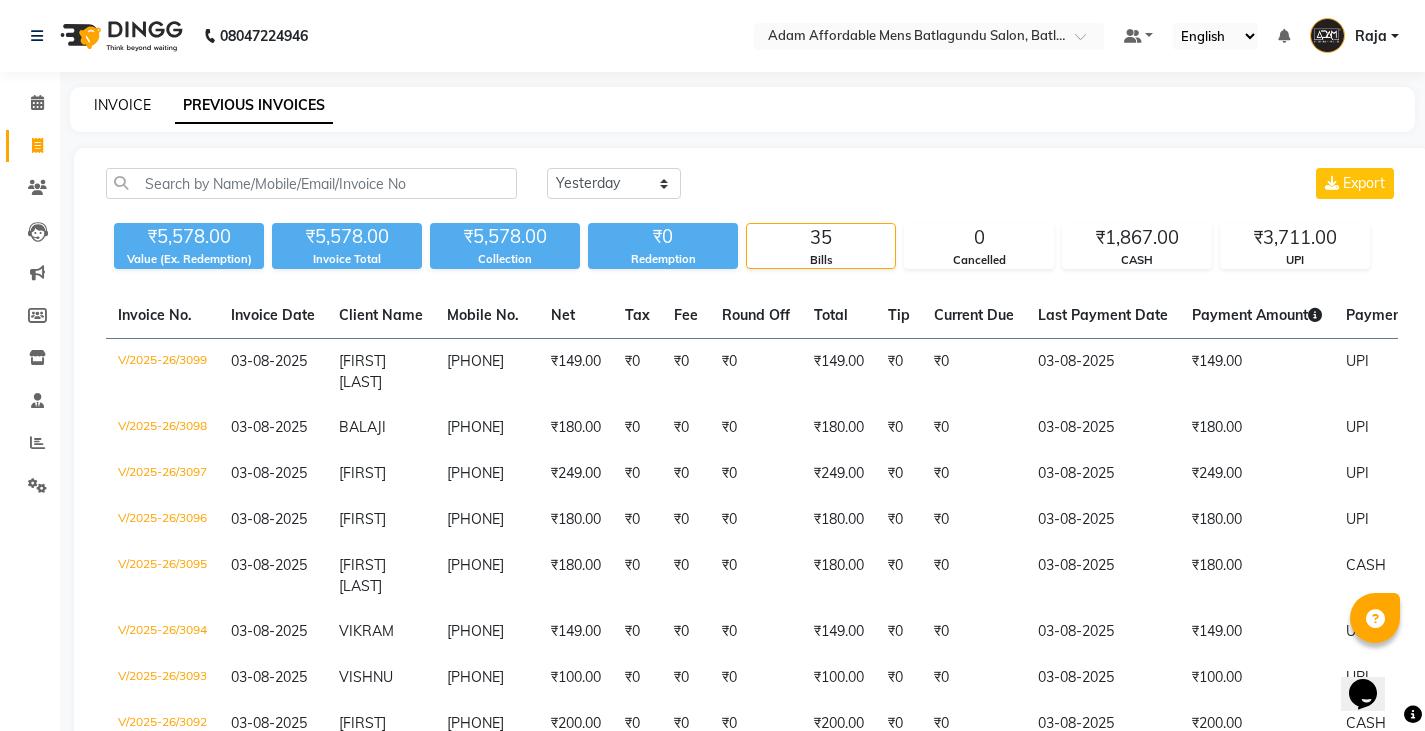 click on "INVOICE" 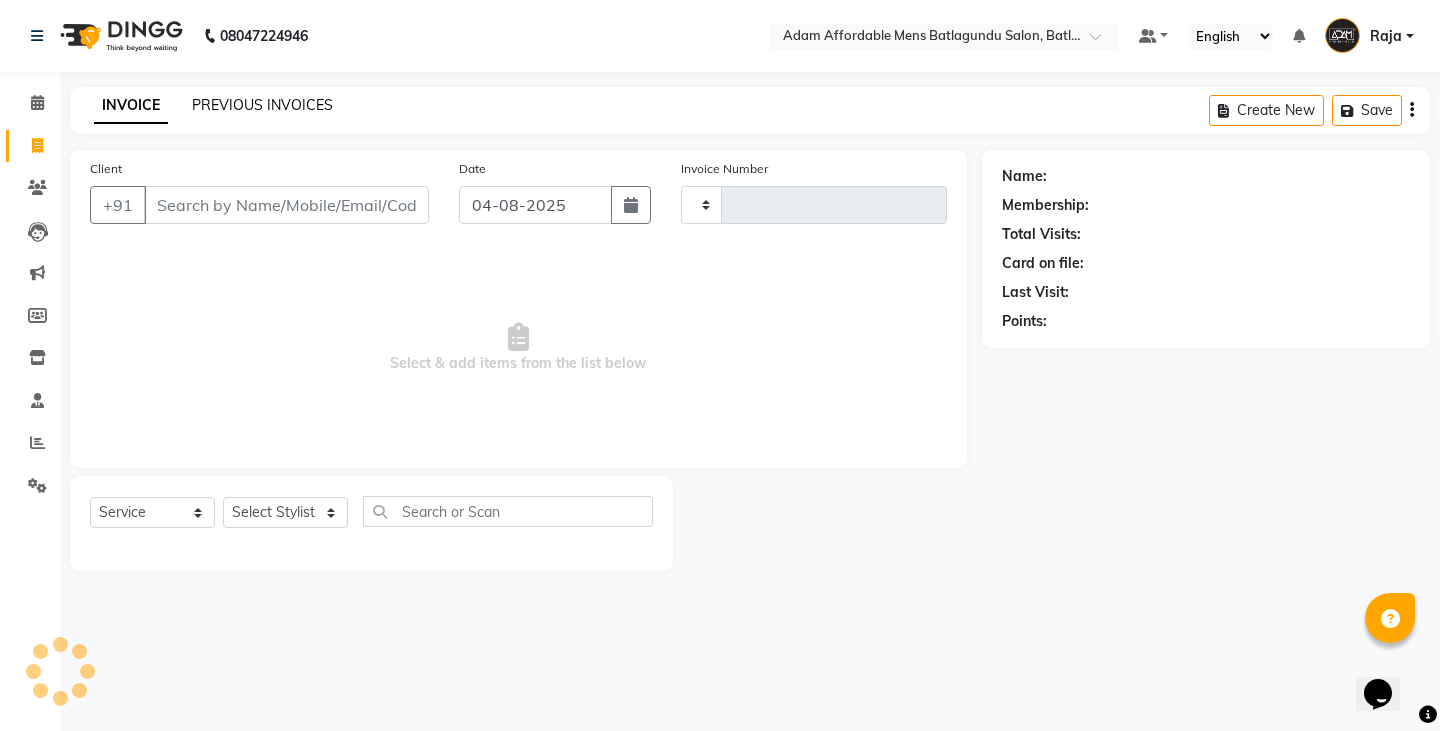 click on "PREVIOUS INVOICES" 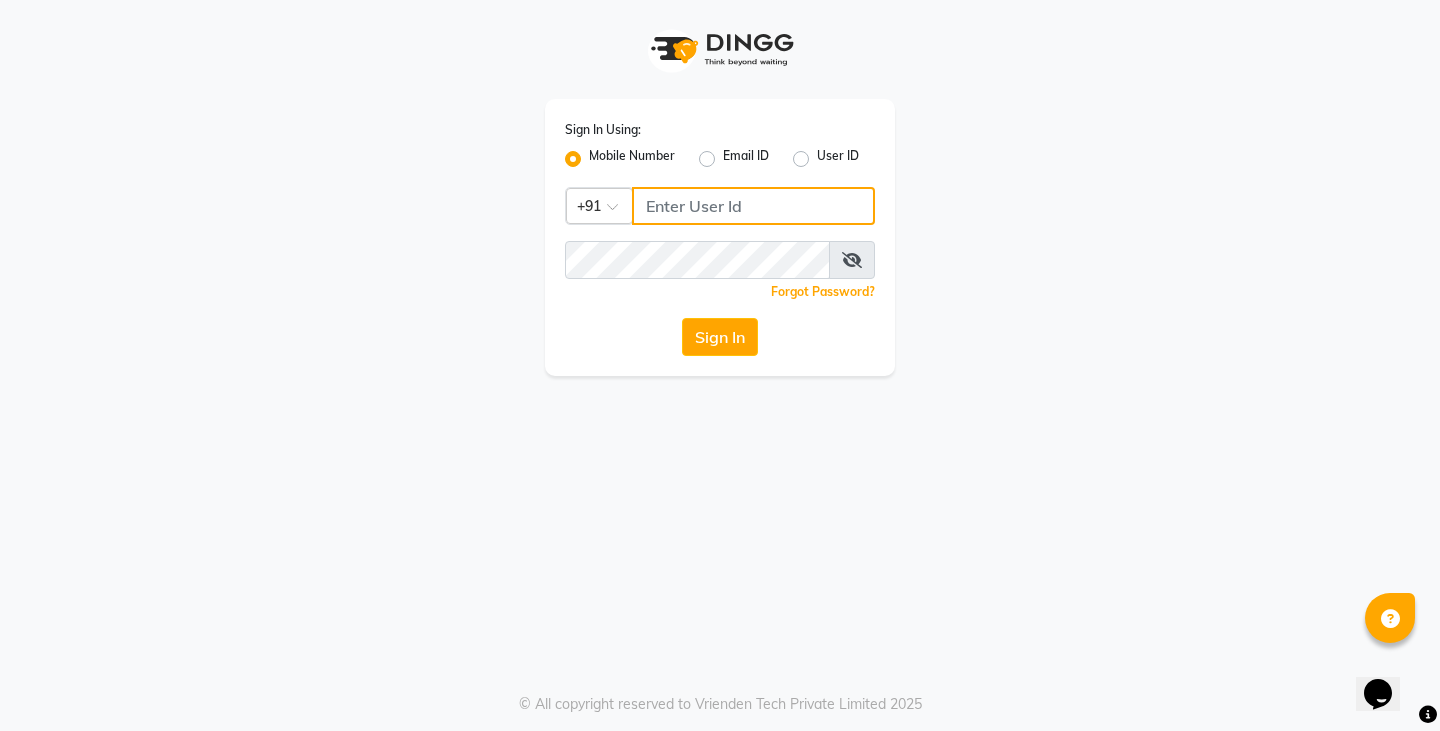 click 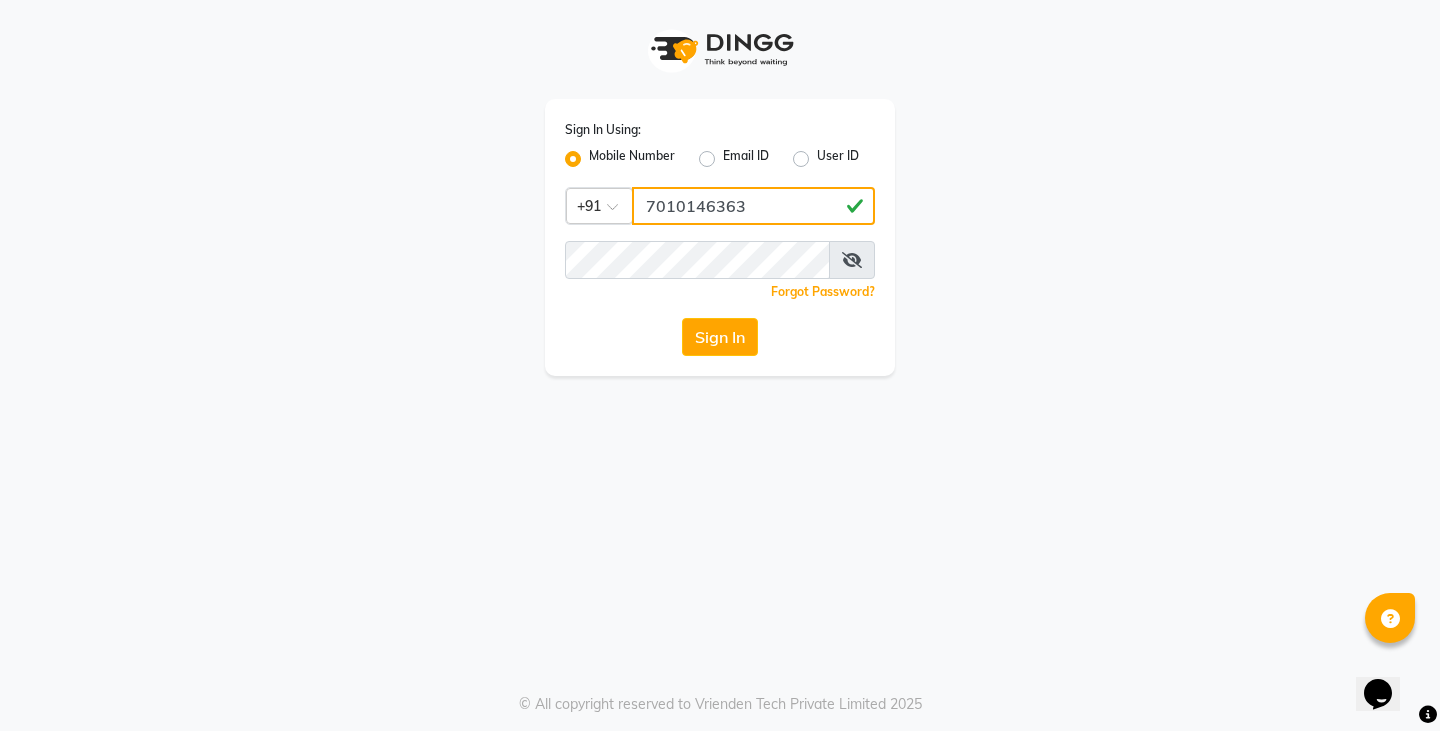 type on "7010146363" 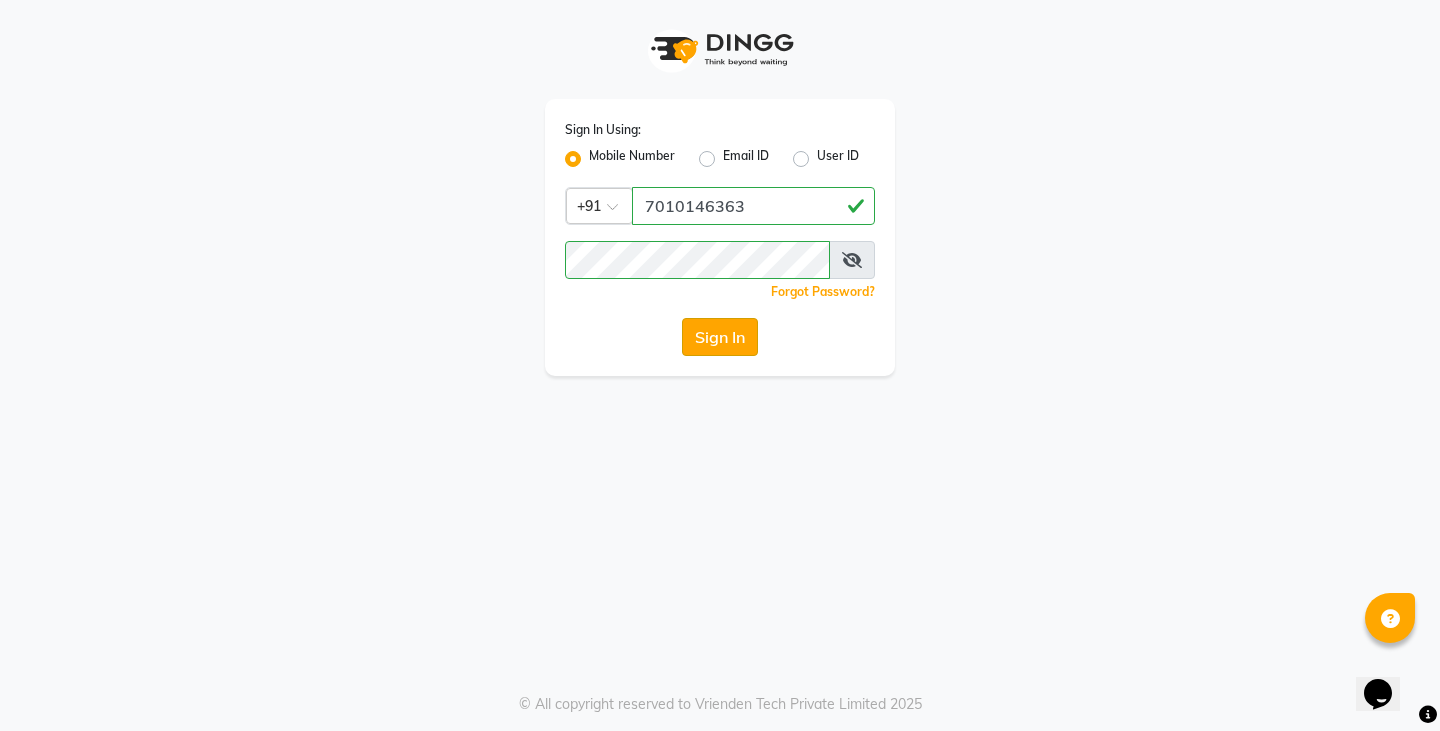 click on "Sign In" 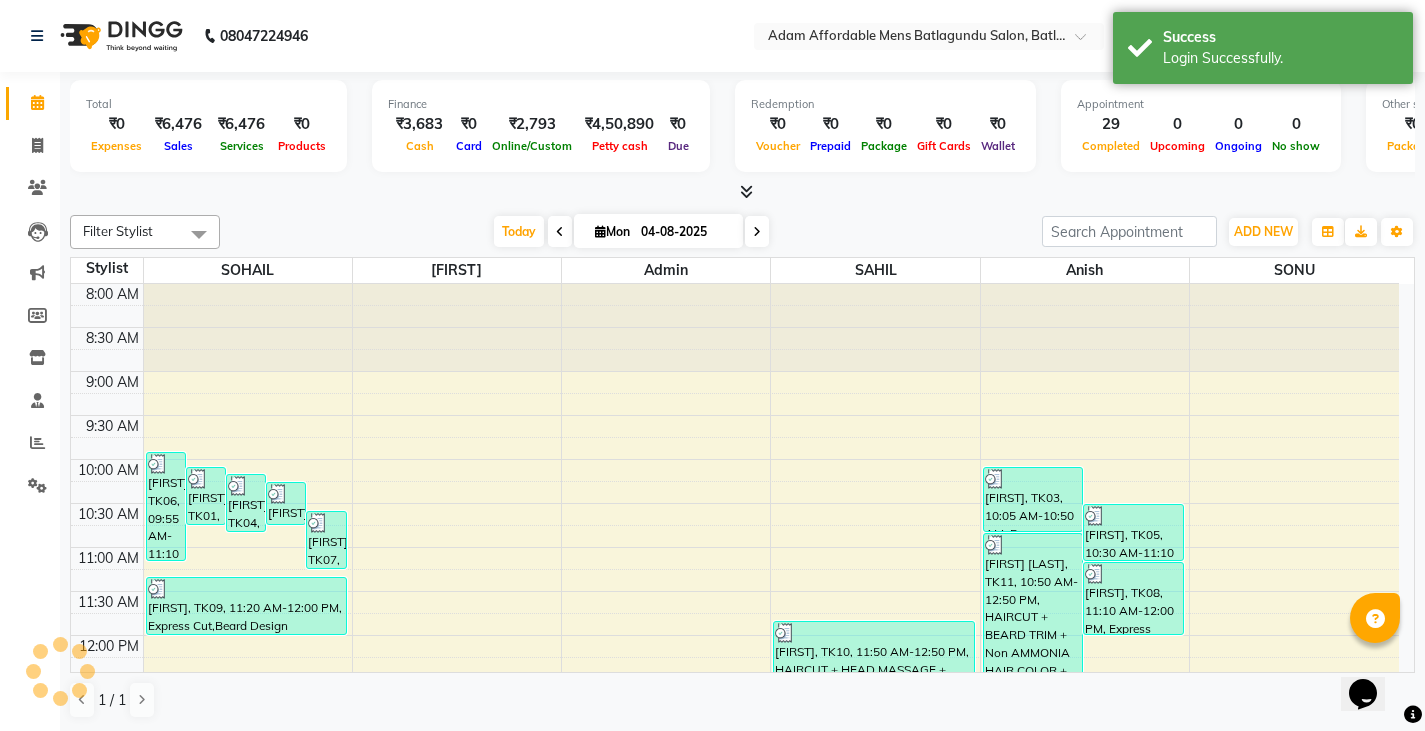 scroll, scrollTop: 0, scrollLeft: 0, axis: both 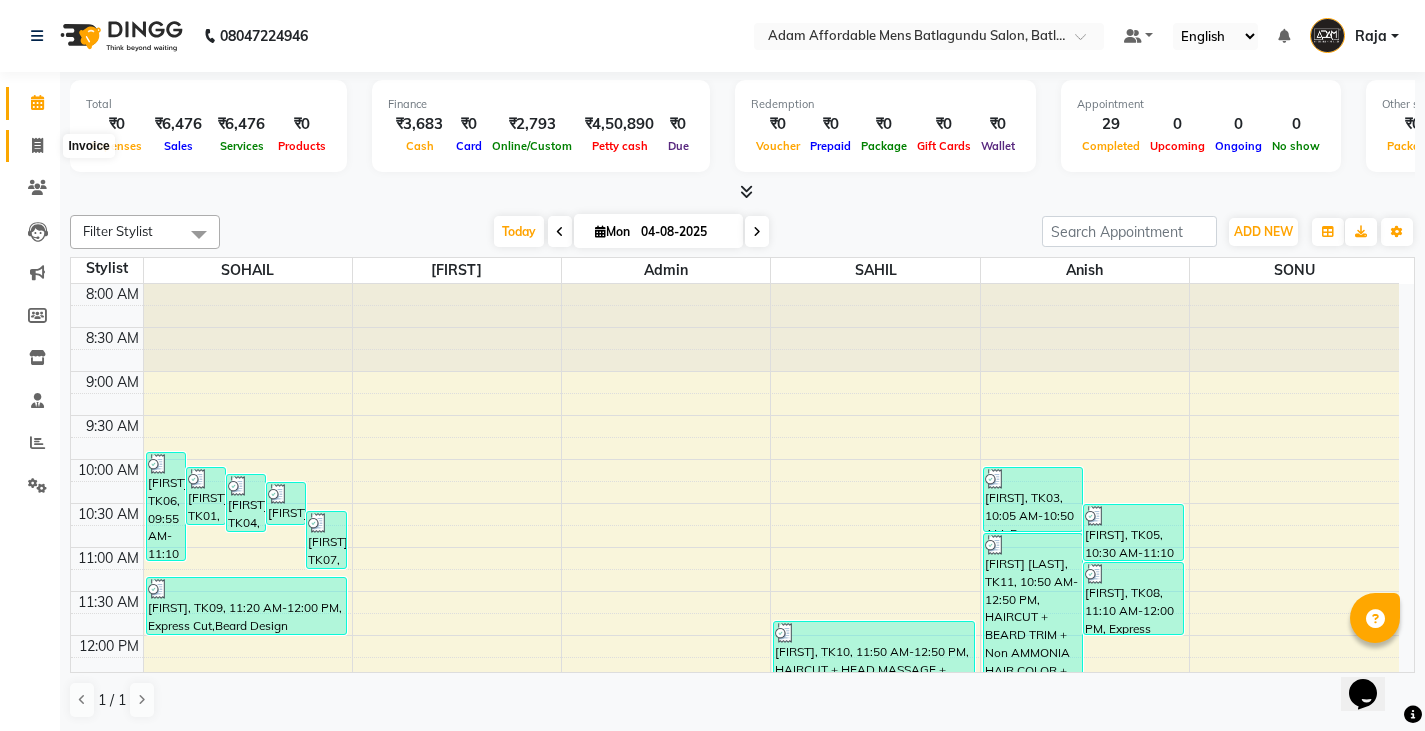 click 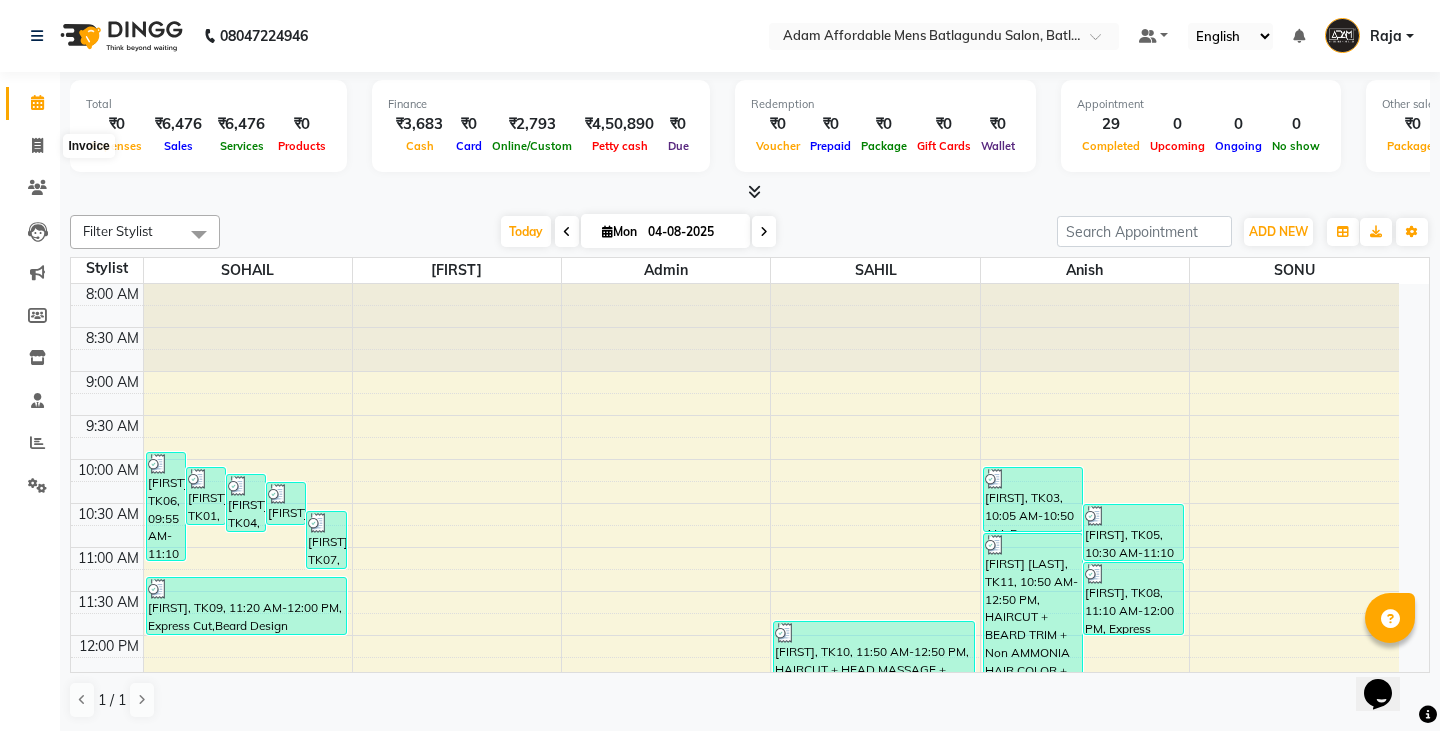 select on "service" 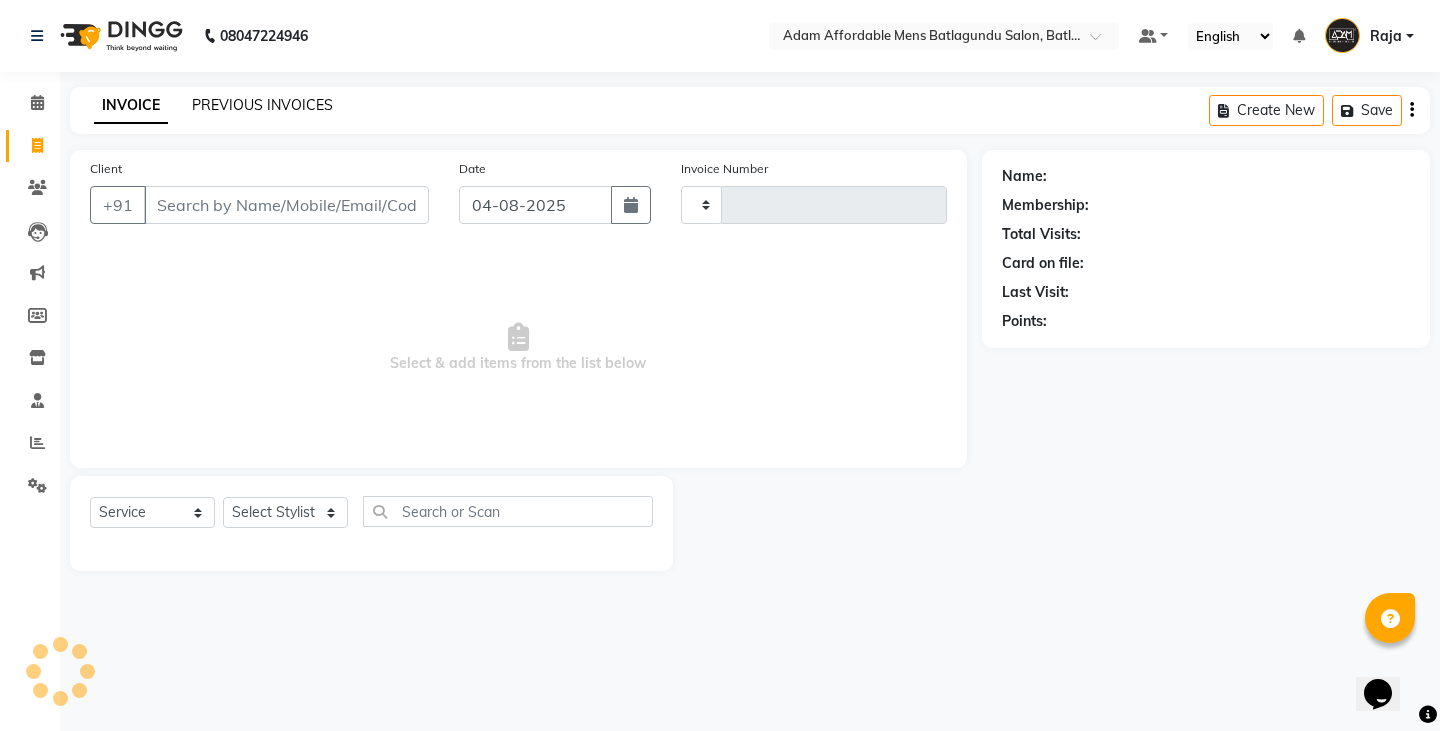 type on "3129" 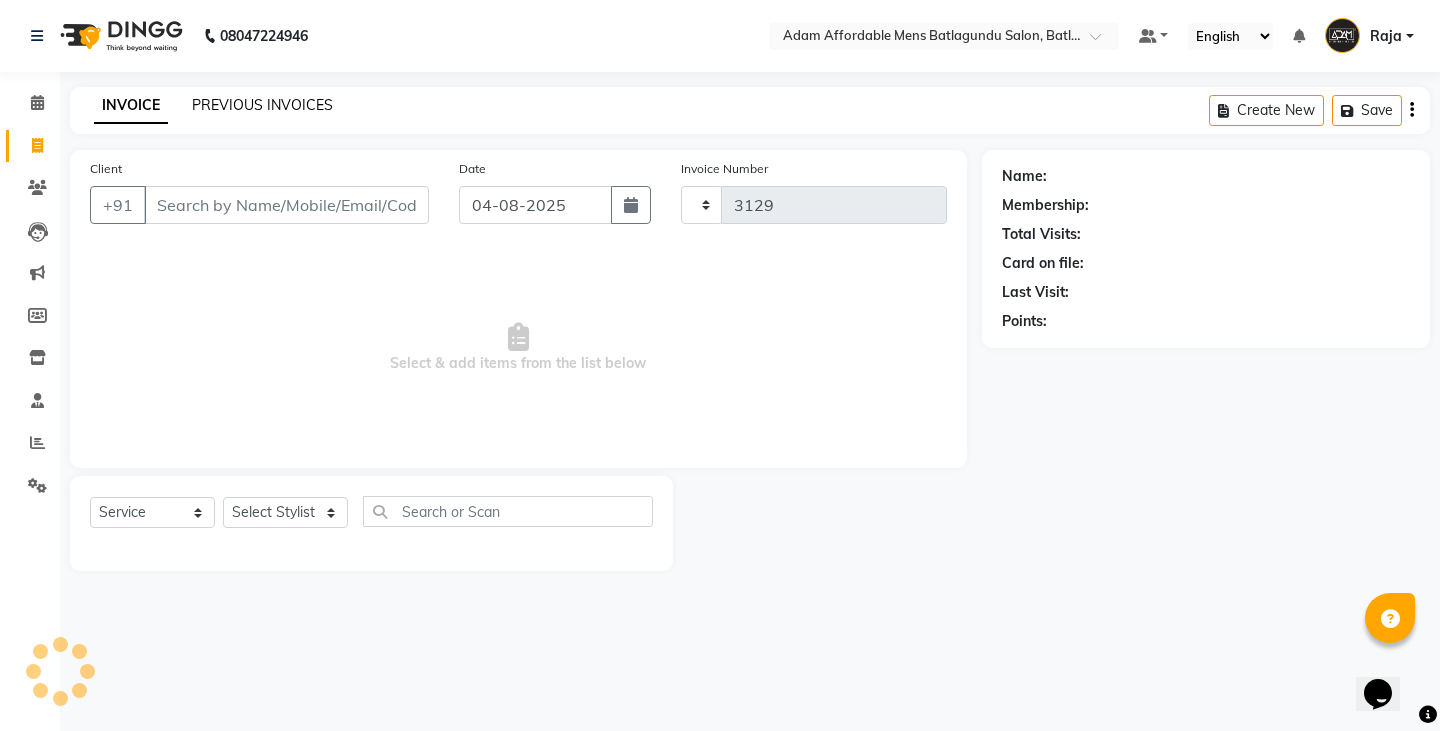 select on "8213" 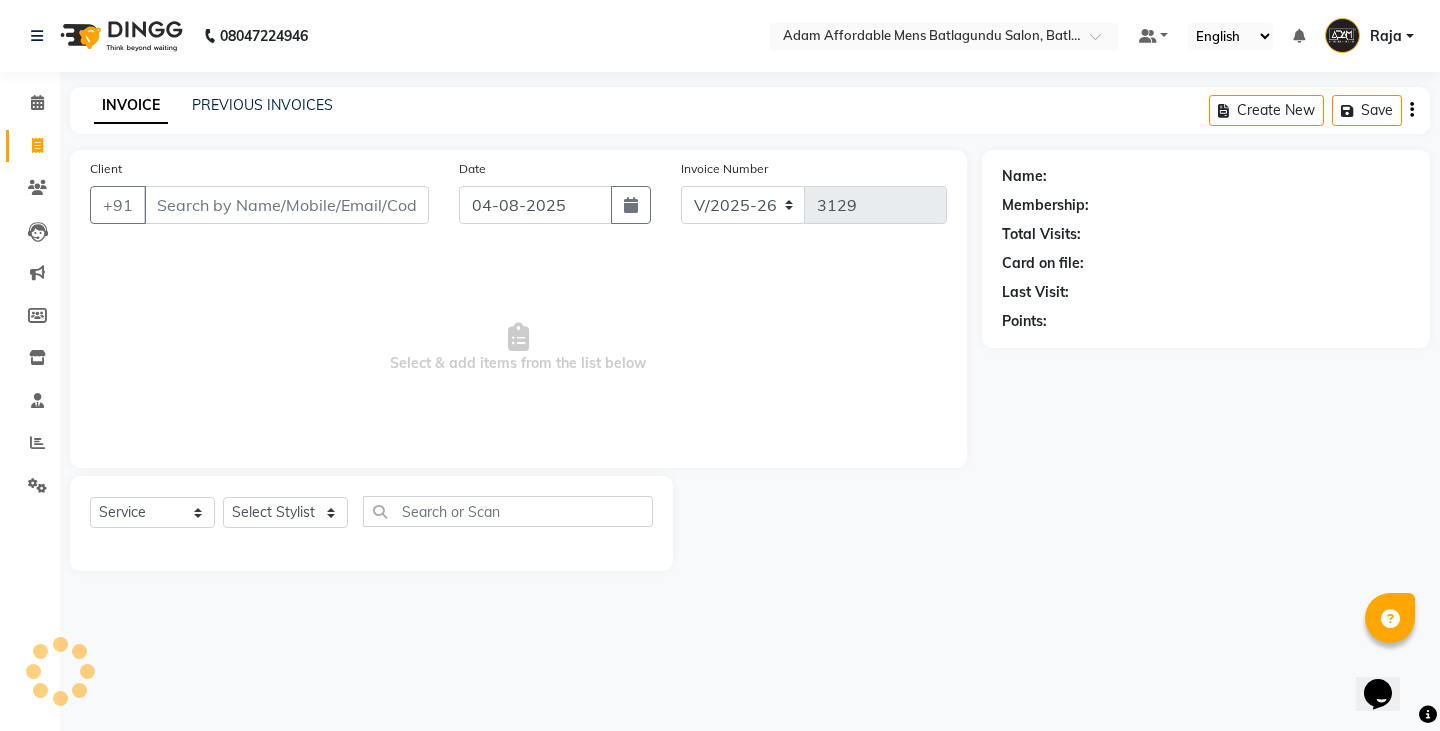 click on "INVOICE PREVIOUS INVOICES Create New   Save" 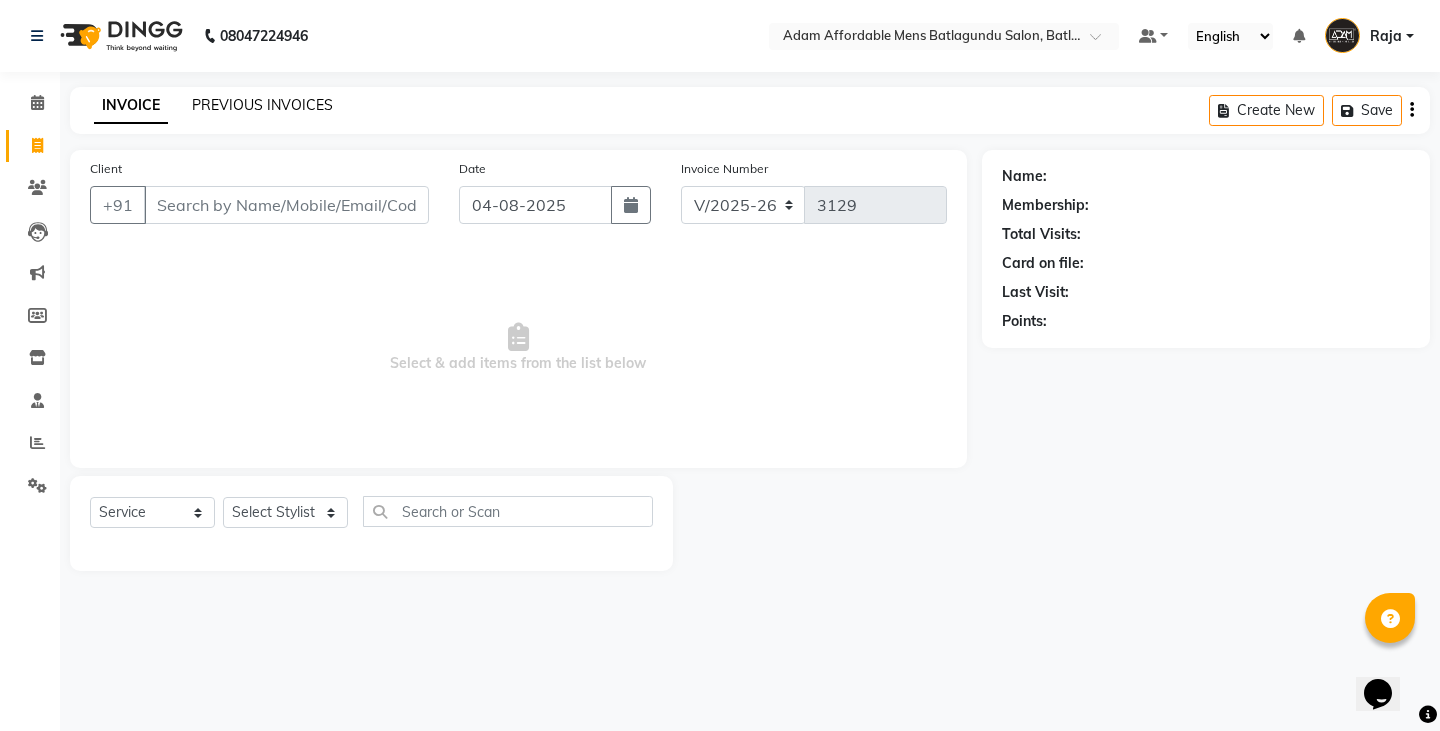 click on "PREVIOUS INVOICES" 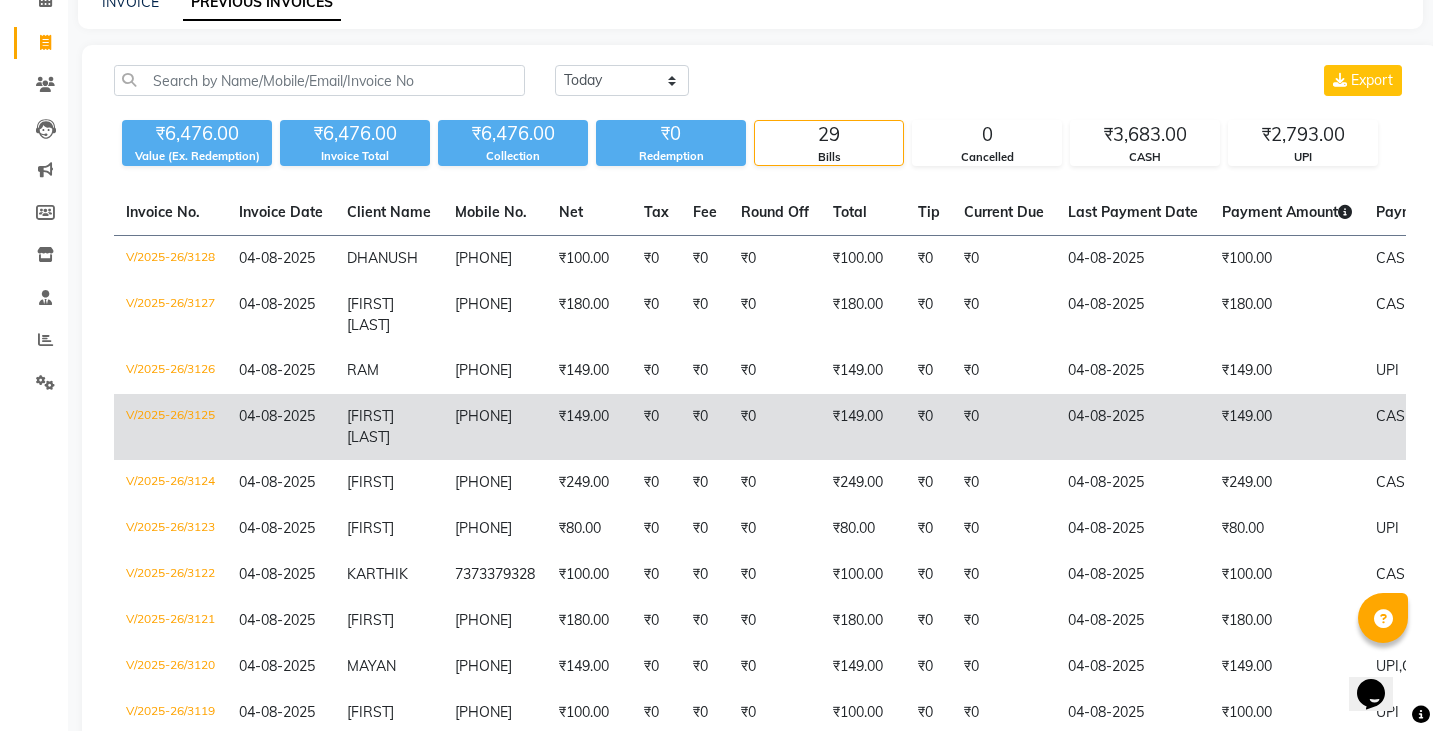 scroll, scrollTop: 0, scrollLeft: 0, axis: both 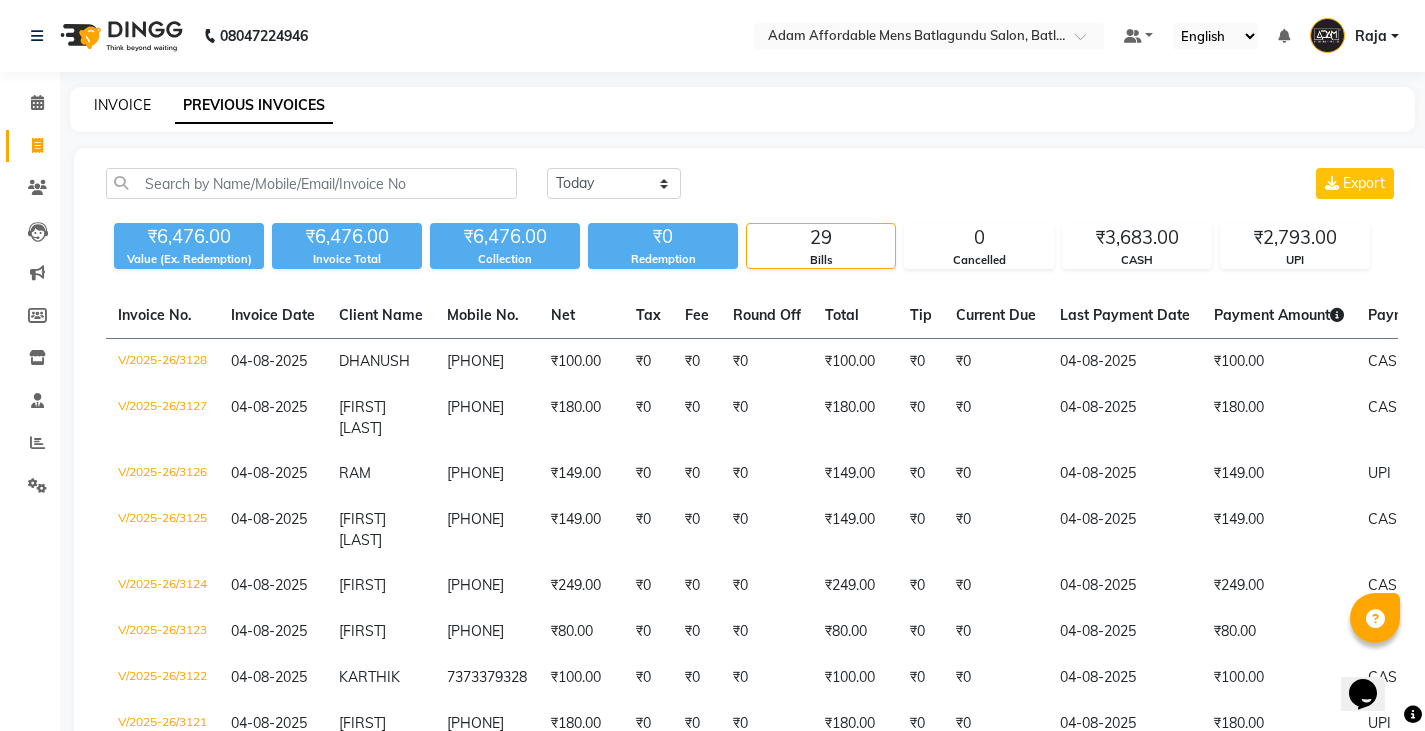click on "INVOICE" 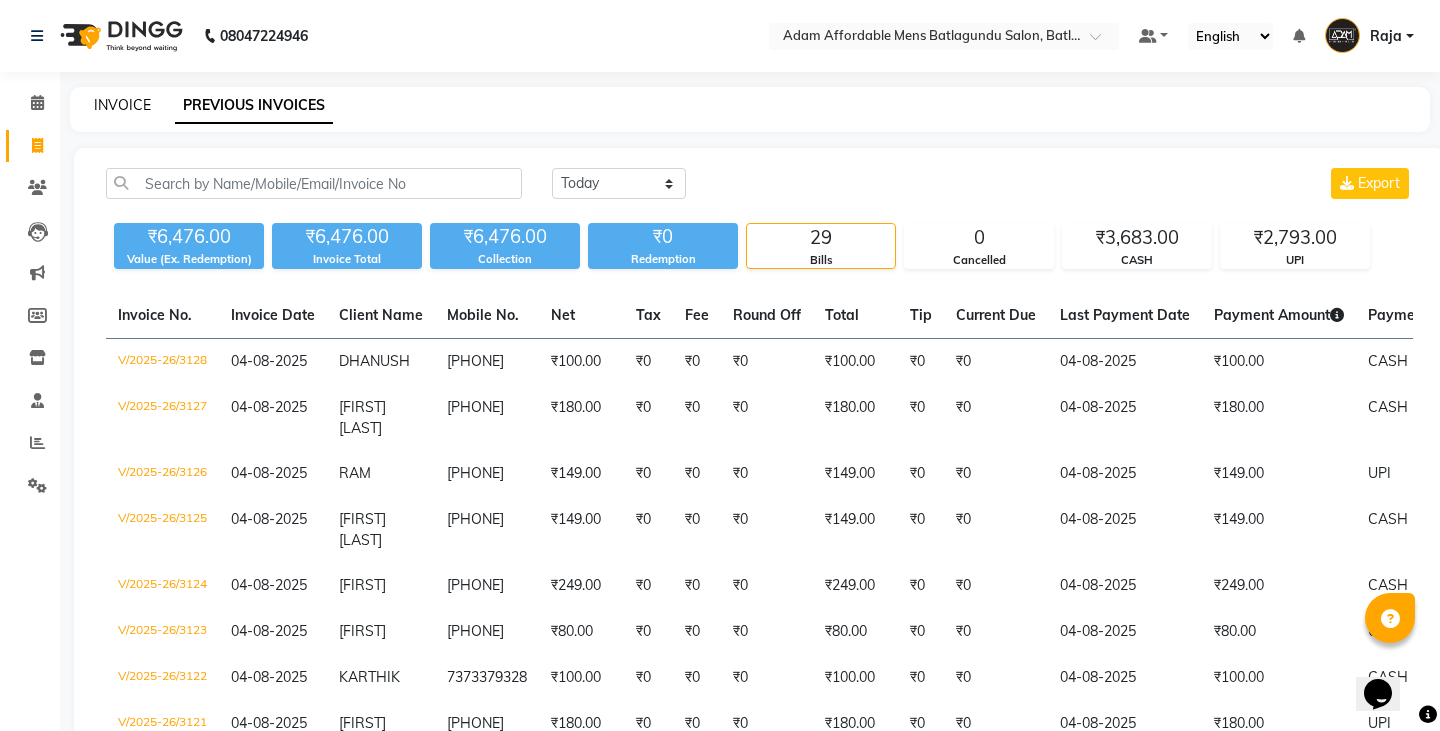 select on "8213" 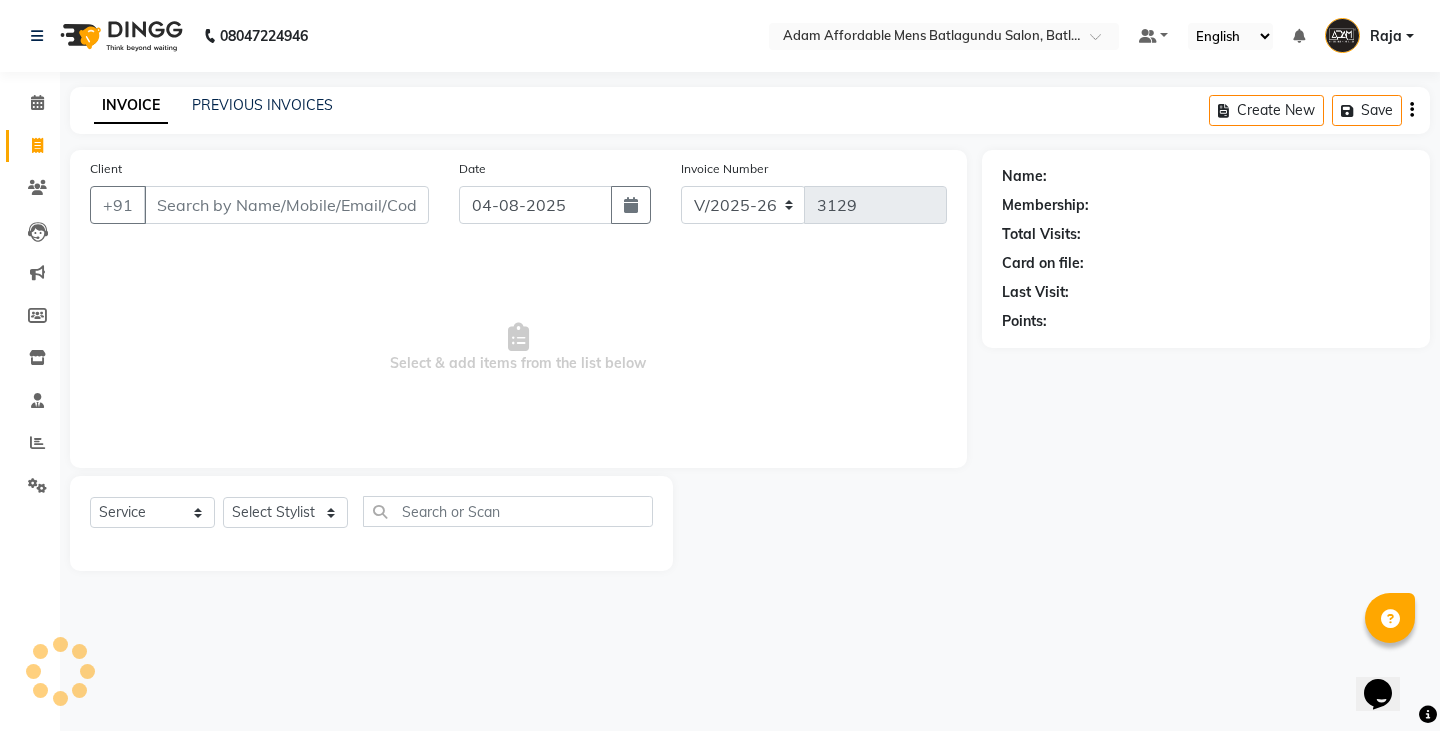 click on "Client +91" 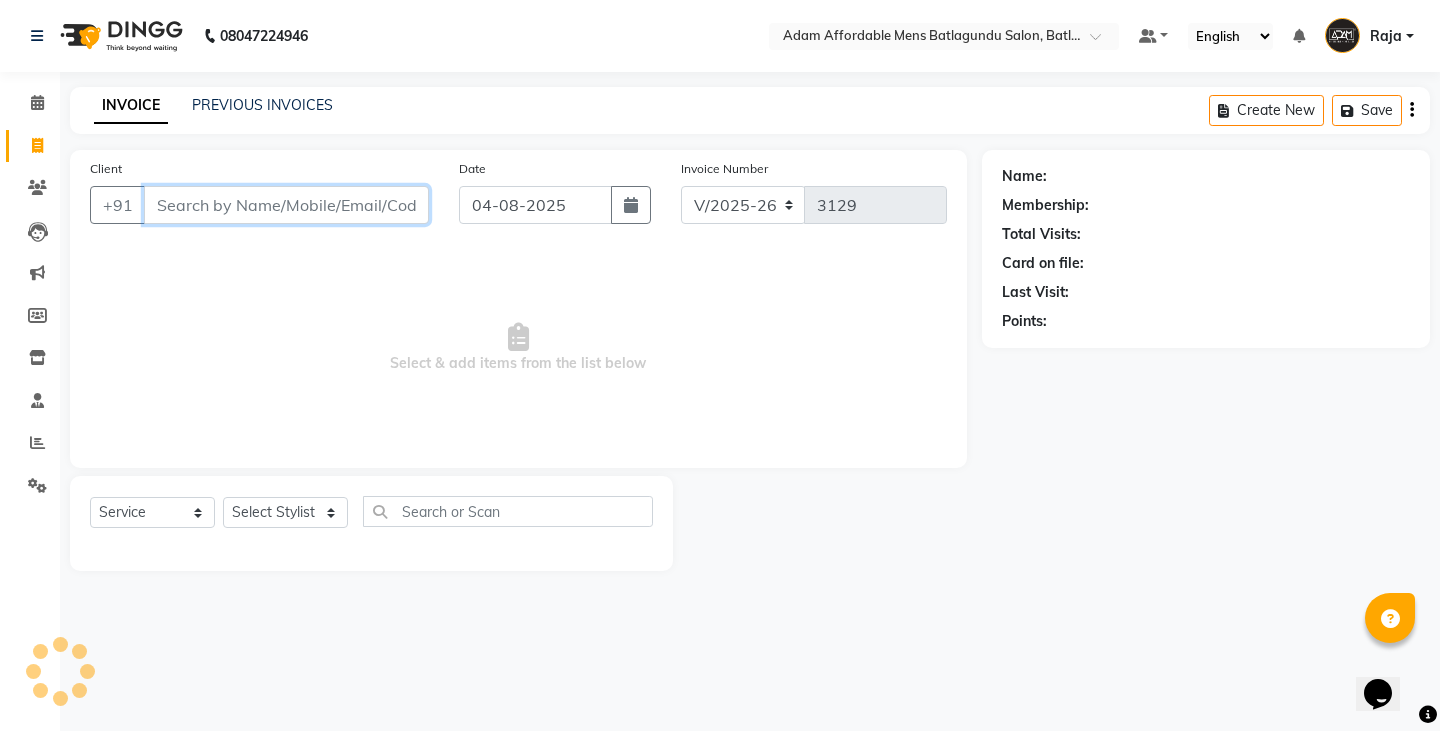 click on "Client" at bounding box center [286, 205] 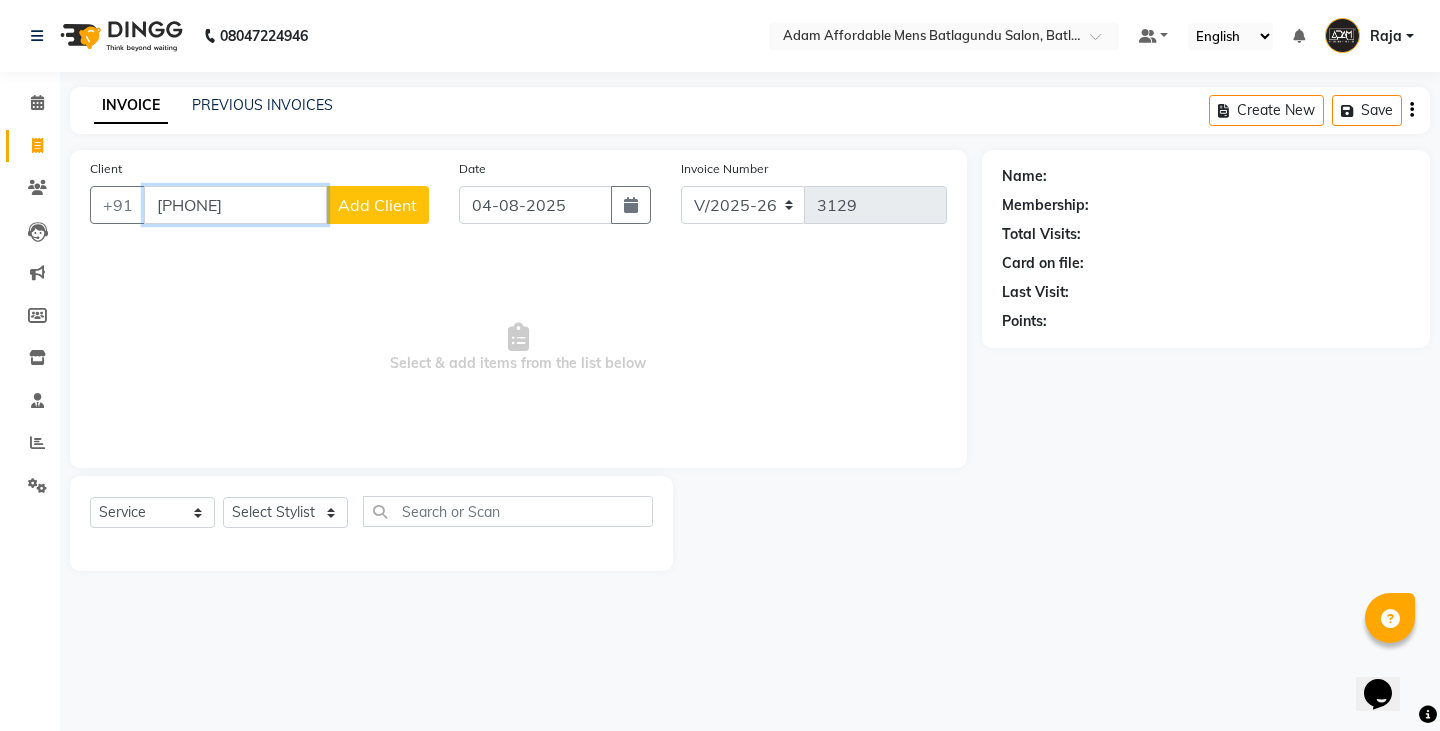 type on "[PHONE]" 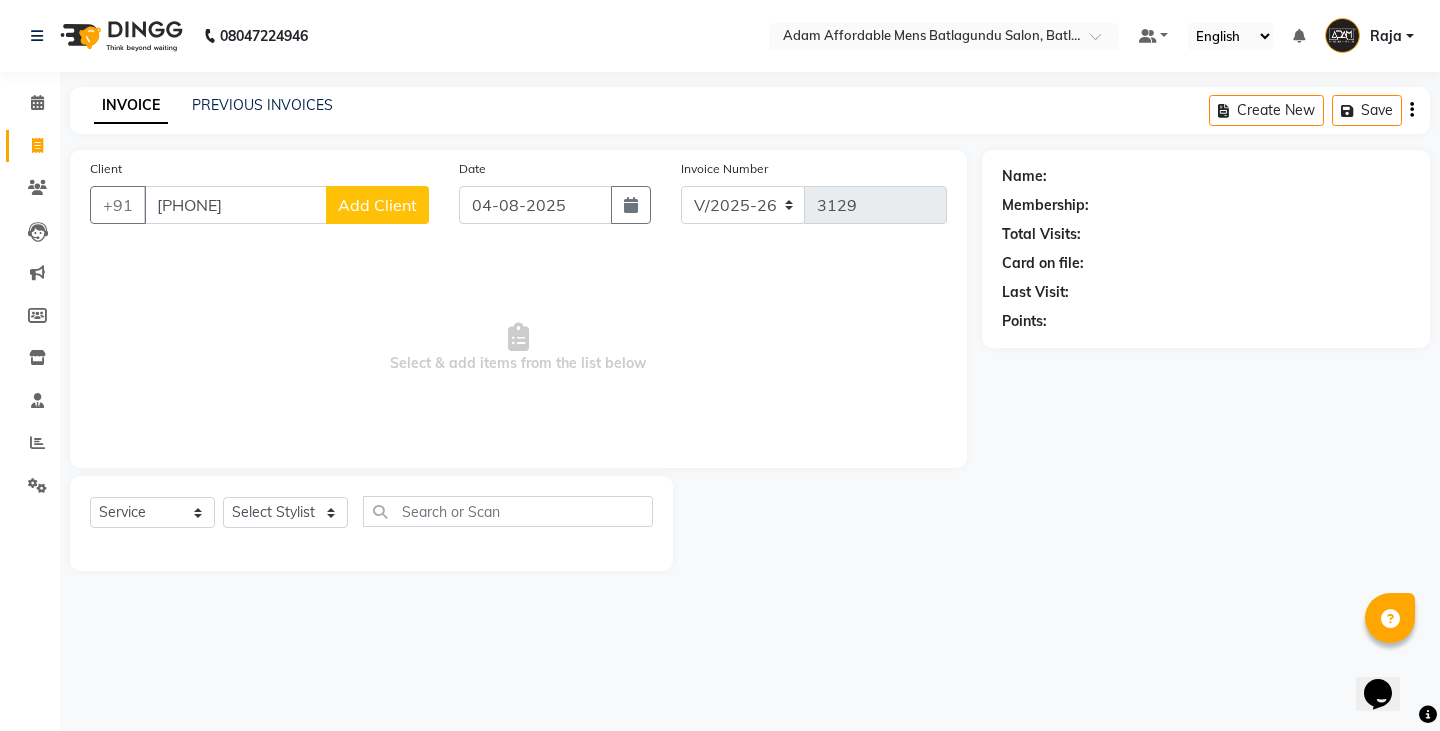 click on "Add Client" 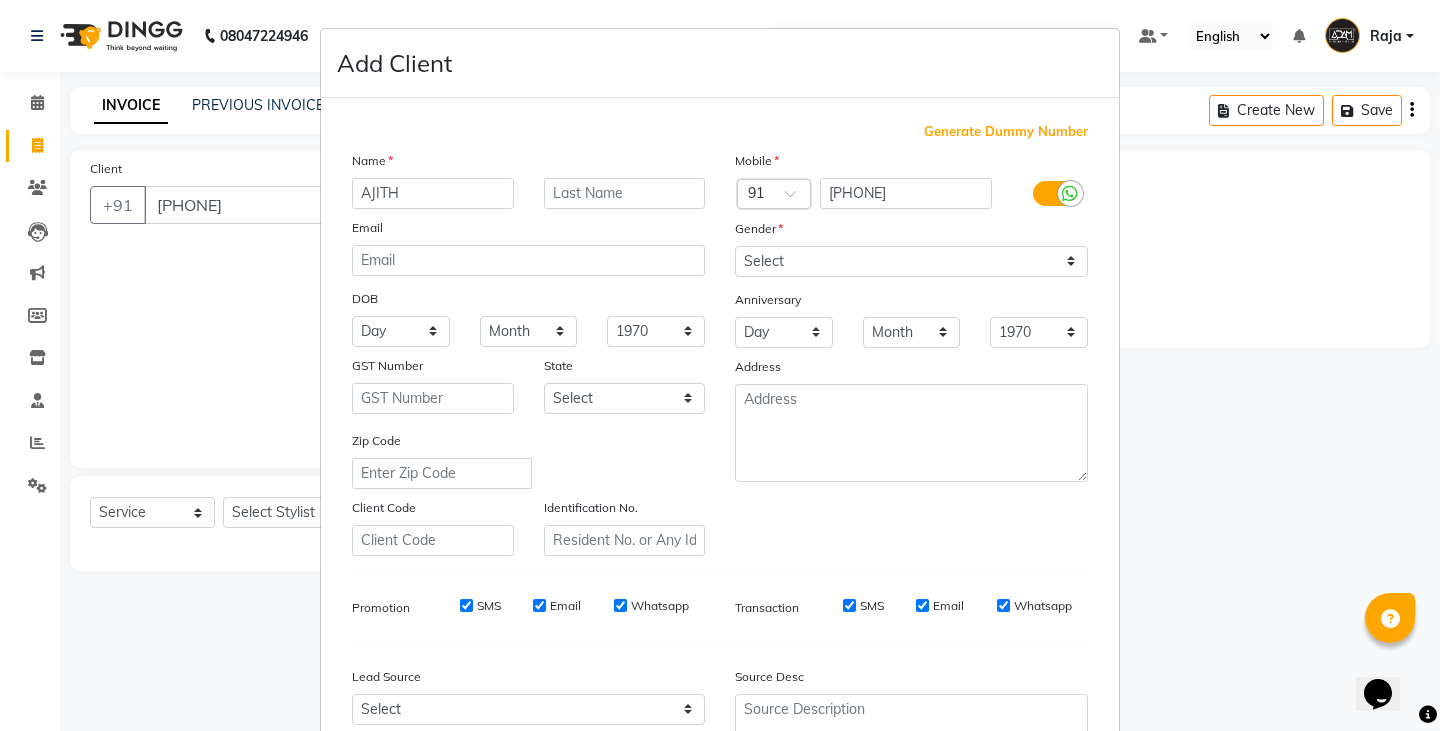 type on "AJITH" 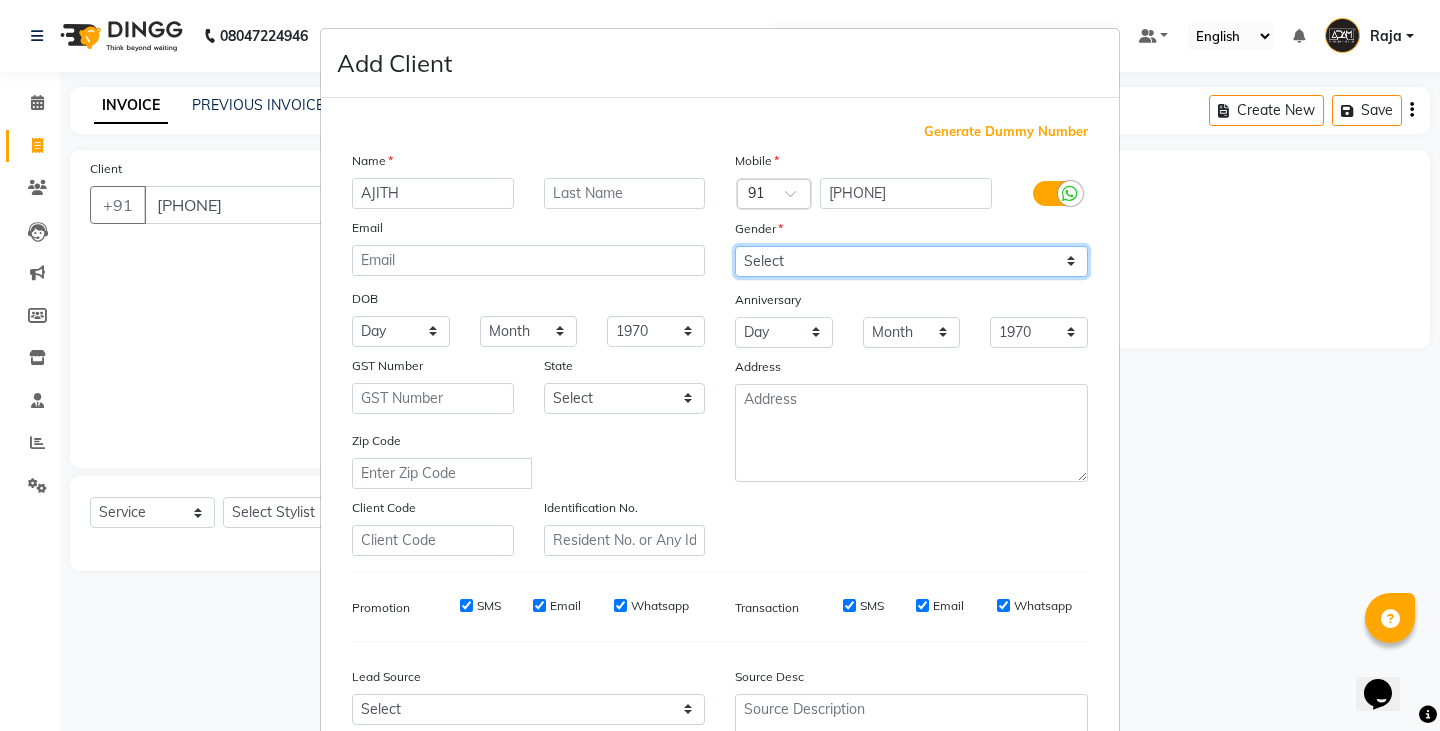 click on "Select Male Female Other Prefer Not To Say" at bounding box center (911, 261) 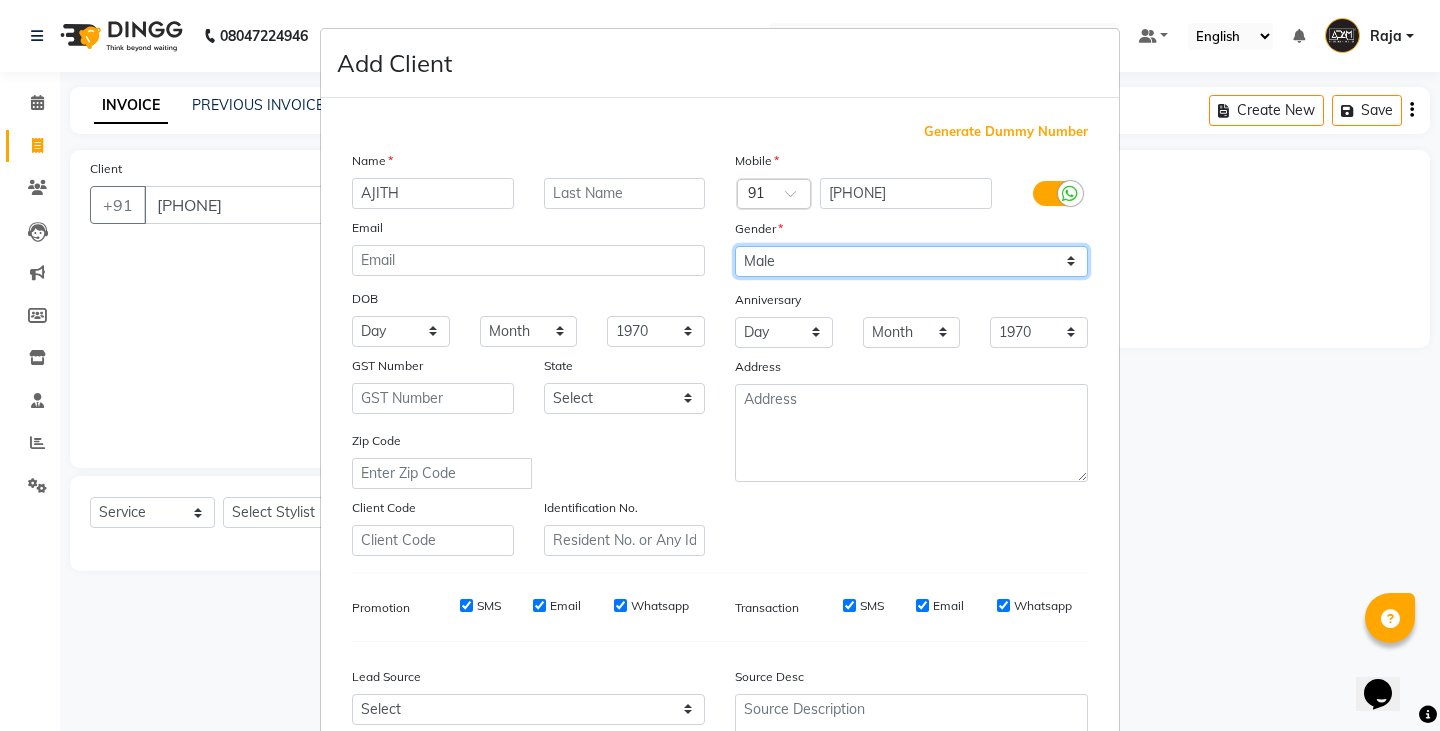 click on "Select Male Female Other Prefer Not To Say" at bounding box center [911, 261] 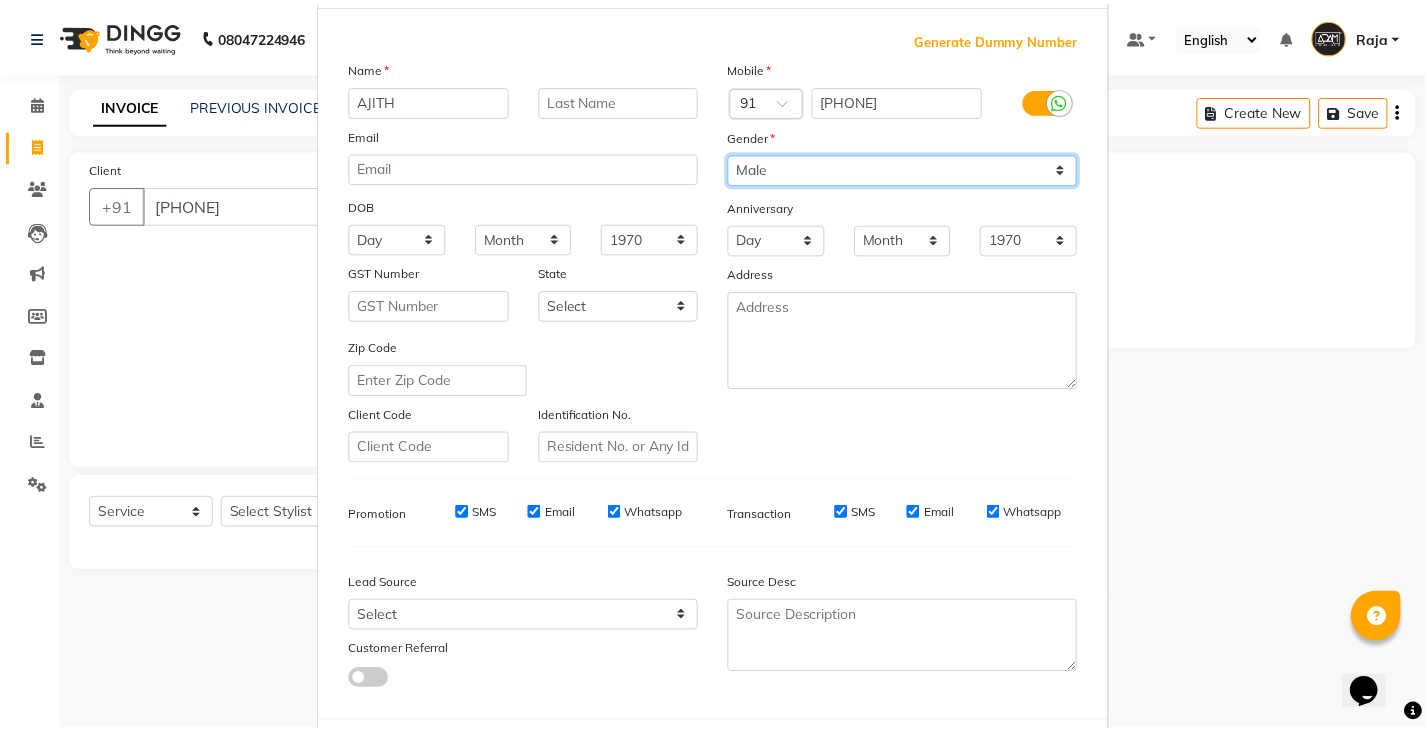scroll, scrollTop: 192, scrollLeft: 0, axis: vertical 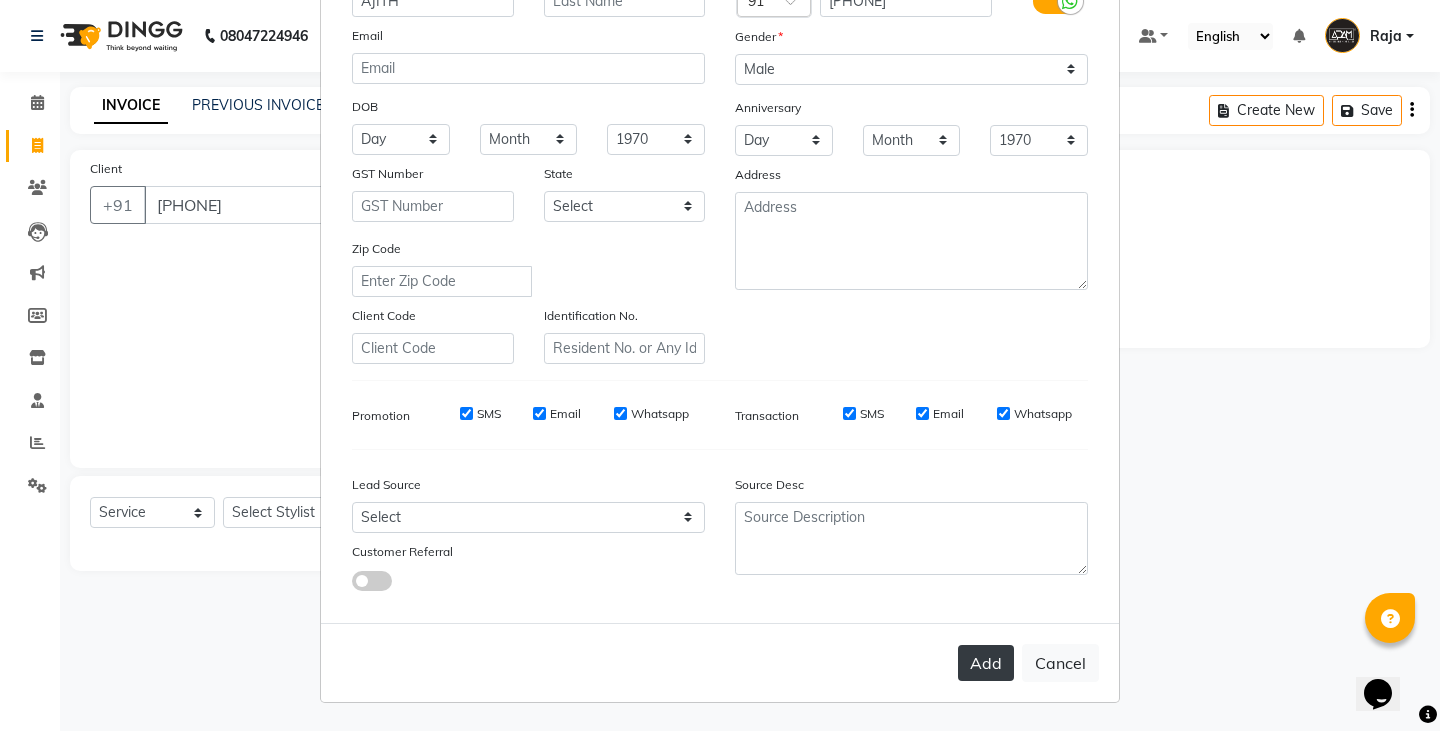 click on "Add" at bounding box center [986, 663] 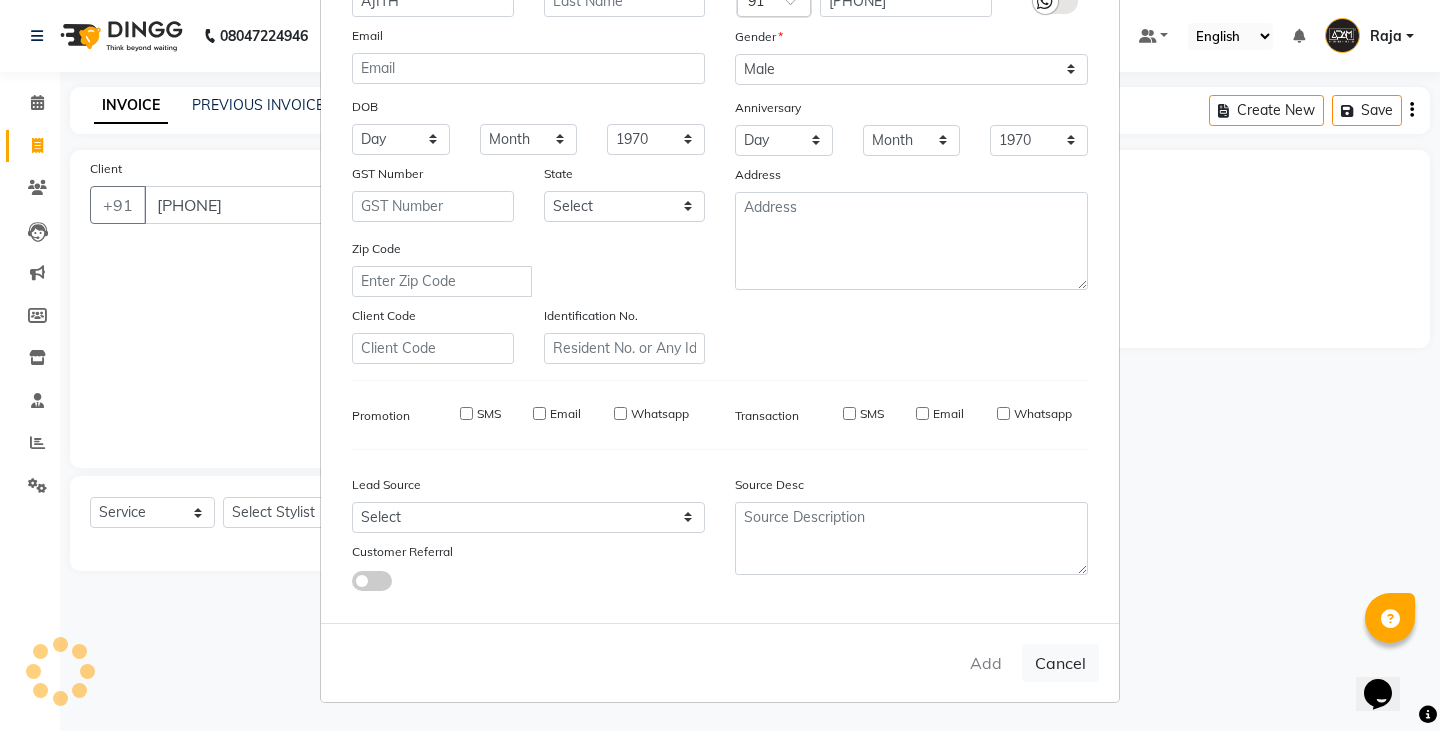 type 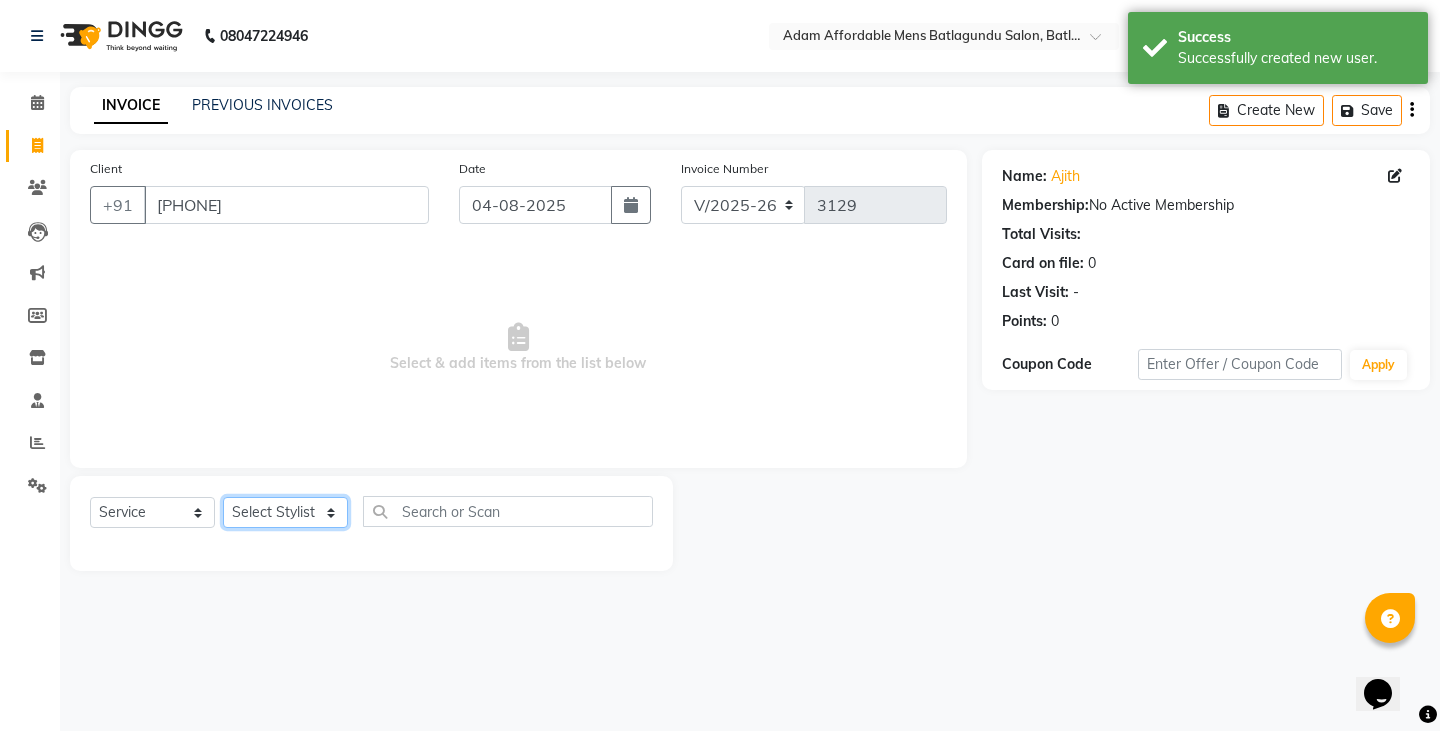 click on "Select Stylist Admin Anish Ovesh Raja SAHIL  SOHAIL SONU" 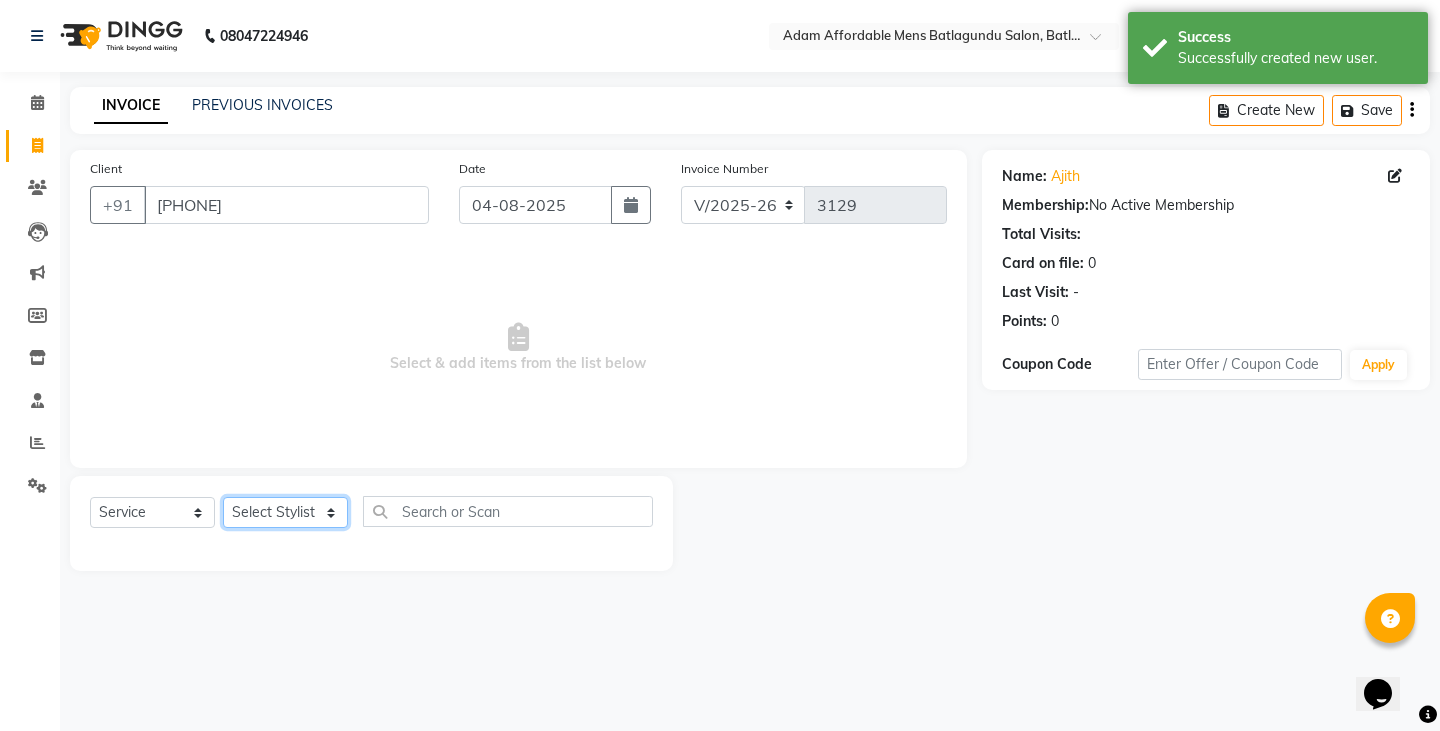 select on "78652" 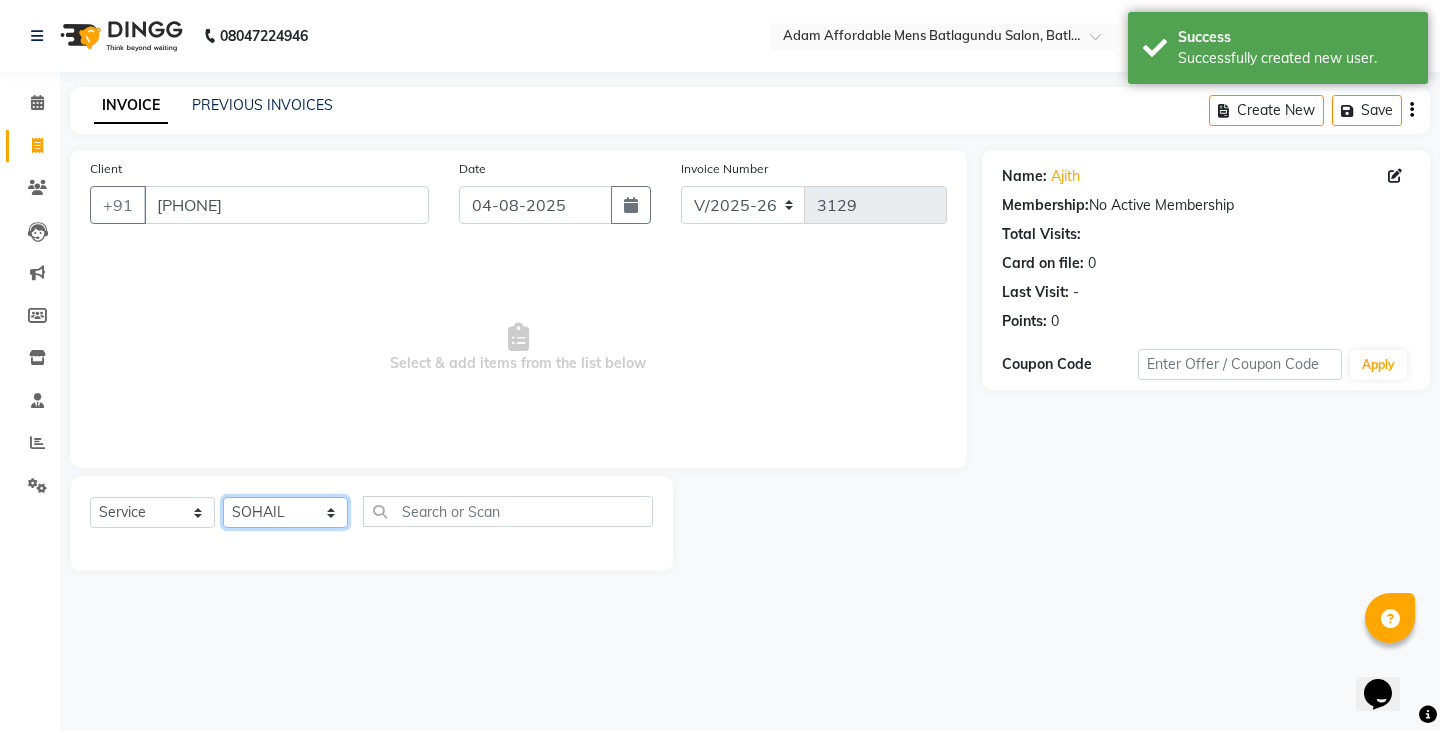 click on "Select Stylist Admin Anish Ovesh Raja SAHIL  SOHAIL SONU" 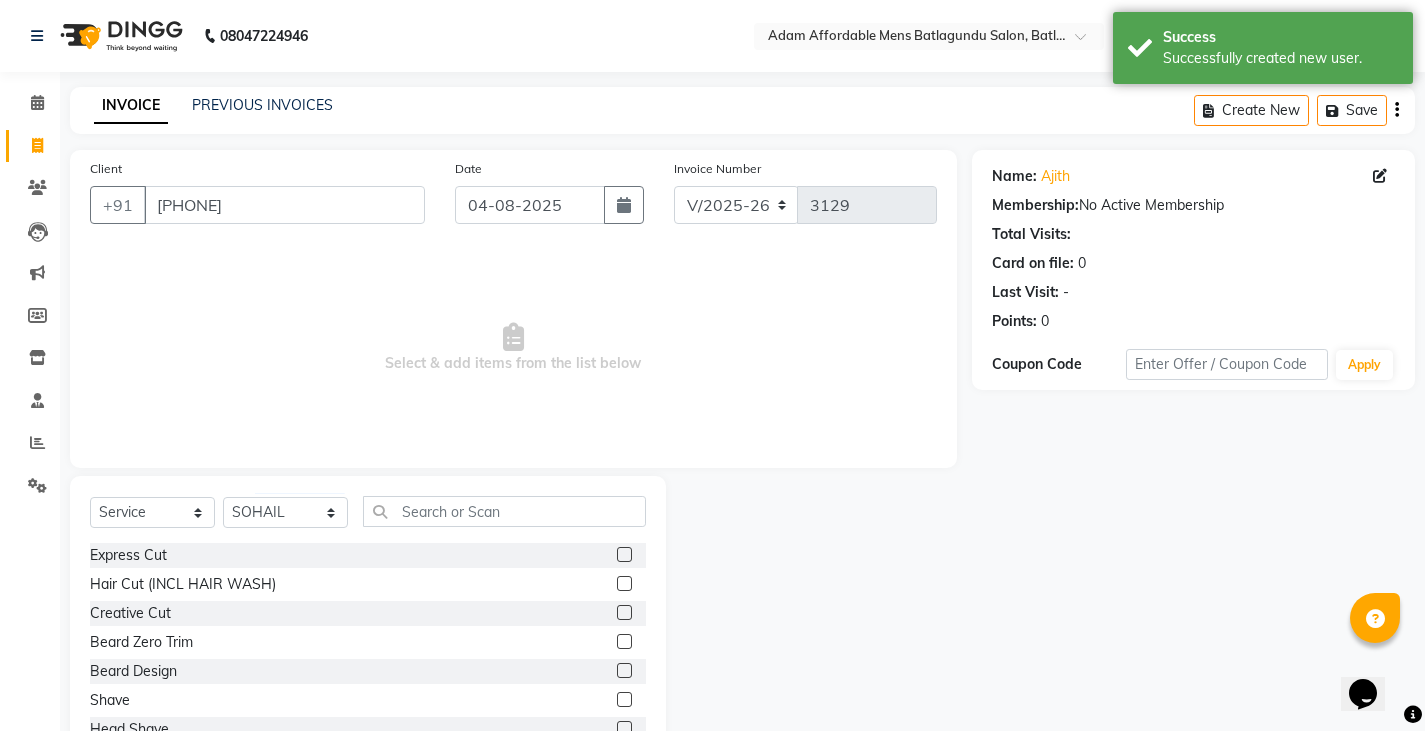 click 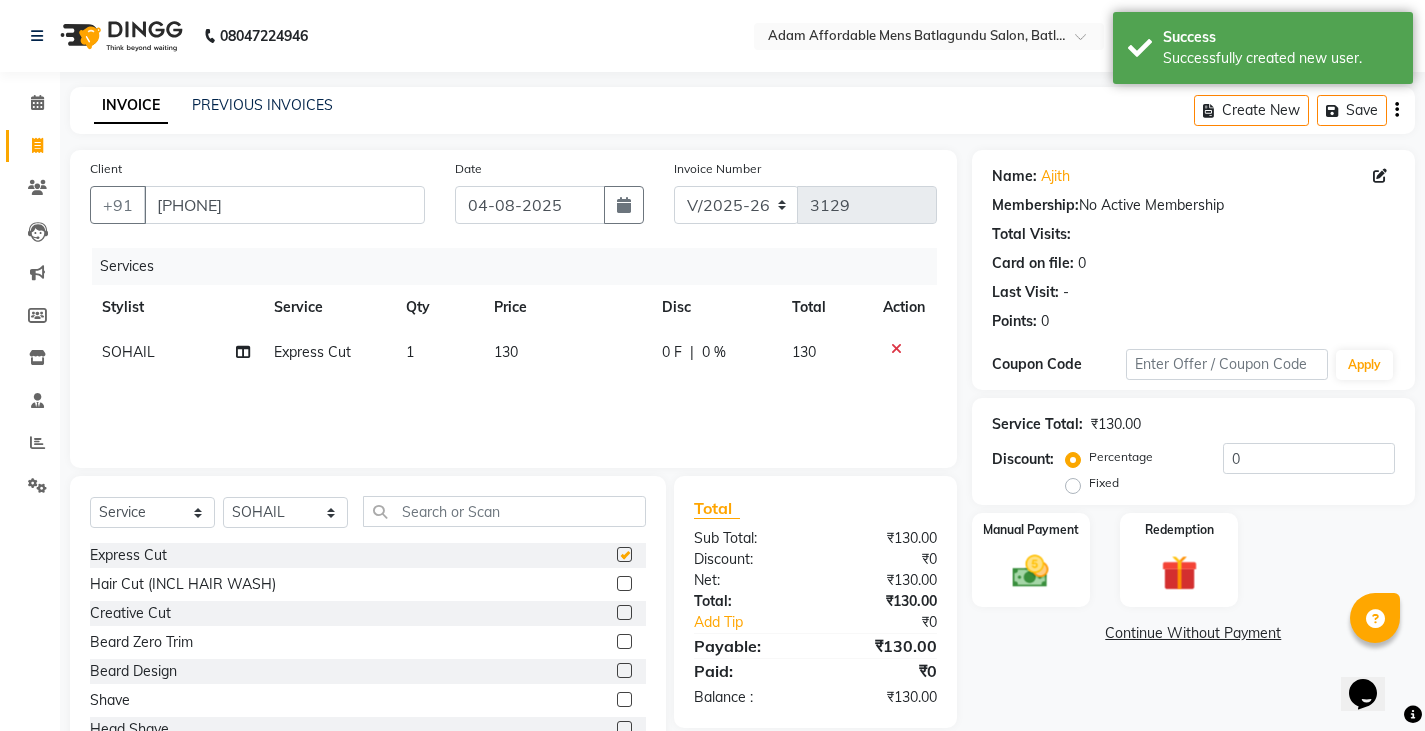 checkbox on "false" 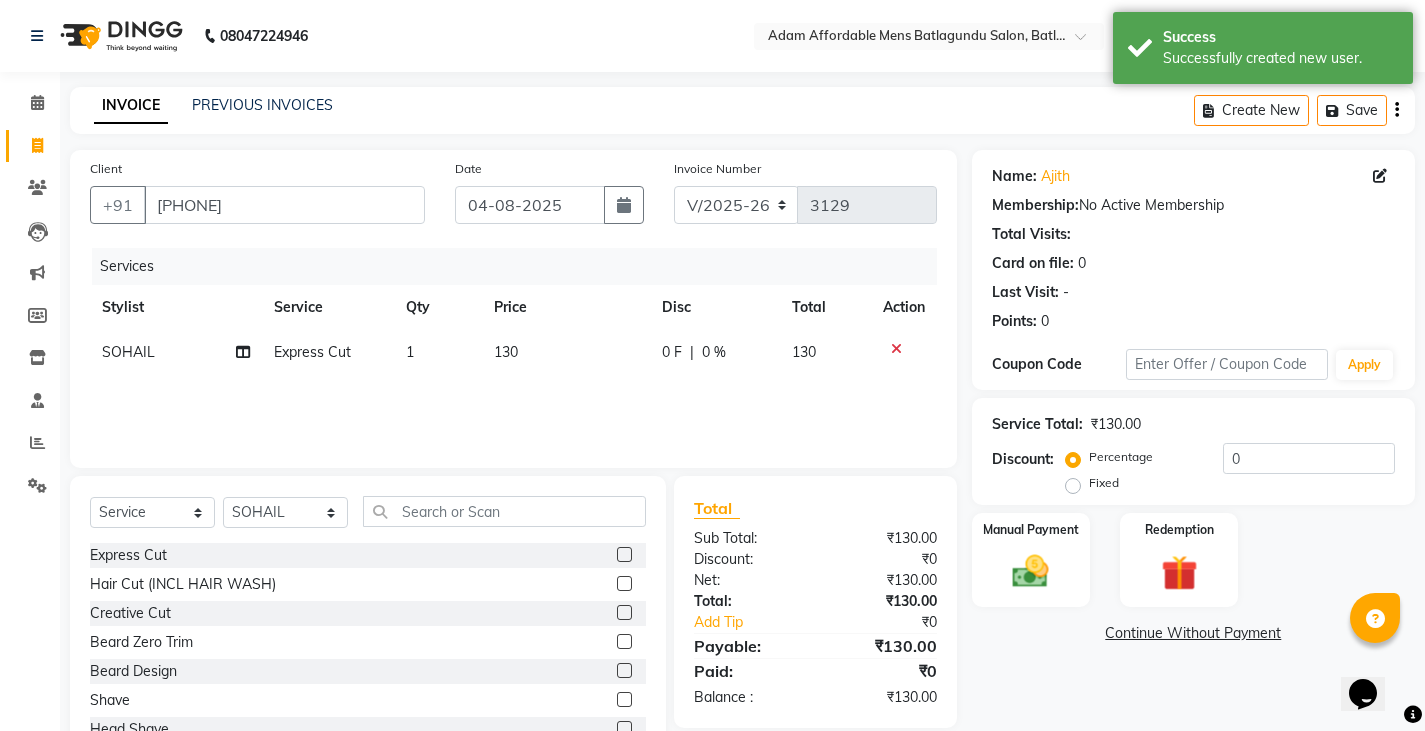 click 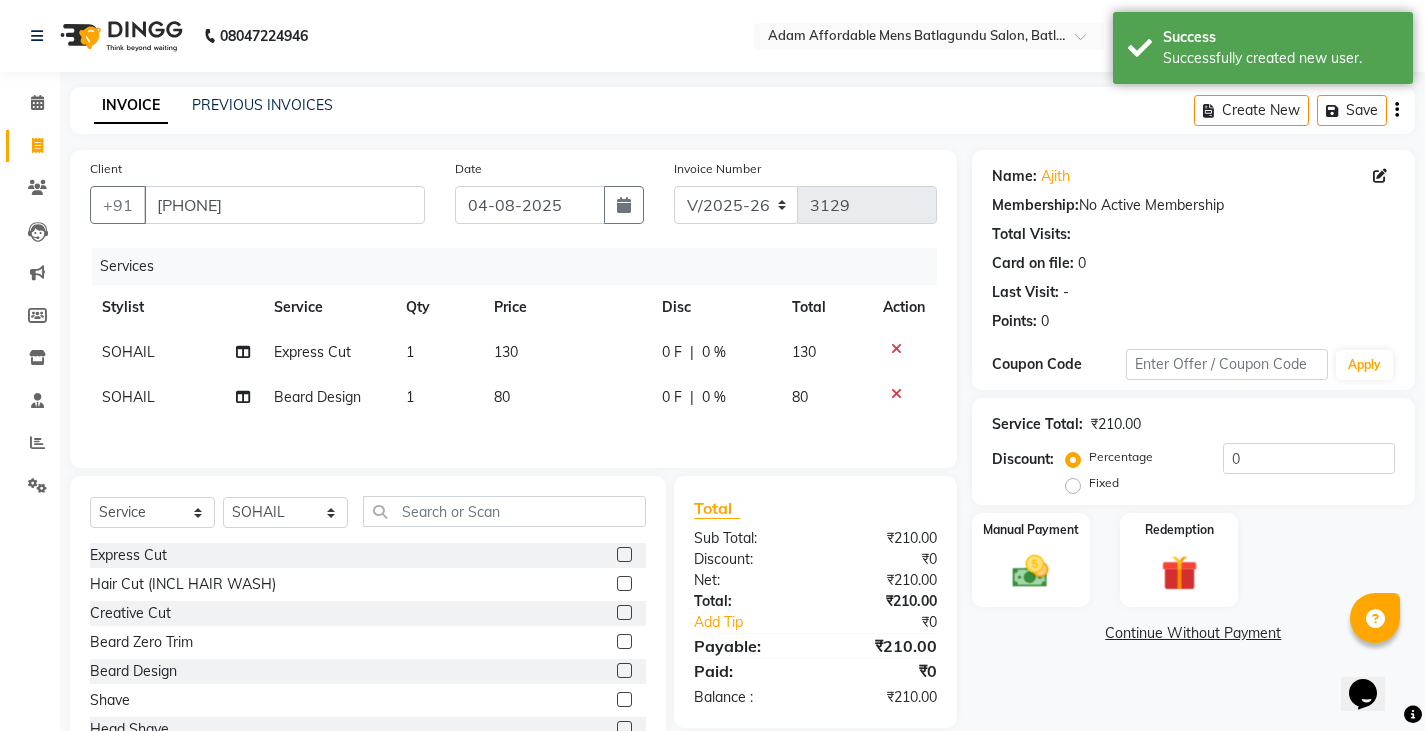 checkbox on "false" 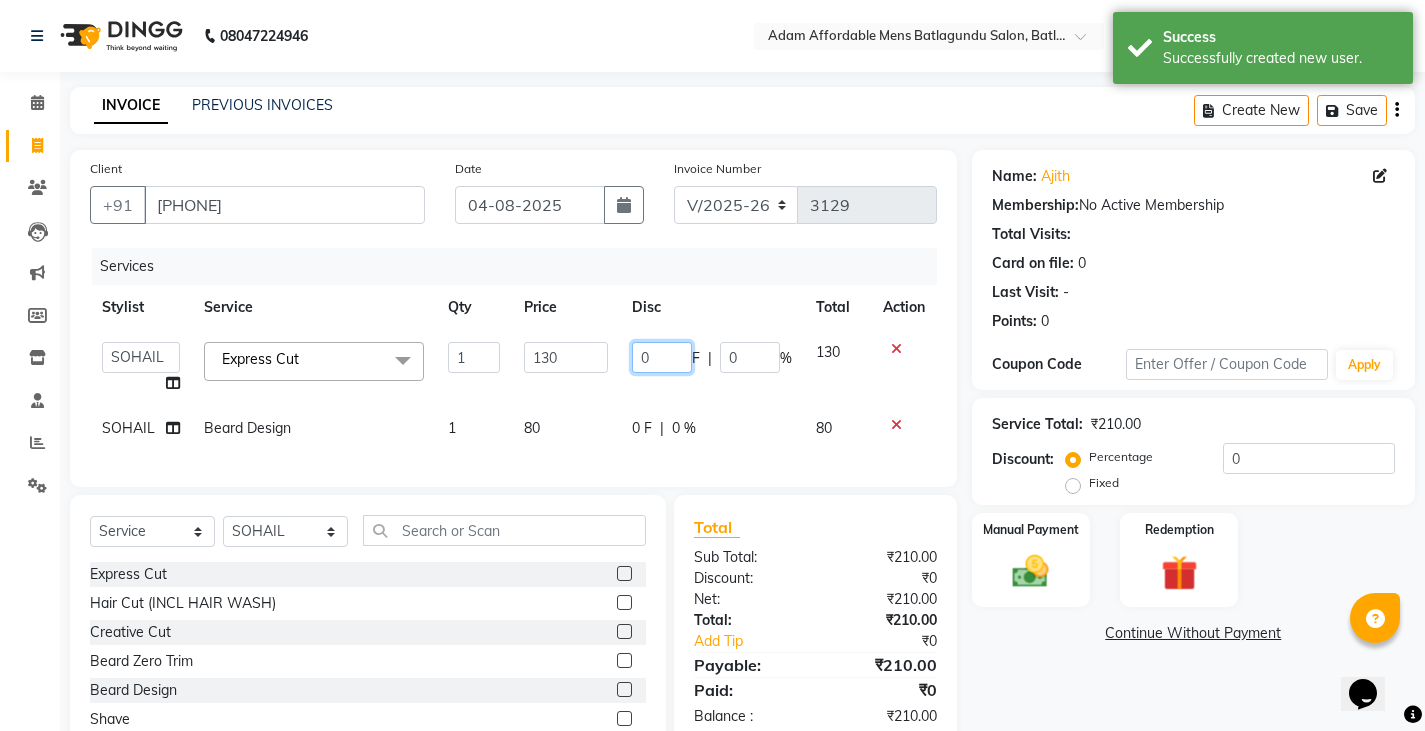 click on "0" 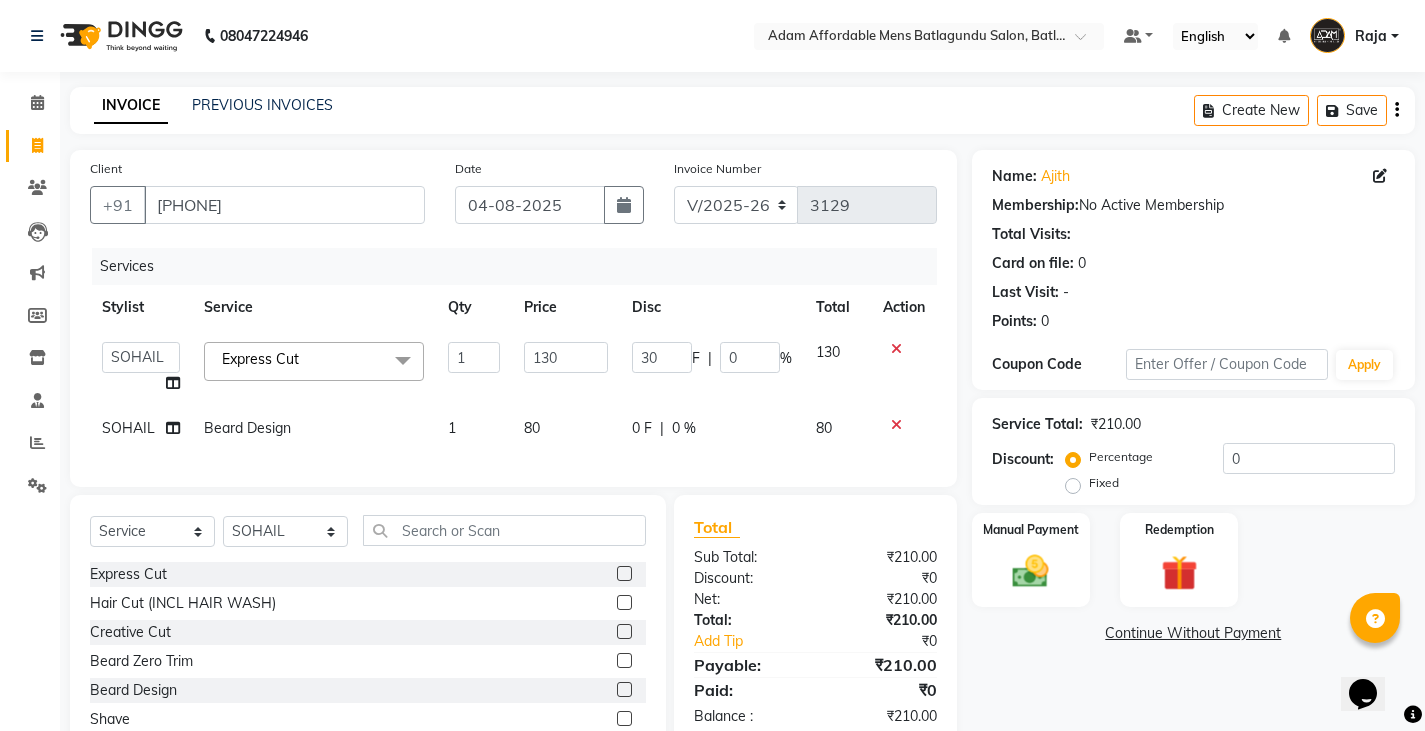 click on "Services Stylist Service Qty Price Disc Total Action  Admin   Anish   Ovesh   Raja   SAHIL    SOHAIL   SONU  Express Cut  x Express Cut Hair Cut (INCL HAIR WASH) Creative Cut Beard Zero Trim Beard Design Shave Head Shave Kid's Cut (Below 5 Years) Wash & Blast Dry EXPRESS GLOBAL HAIR COLOR GLOBAL HAIR COLOUR AMMONIA GOLBAL HAIR COLOUR NON AMMONIA L'OREAL GOLBAL HAIR COLOUR AMMONIA L'OREAL GOLBAL HAIR COLOUR NON AMMONIA GLOBAL FASHION HAIR COLOUR MOUSTACHE COLOUR BEARD COLOUR PER STREAK HIGHLIGHT CAP HIGHLIGHTS NOURISHING HAIR SPA VITALIZING HAIR SPA REPAIR TREATMENT DANDRUFF TREATMENT HAIR LOSS TREATMENT HAIR STRAIGHTENING HAIR REBONDING KERATIN ALMOND OIL NAVARATNA OIL CLEAN UP HYPER PIGMENTATION CLEAN UP REJUVANATE Fruit Facial Instant Glow Charcaol Skin Lightening Skin Brightening FACE & NECK BLEACH FACE & NECK DETAN PRE BRIDEGROOM DELUXE PRE BRIDEGROOM ADVANCE (COMBO) NORMAL PREMIUM ELEGANT HAIRCUT+ BEARD TRIM + DETAN HAIRCUT + BEARD TRIM + HEAD MASSAGE HAIRCUT + BEARD TRIM + EXPRESS HAIR COLOR 1 130 30 F" 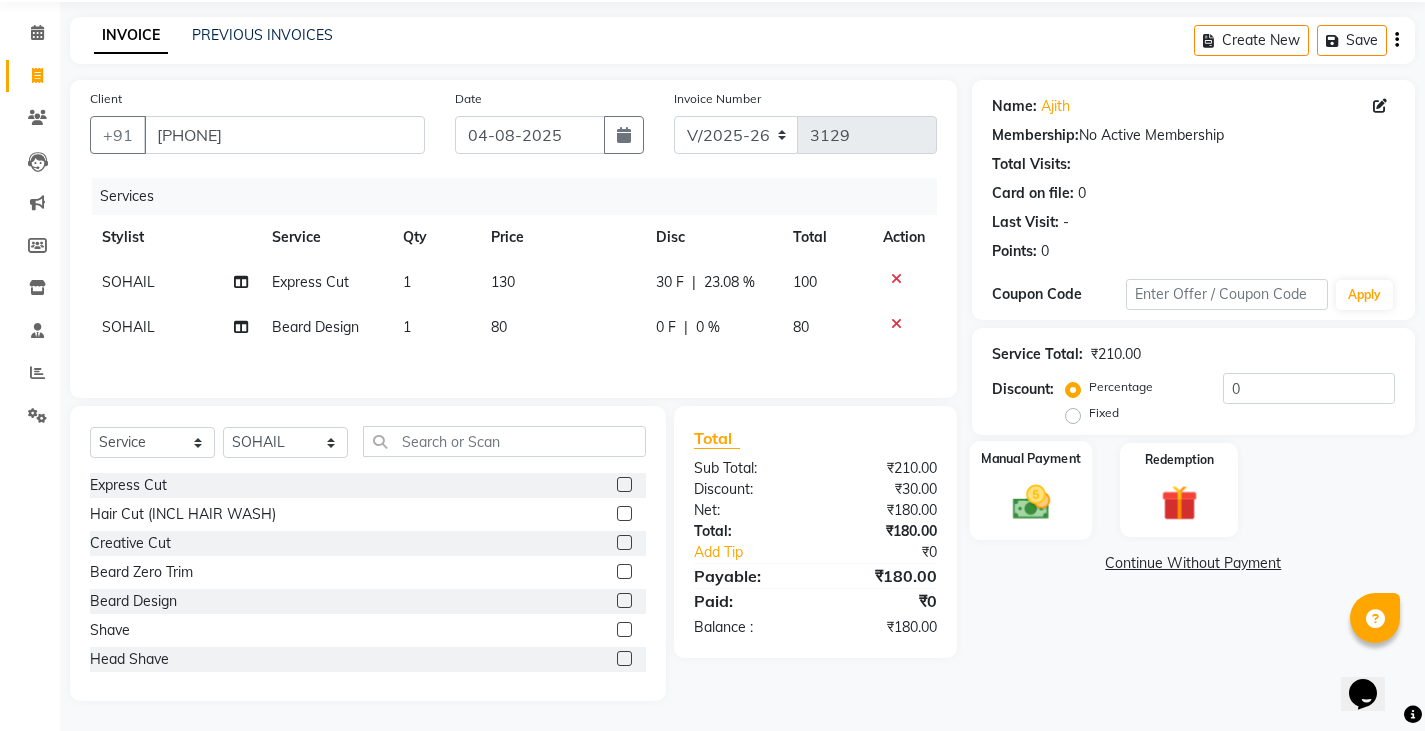 click 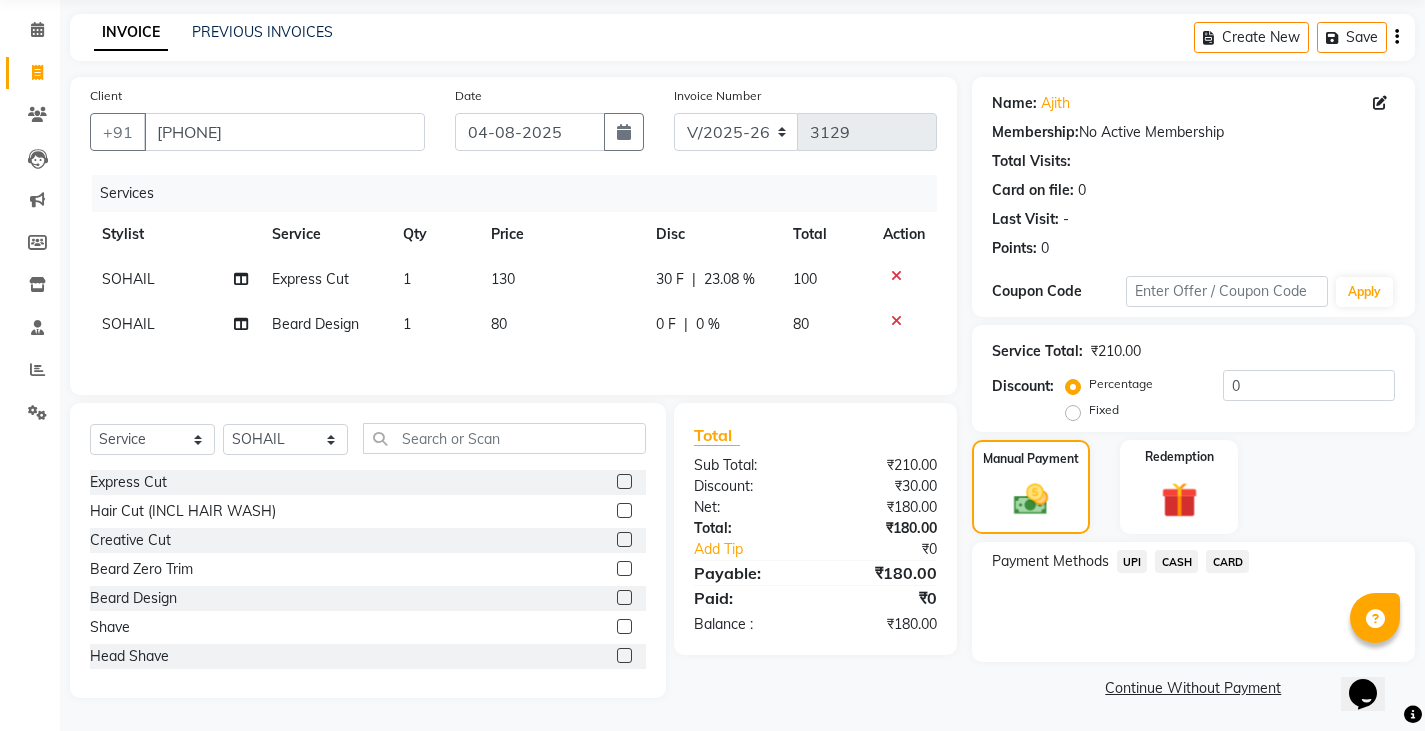 scroll, scrollTop: 75, scrollLeft: 0, axis: vertical 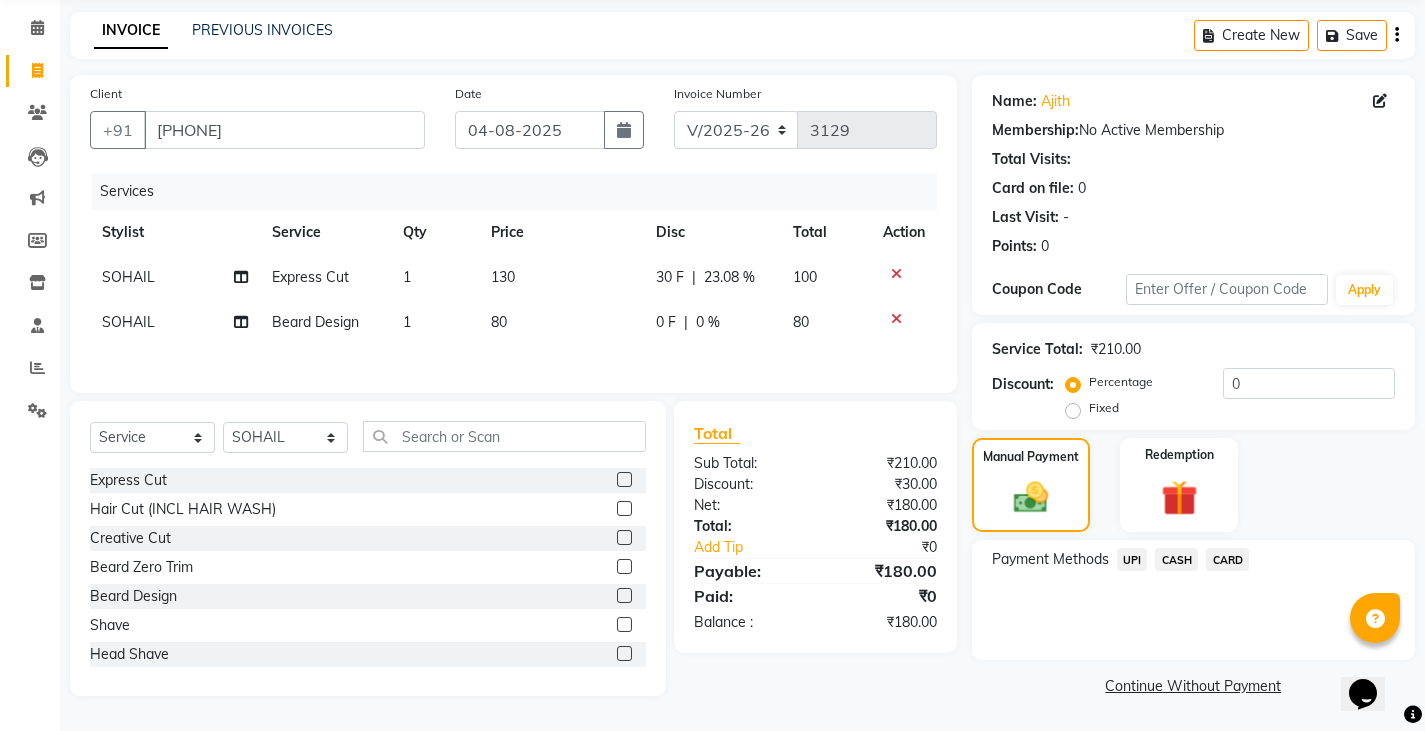 click on "UPI" 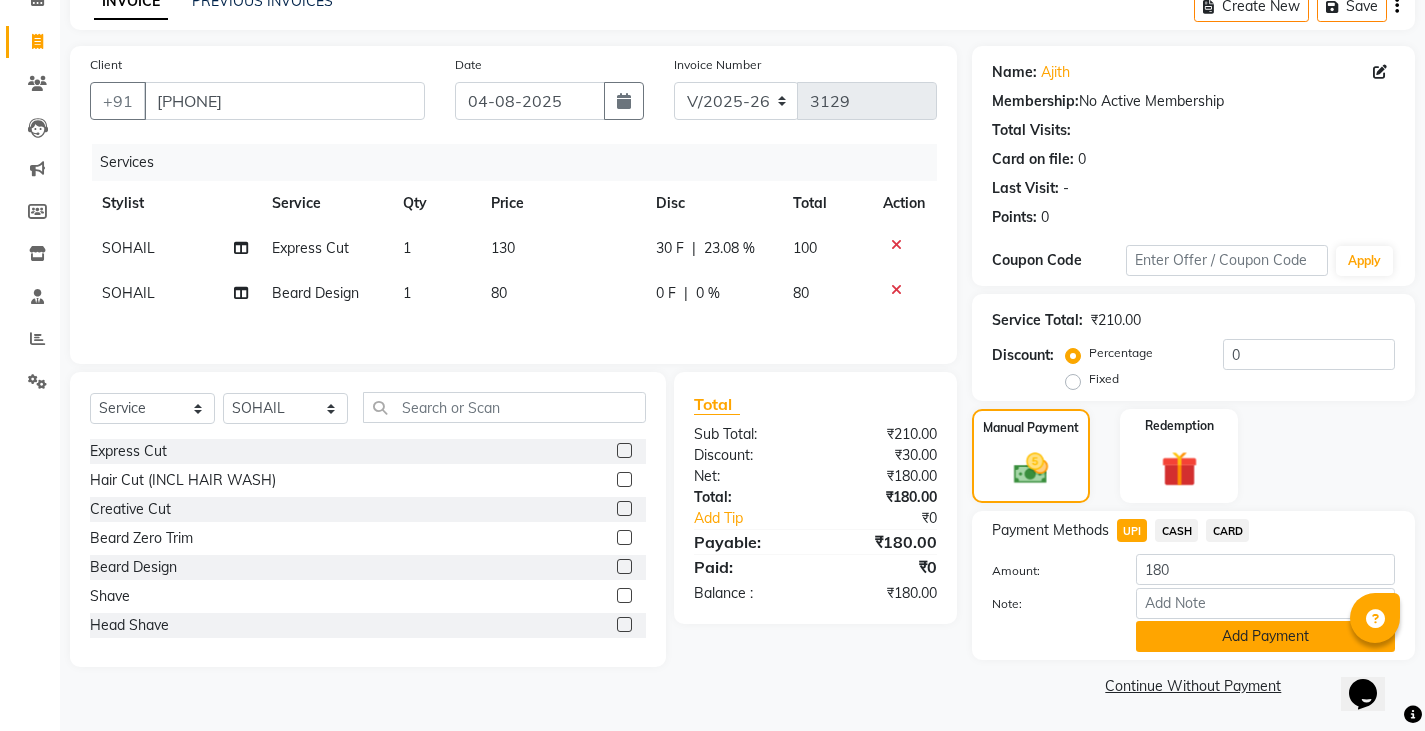click on "Add Payment" 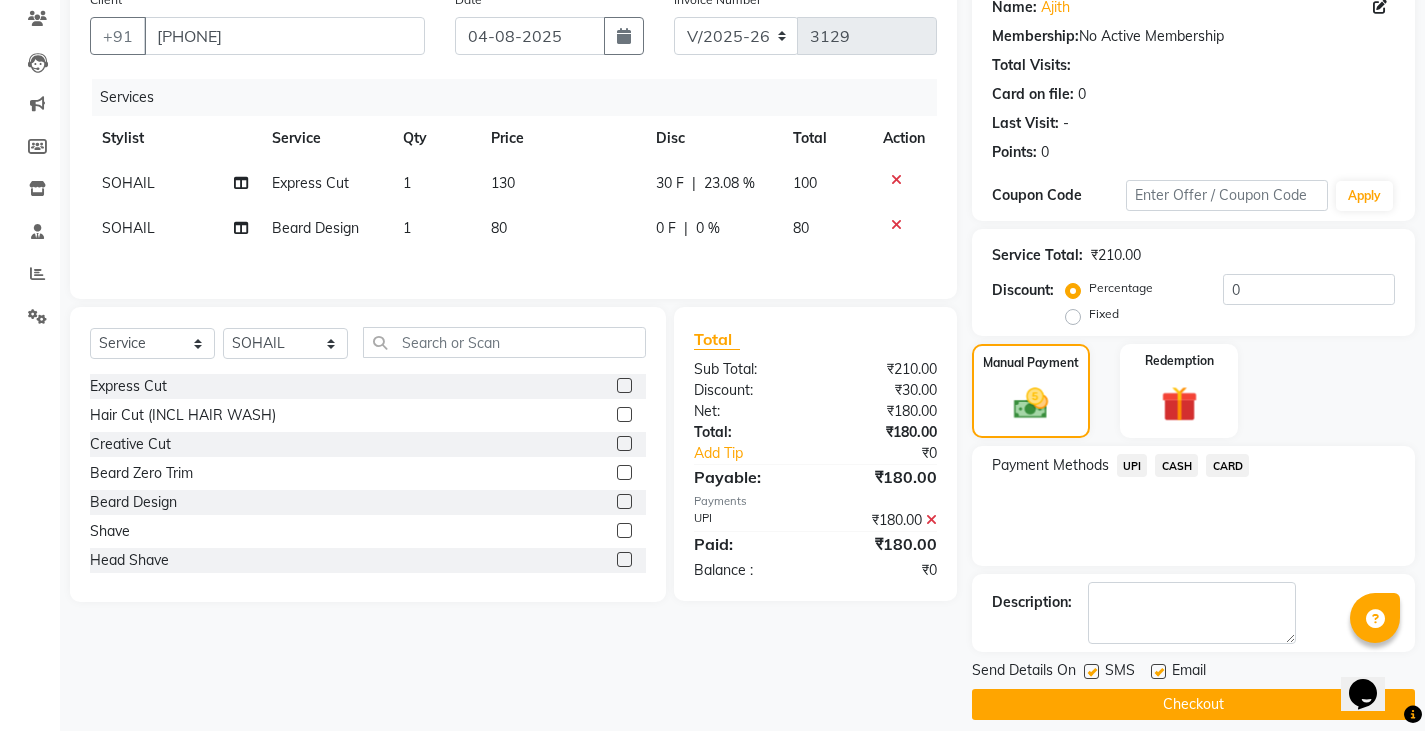 scroll, scrollTop: 188, scrollLeft: 0, axis: vertical 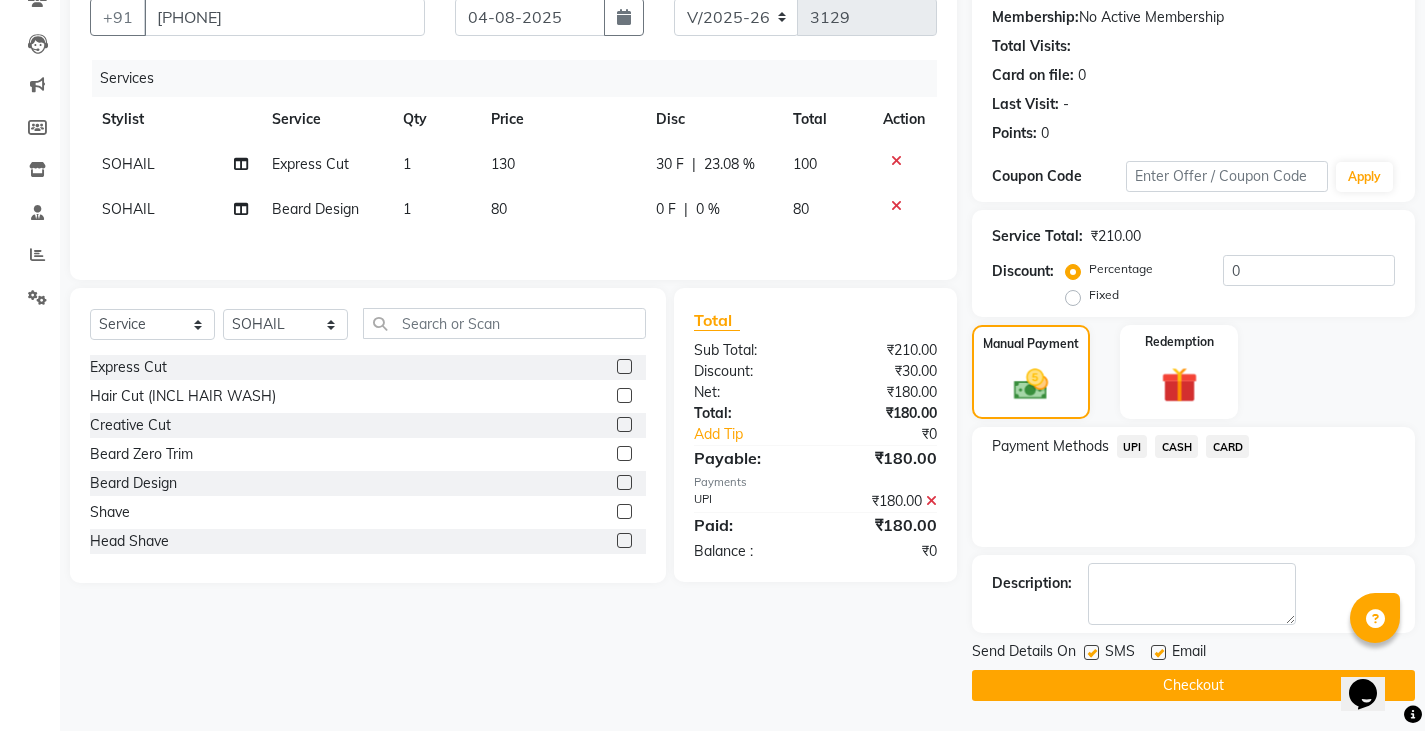 click on "Checkout" 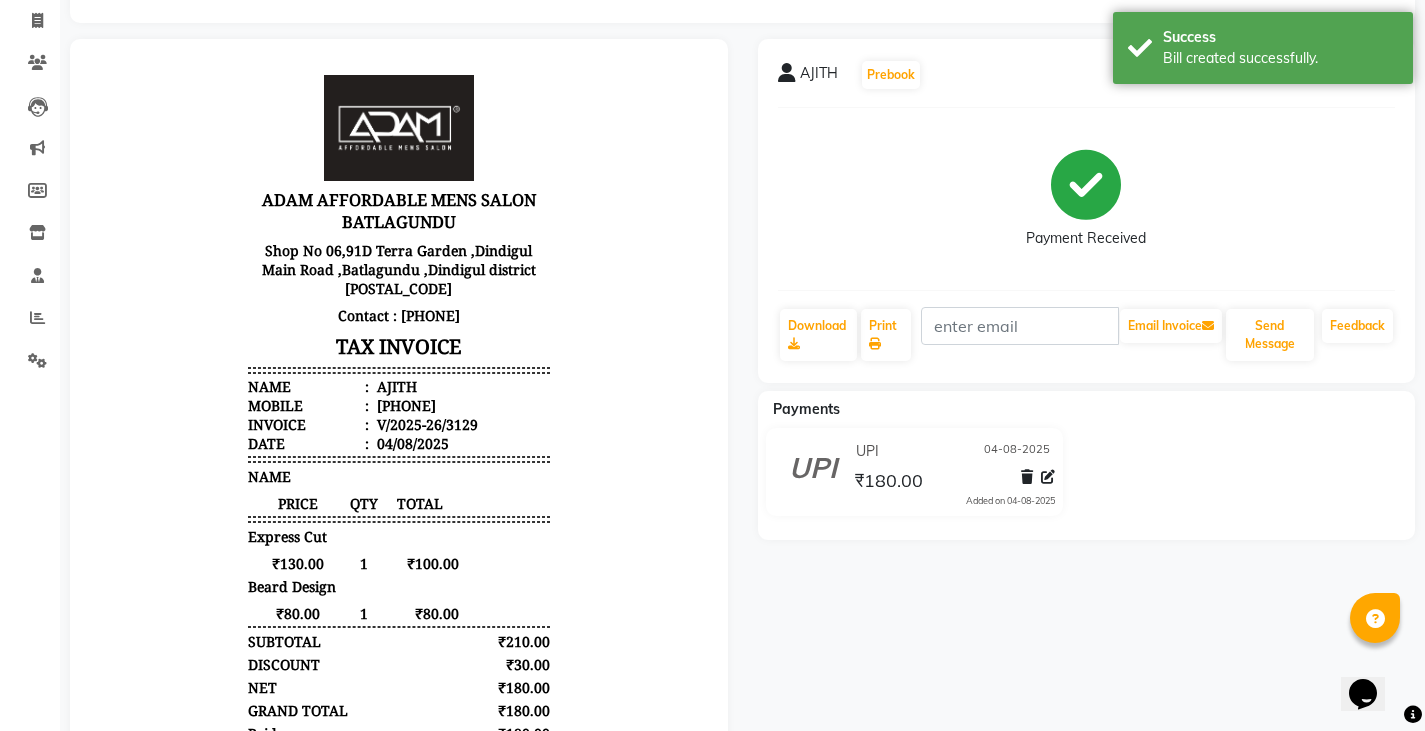 scroll, scrollTop: 0, scrollLeft: 0, axis: both 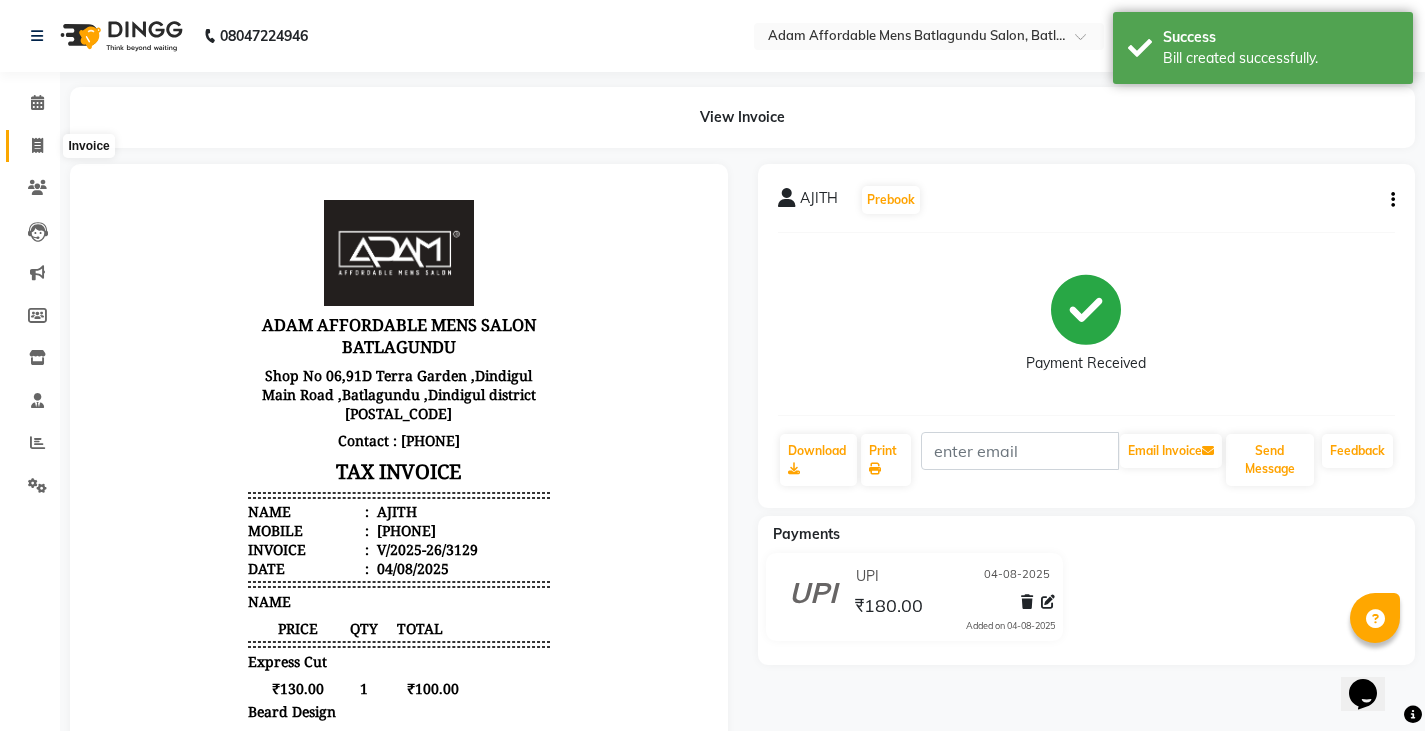 click 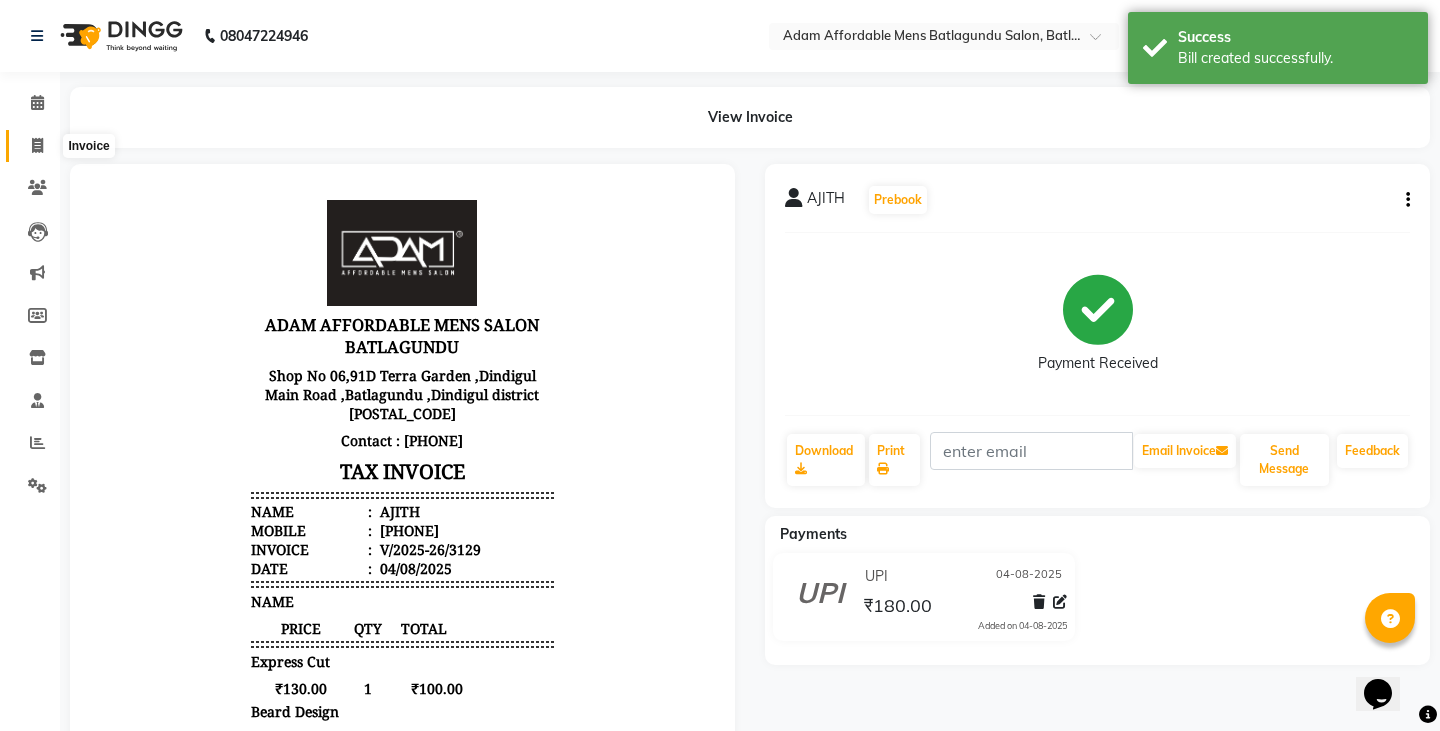 select on "8213" 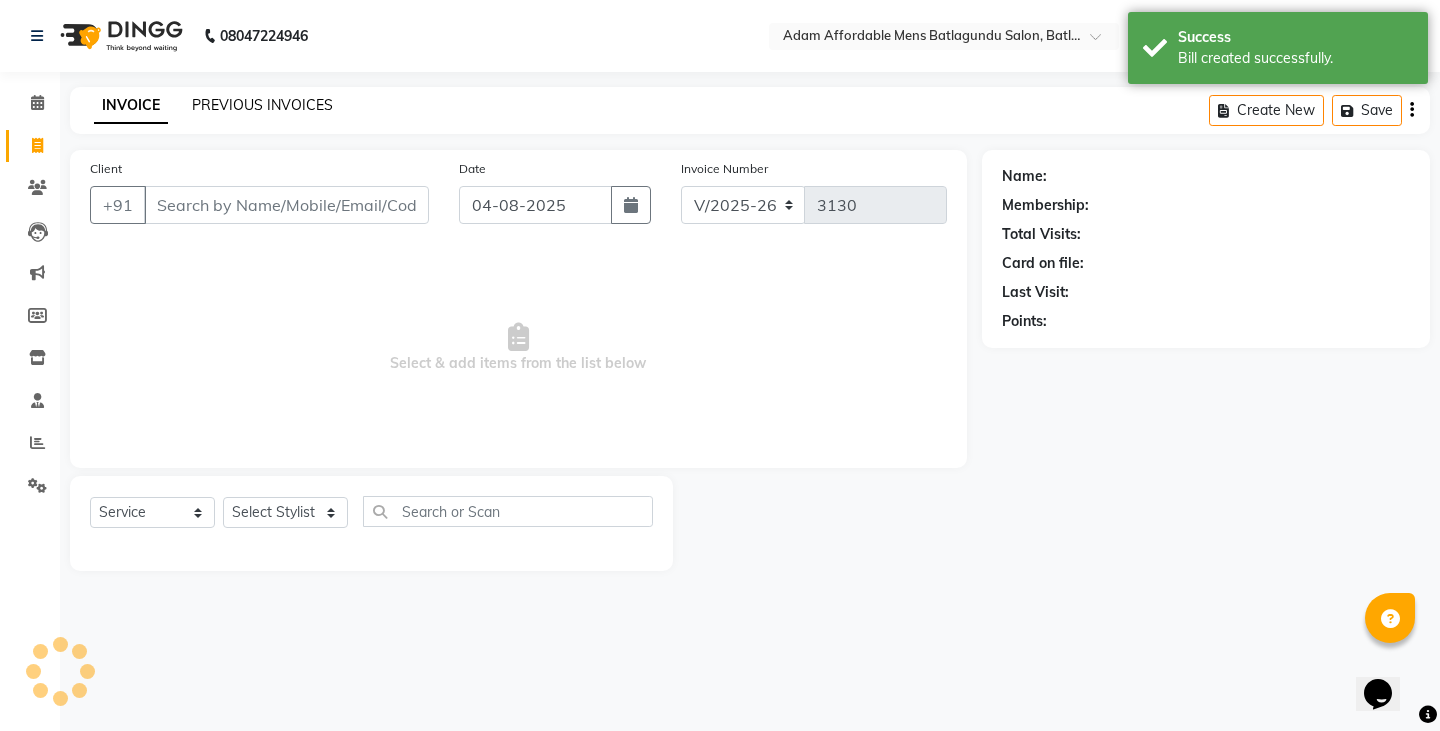 click on "PREVIOUS INVOICES" 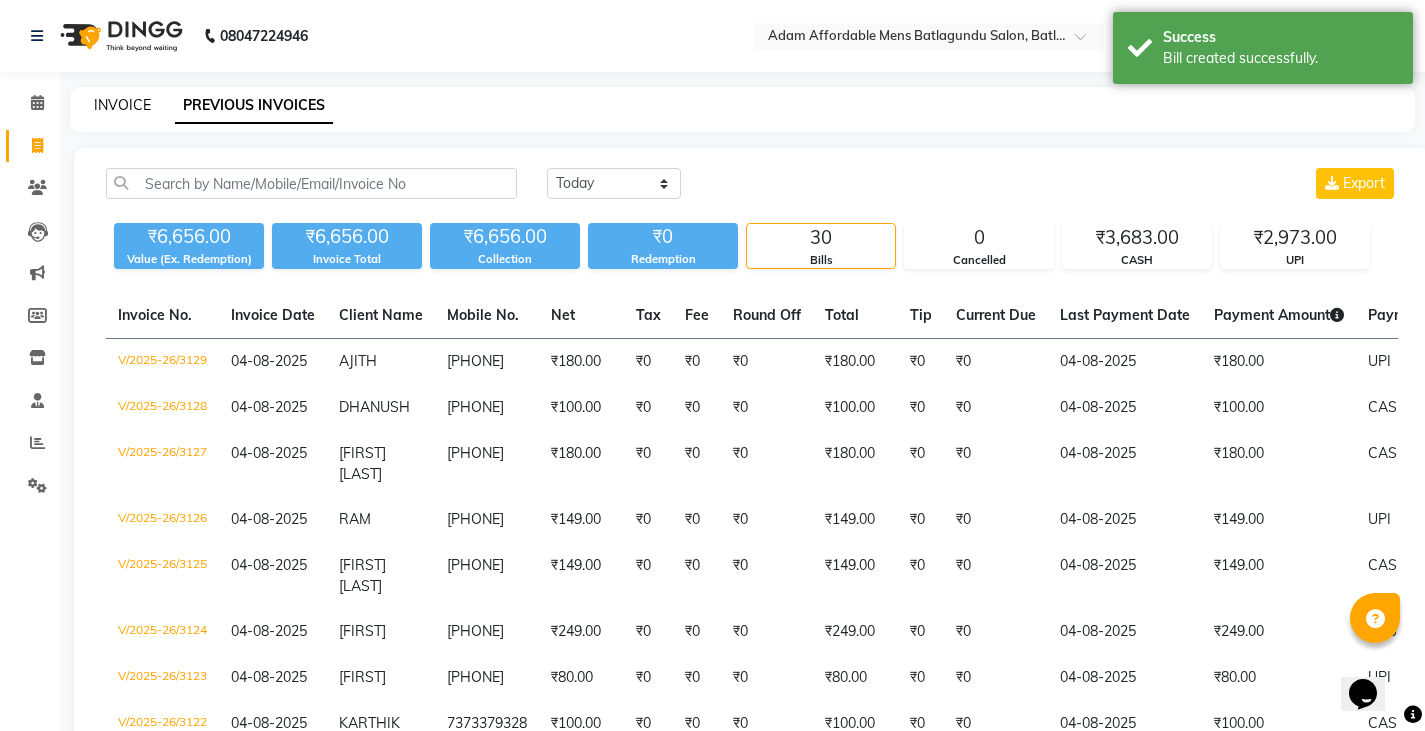 click on "INVOICE" 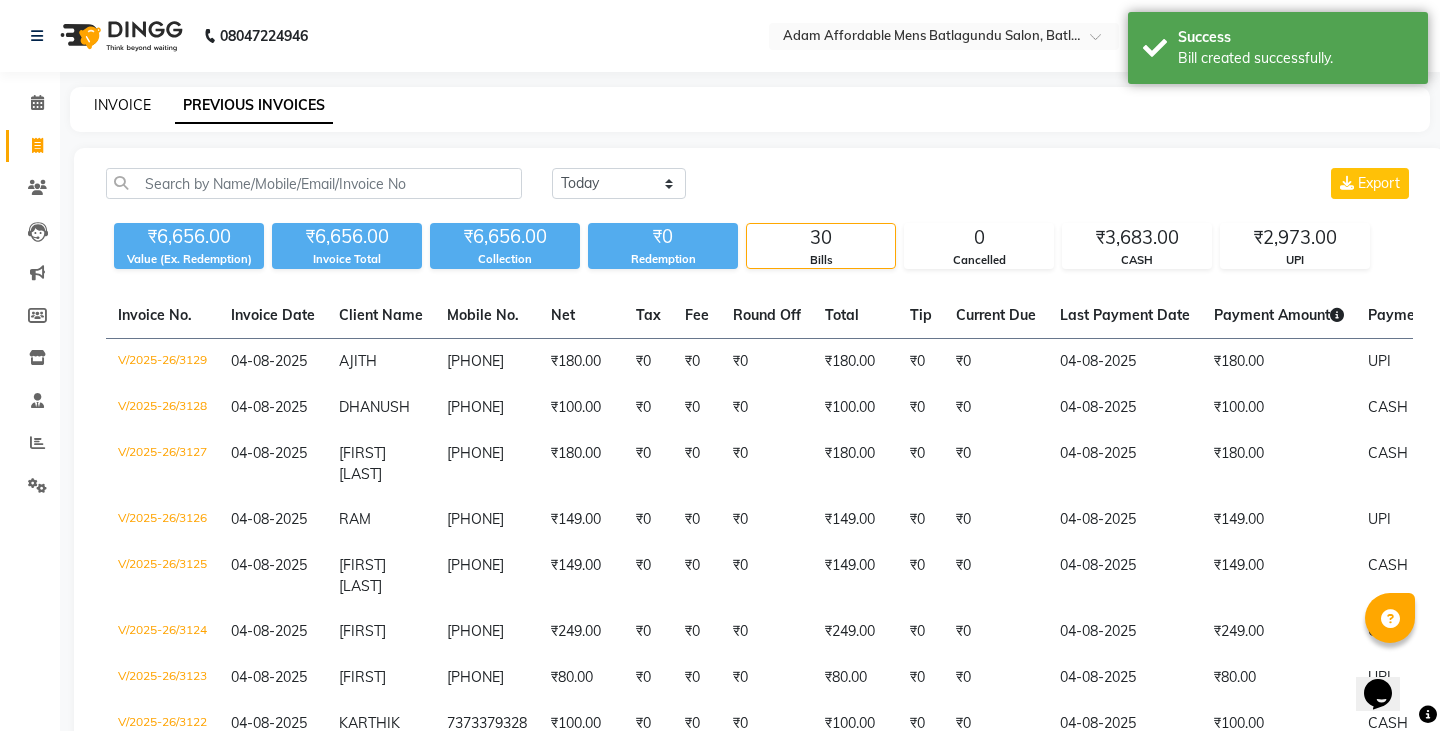 select on "8213" 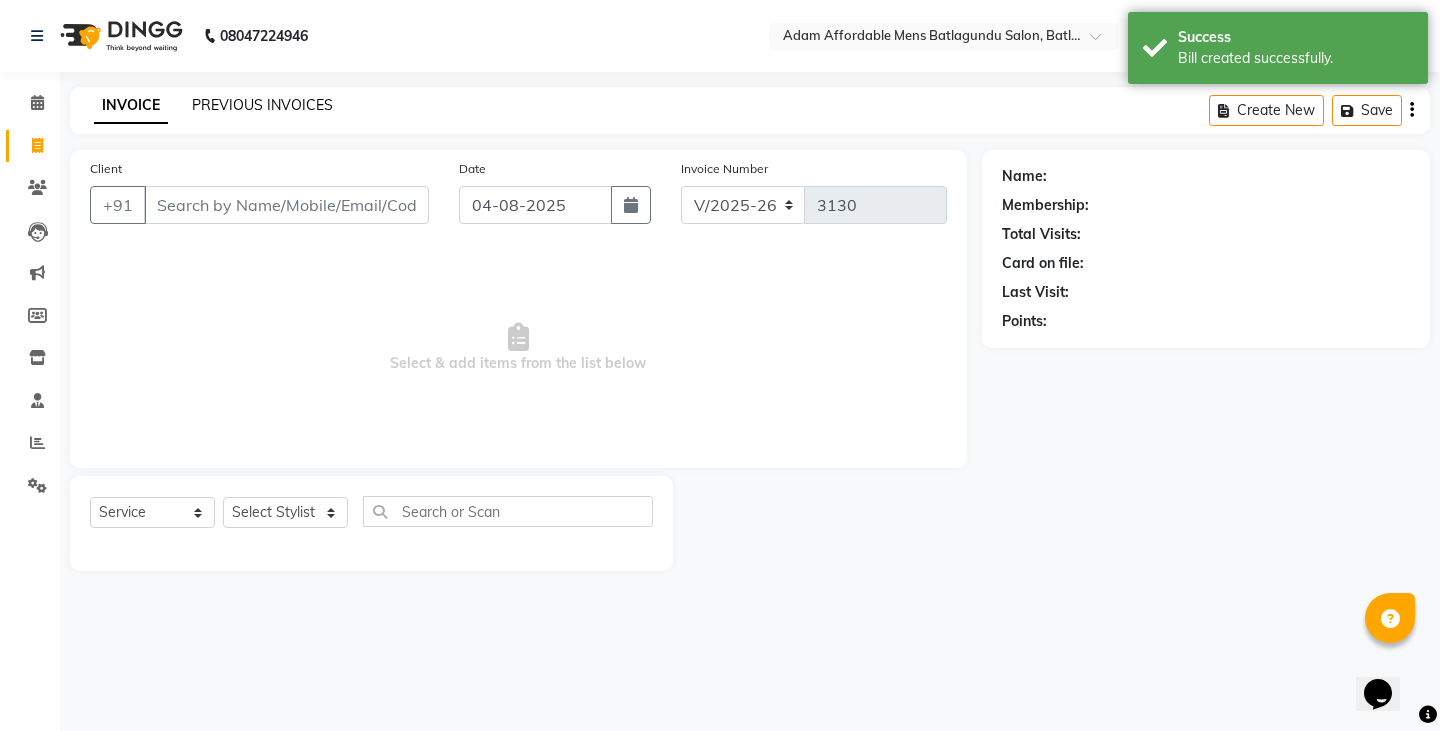 click on "PREVIOUS INVOICES" 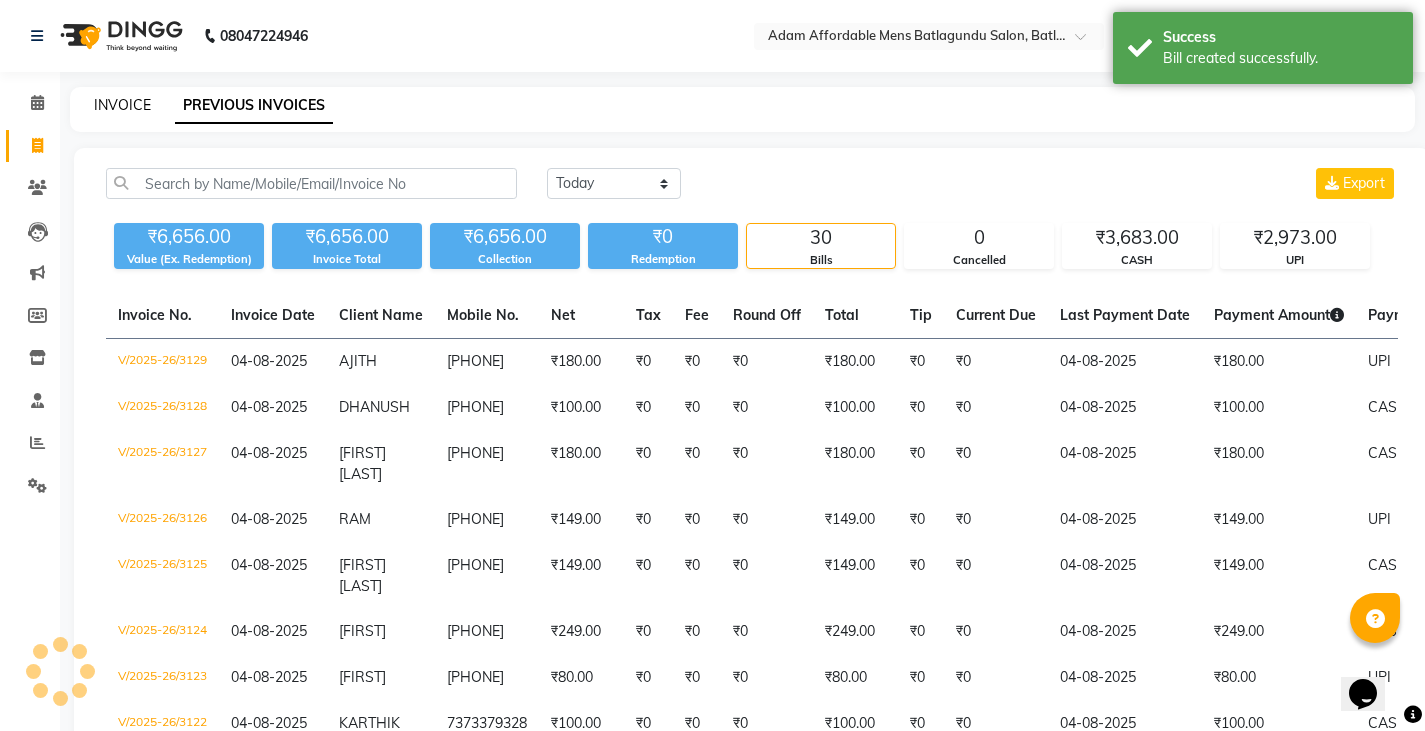 click on "INVOICE" 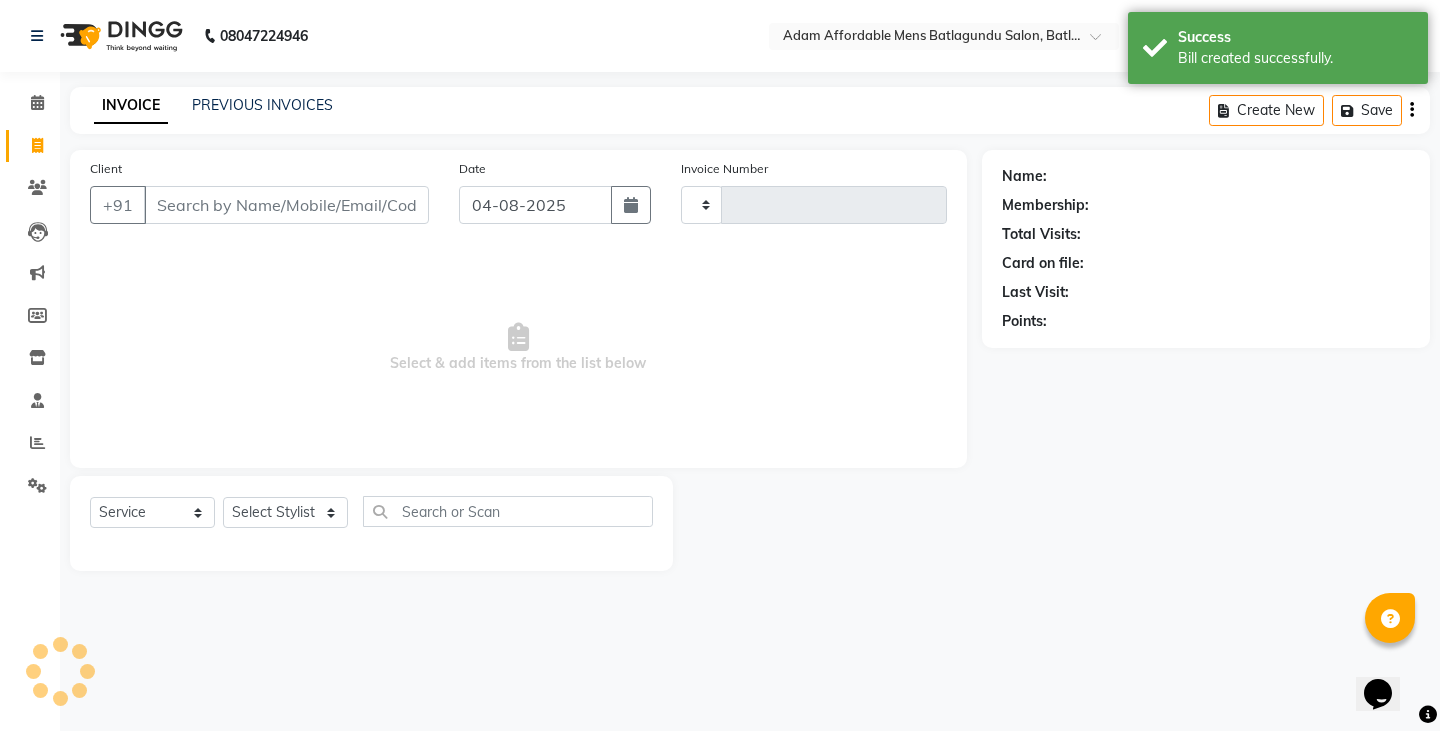 type on "3130" 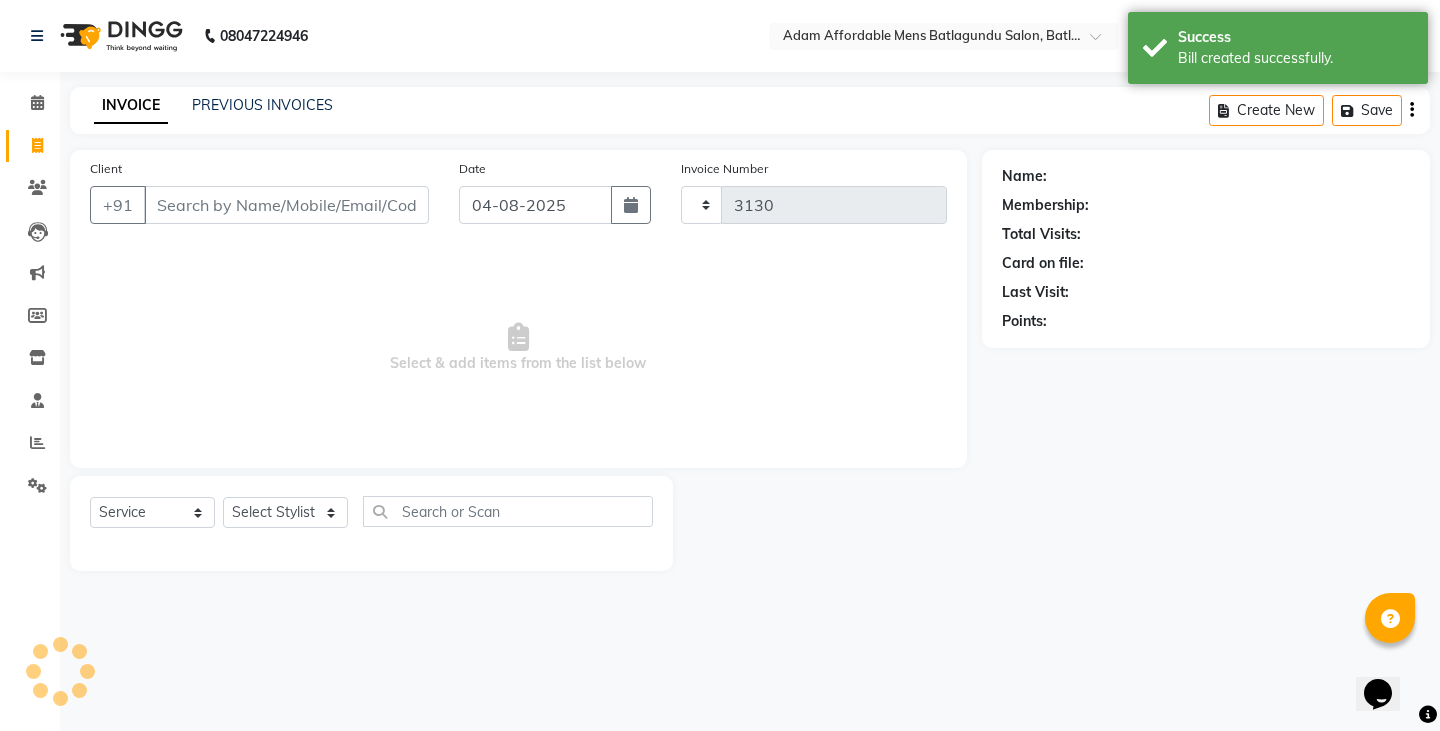 select on "8213" 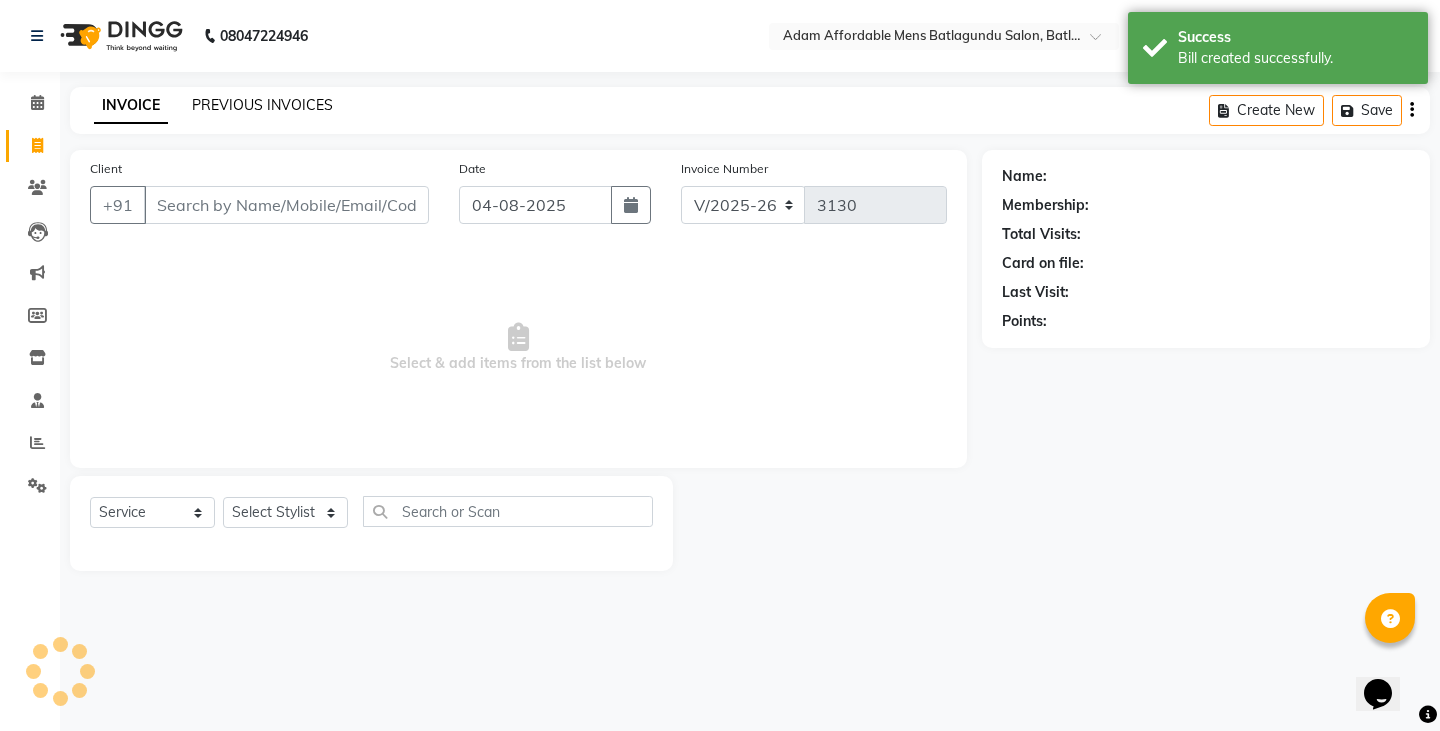 click on "PREVIOUS INVOICES" 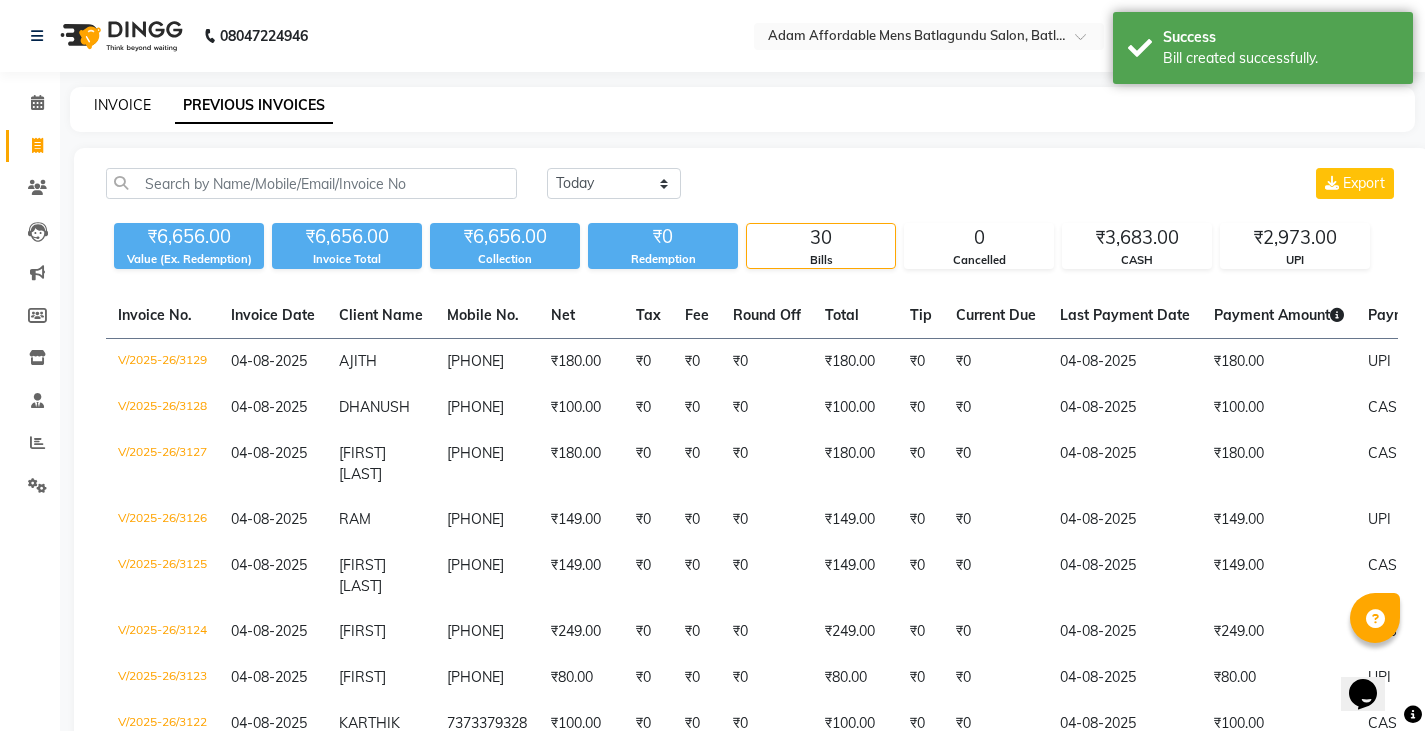 click on "INVOICE" 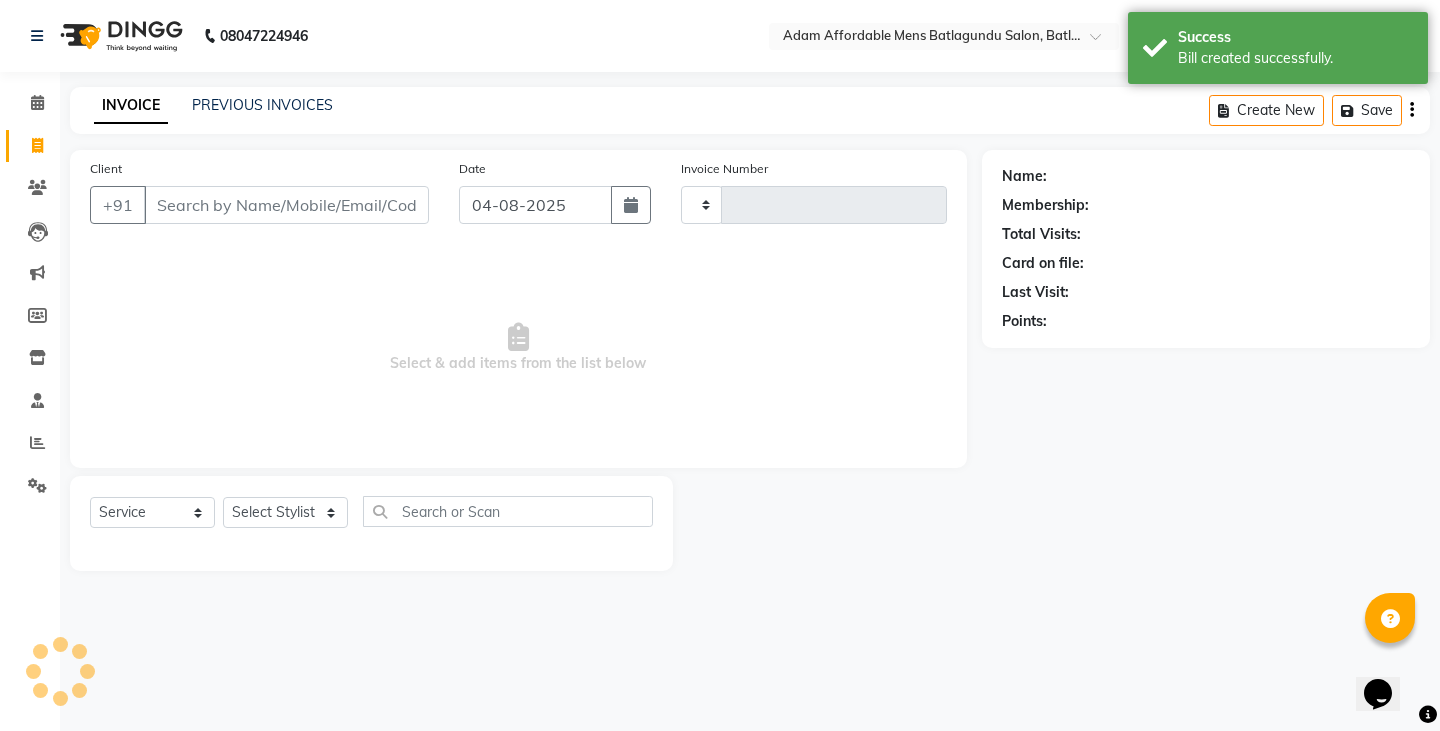 type on "3130" 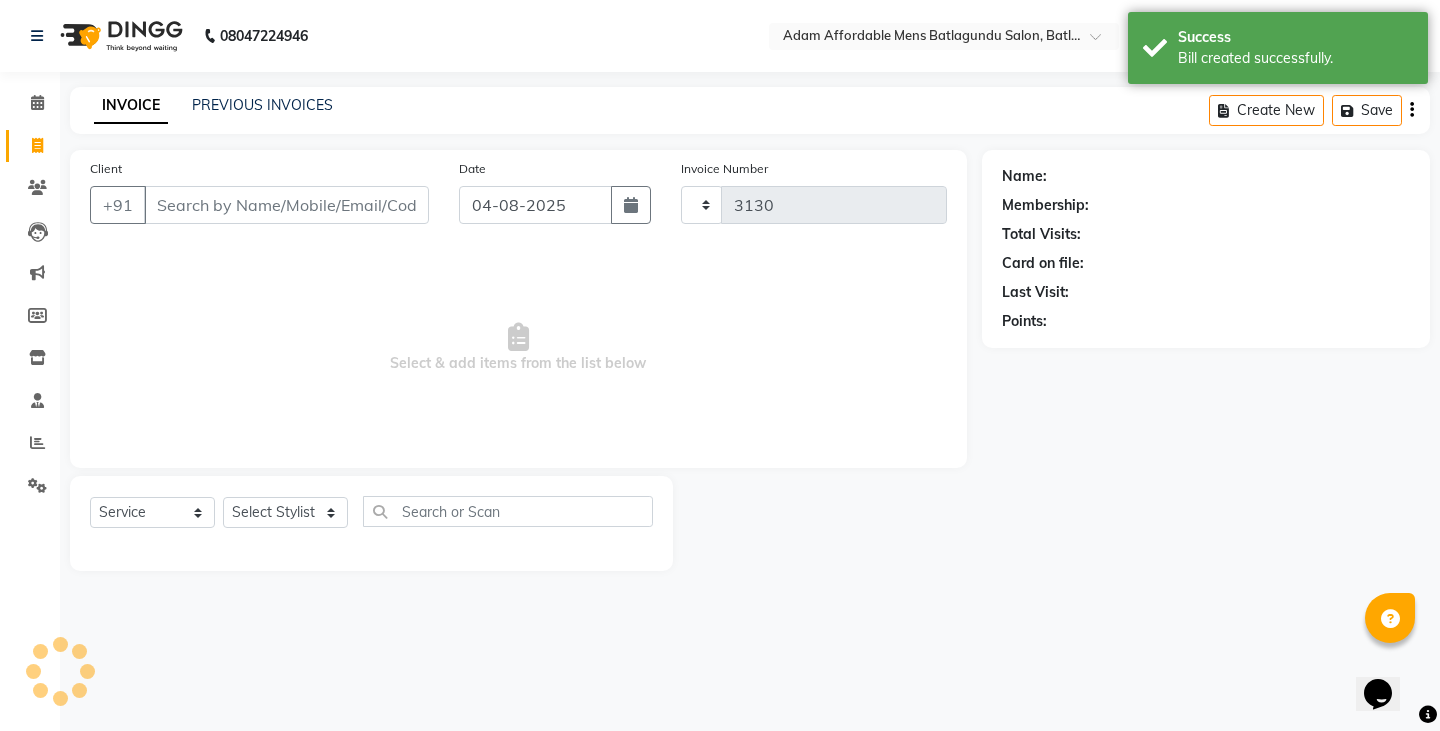 select on "8213" 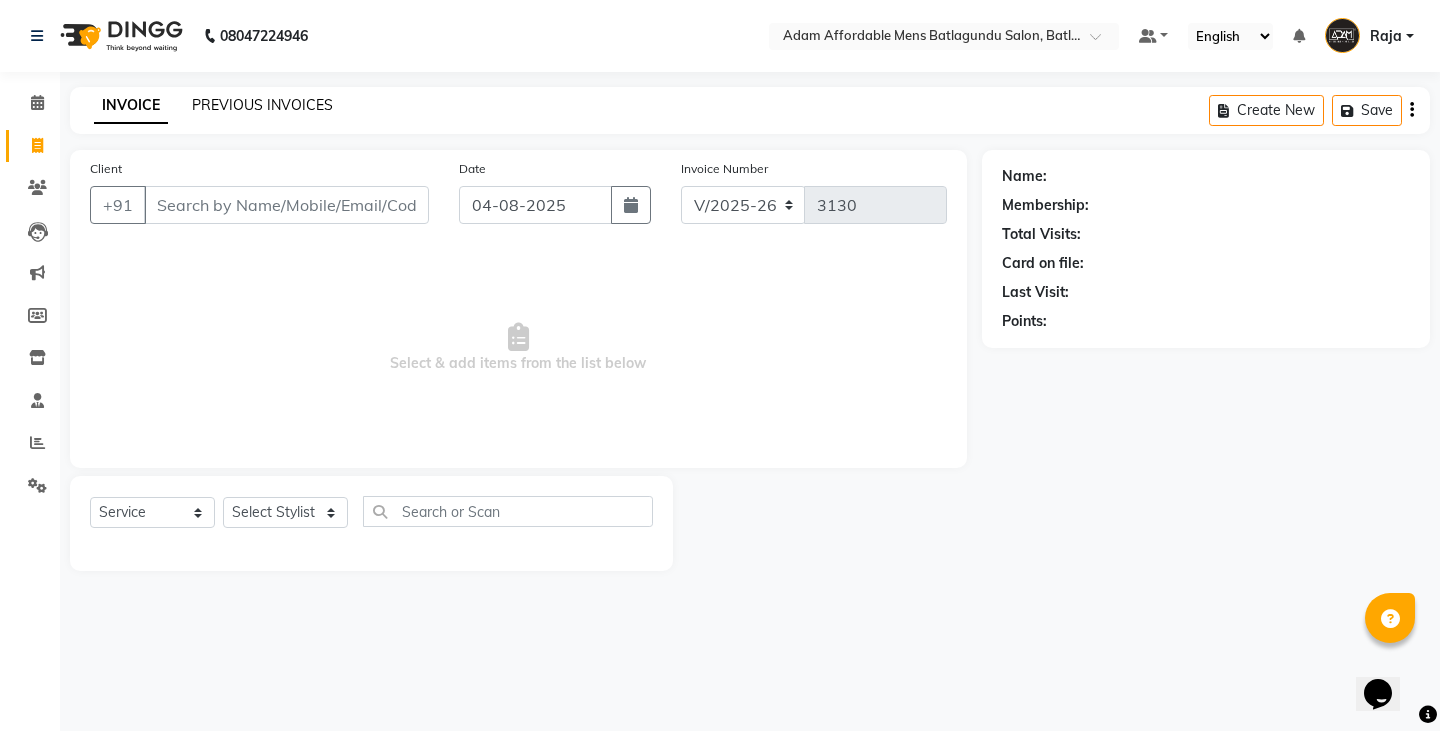 click on "PREVIOUS INVOICES" 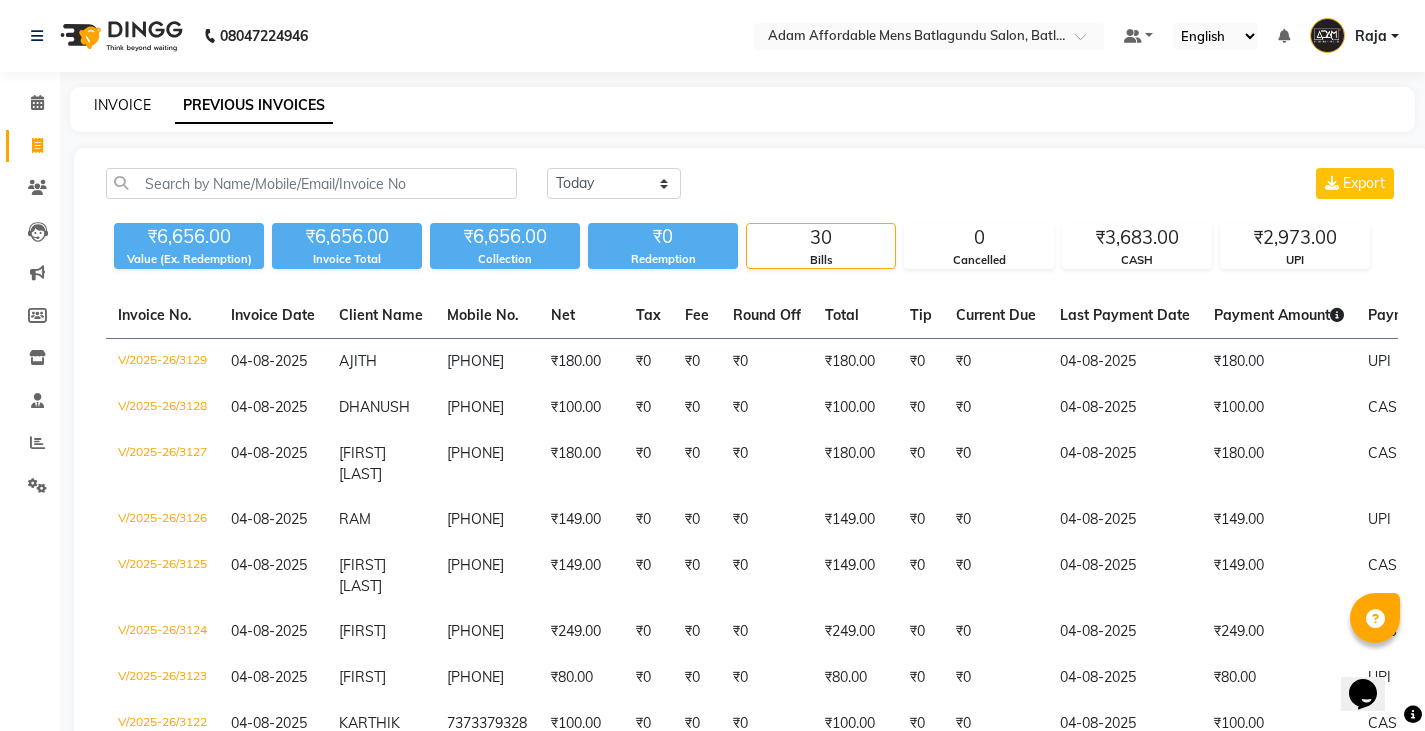 click on "INVOICE" 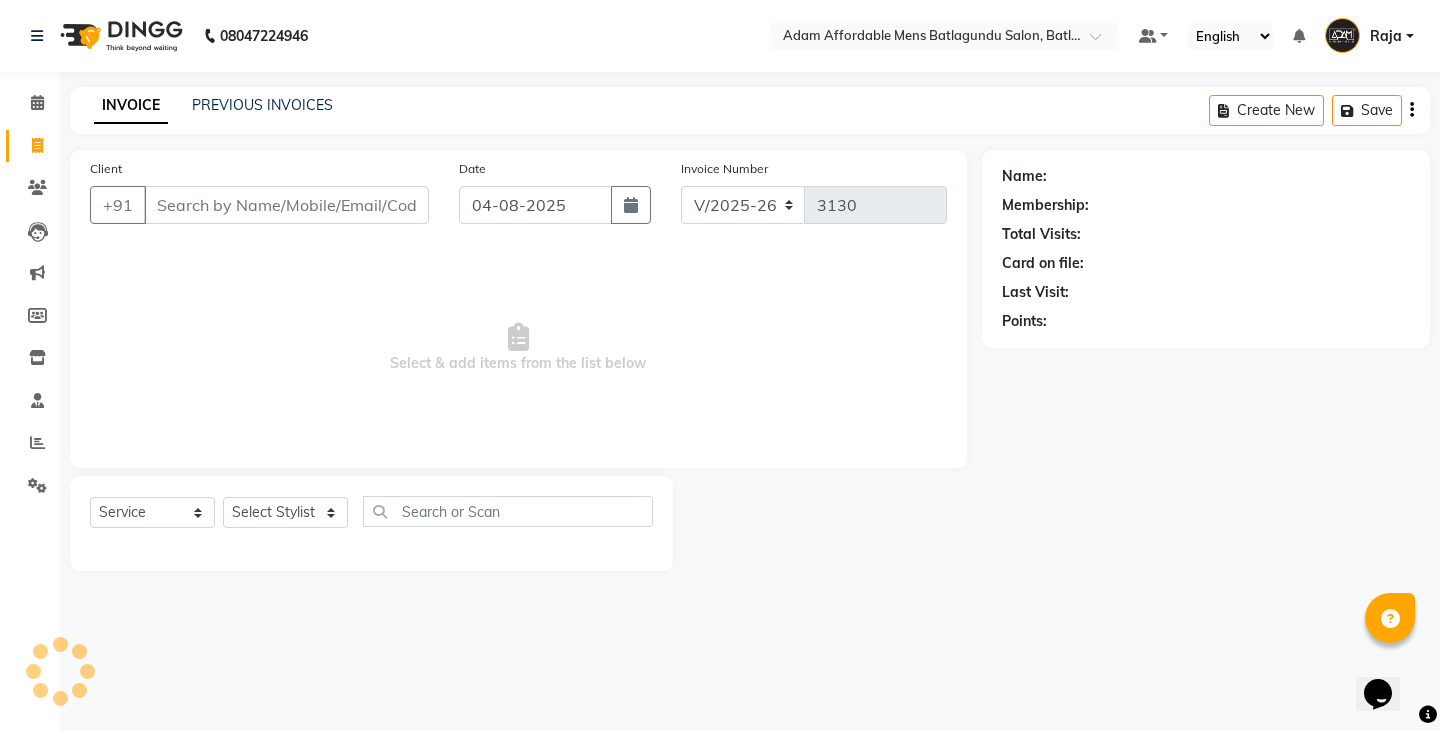 click on "PREVIOUS INVOICES" 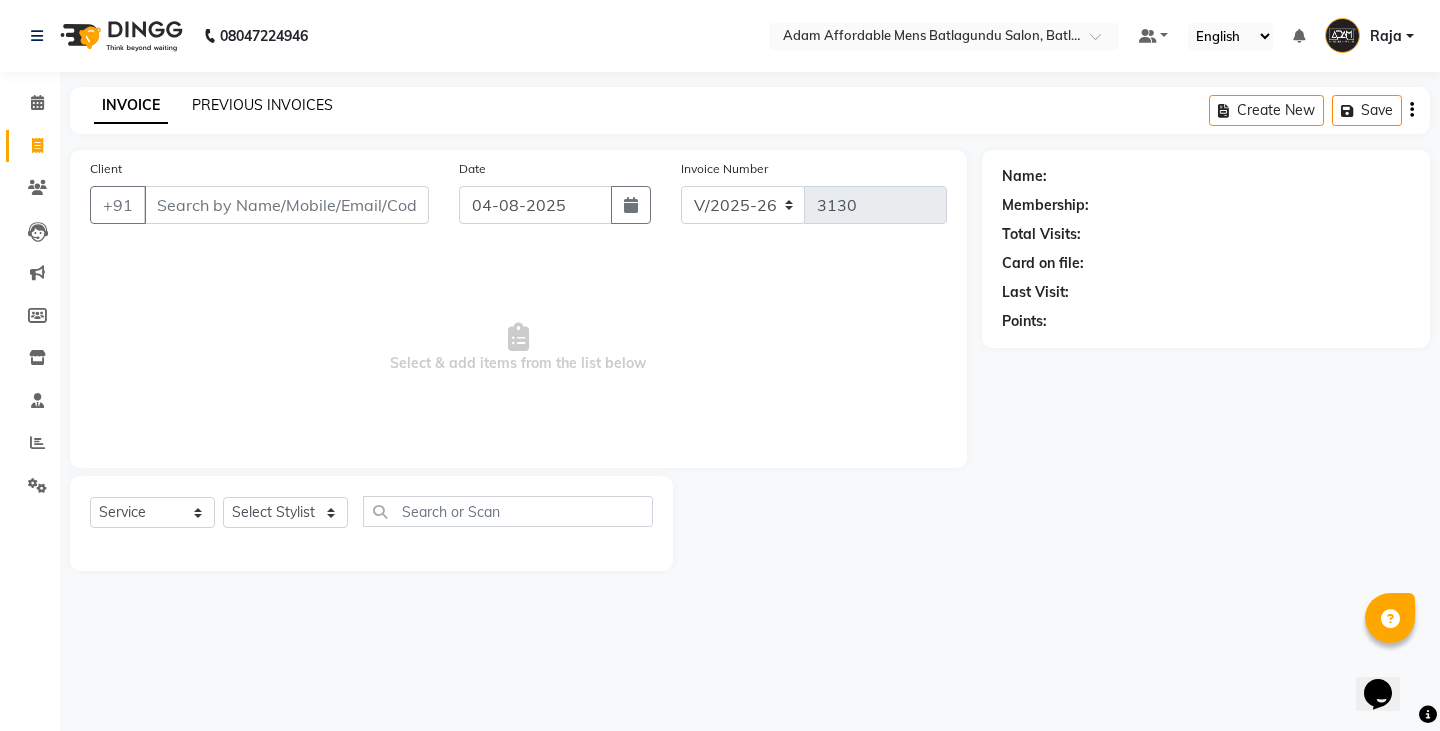 click on "PREVIOUS INVOICES" 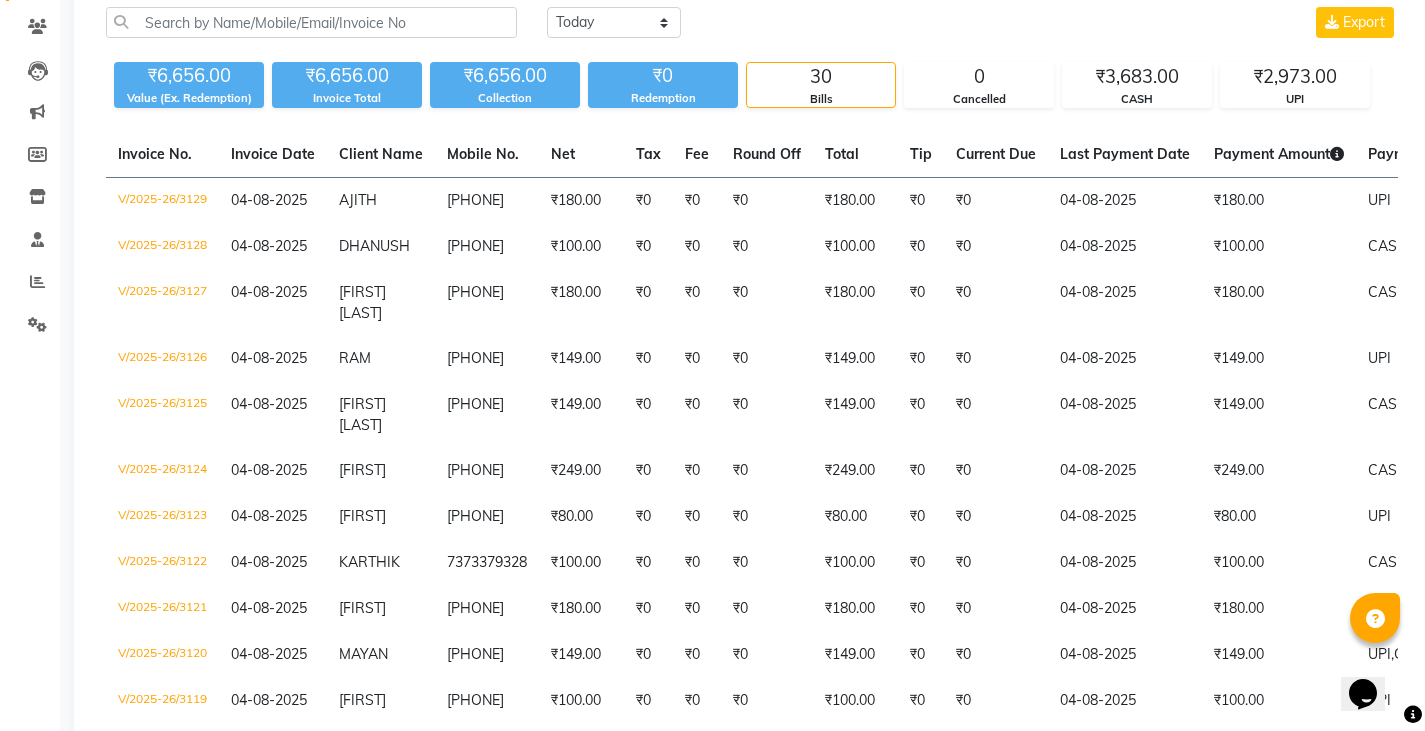 scroll, scrollTop: 0, scrollLeft: 0, axis: both 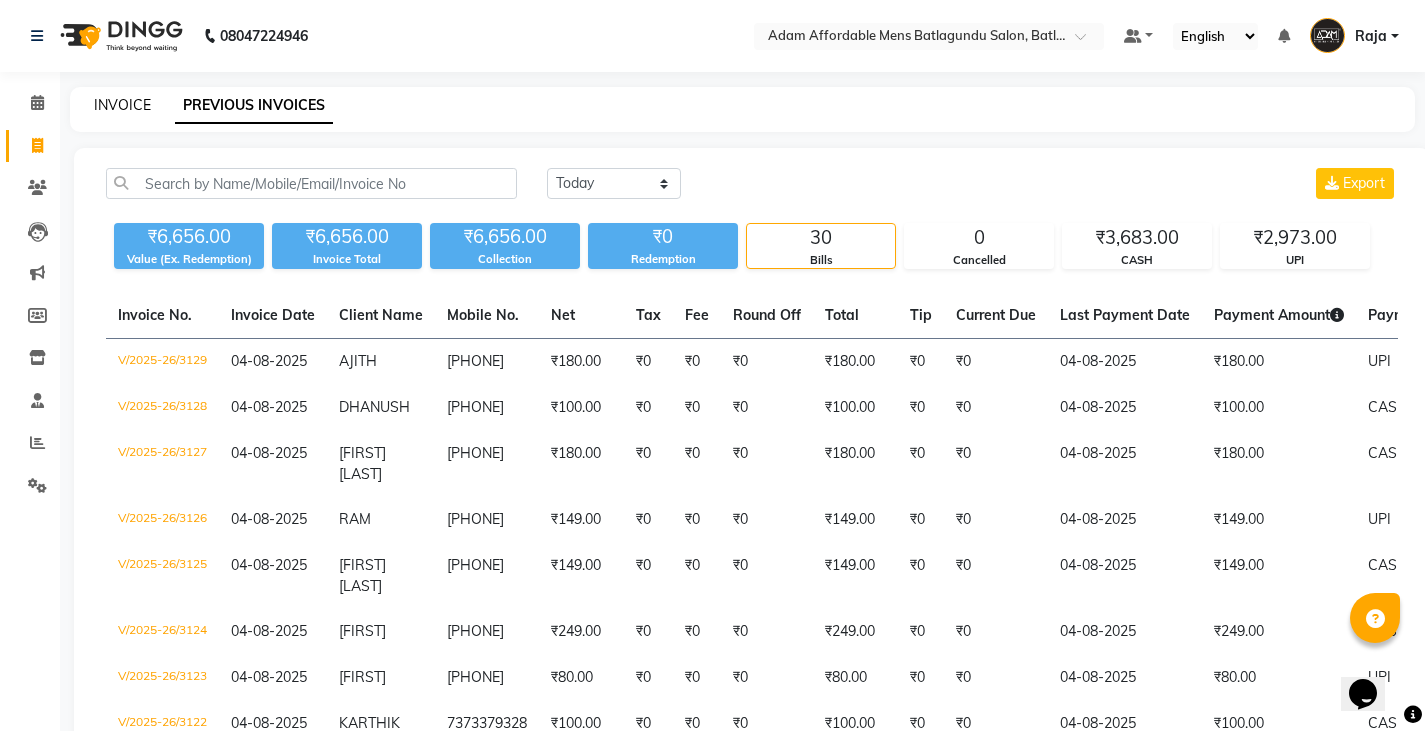 click on "INVOICE" 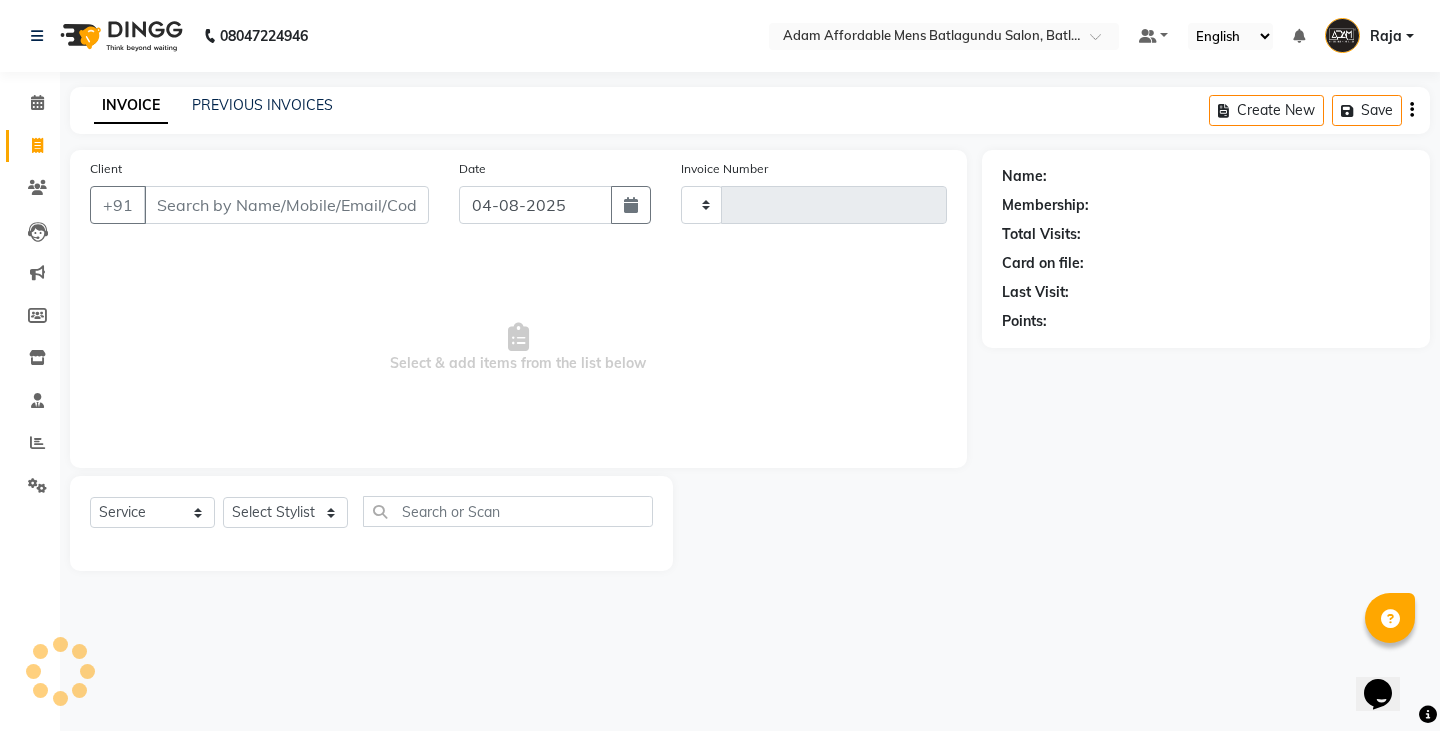 type on "3130" 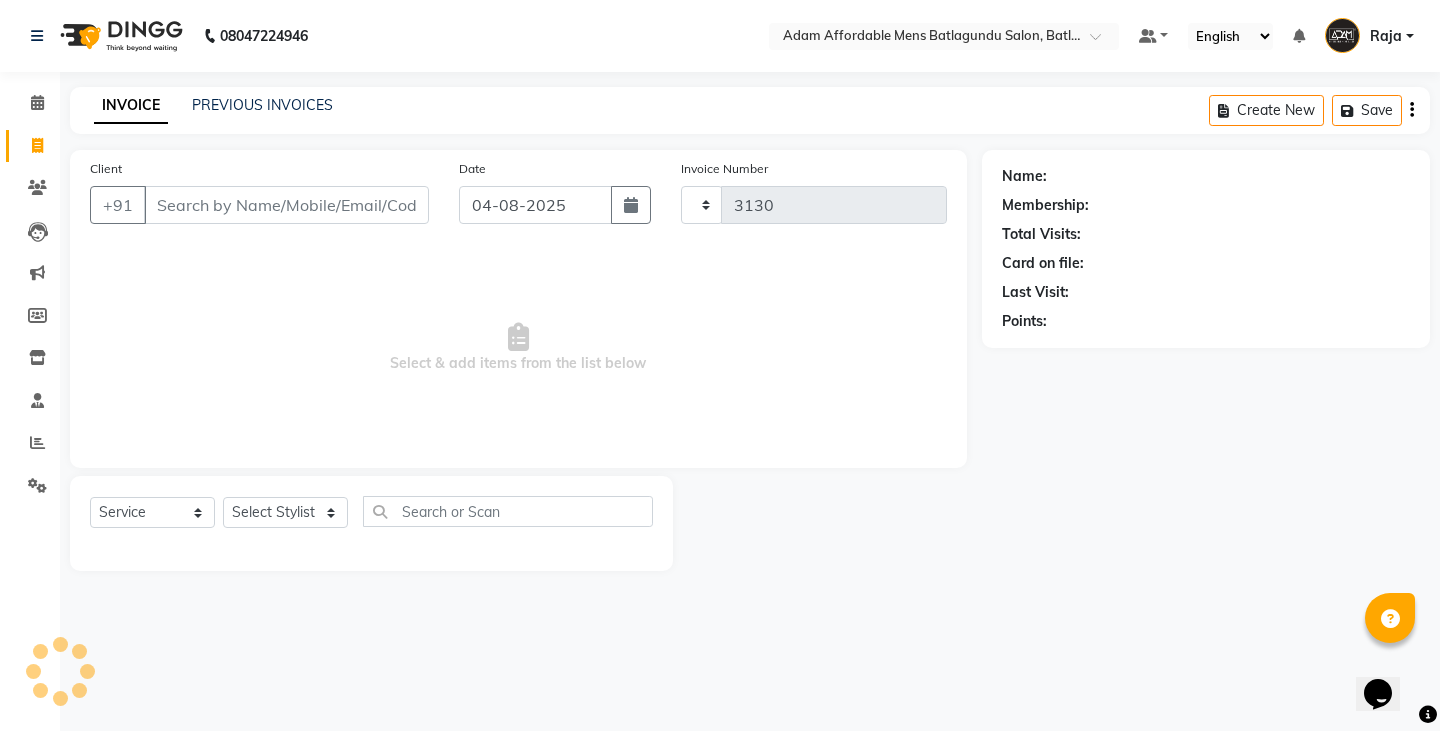 select on "8213" 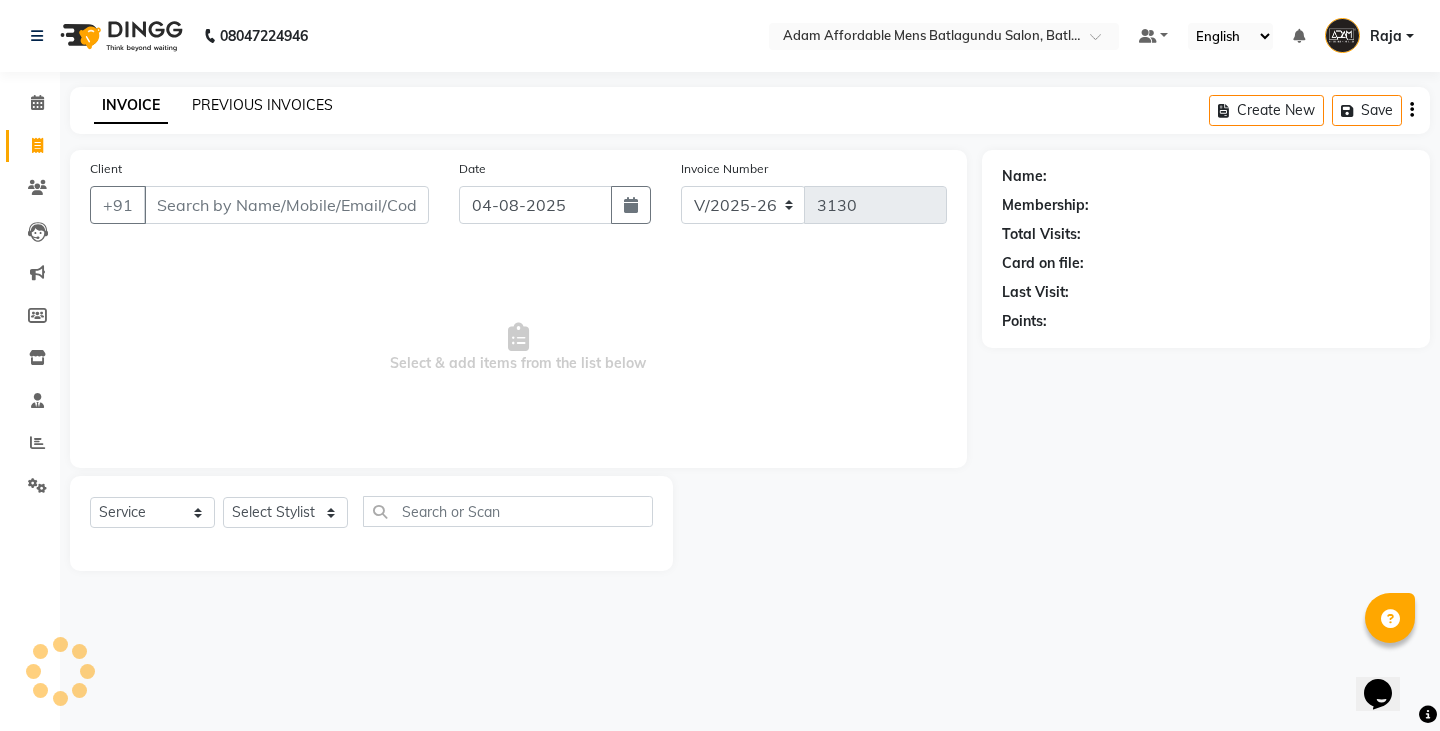 click on "PREVIOUS INVOICES" 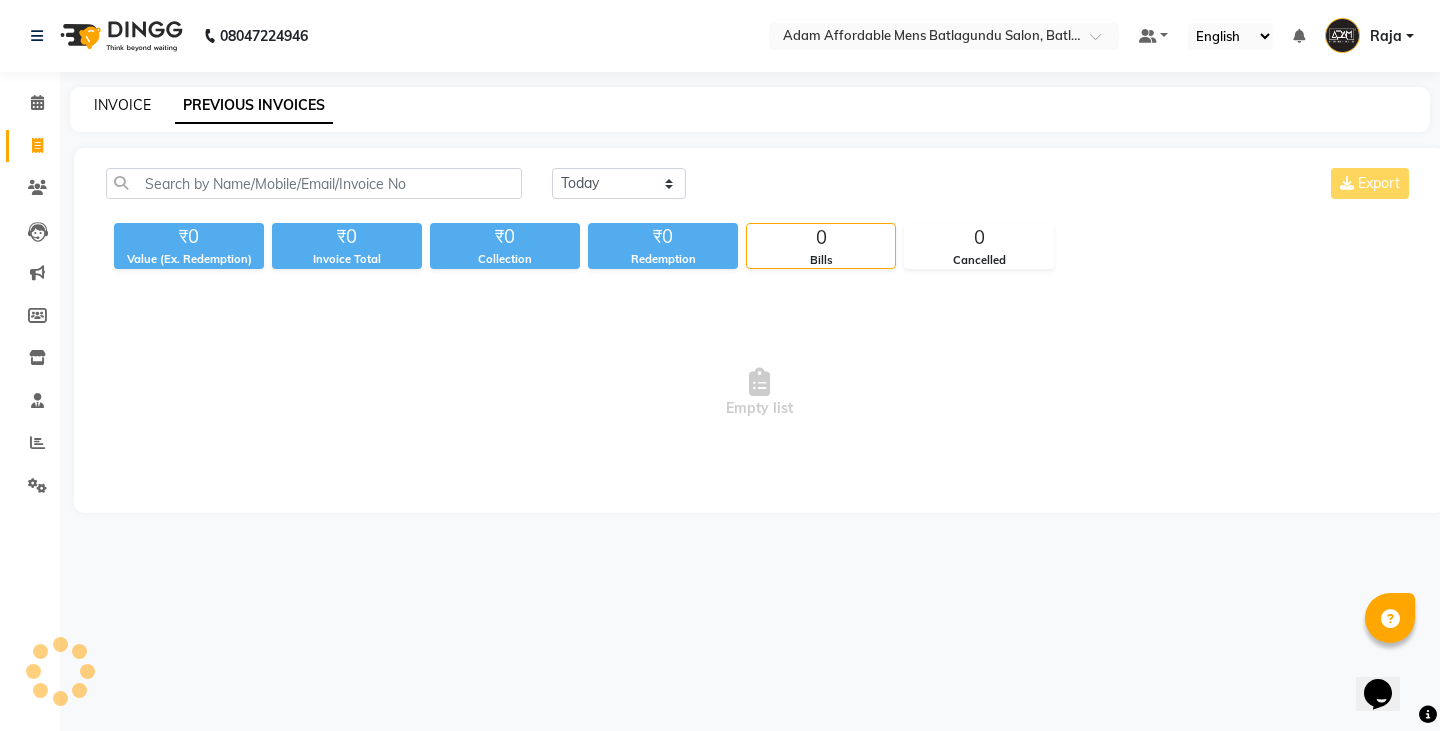 click on "INVOICE" 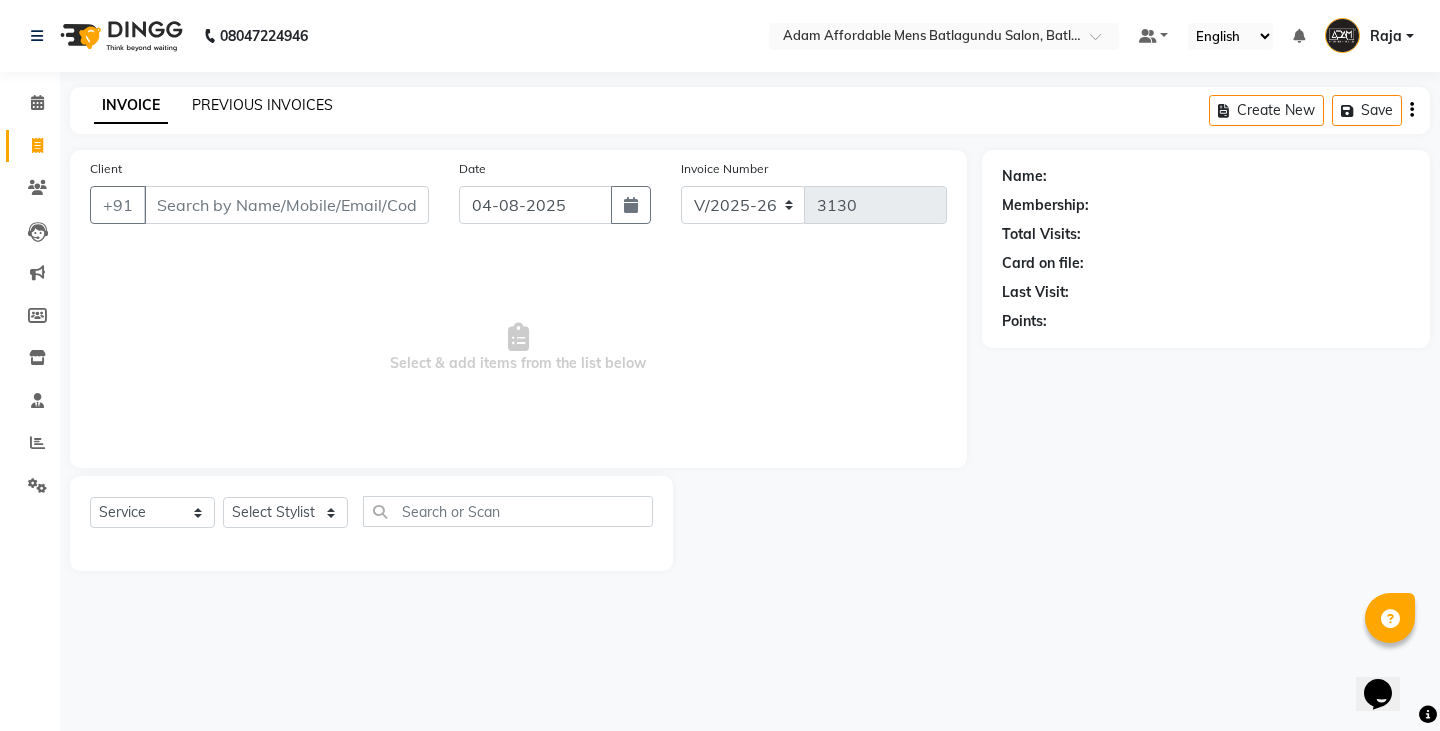 click on "PREVIOUS INVOICES" 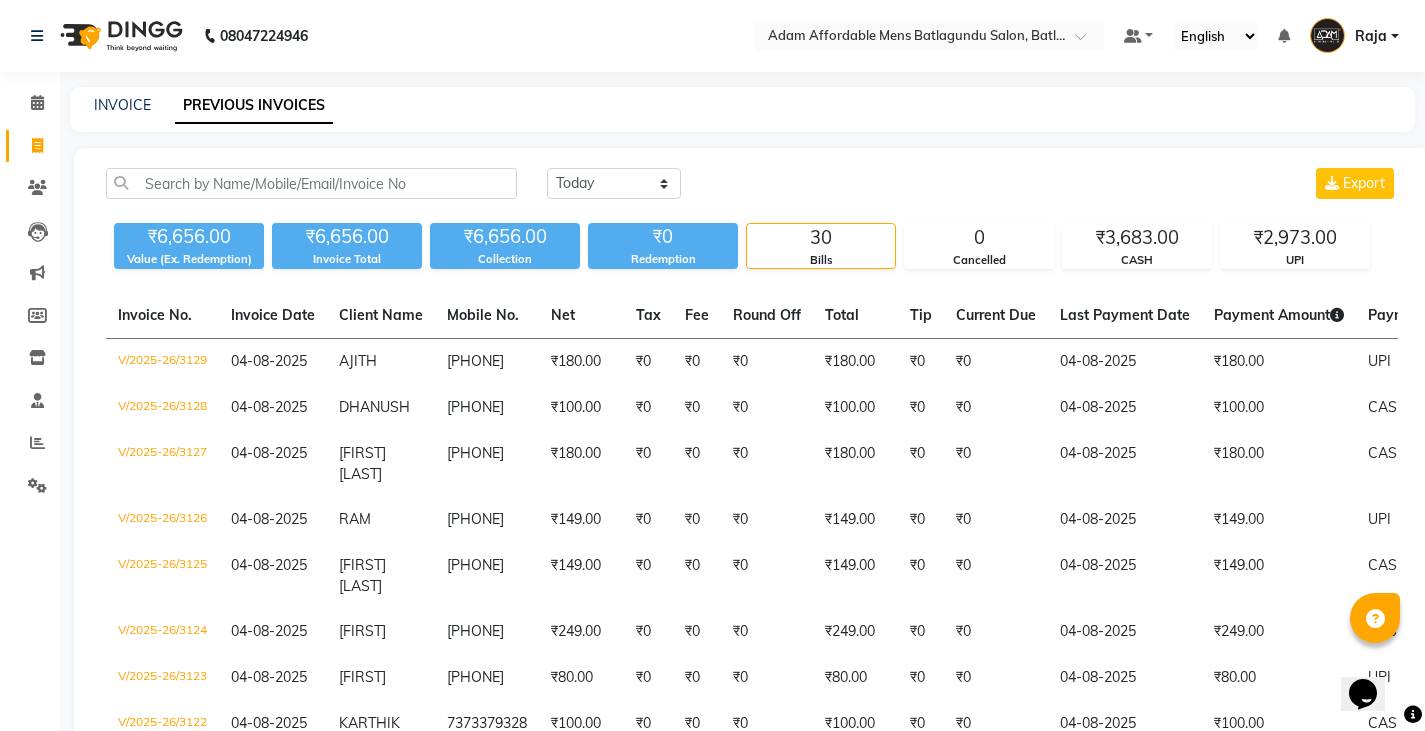 click on "Today Yesterday Custom Range Export ₹6,656.00 Value (Ex. Redemption) ₹6,656.00 Invoice Total ₹6,656.00 Collection ₹0 Redemption 30 Bills 0 Cancelled ₹3,683.00 CASH ₹2,973.00 UPI Invoice No. Invoice Date Client Name Mobile No. Net Tax Fee Round Off Total Tip Current Due Last Payment Date Payment Amount Payment Methods Cancel Reason Status V/2025-26/3129 04-08-2025 [FIRST] [PHONE] ₹180.00 ₹0 ₹0 ₹0 ₹180.00 ₹0 ₹0 04-08-2025 ₹180.00 UPI - PAID V/2025-26/3128 04-08-2025 [FIRST] [PHONE] ₹100.00 ₹0 ₹0 ₹0 ₹100.00 ₹0 ₹0 04-08-2025 ₹100.00 CASH - PAID V/2025-26/3127 04-08-2025 [FIRST] [LAST] [PHONE] ₹180.00 ₹0 ₹0 ₹0 ₹180.00 ₹0 ₹0 04-08-2025 ₹180.00 CASH - PAID V/2025-26/3126 04-08-2025 [FIRST] [LAST] [PHONE] ₹149.00 ₹0 ₹0 ₹0 ₹149.00 ₹0 ₹0 04-08-2025 -" 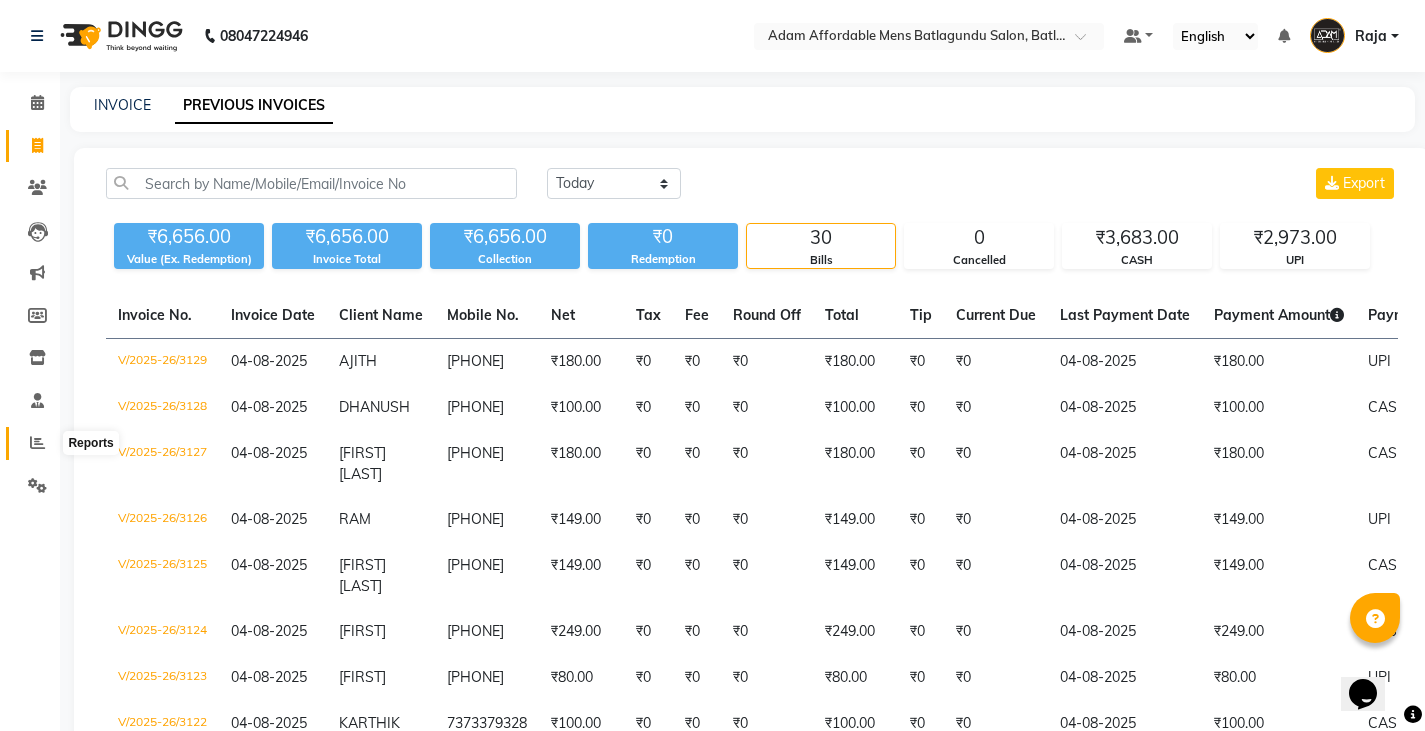 click 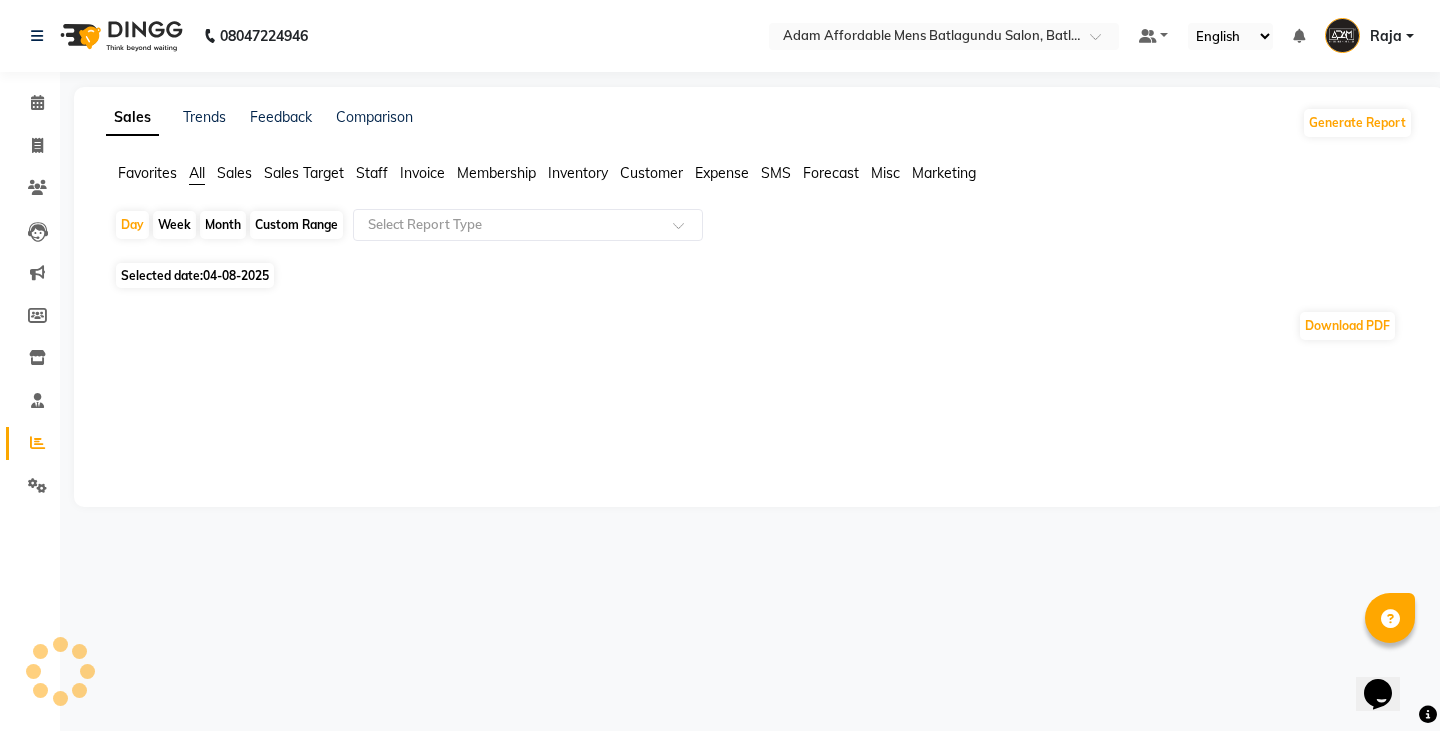 click on "Staff" 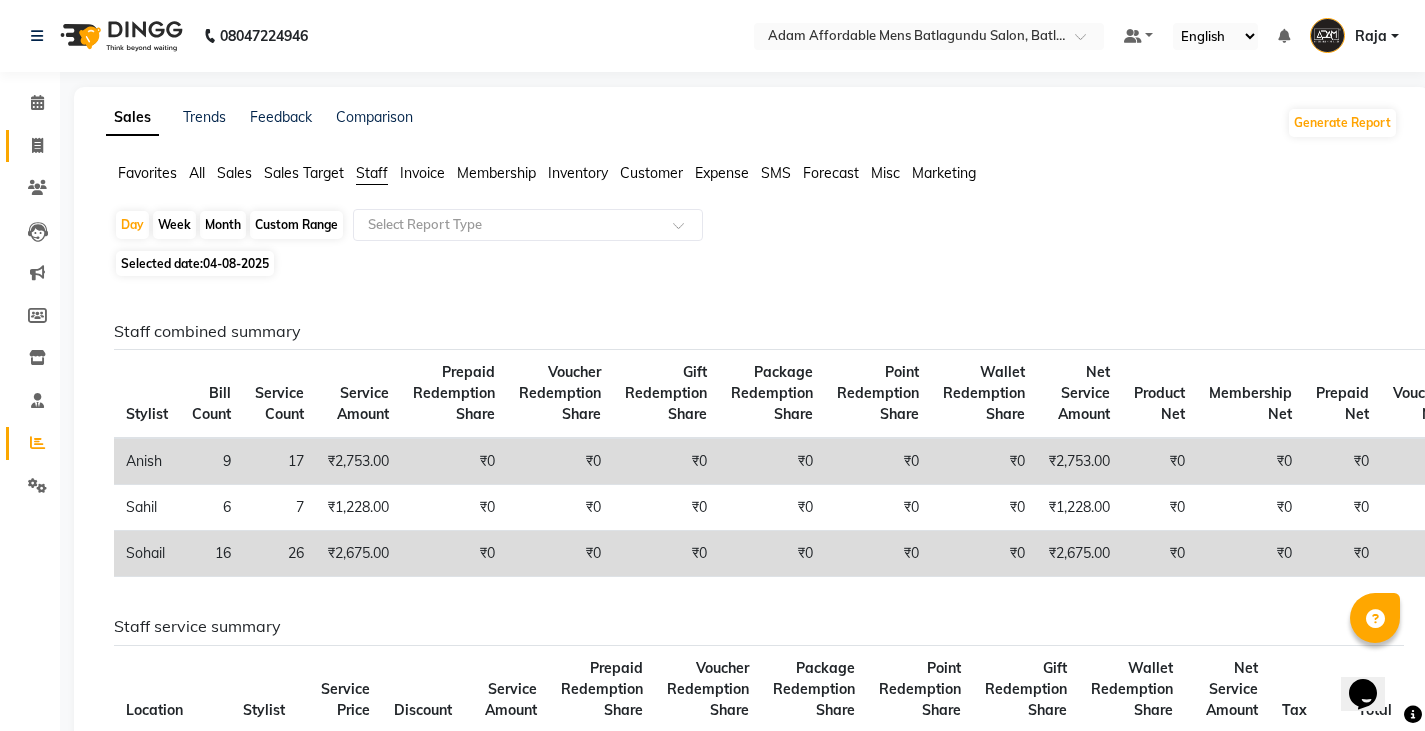 click on "Invoice" 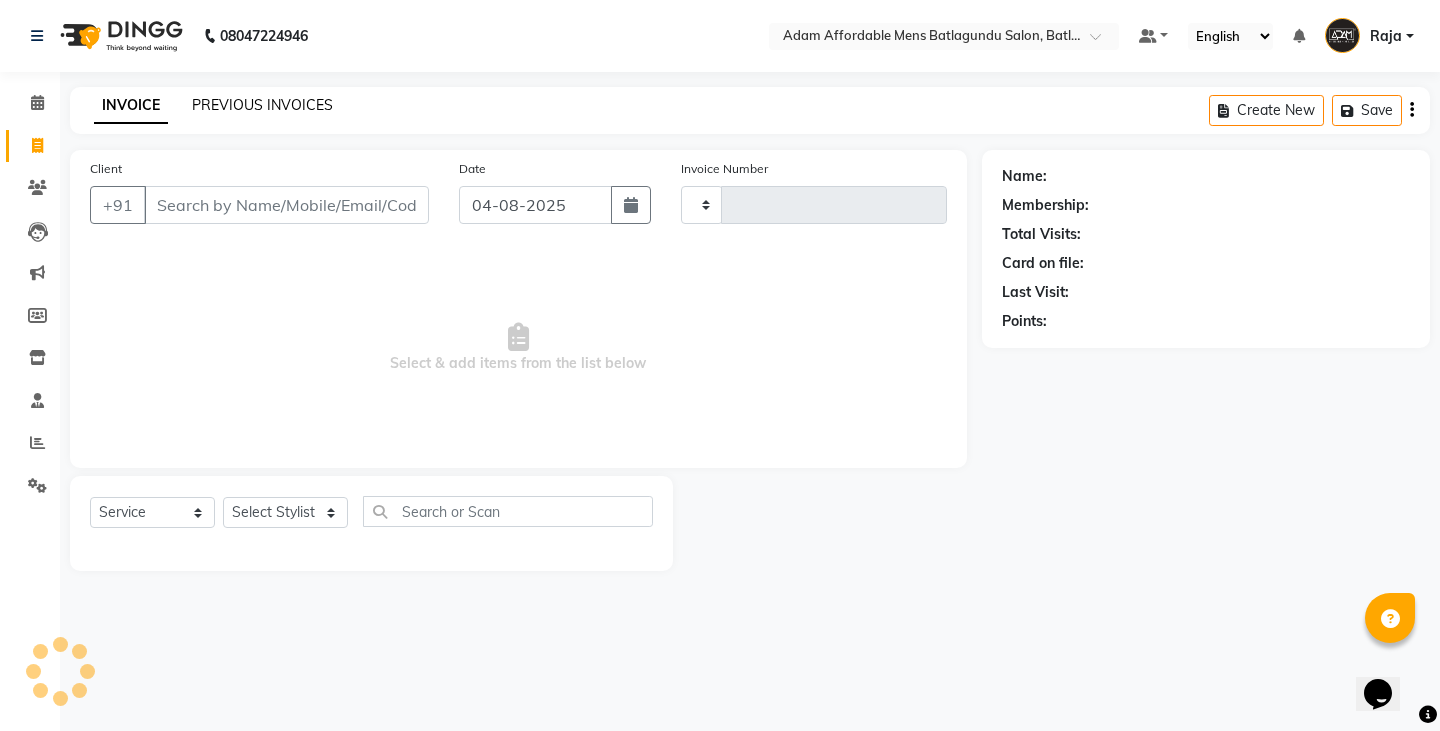 click on "PREVIOUS INVOICES" 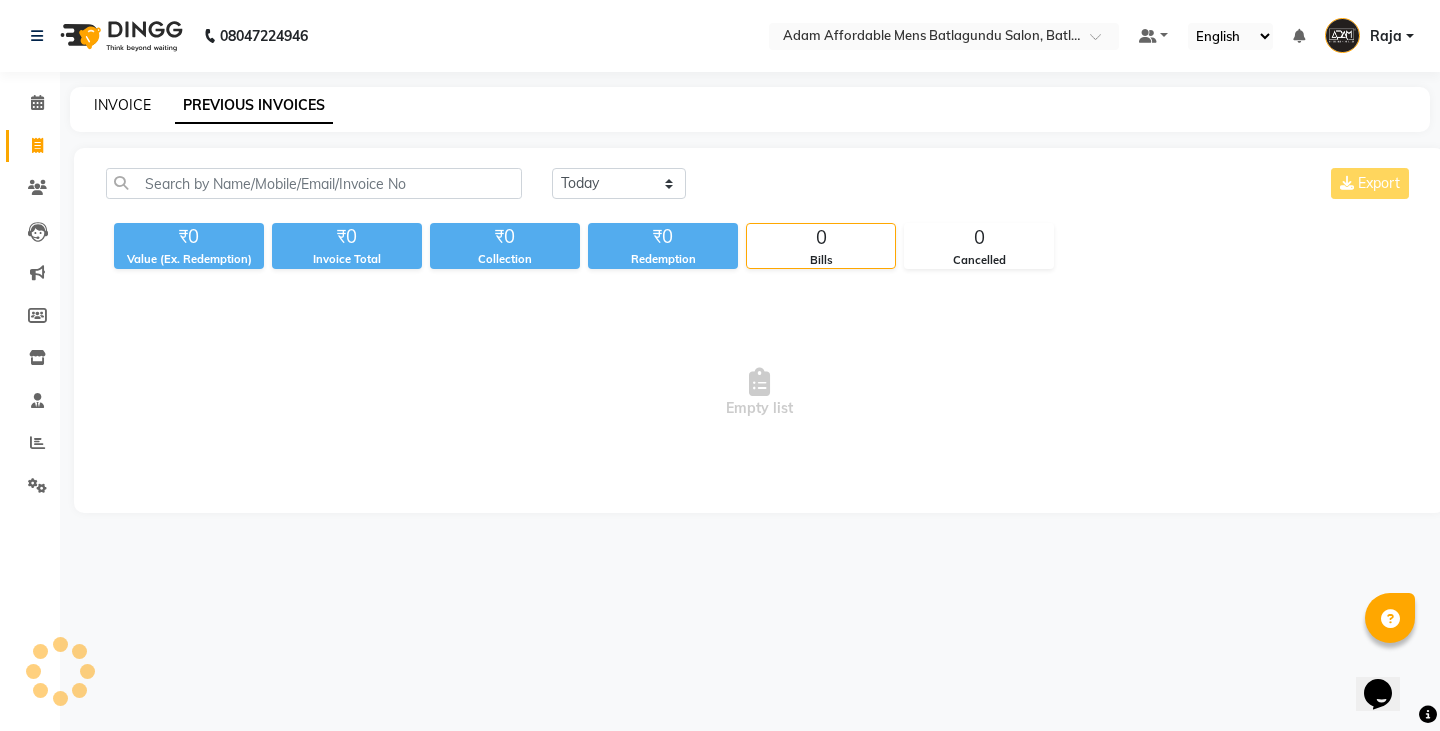 click on "INVOICE" 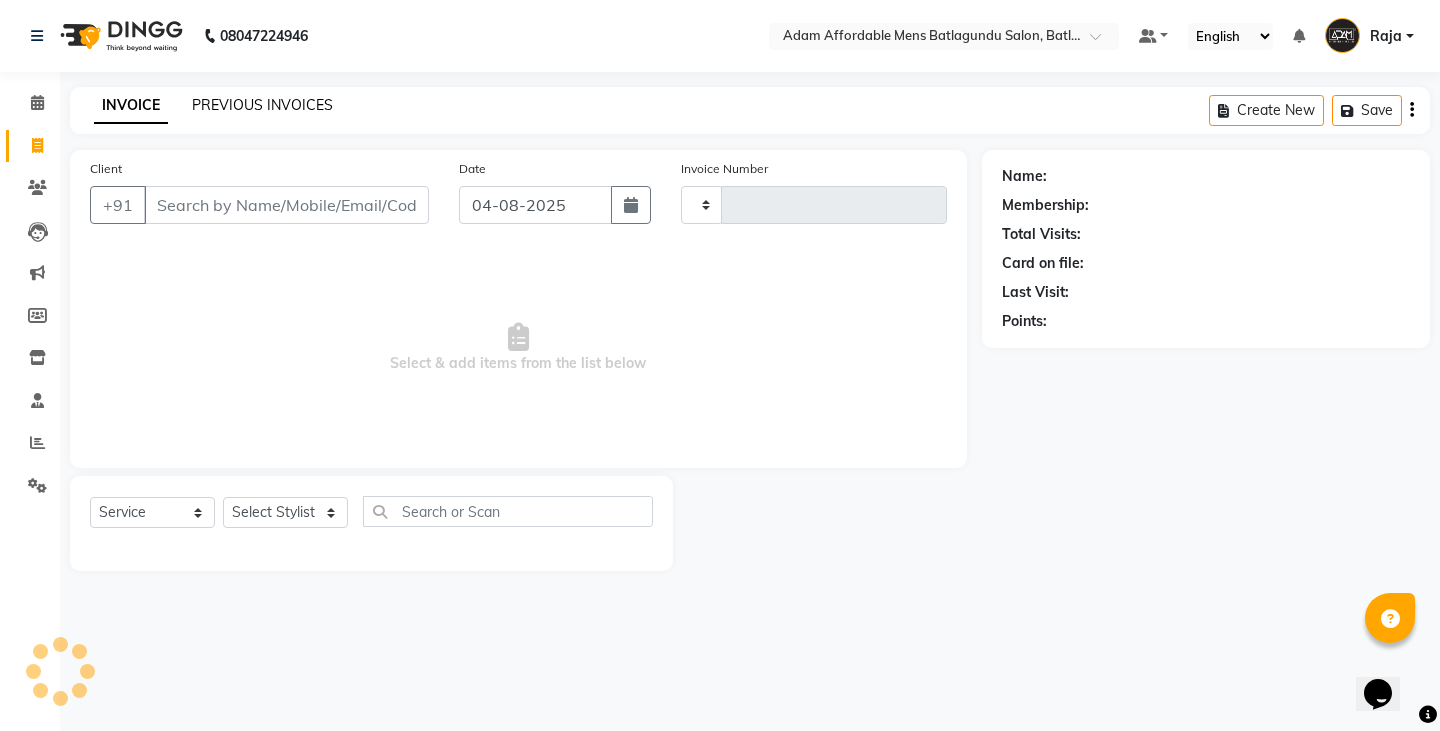 type on "3130" 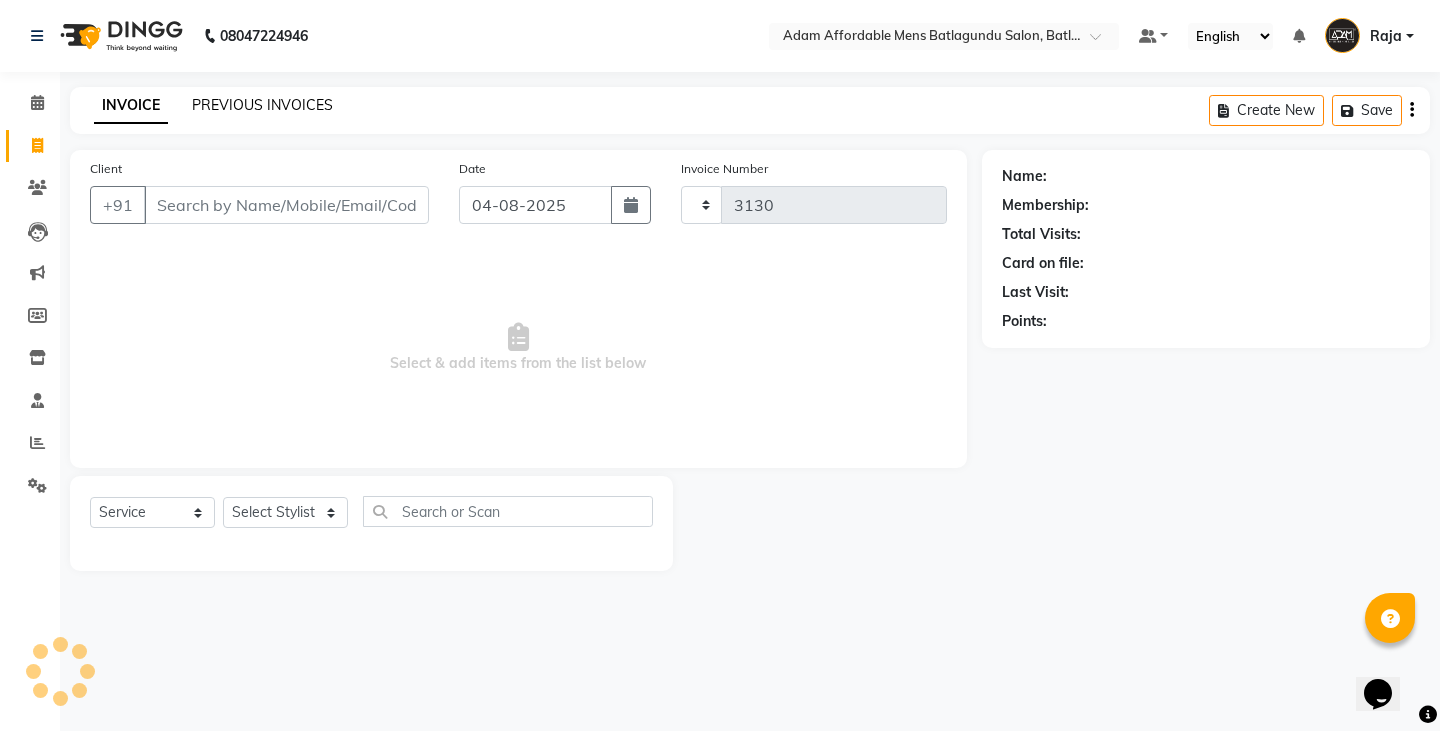 select on "8213" 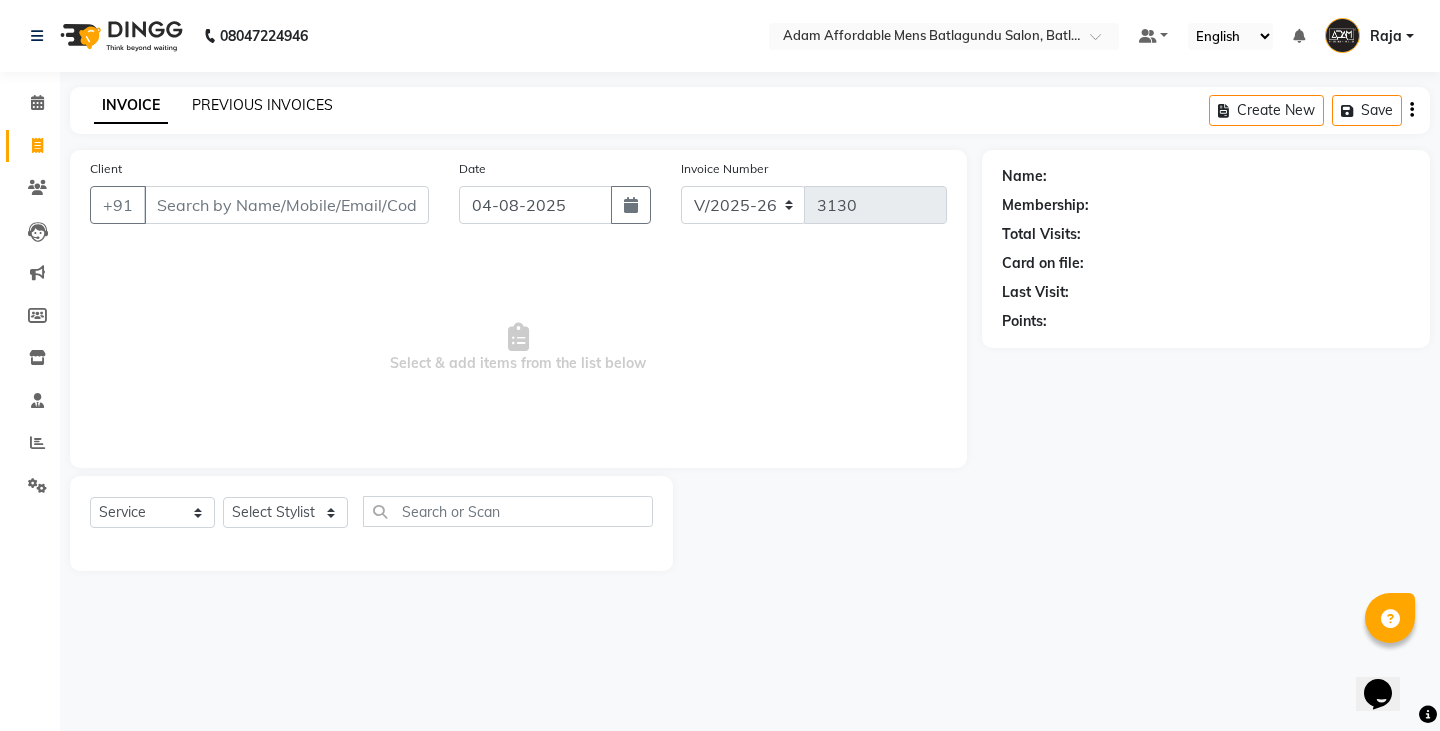 click on "PREVIOUS INVOICES" 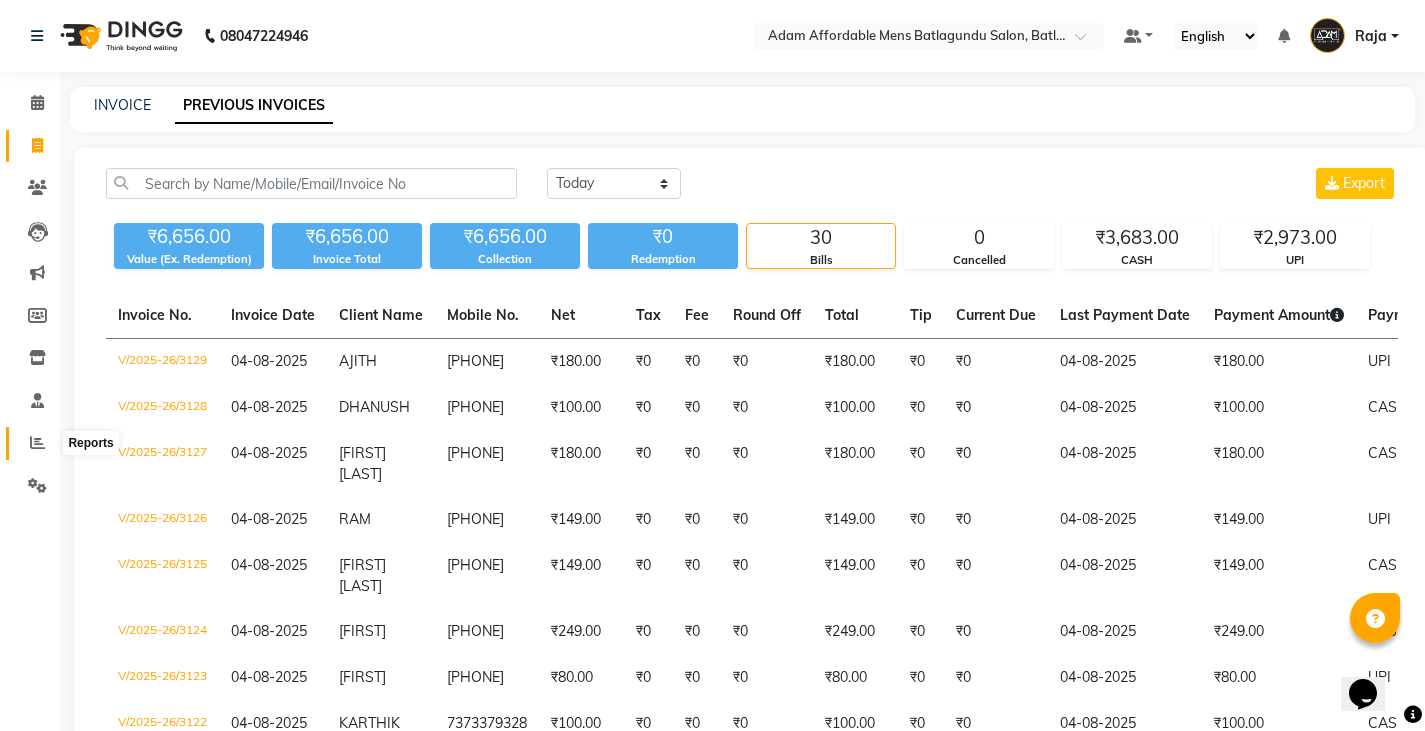 click 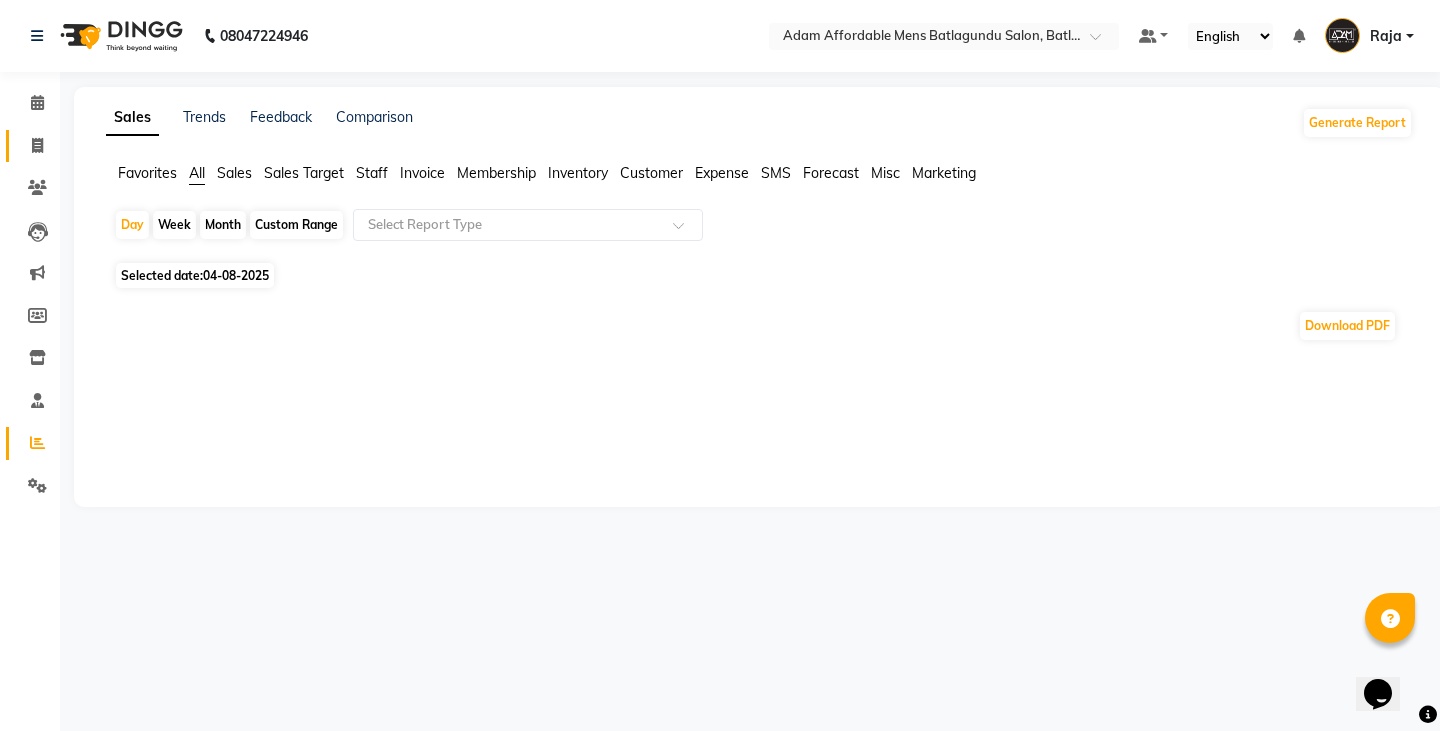 click 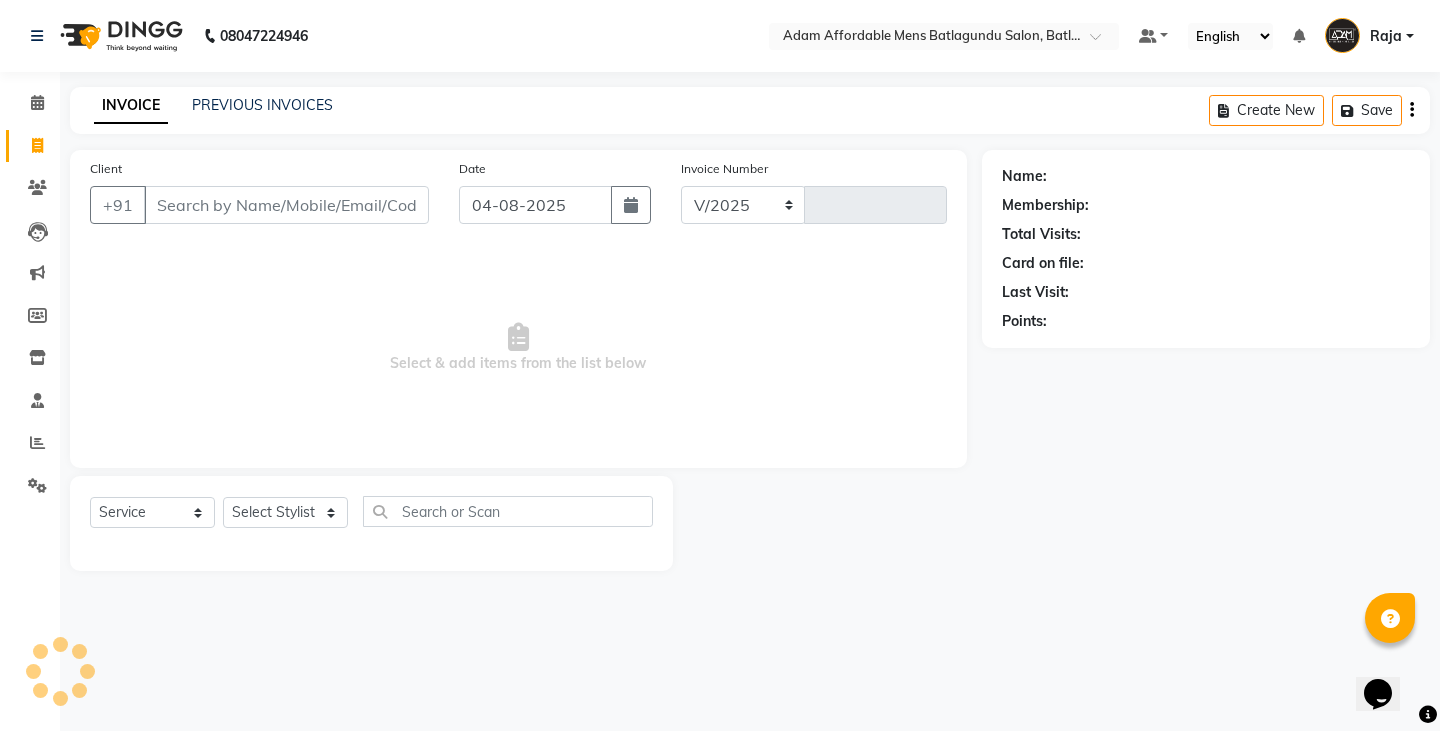 select on "8213" 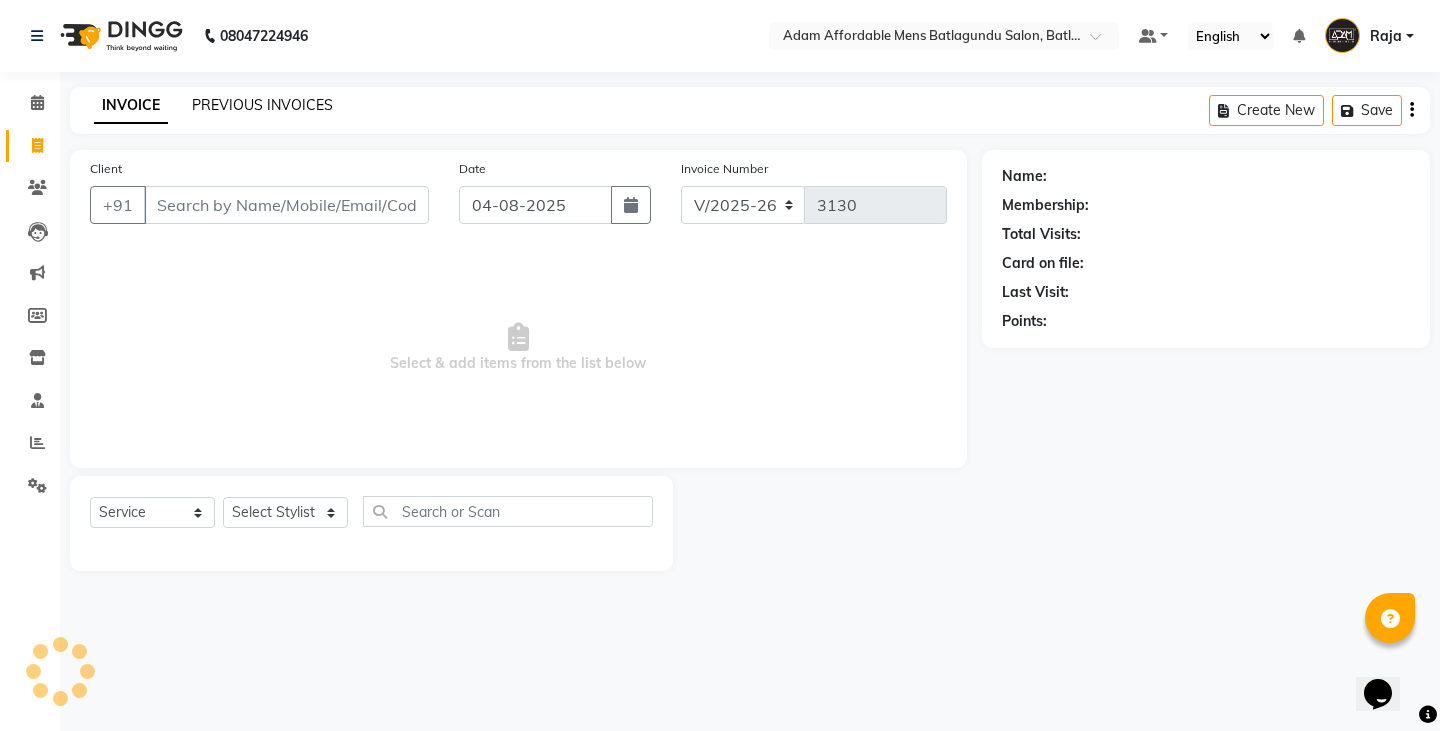 click on "PREVIOUS INVOICES" 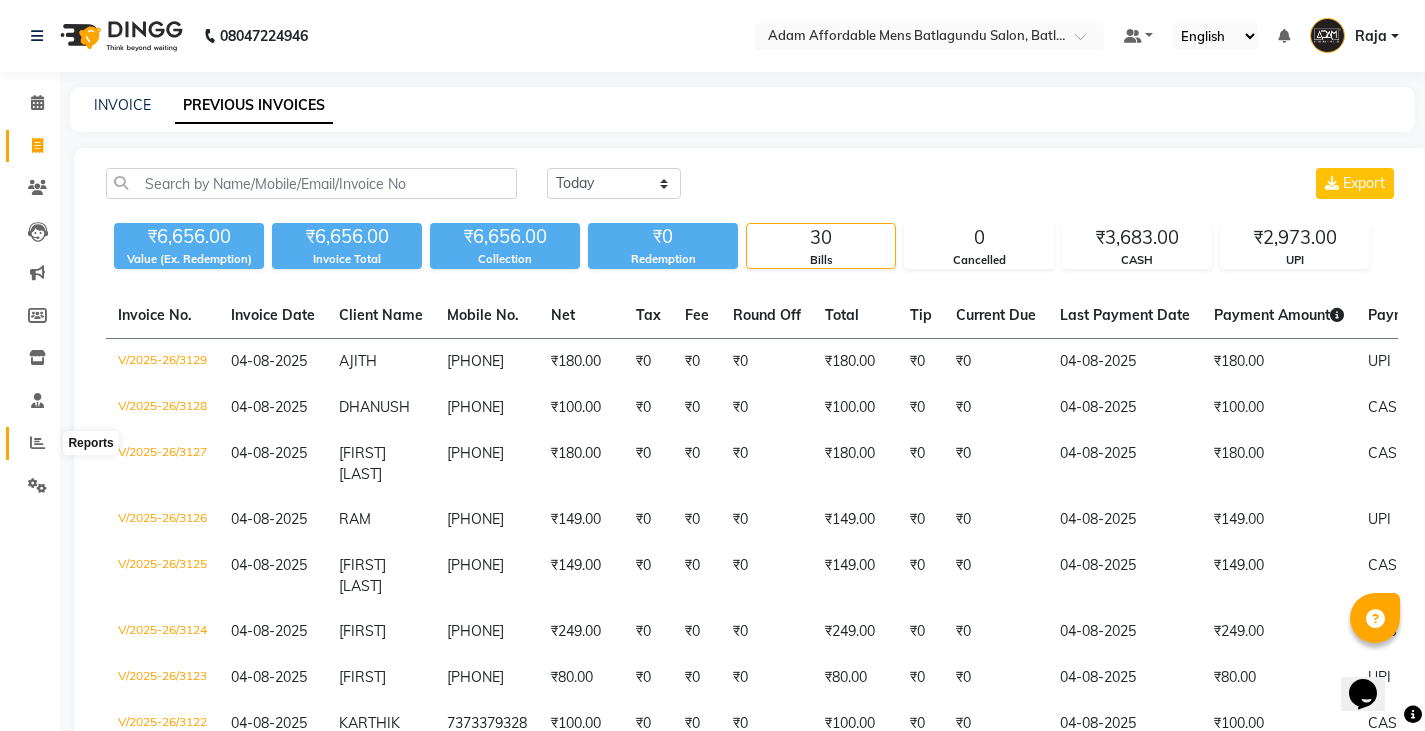 click 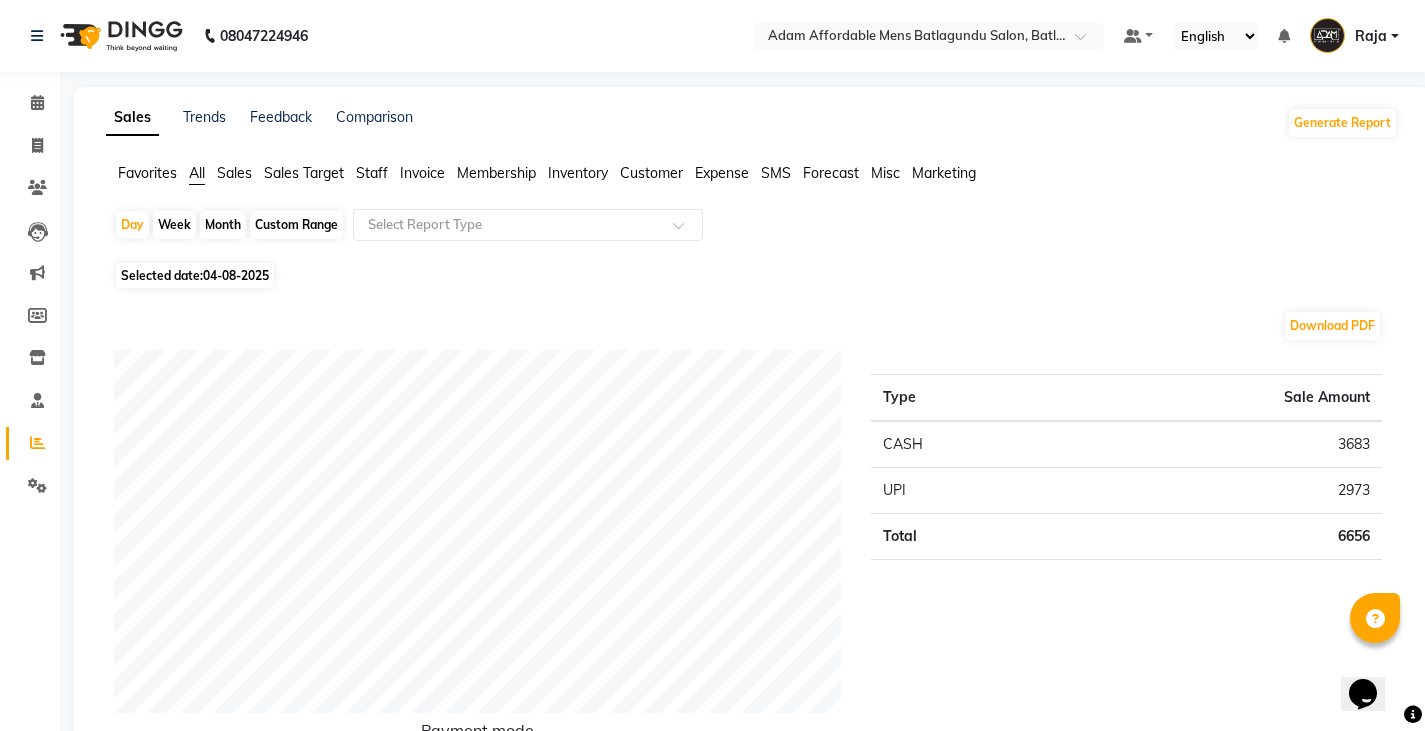 click on "Staff" 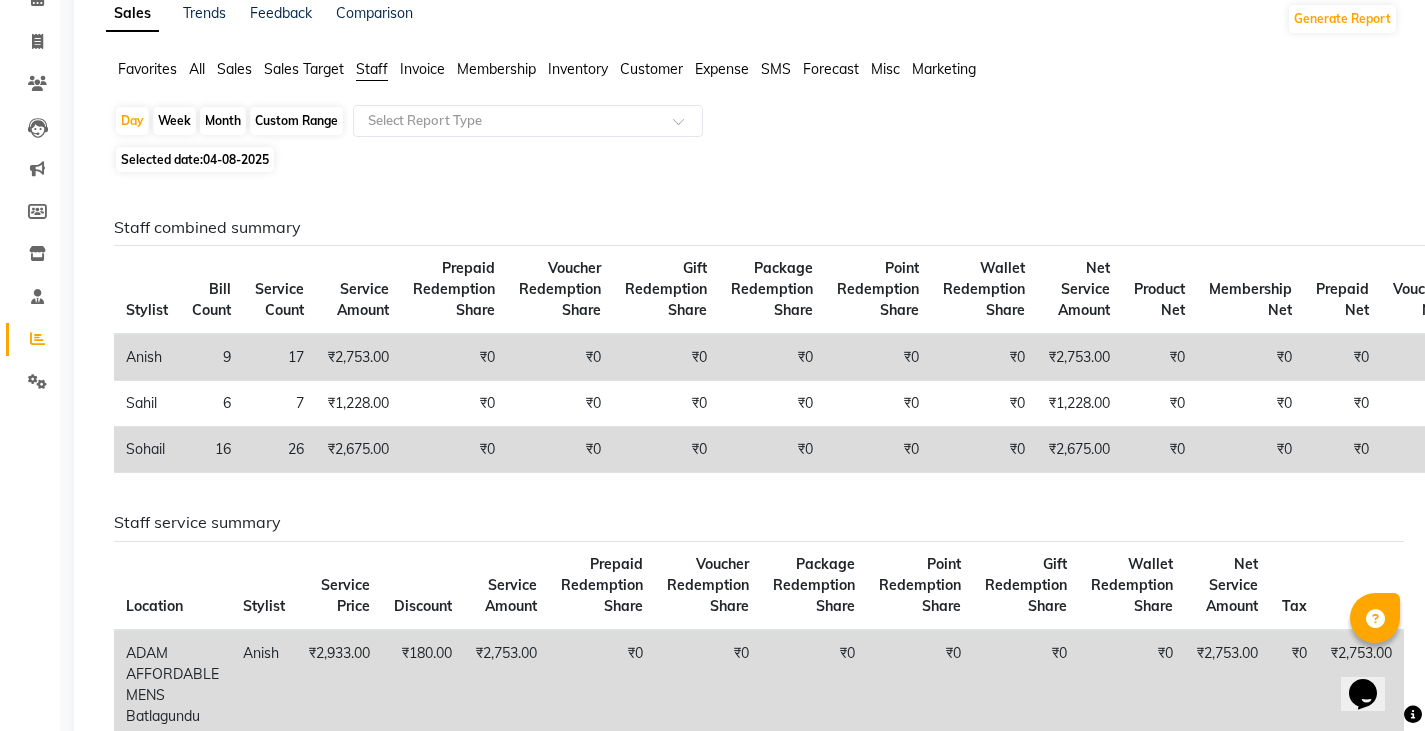 scroll, scrollTop: 0, scrollLeft: 0, axis: both 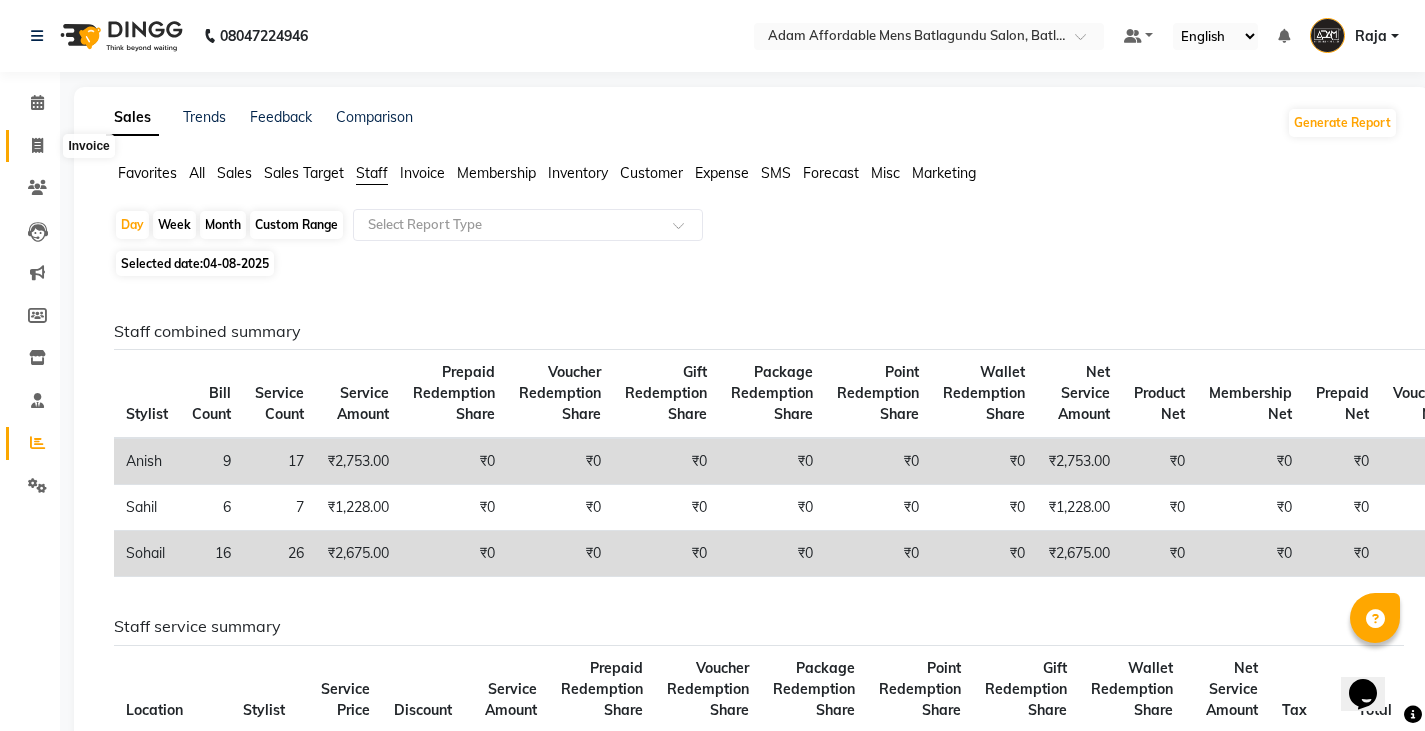 click 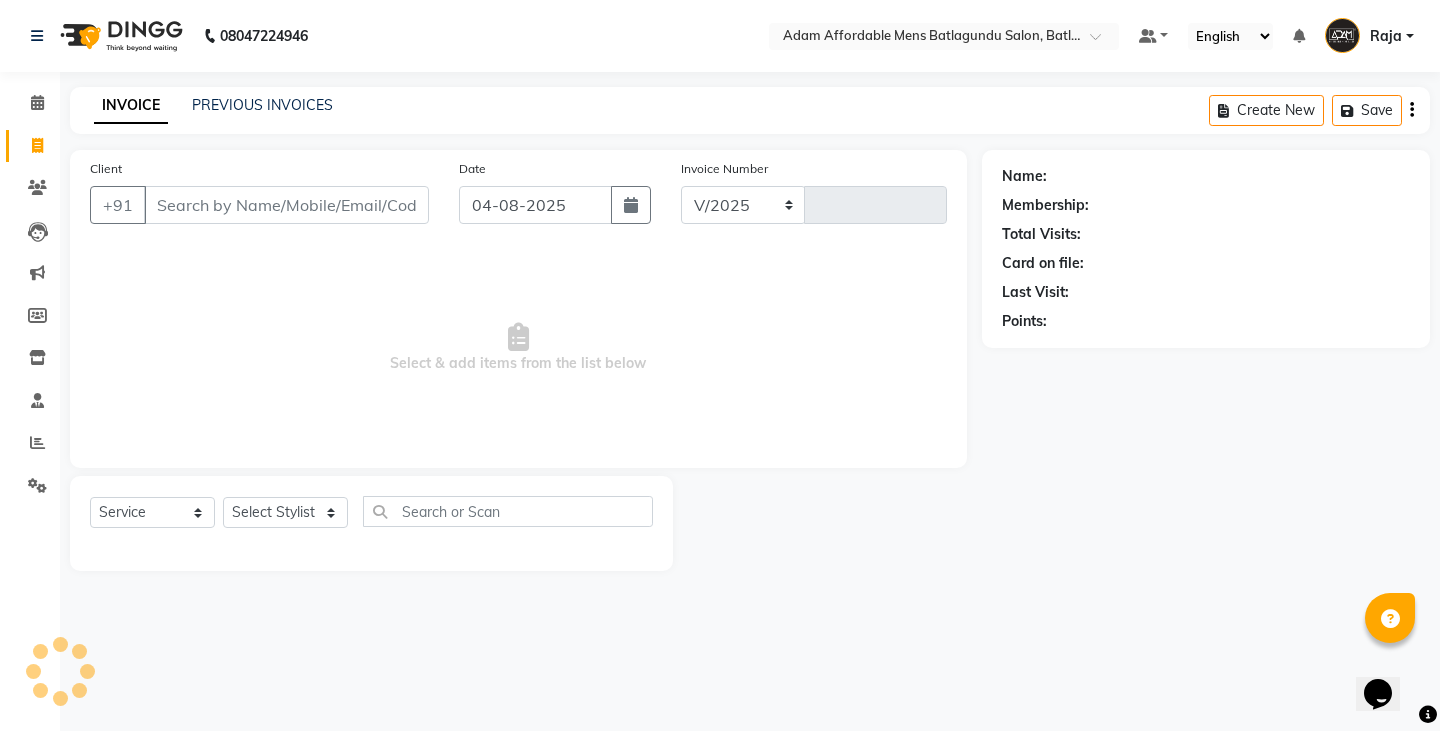 select on "8213" 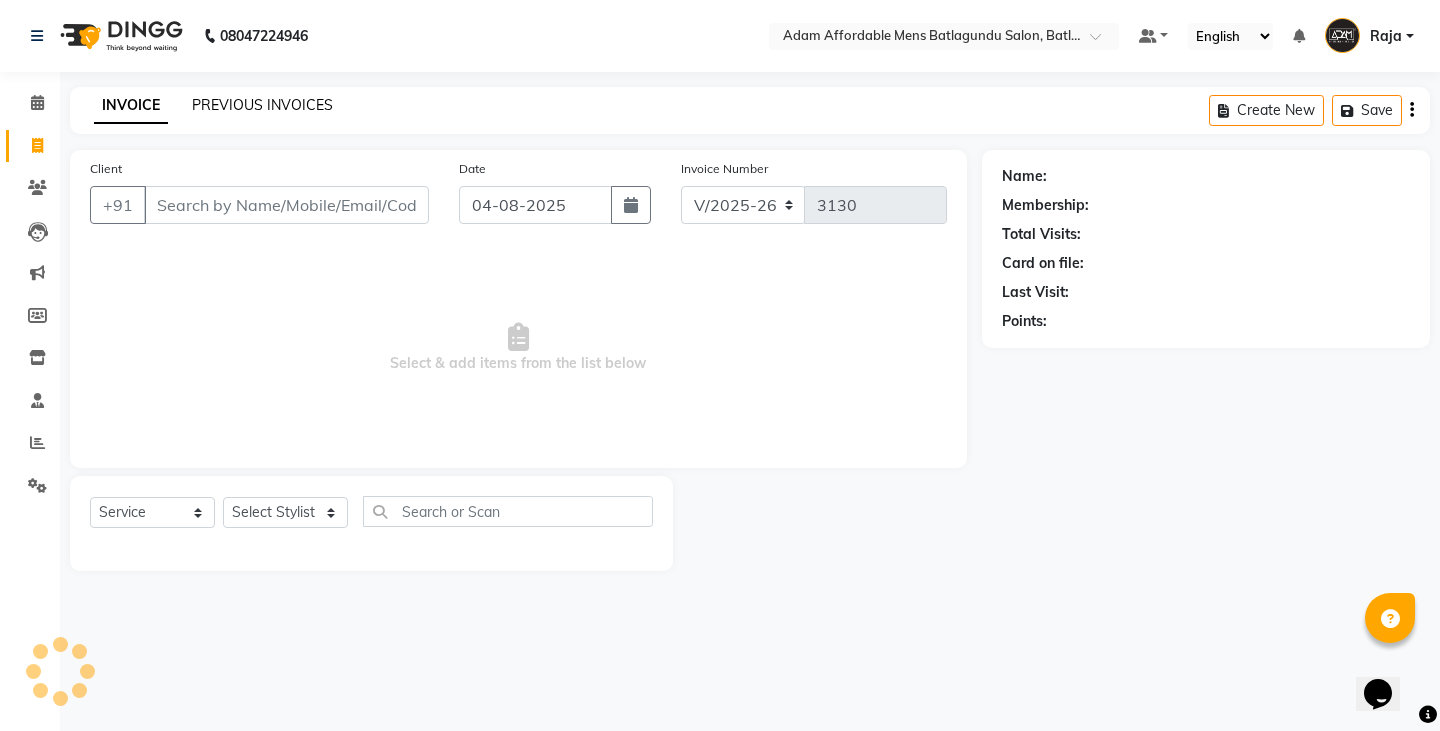 click on "PREVIOUS INVOICES" 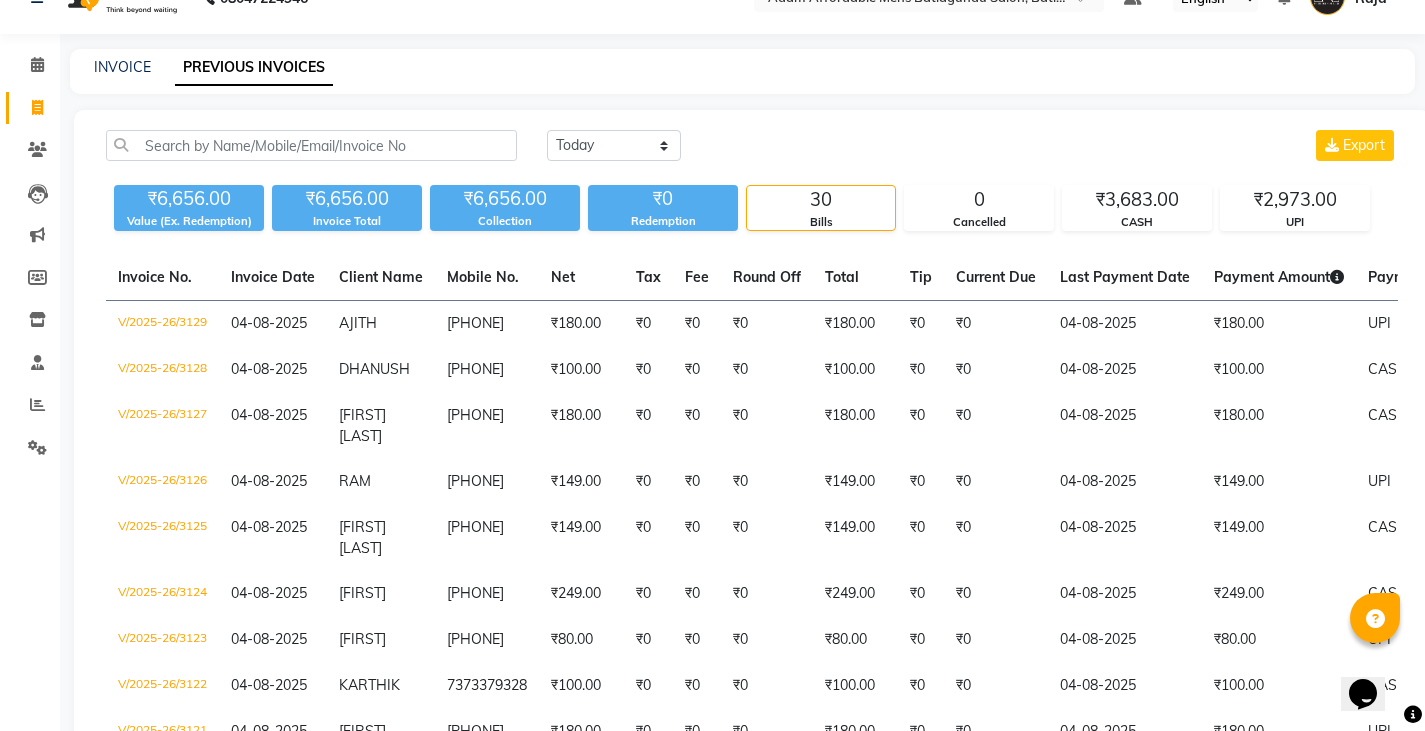 scroll, scrollTop: 100, scrollLeft: 0, axis: vertical 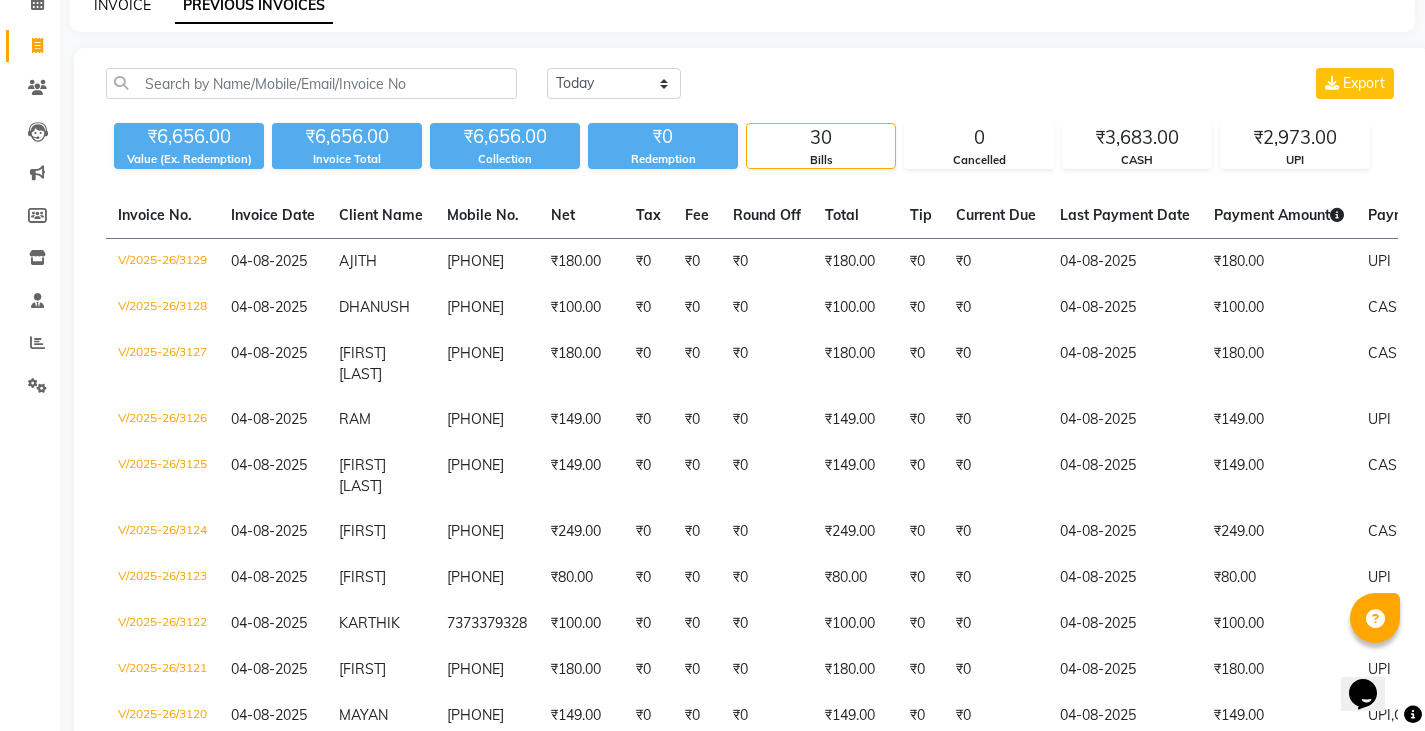 click on "INVOICE" 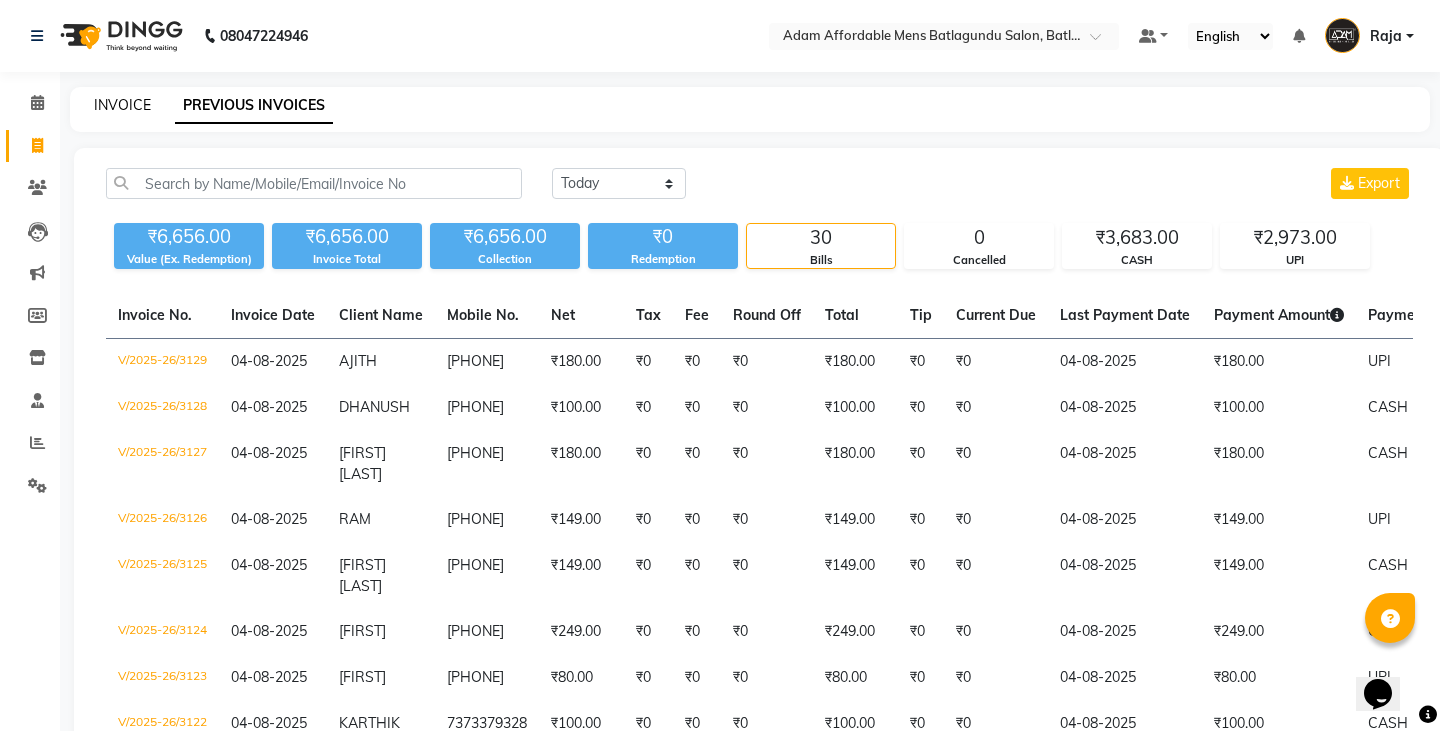 select on "service" 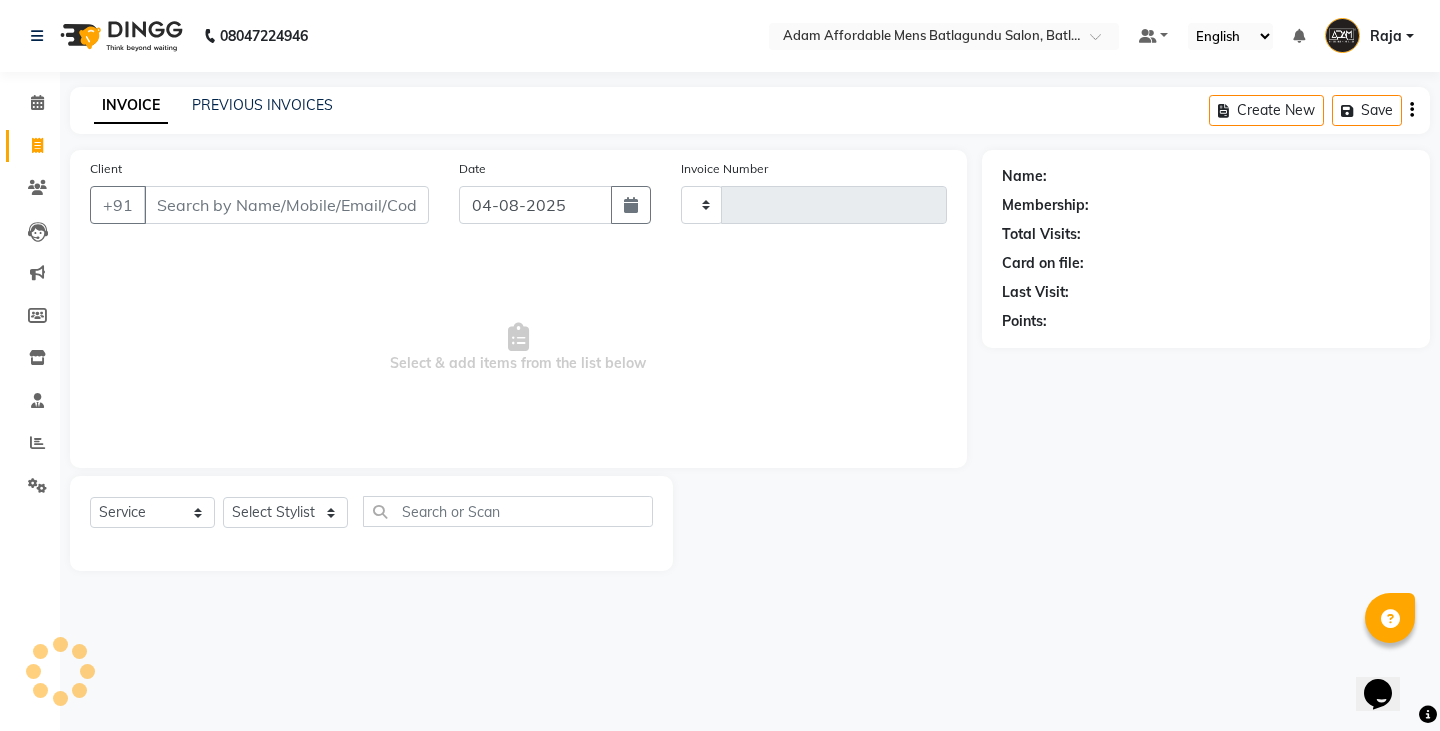 type on "3130" 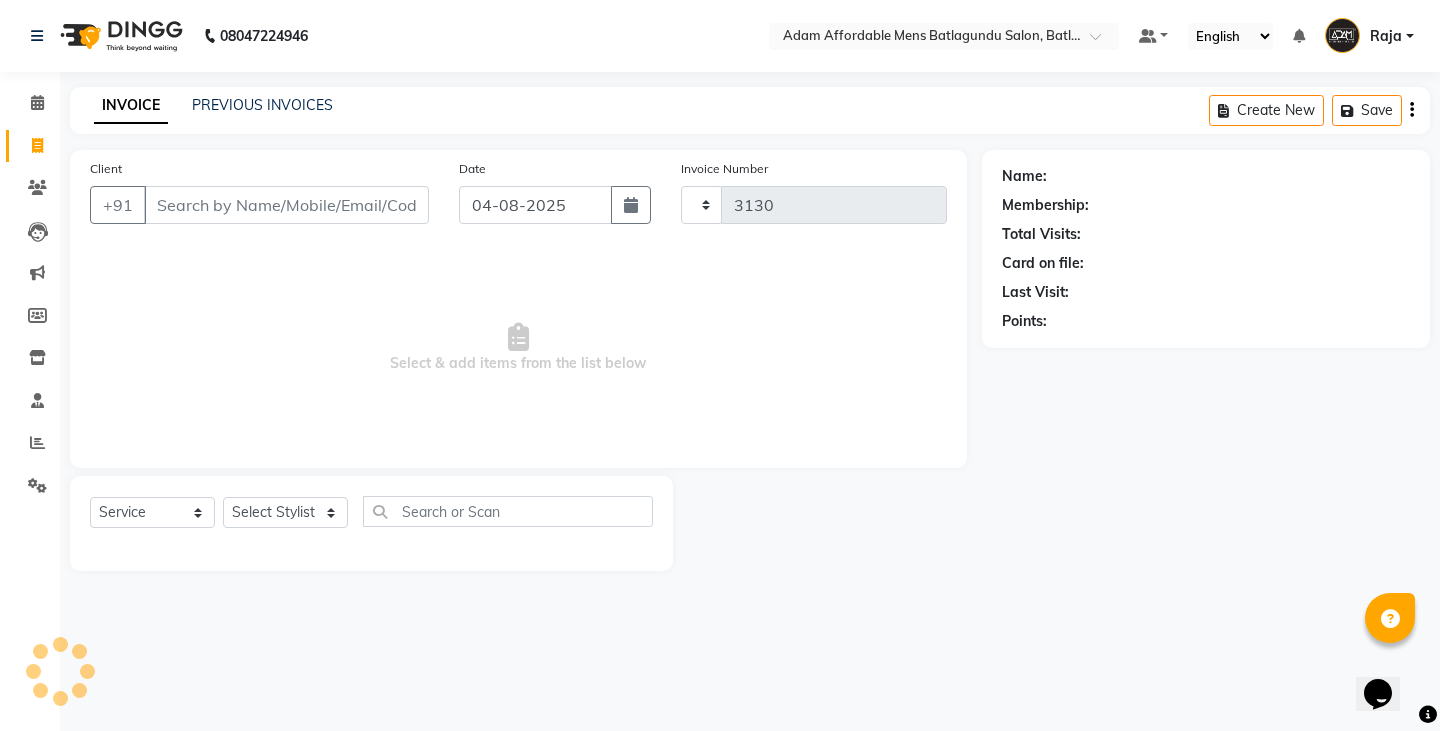 select on "8213" 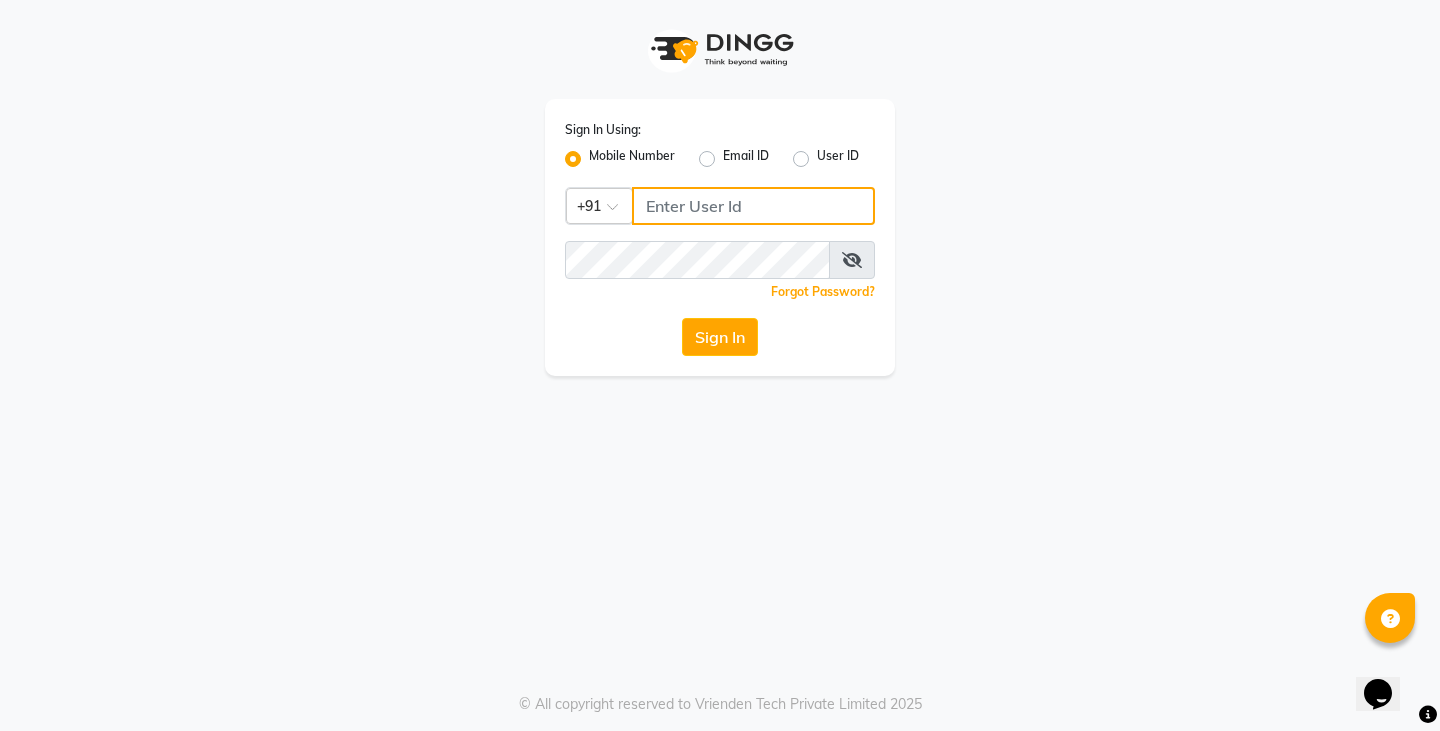 click 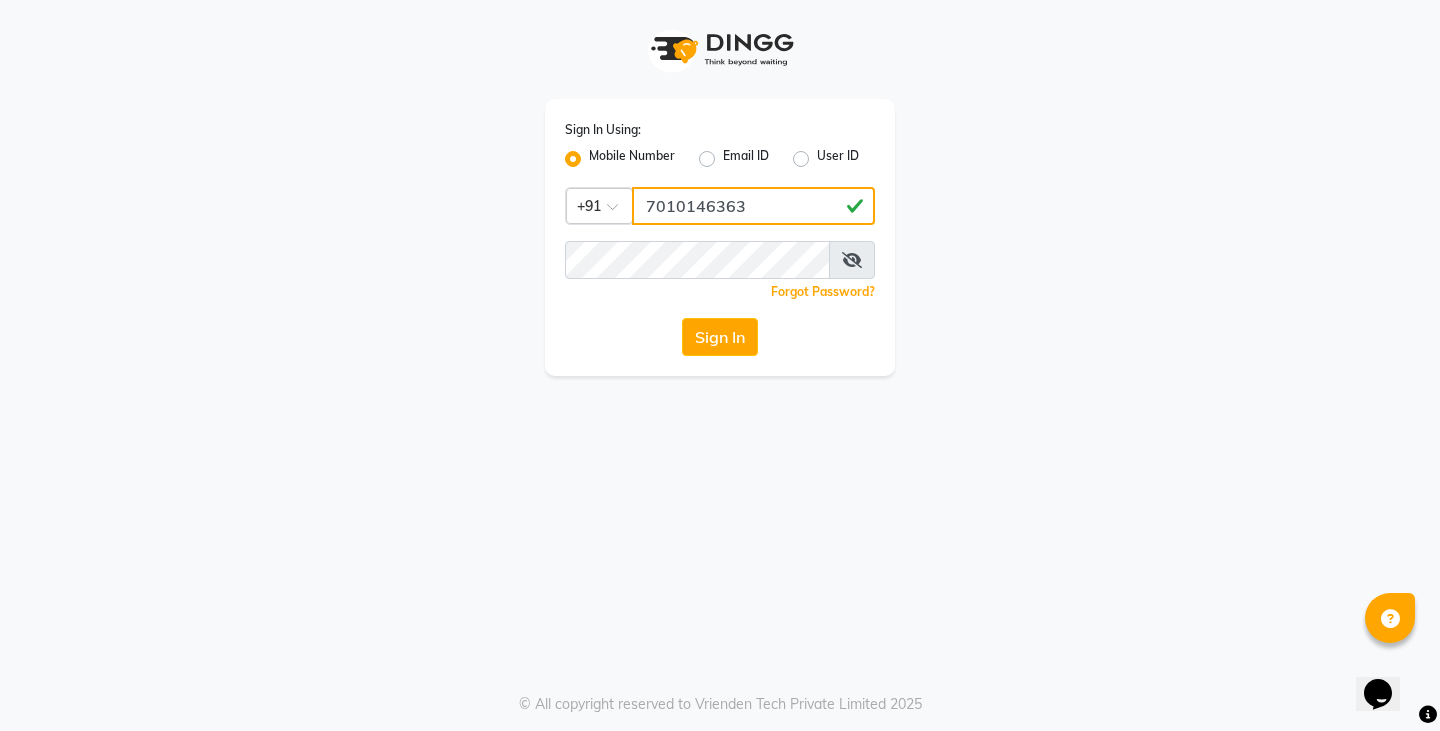 type on "7010146363" 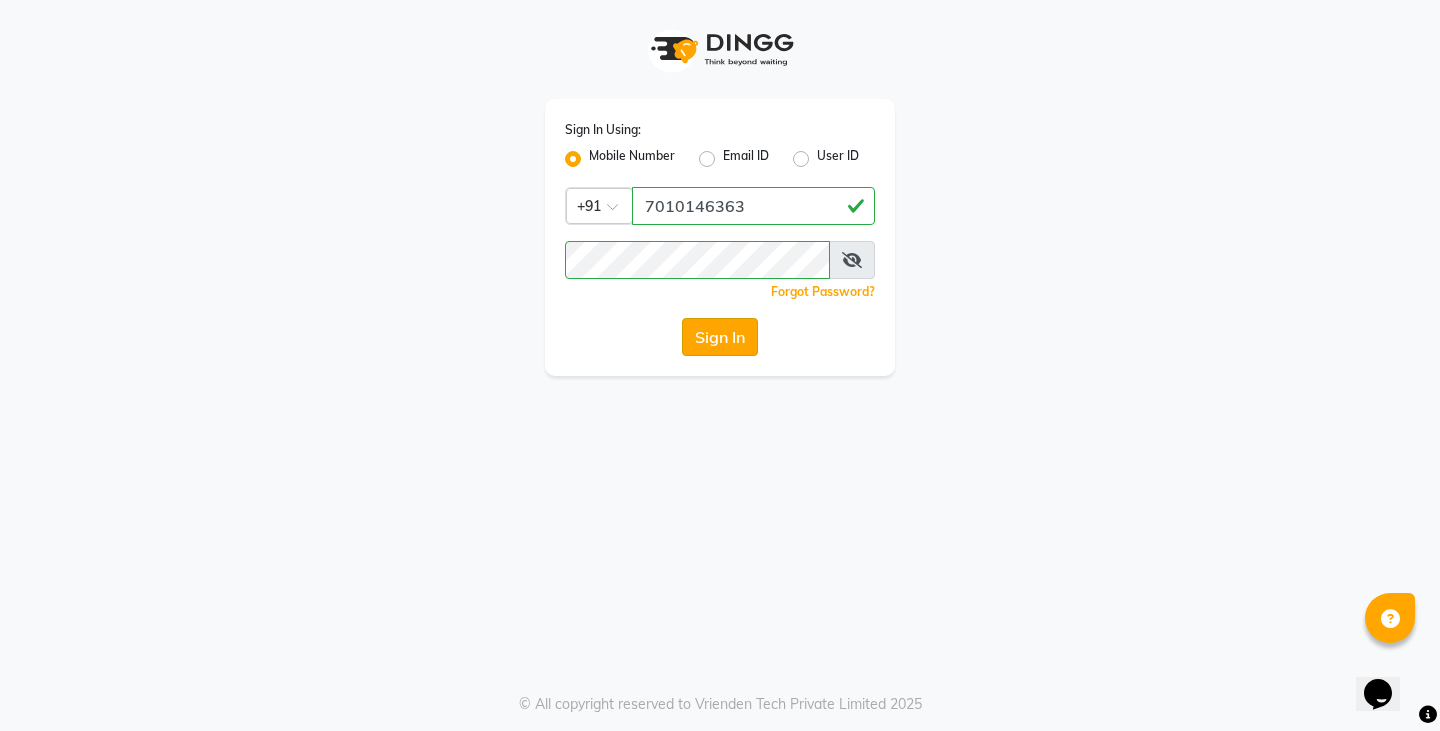 click on "Sign In" 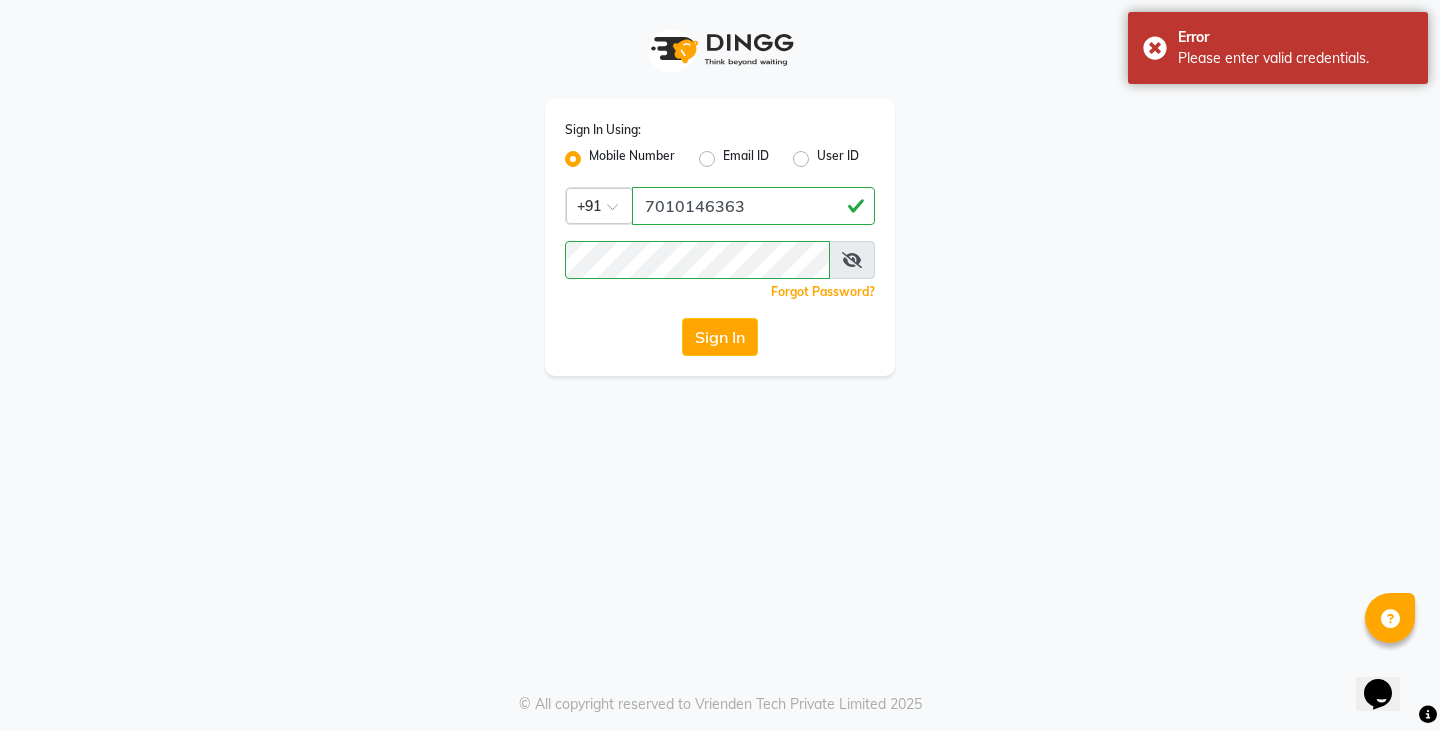 click on "Sign In Using: Mobile Number Email ID User ID Country Code × +91 [PHONE] Remember me Forgot Password? Sign In" 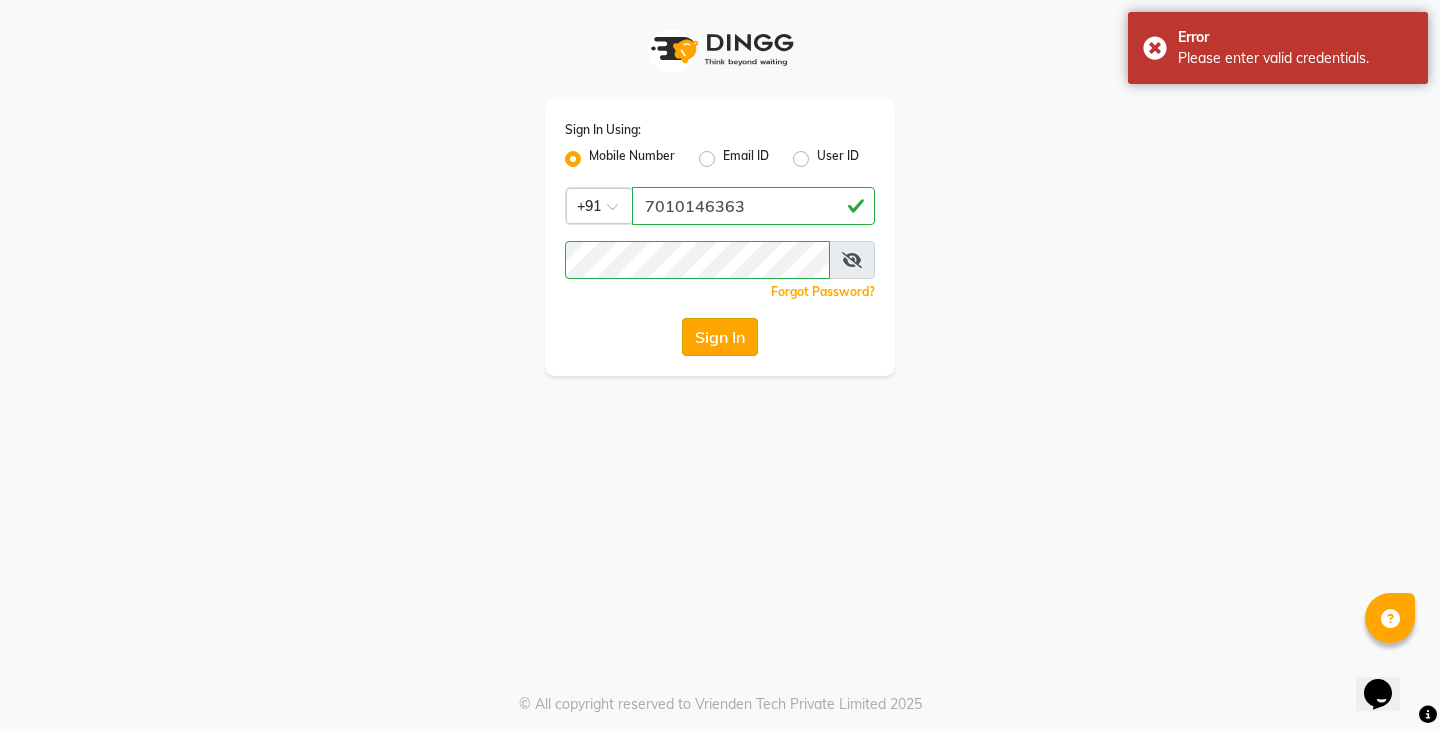 click on "Sign In" 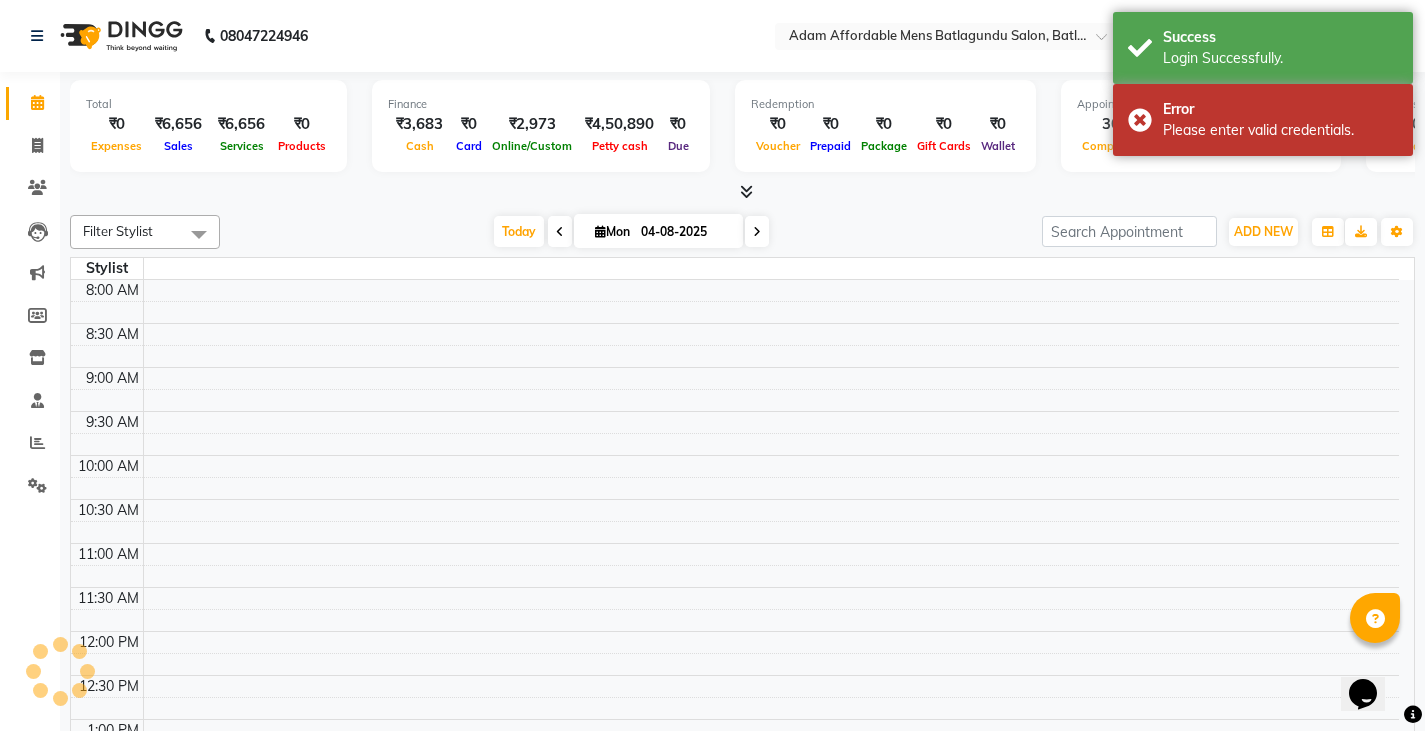 scroll, scrollTop: 0, scrollLeft: 0, axis: both 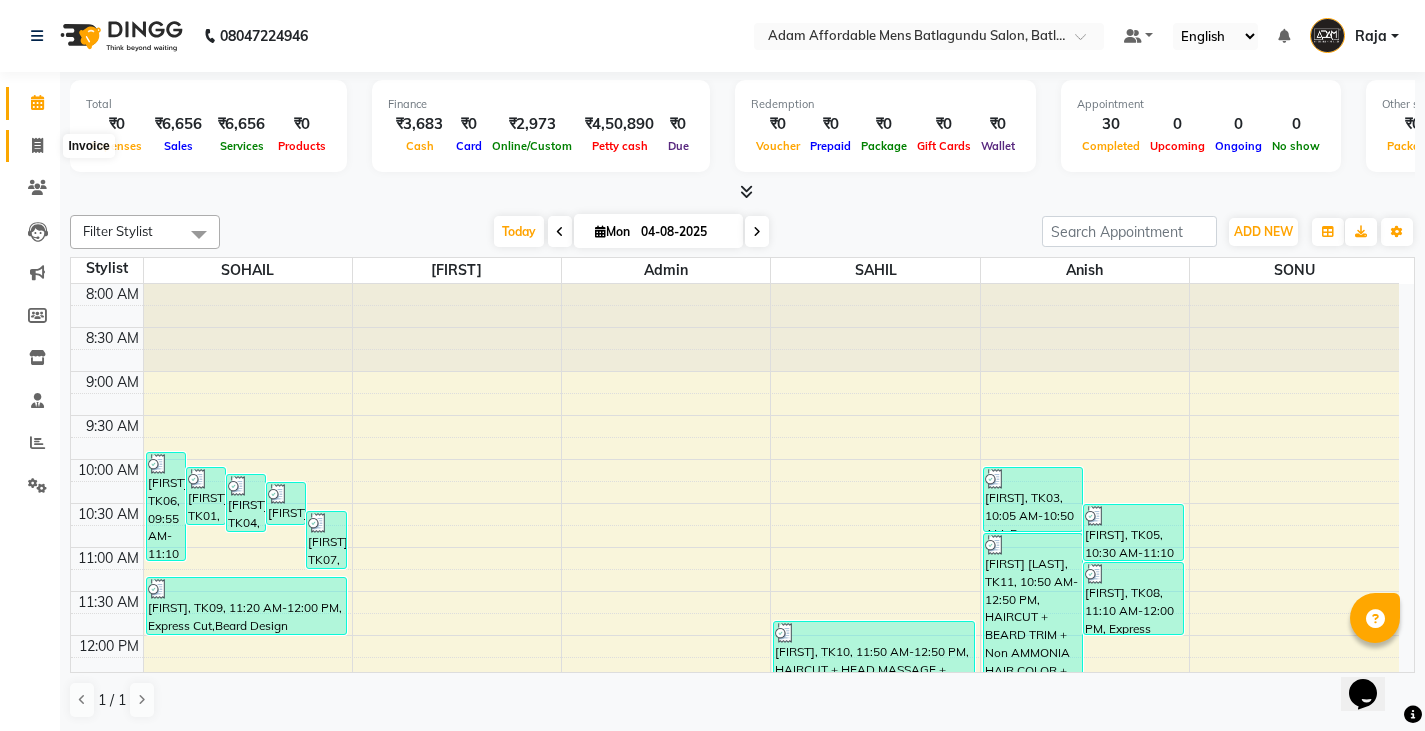 click 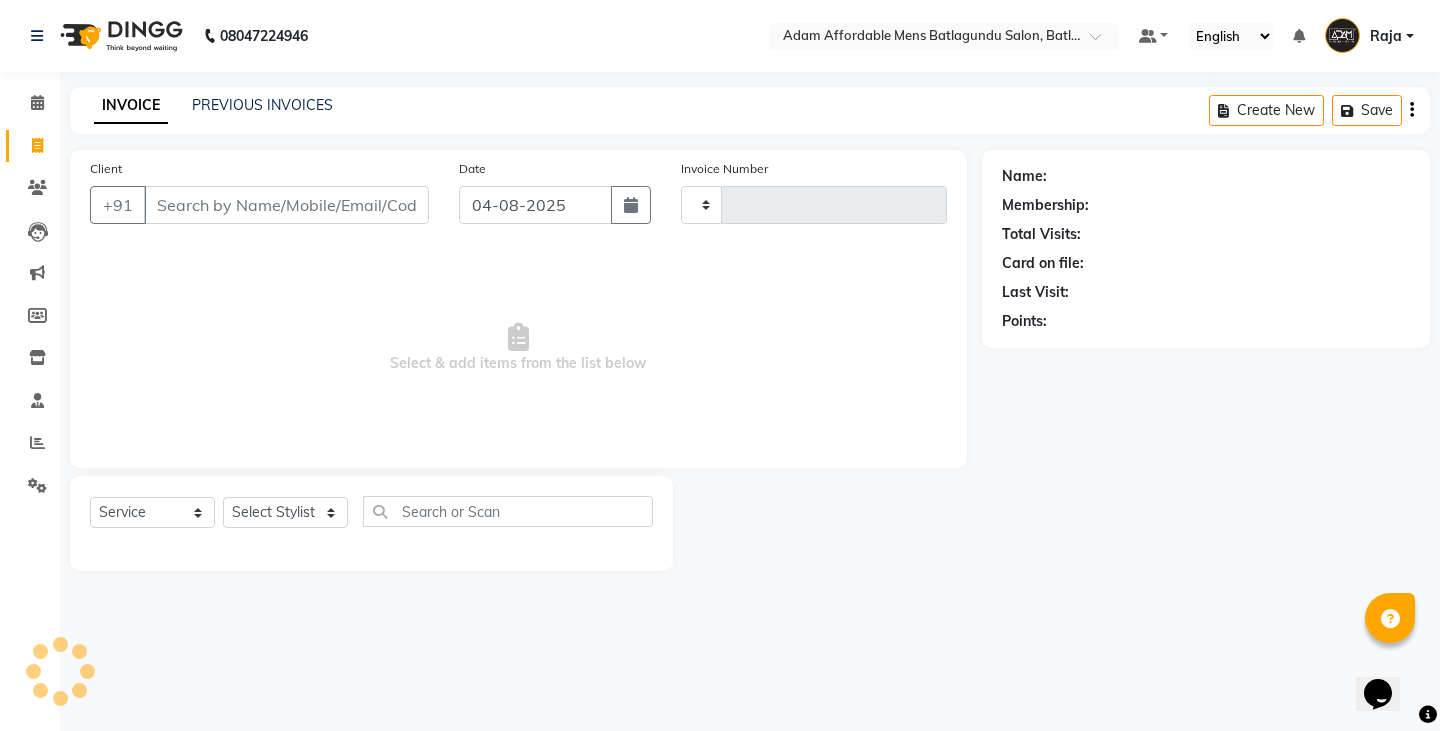 type on "3130" 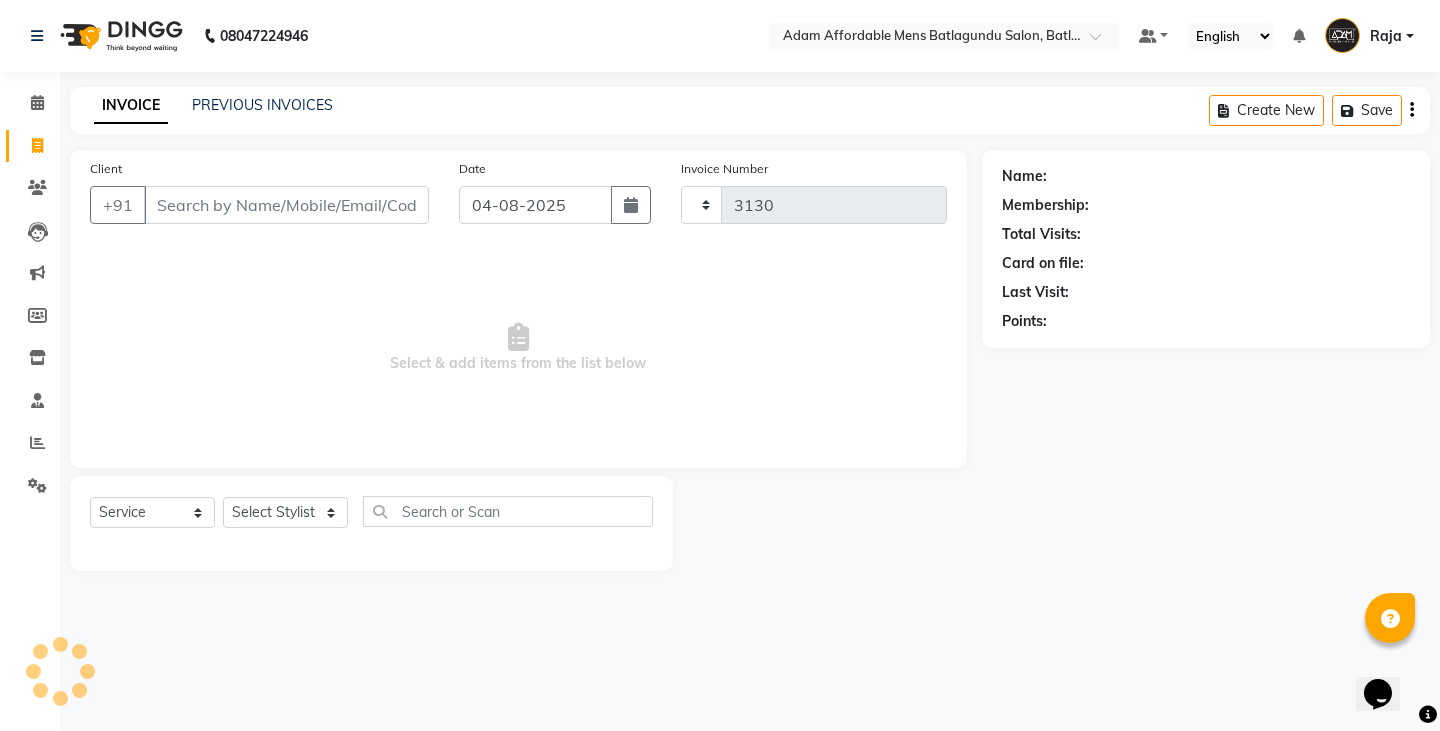 select on "8213" 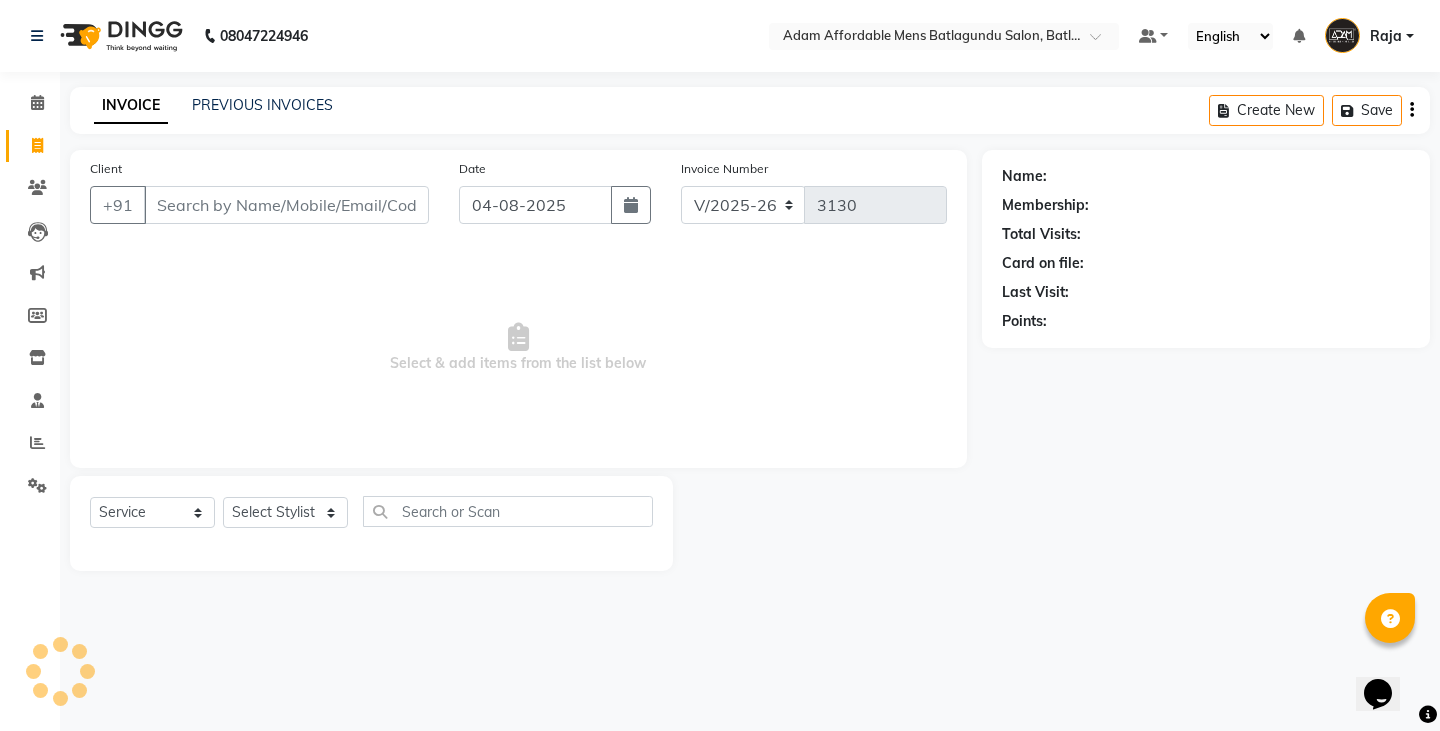 click on "INVOICE PREVIOUS INVOICES" 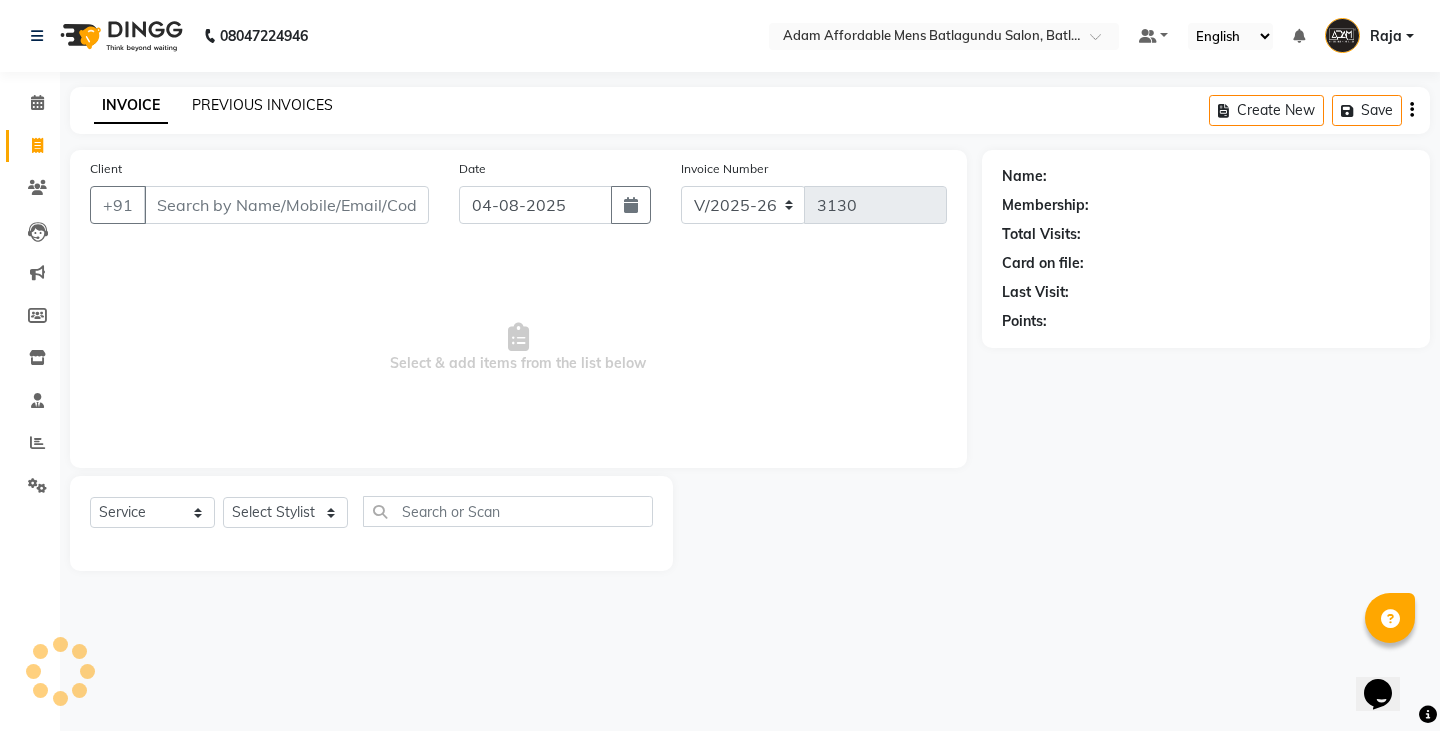 click on "PREVIOUS INVOICES" 